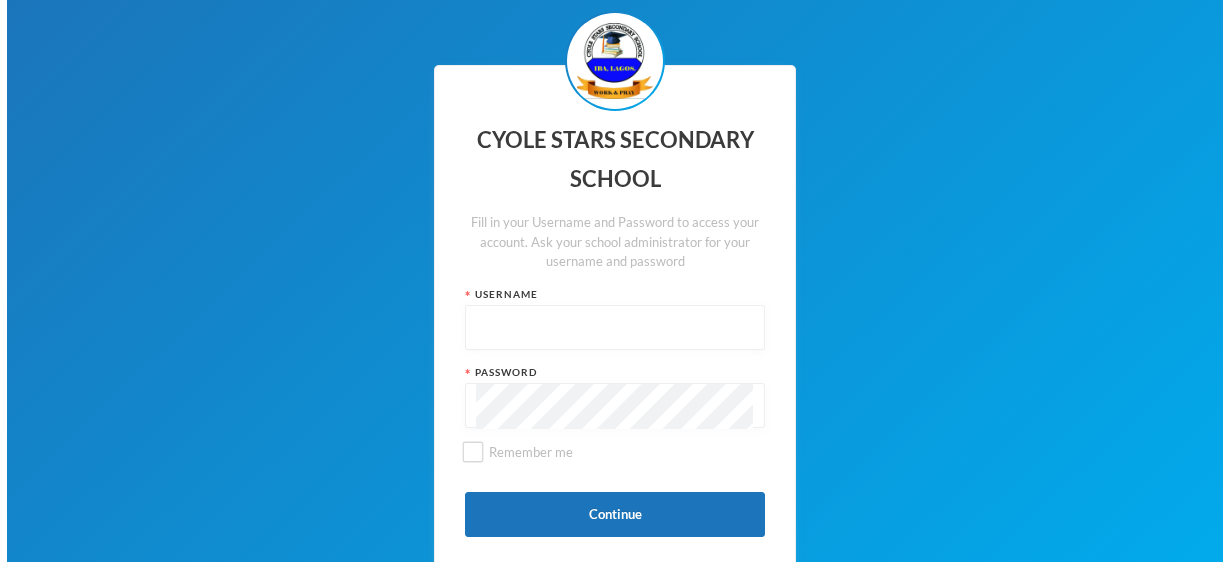 scroll, scrollTop: 0, scrollLeft: 0, axis: both 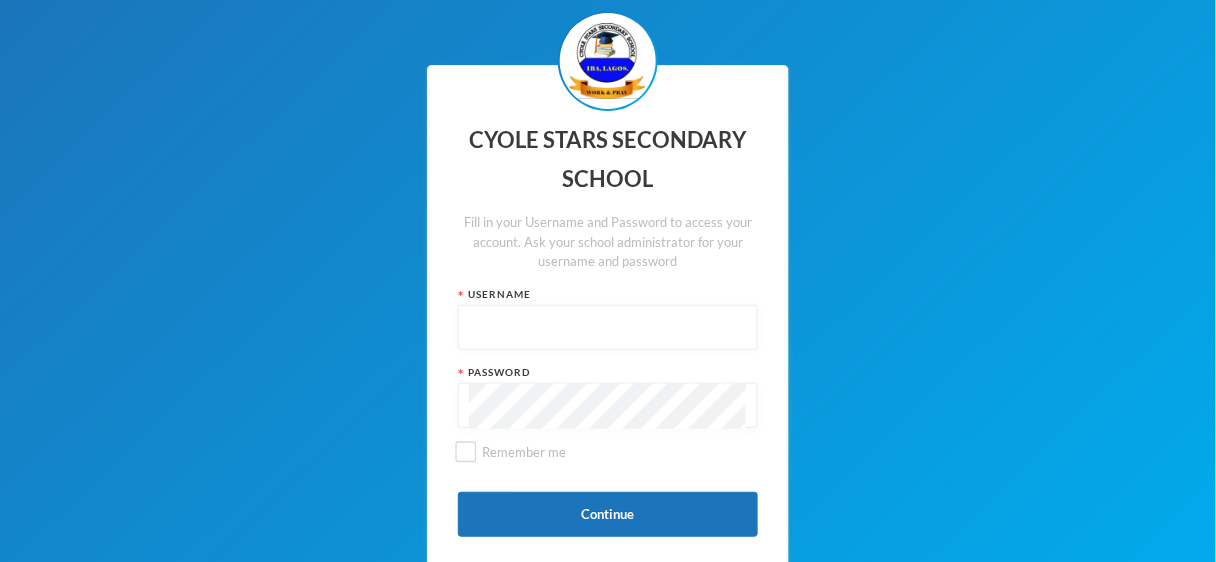 click at bounding box center (608, 328) 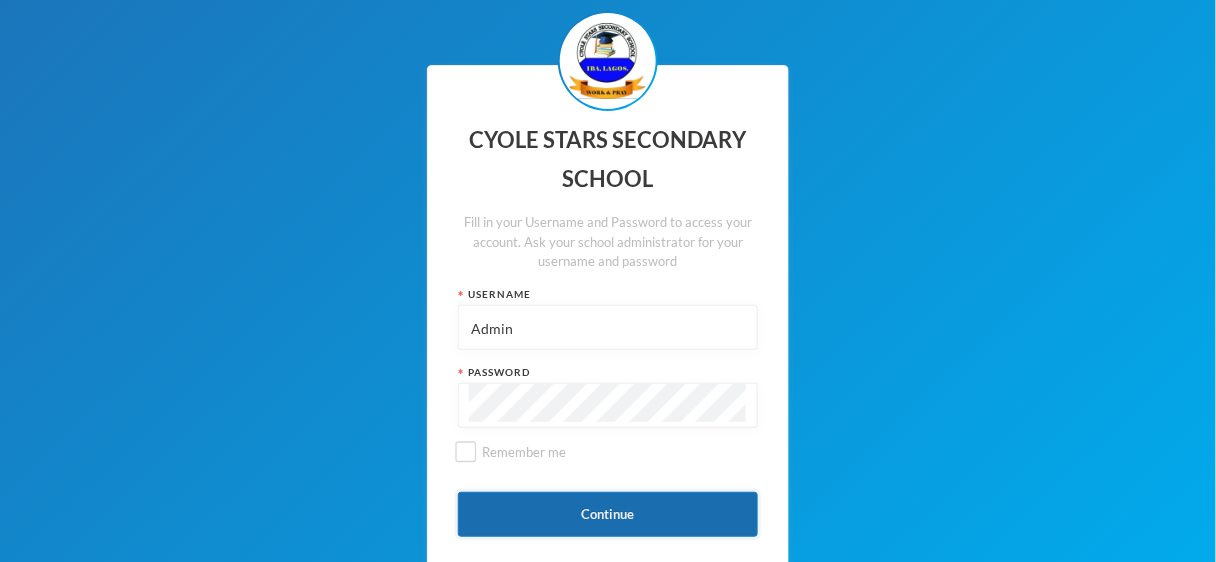 click on "Continue" at bounding box center (608, 514) 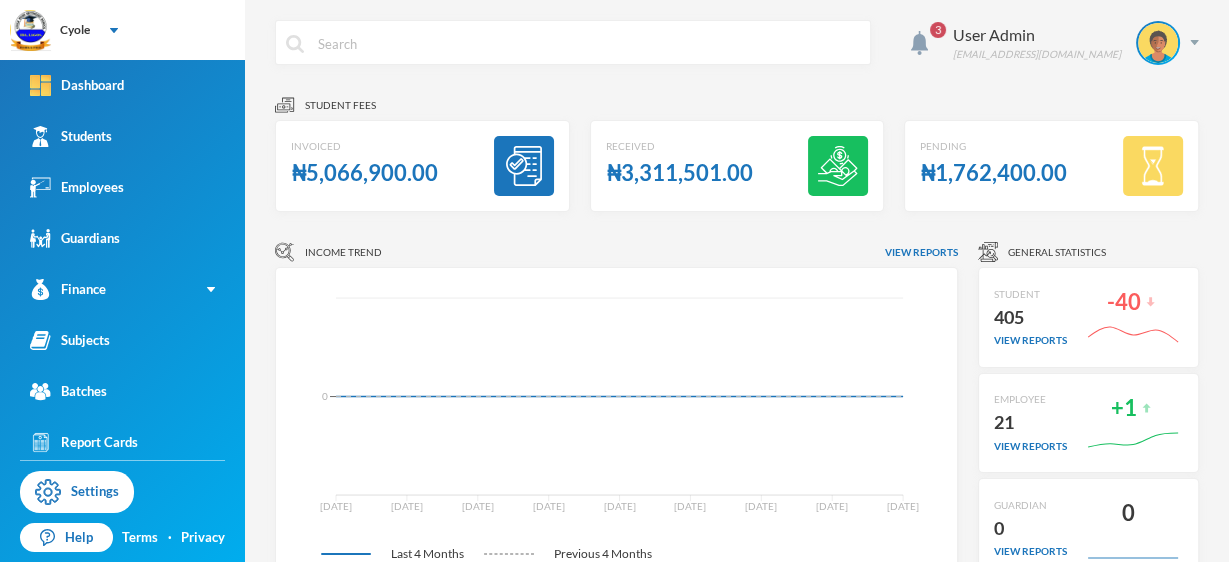 click on "Income Trend View reports Mar 02 Mar 16 Mar 30 Apr 13 Apr 27 May 11 May 25 Jun 08 Jun 22 0 Last 4 Months Previous 4 Months Loading..." at bounding box center [616, 410] 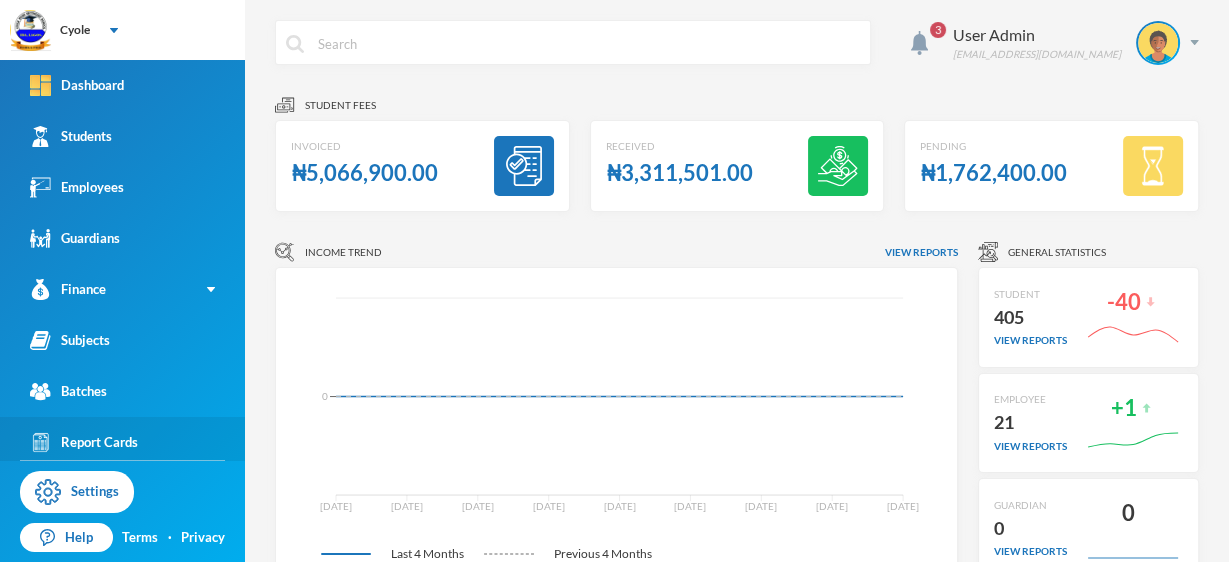 click on "Report Cards" at bounding box center [122, 442] 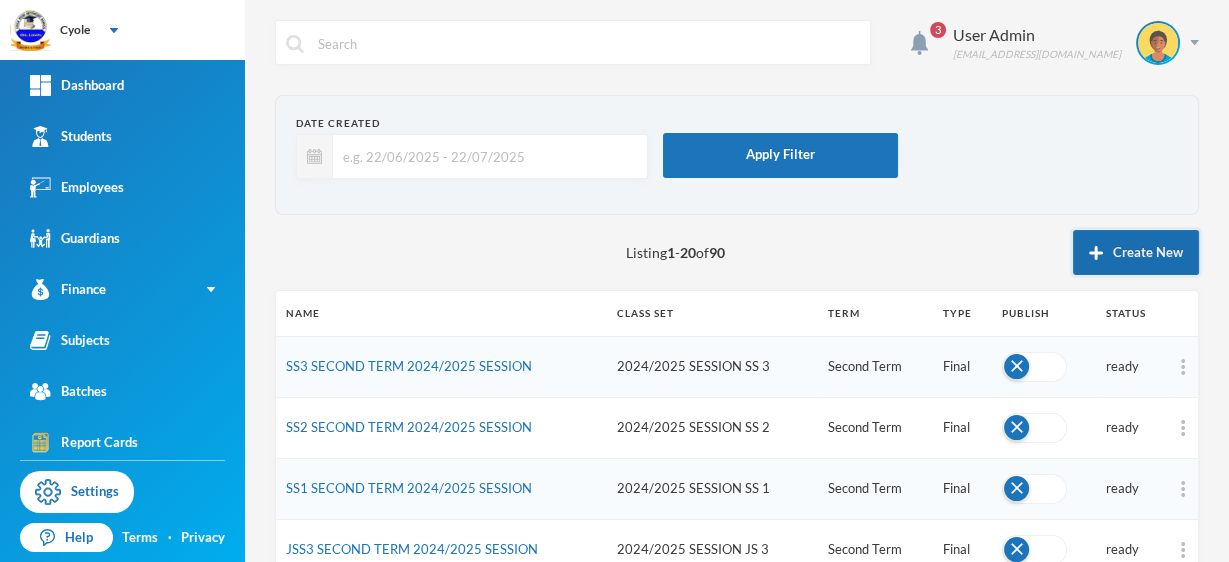 click at bounding box center (1096, 253) 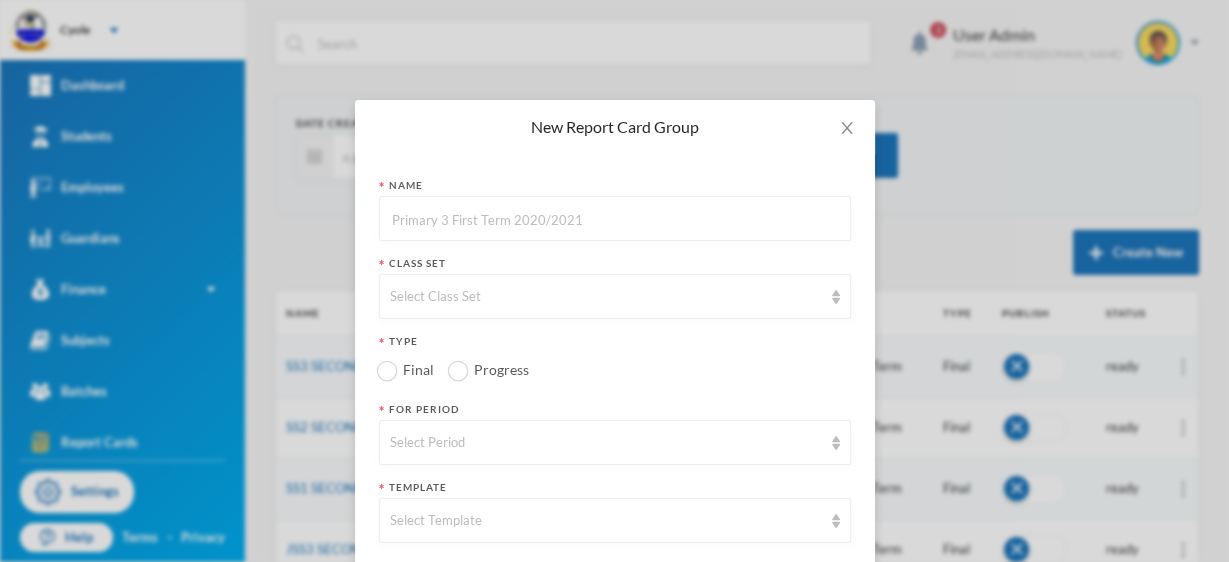 click at bounding box center (615, 219) 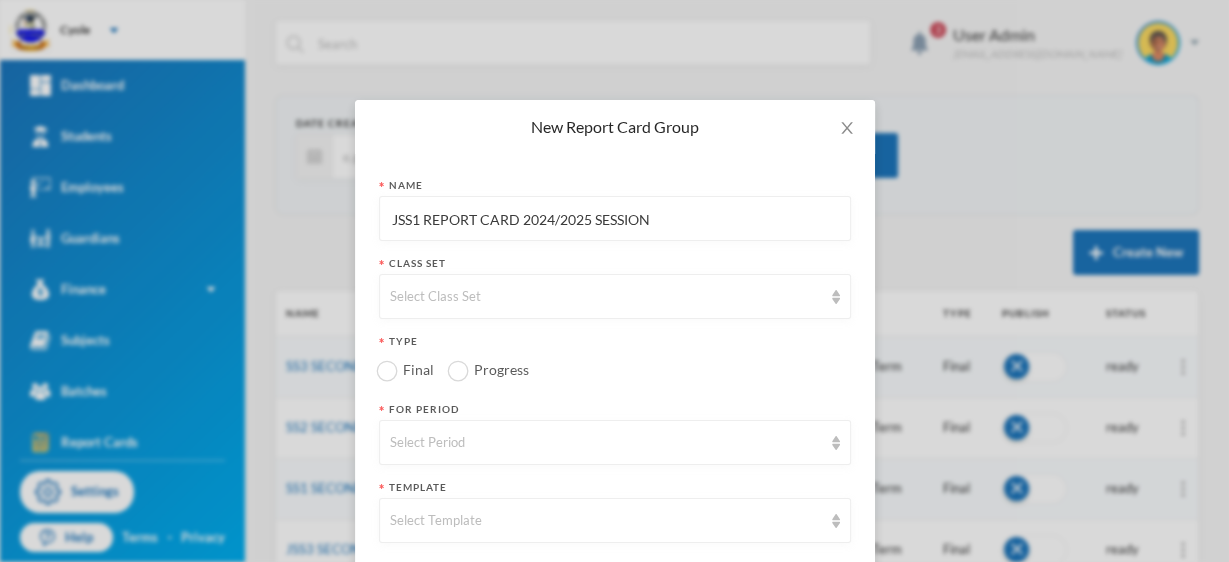 drag, startPoint x: 662, startPoint y: 220, endPoint x: 320, endPoint y: 215, distance: 342.03656 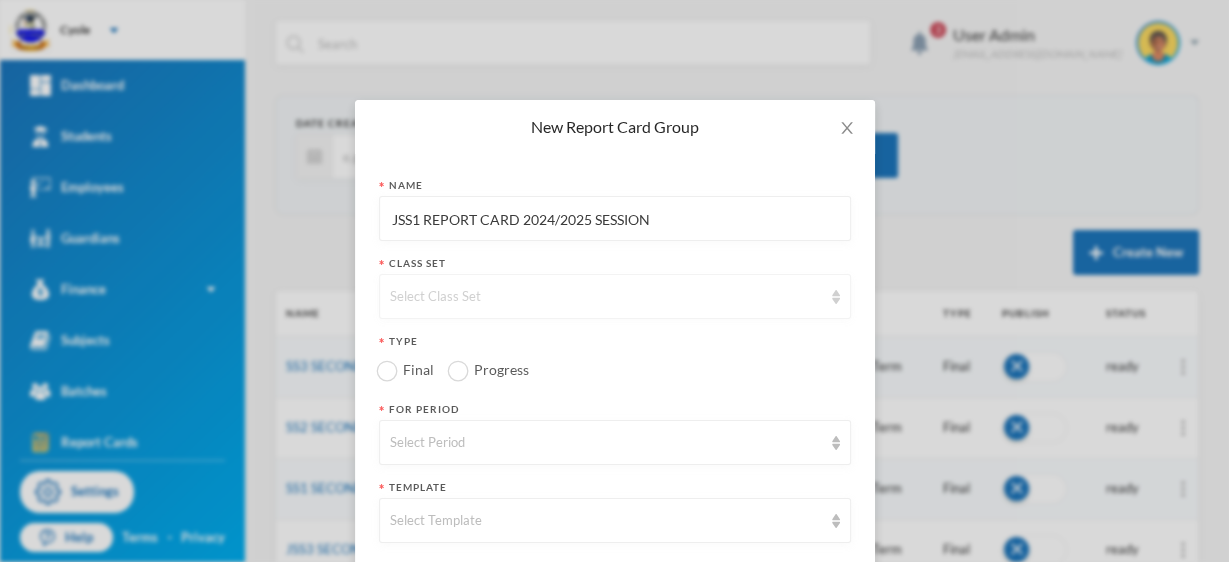 type on "JSS1 REPORT CARD 2024/2025 SESSION" 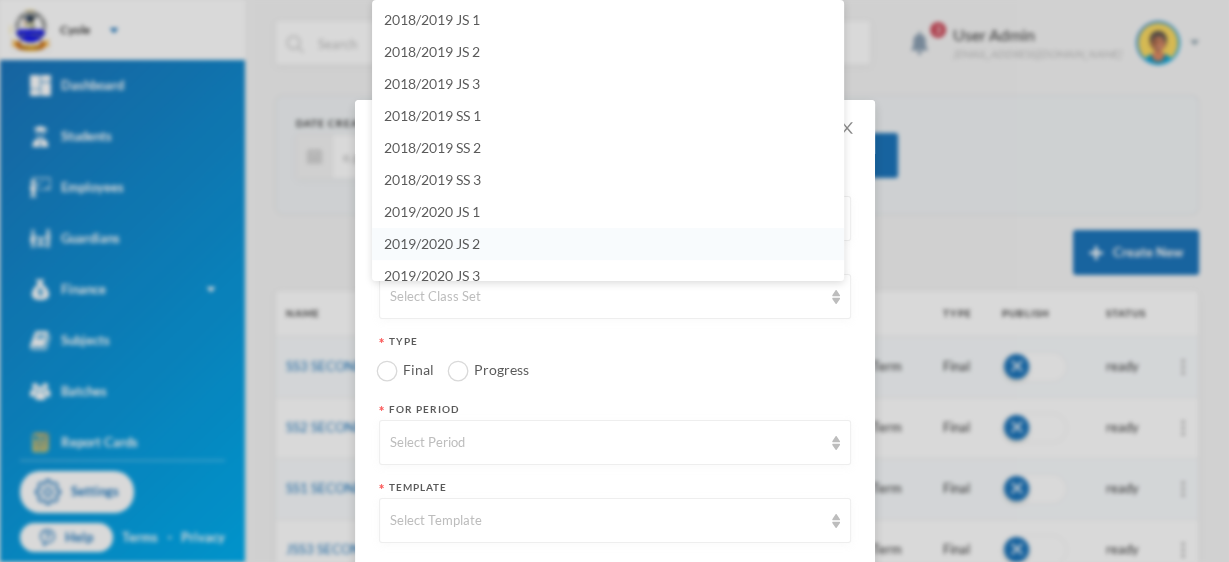 scroll, scrollTop: 10, scrollLeft: 0, axis: vertical 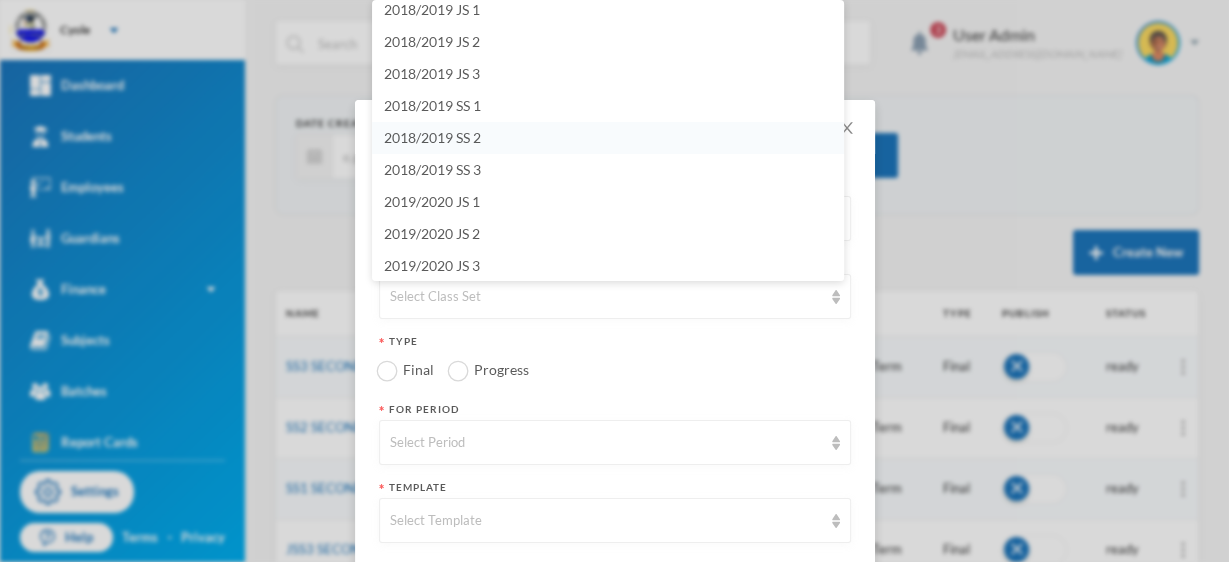 drag, startPoint x: 463, startPoint y: 175, endPoint x: 529, endPoint y: 143, distance: 73.34848 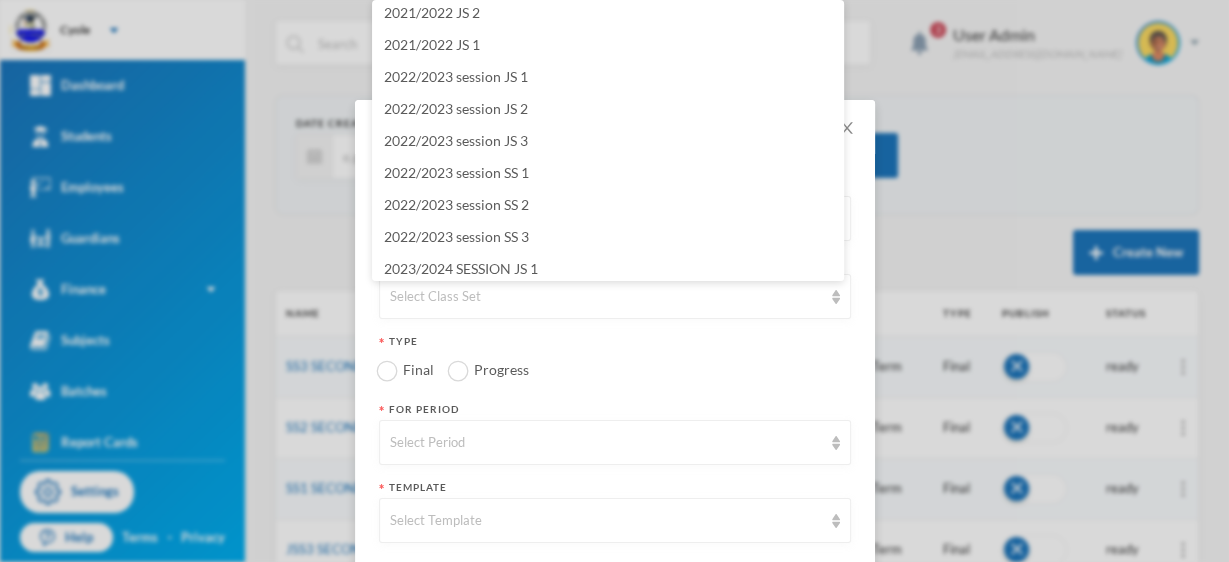 scroll, scrollTop: 1070, scrollLeft: 0, axis: vertical 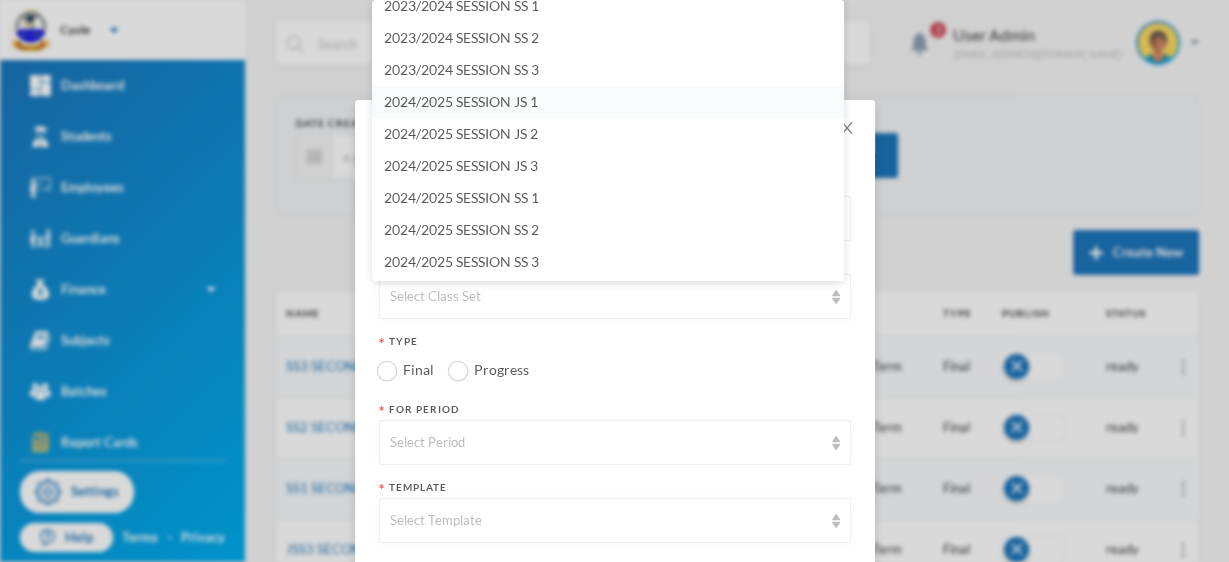 click on "2024/2025 SESSION JS 1" at bounding box center (461, 101) 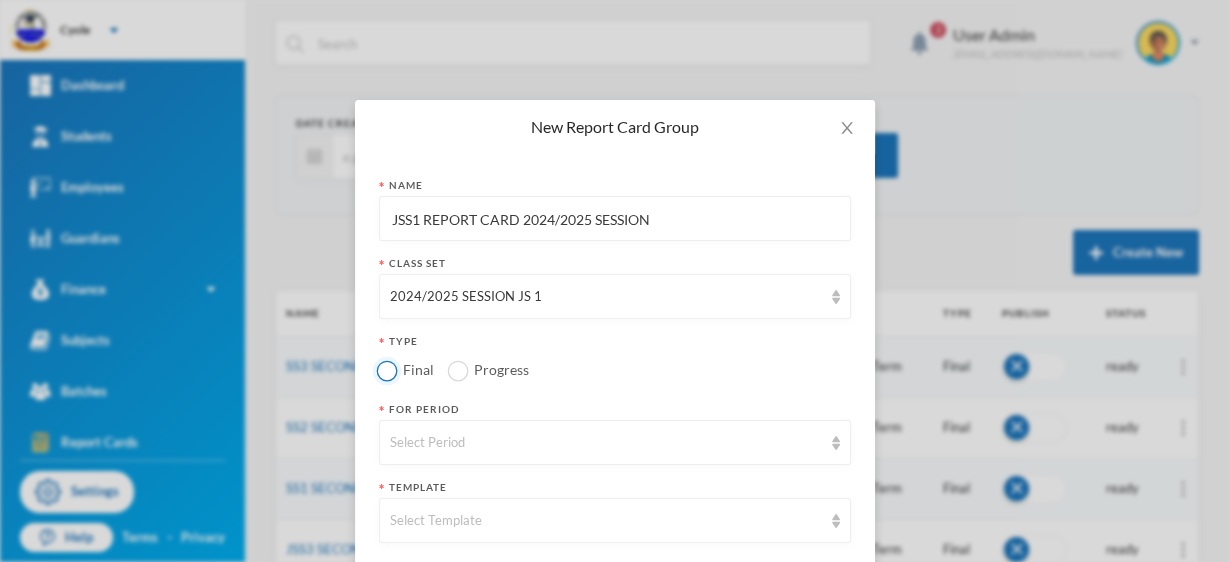 click on "Final" at bounding box center [386, 370] 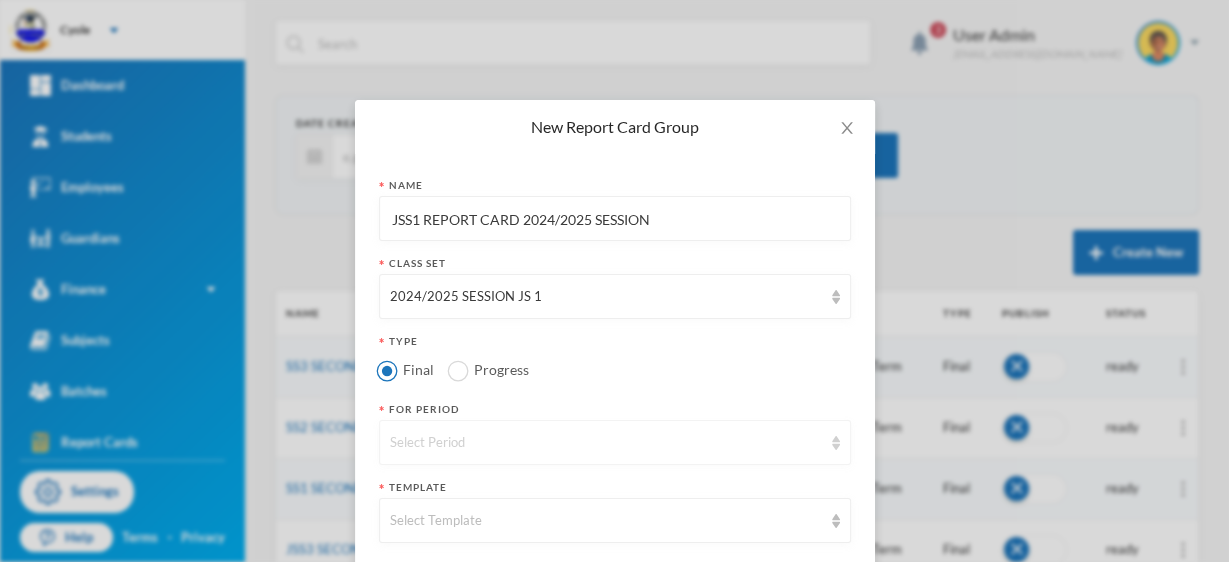 click on "Select Period" at bounding box center (606, 443) 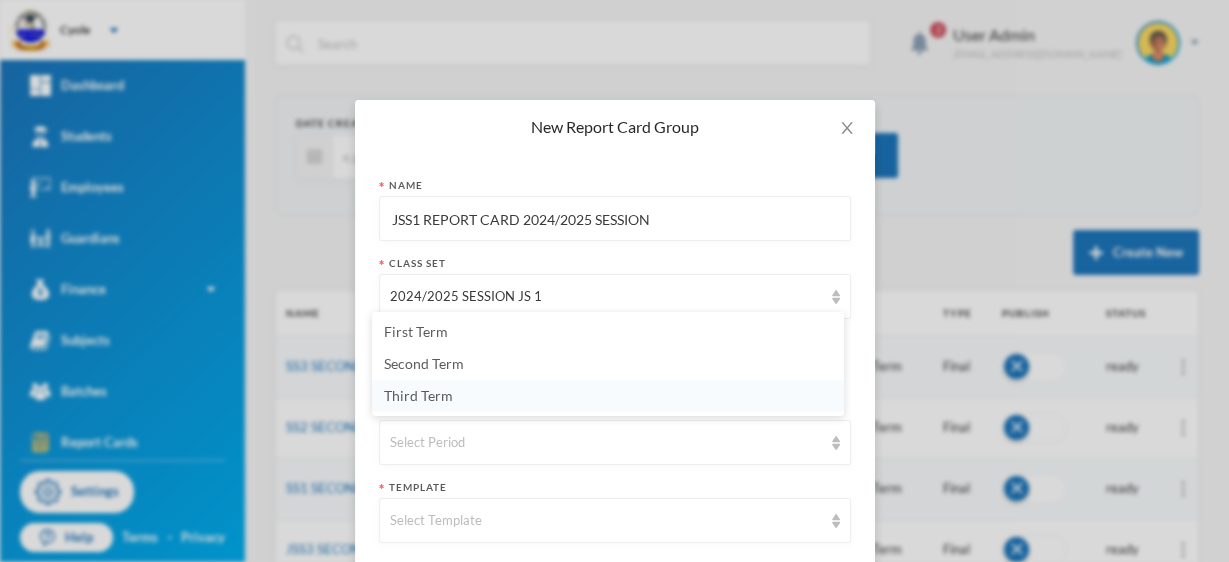 click on "Third Term" at bounding box center (418, 395) 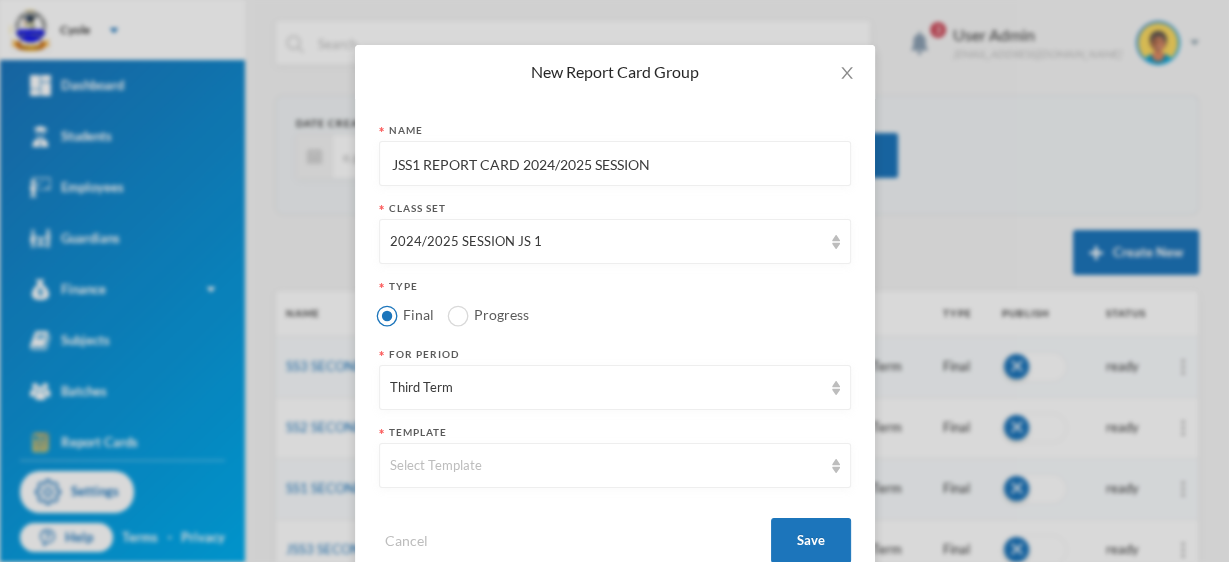 scroll, scrollTop: 0, scrollLeft: 0, axis: both 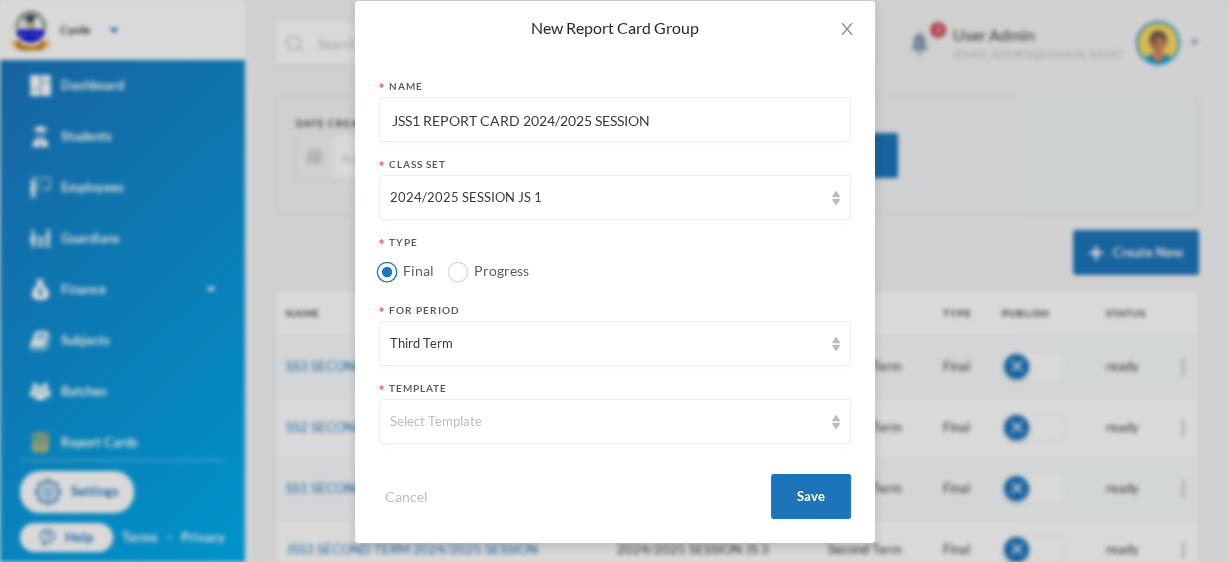 drag, startPoint x: 418, startPoint y: 422, endPoint x: 406, endPoint y: 456, distance: 36.05551 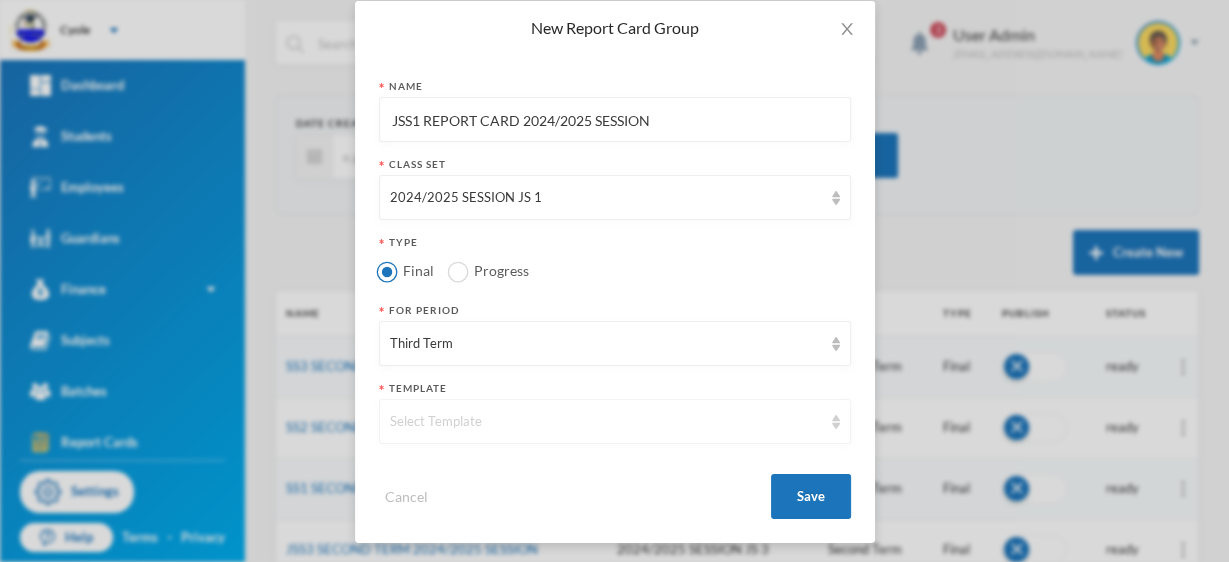 click on "Select Template" at bounding box center [606, 422] 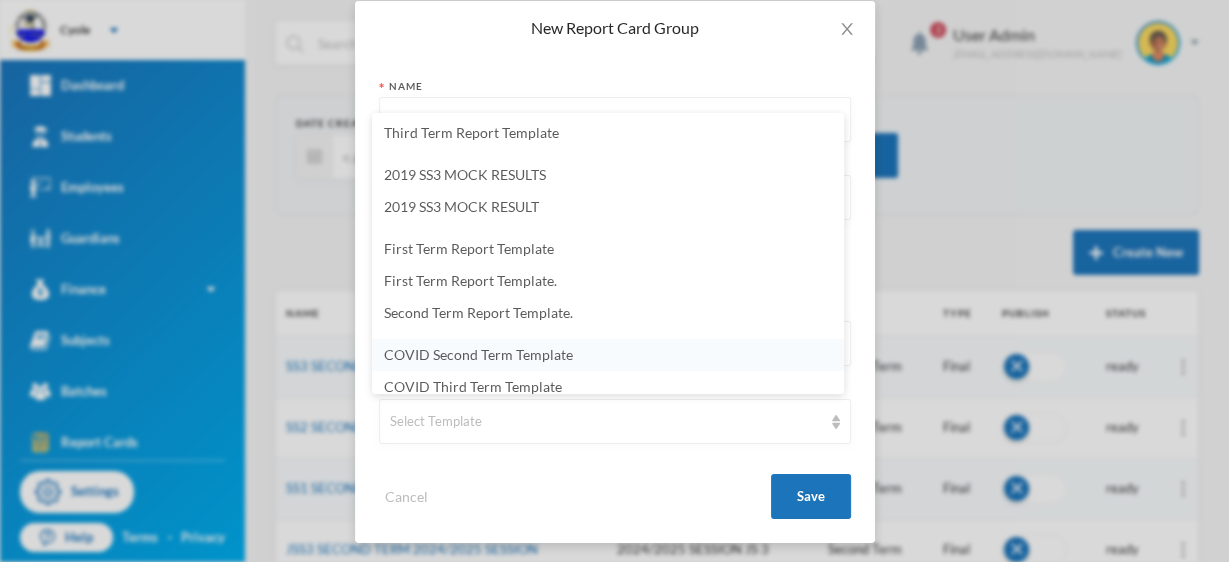 scroll, scrollTop: 8, scrollLeft: 0, axis: vertical 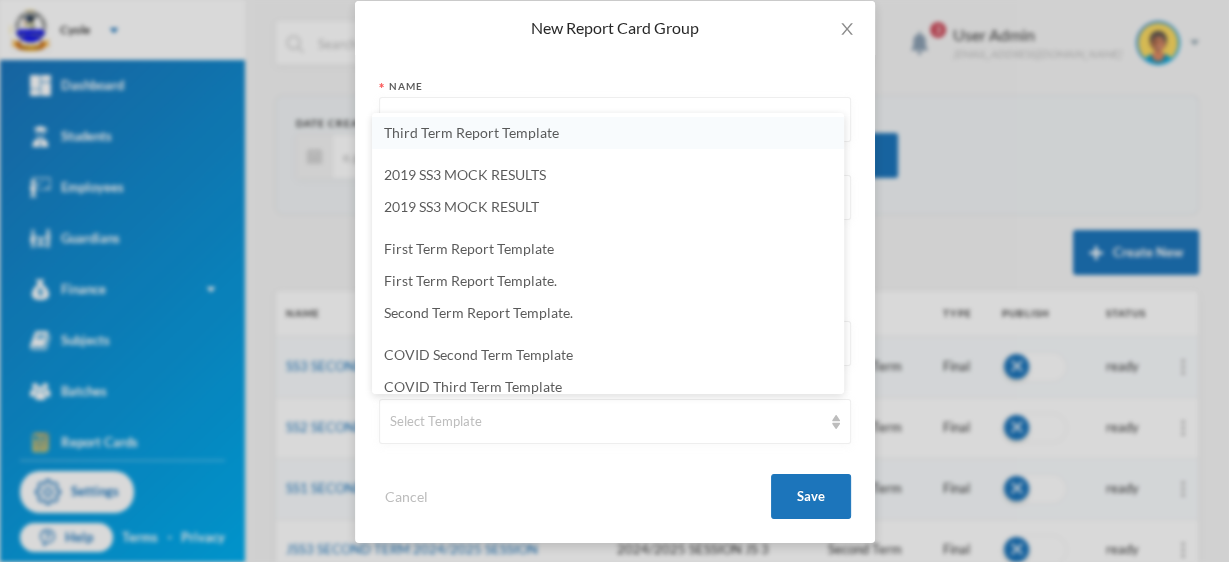 click on "Third Term Report Template" at bounding box center (471, 132) 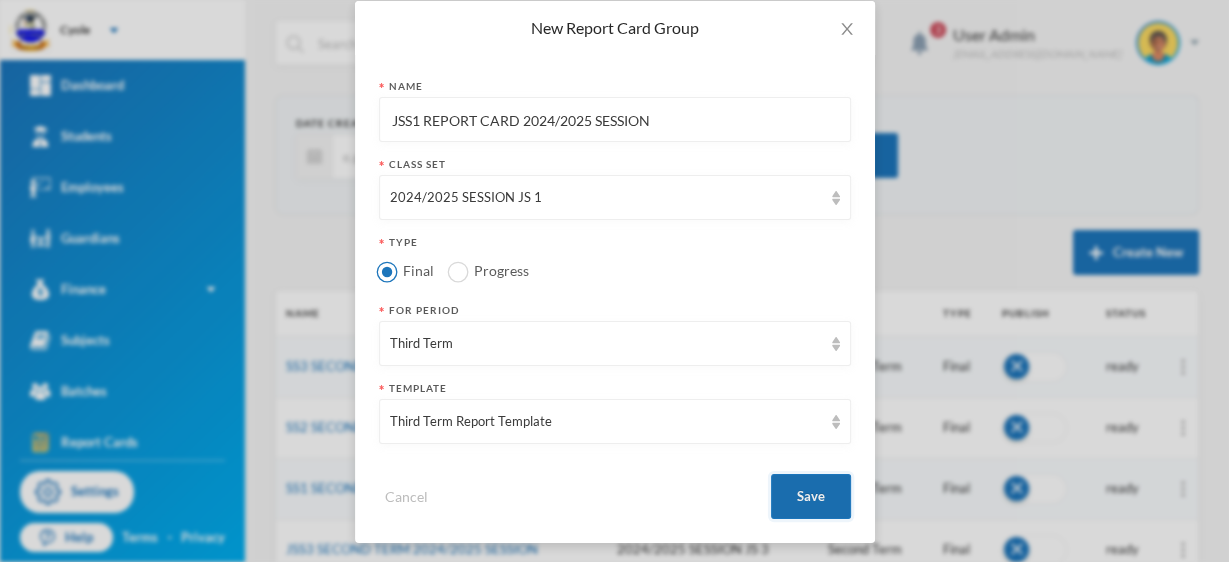 click on "Save" at bounding box center (811, 496) 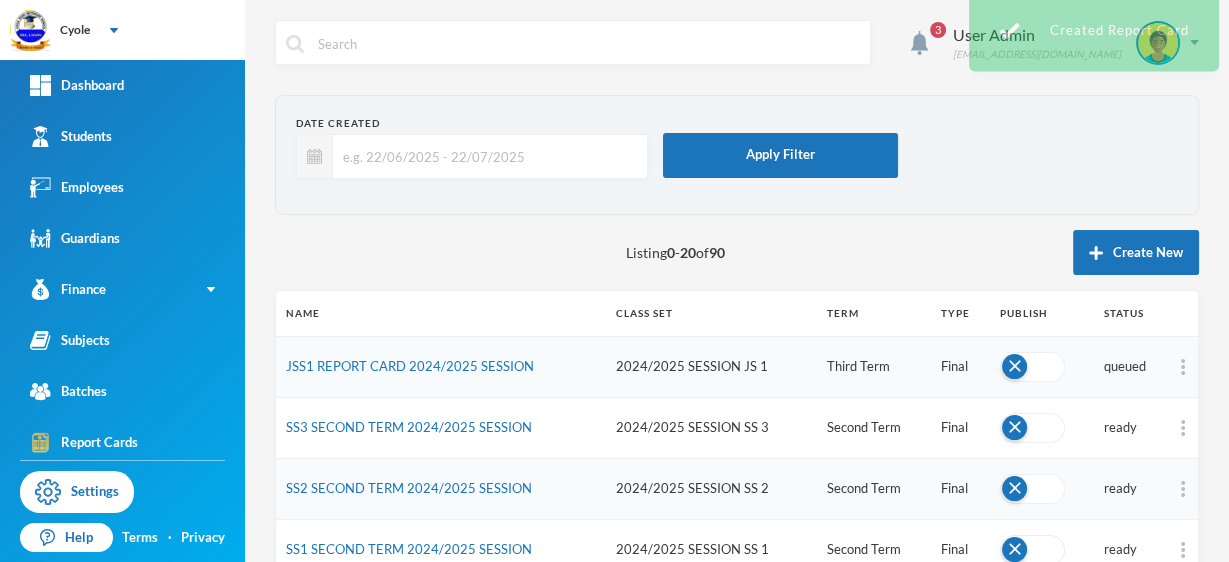 scroll, scrollTop: 3, scrollLeft: 0, axis: vertical 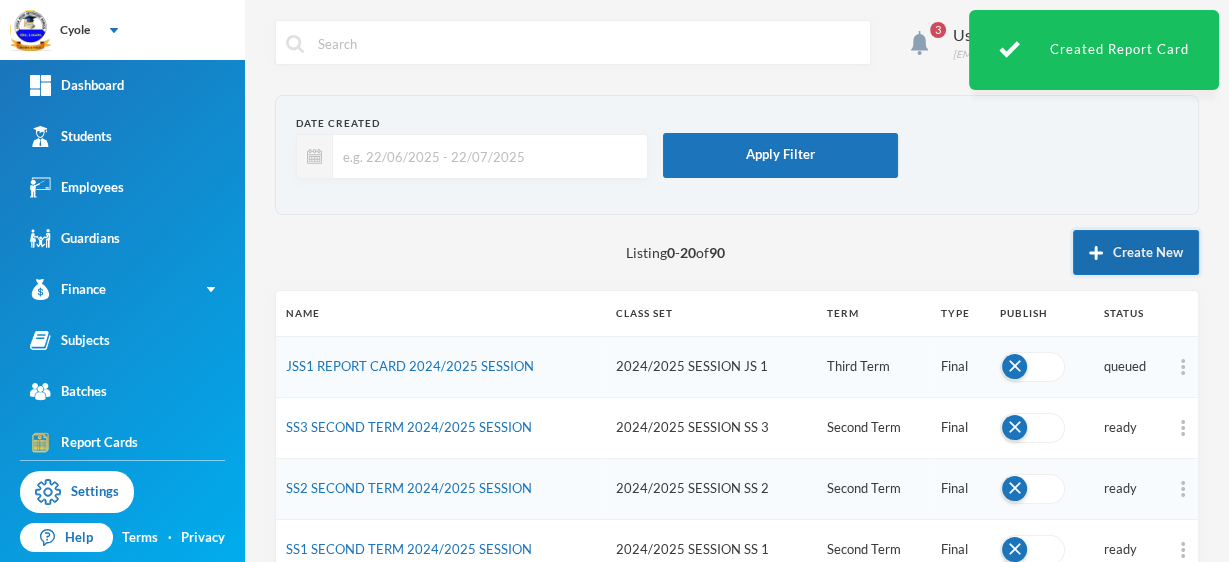 click on "Create New" at bounding box center (1136, 252) 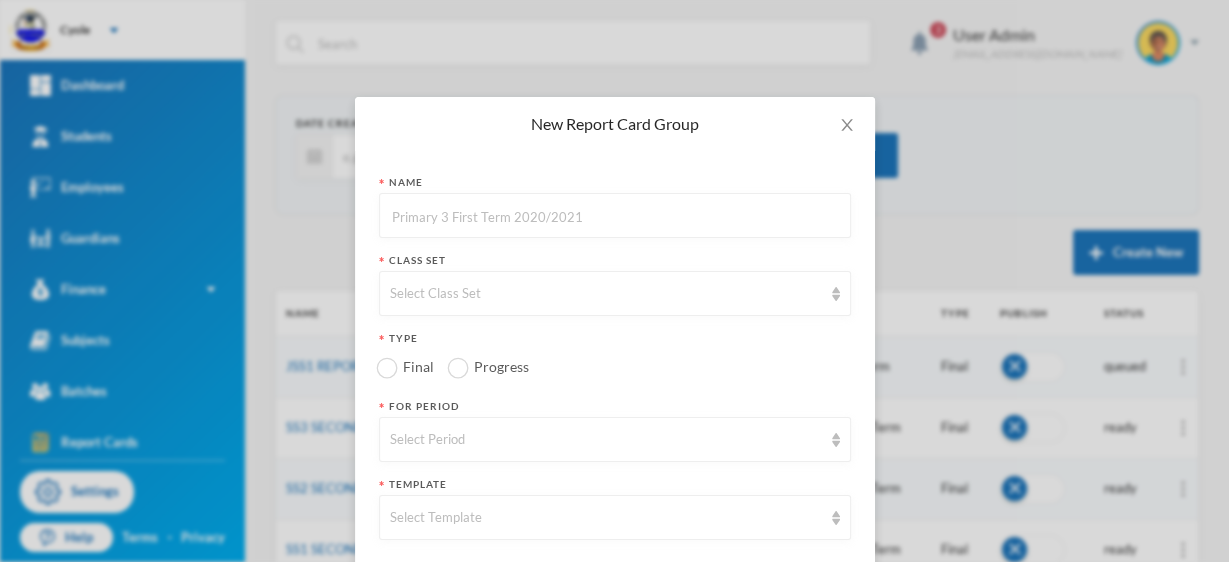 paste on "JSS1 REPORT CARD 2024/2025 SESSION" 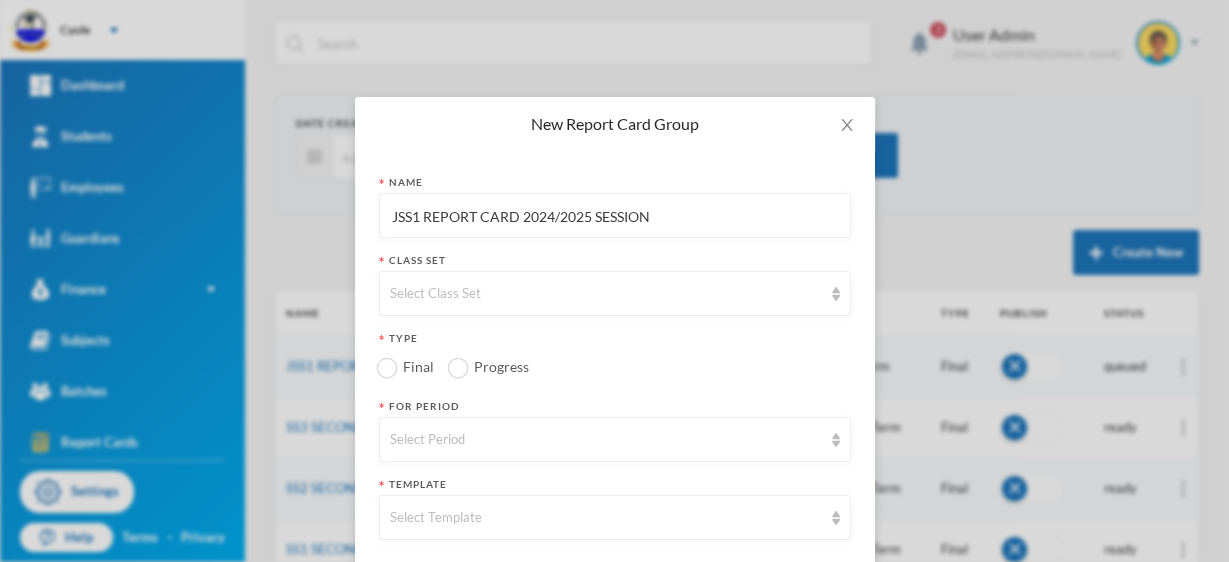 click on "JSS1 REPORT CARD 2024/2025 SESSION" at bounding box center [615, 216] 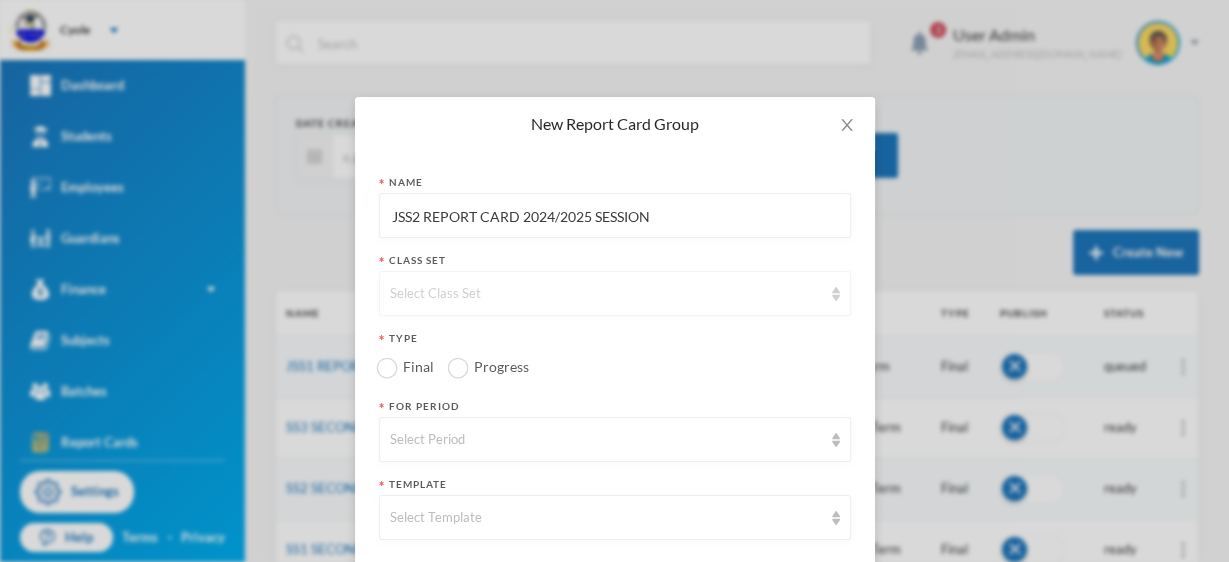 type on "JSS2 REPORT CARD 2024/2025 SESSION" 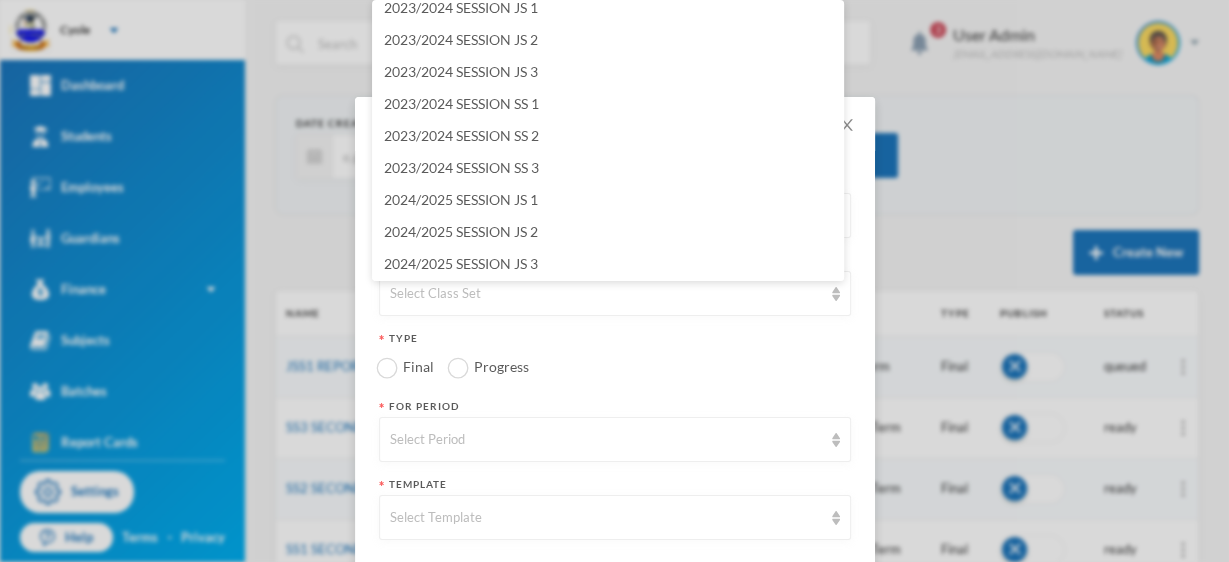 scroll, scrollTop: 1070, scrollLeft: 0, axis: vertical 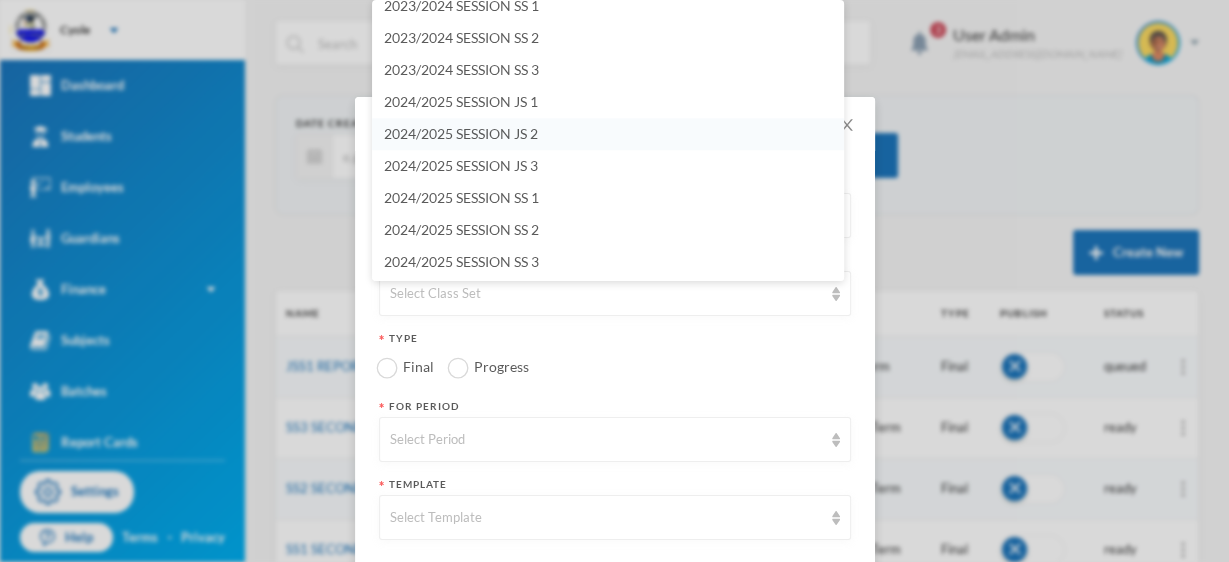 click on "2024/2025 SESSION JS 2" at bounding box center [461, 133] 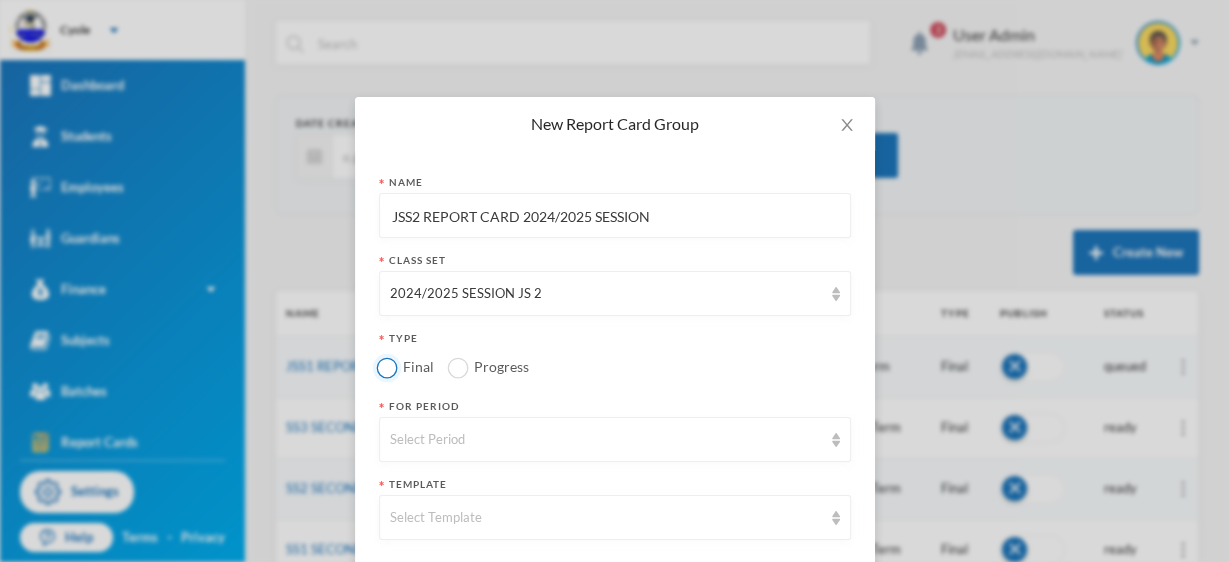 click on "Final" at bounding box center [386, 367] 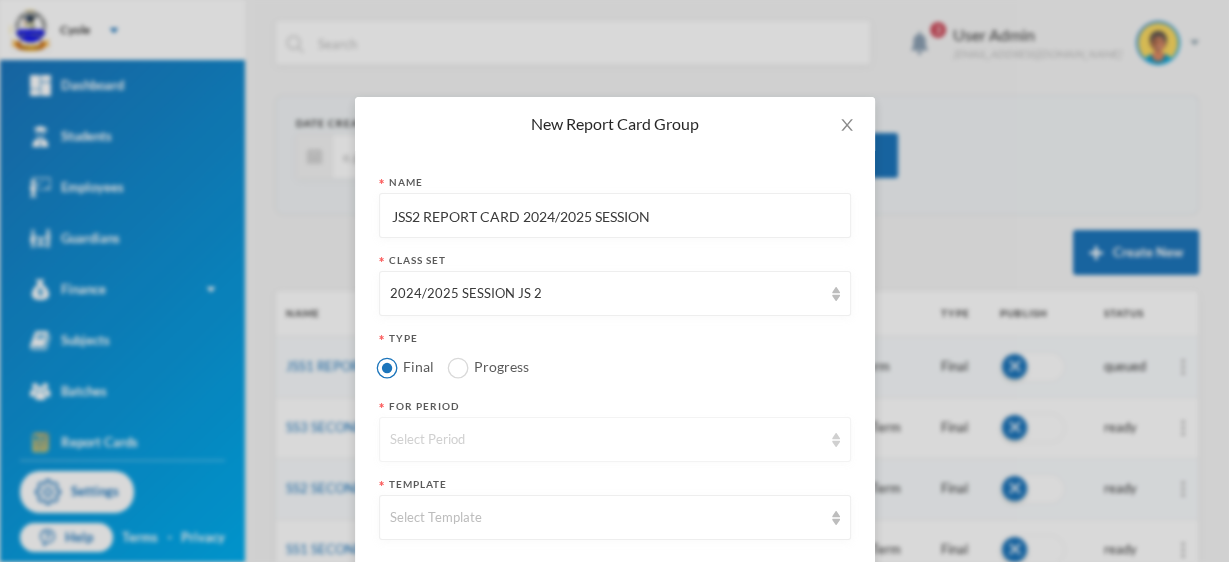click on "Select Period" at bounding box center [606, 440] 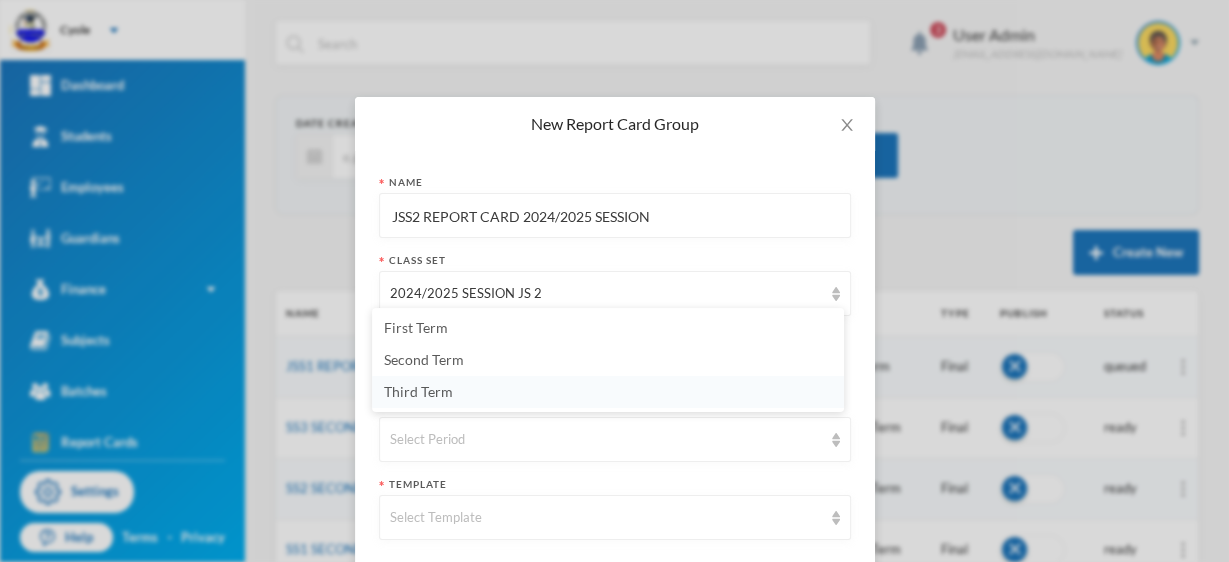 click on "Third Term" at bounding box center (418, 391) 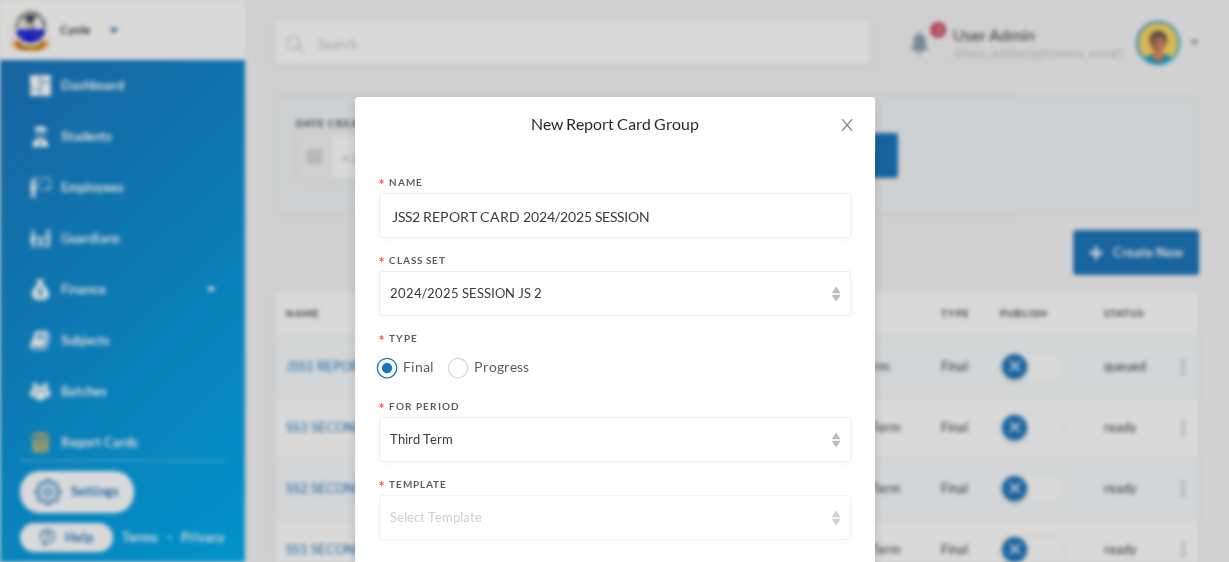 click on "Select Template" at bounding box center (615, 517) 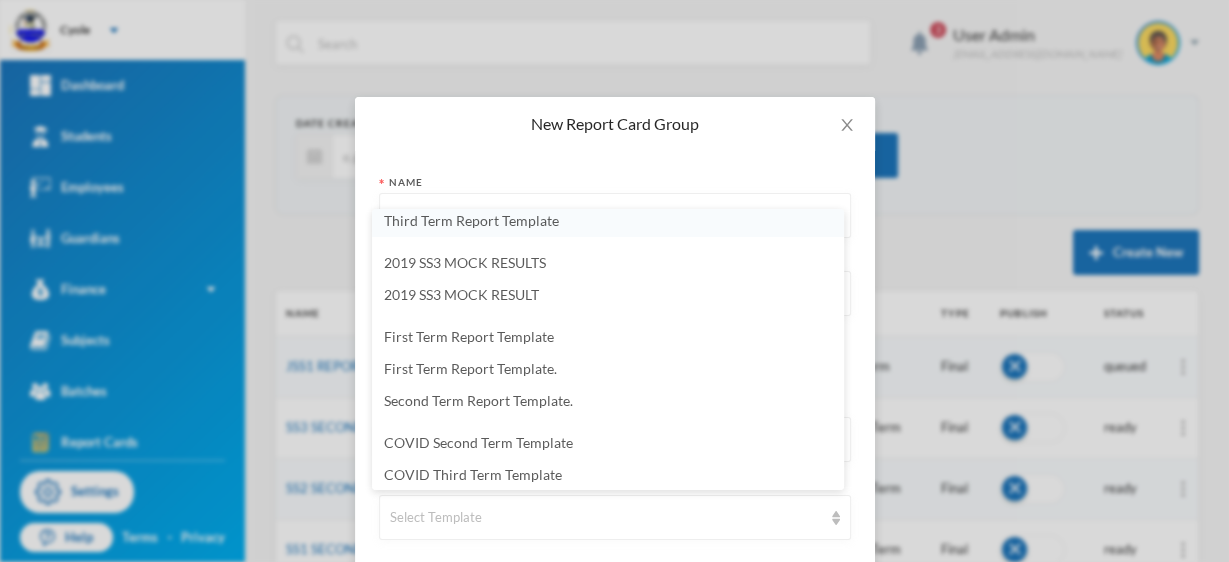 scroll, scrollTop: 3, scrollLeft: 0, axis: vertical 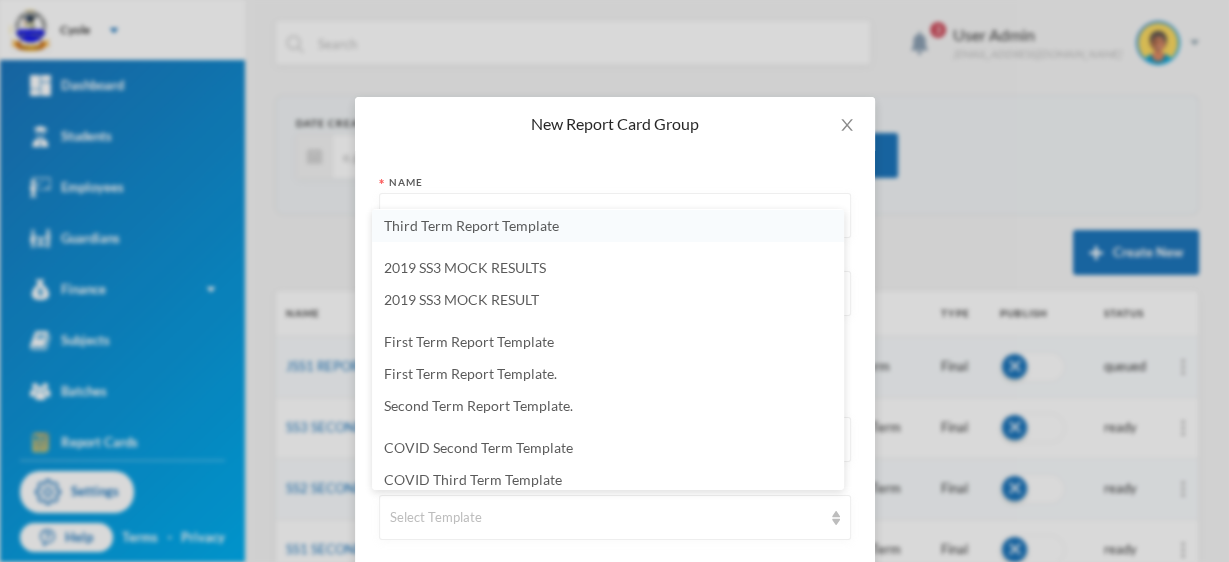 click on "Third Term Report Template" at bounding box center (471, 225) 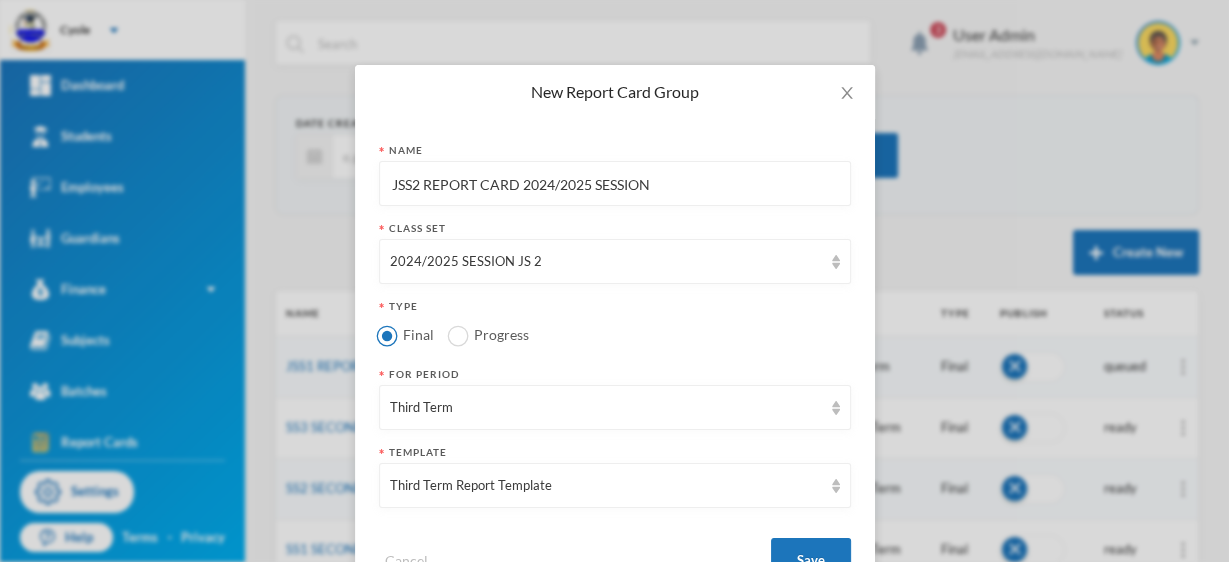 drag, startPoint x: 899, startPoint y: 508, endPoint x: 886, endPoint y: 509, distance: 13.038404 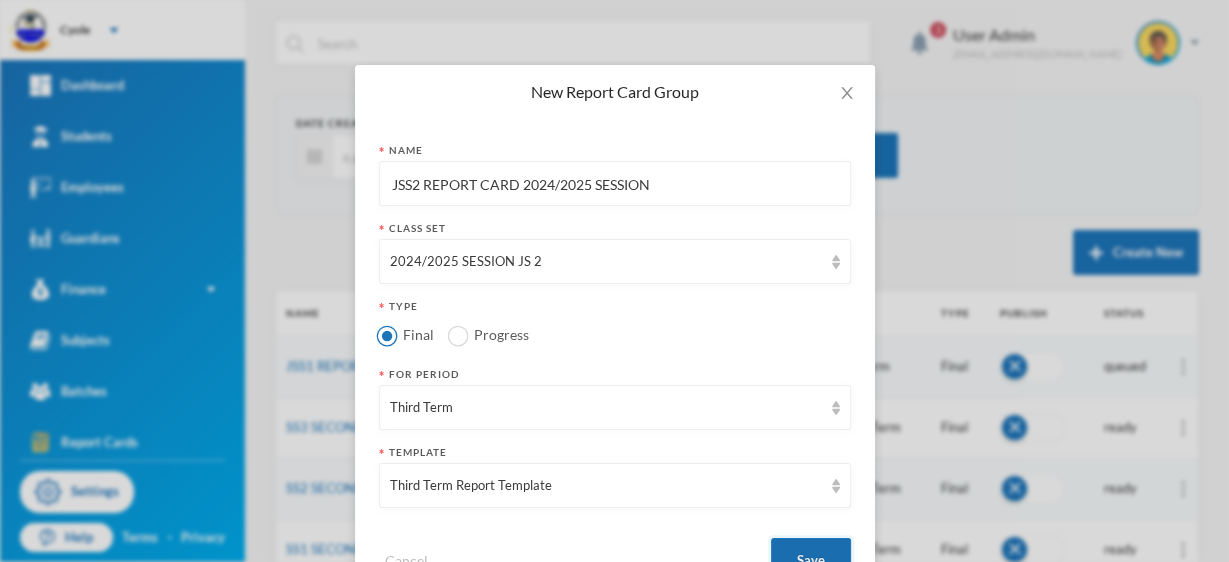 scroll, scrollTop: 103, scrollLeft: 0, axis: vertical 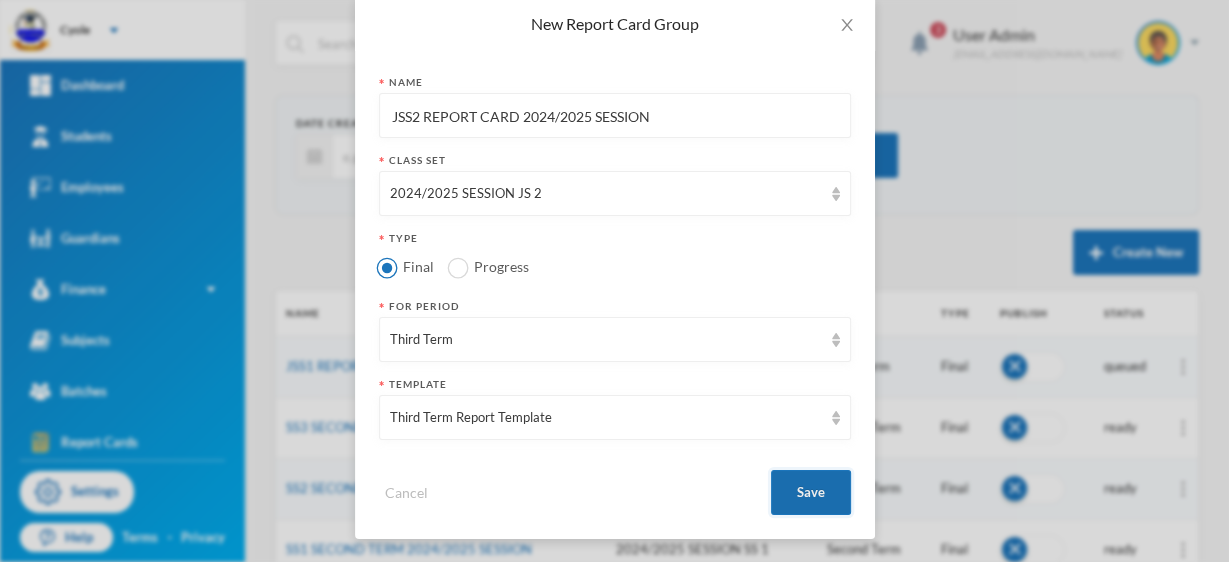 click on "Save" at bounding box center (811, 492) 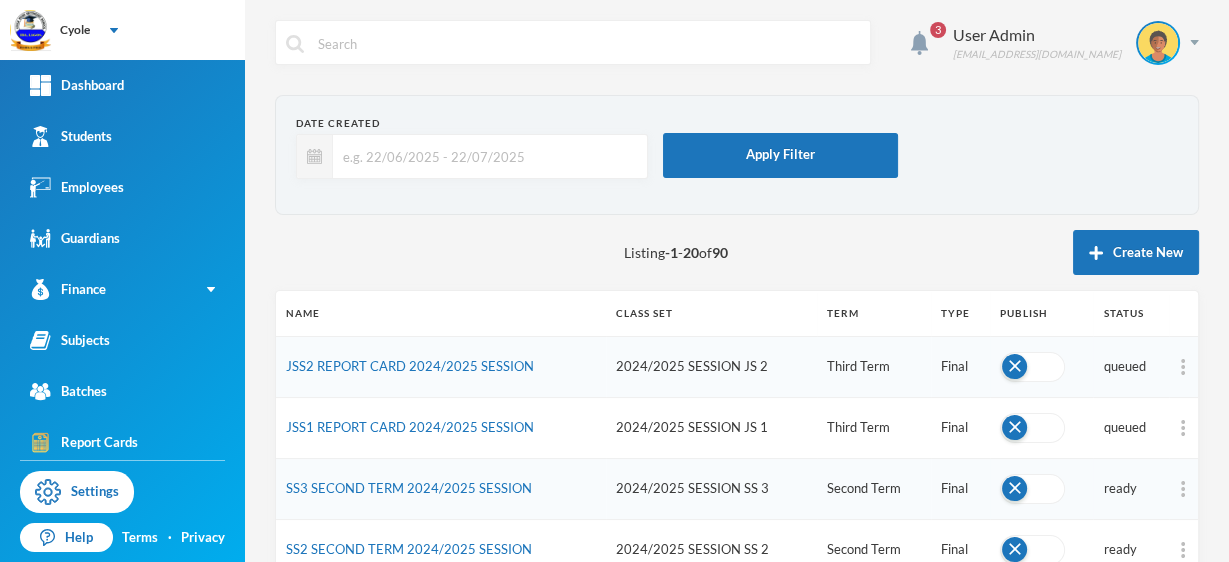 scroll, scrollTop: 3, scrollLeft: 0, axis: vertical 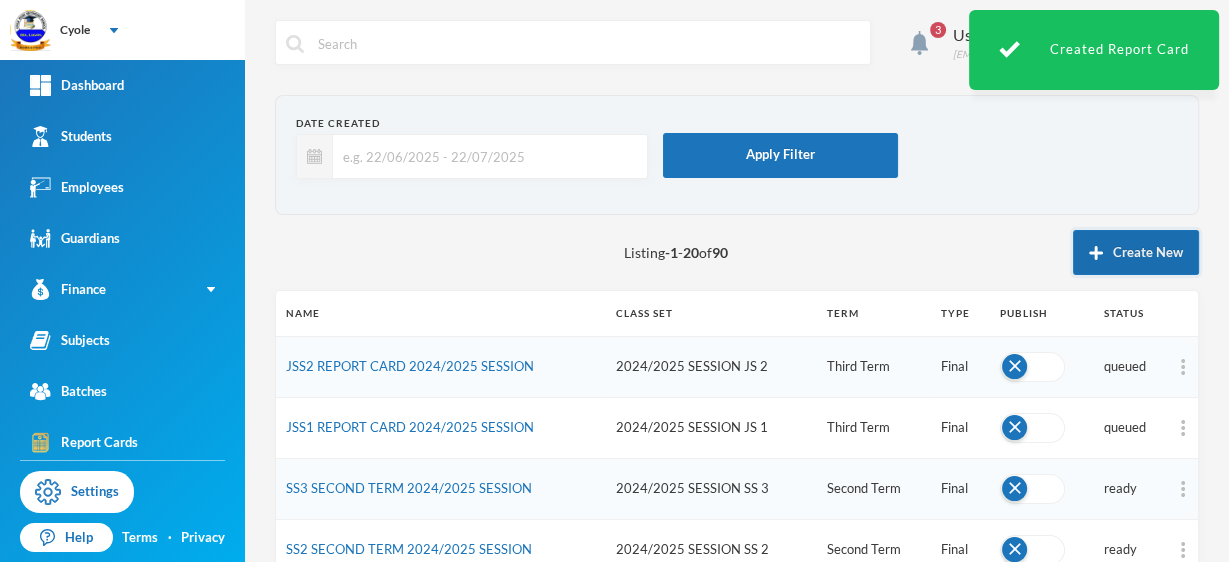 click on "Create New" at bounding box center [1136, 252] 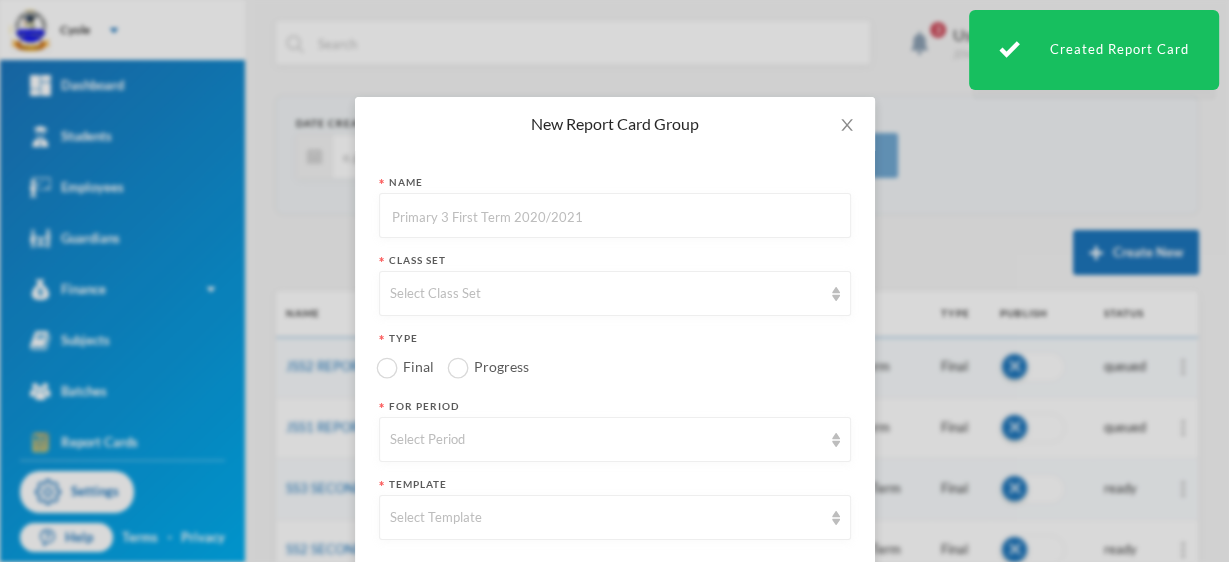 click at bounding box center [615, 216] 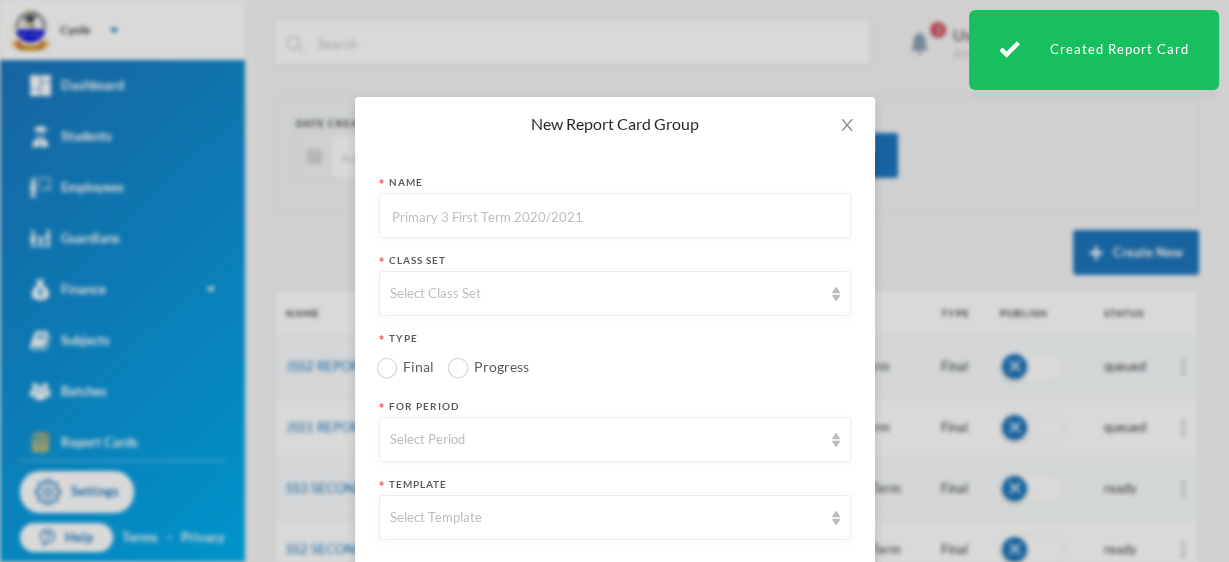 paste on "JSS1 REPORT CARD 2024/2025 SESSION" 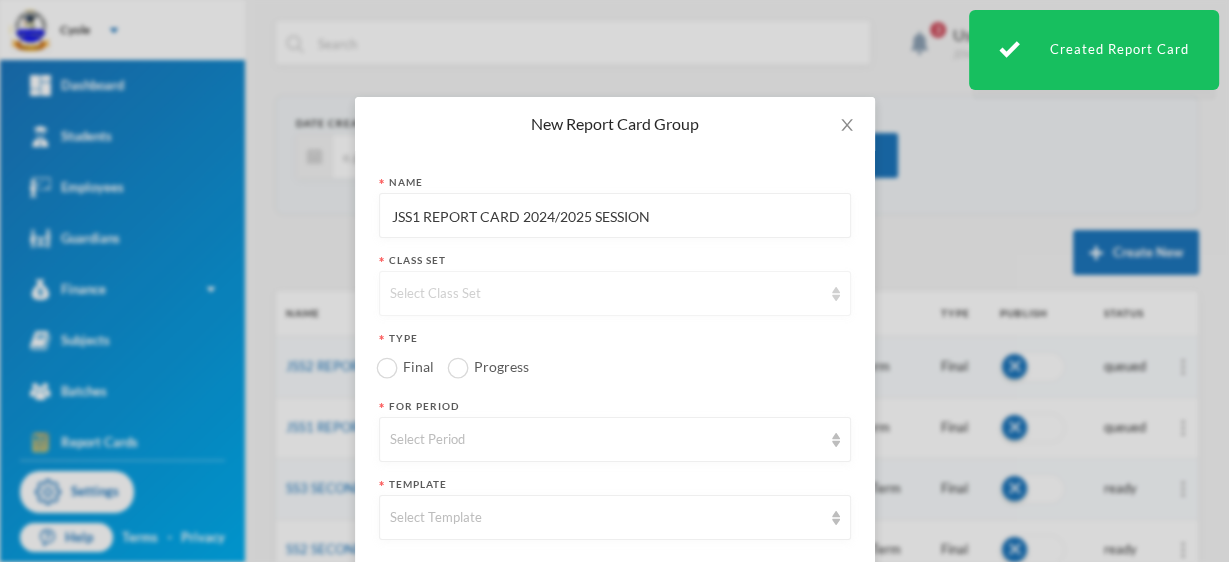 type on "JSS1 REPORT CARD 2024/2025 SESSION" 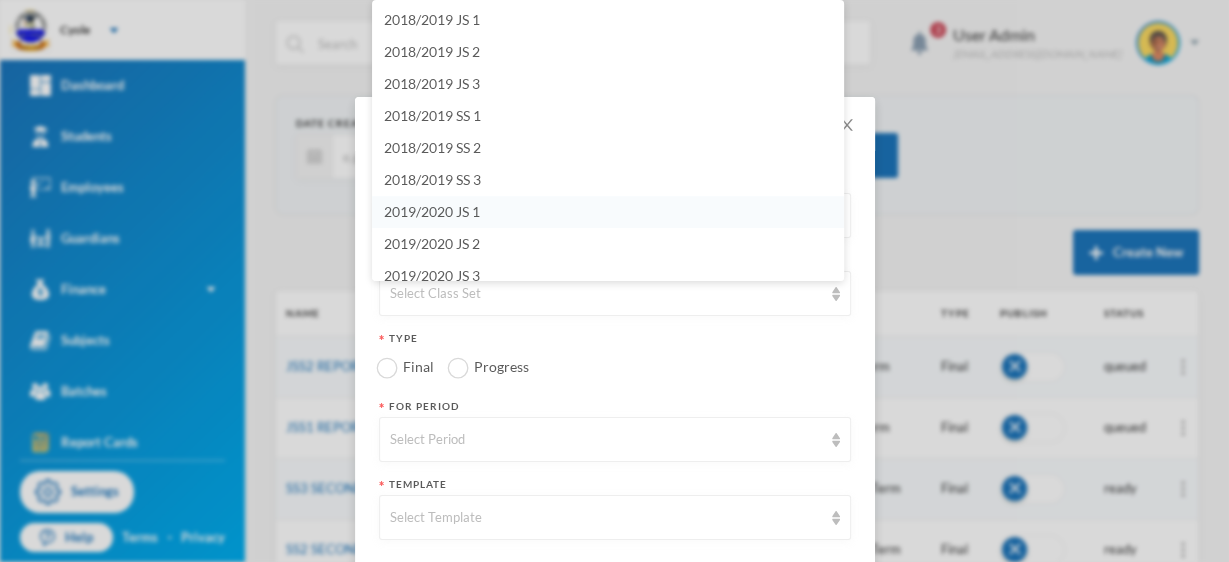 scroll, scrollTop: 10, scrollLeft: 0, axis: vertical 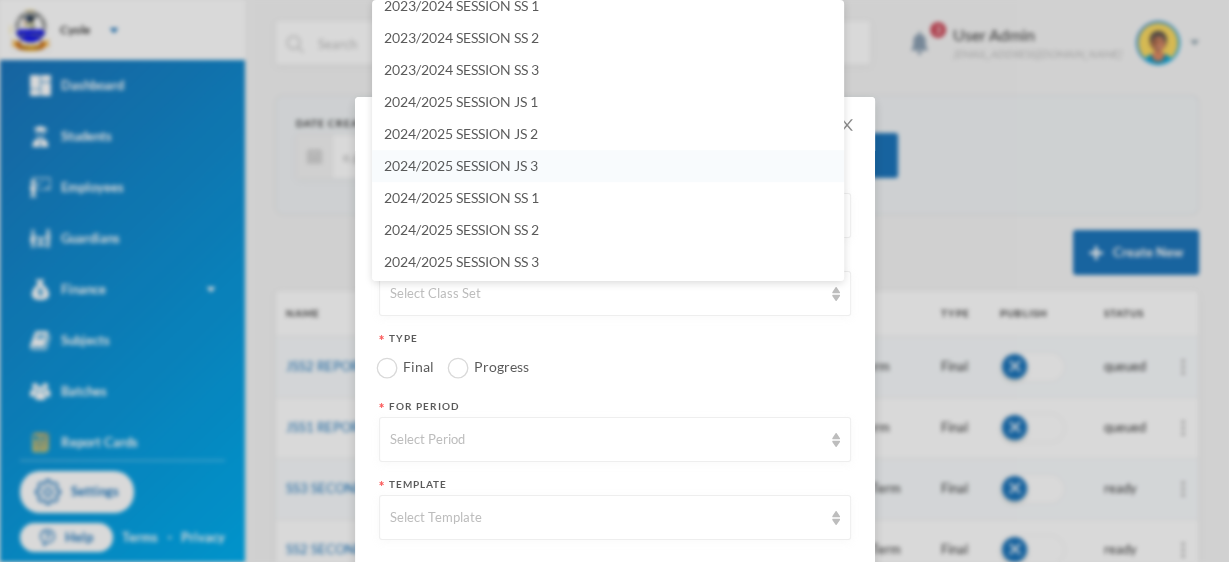 click on "2024/2025 SESSION JS 3" at bounding box center (461, 165) 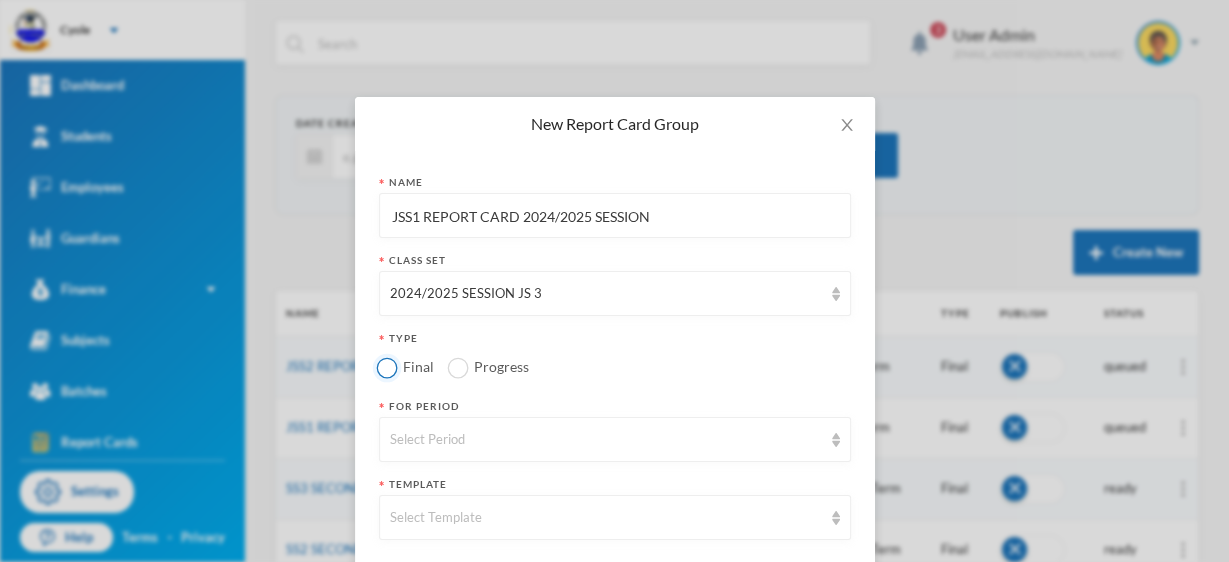 click on "Final" at bounding box center (386, 367) 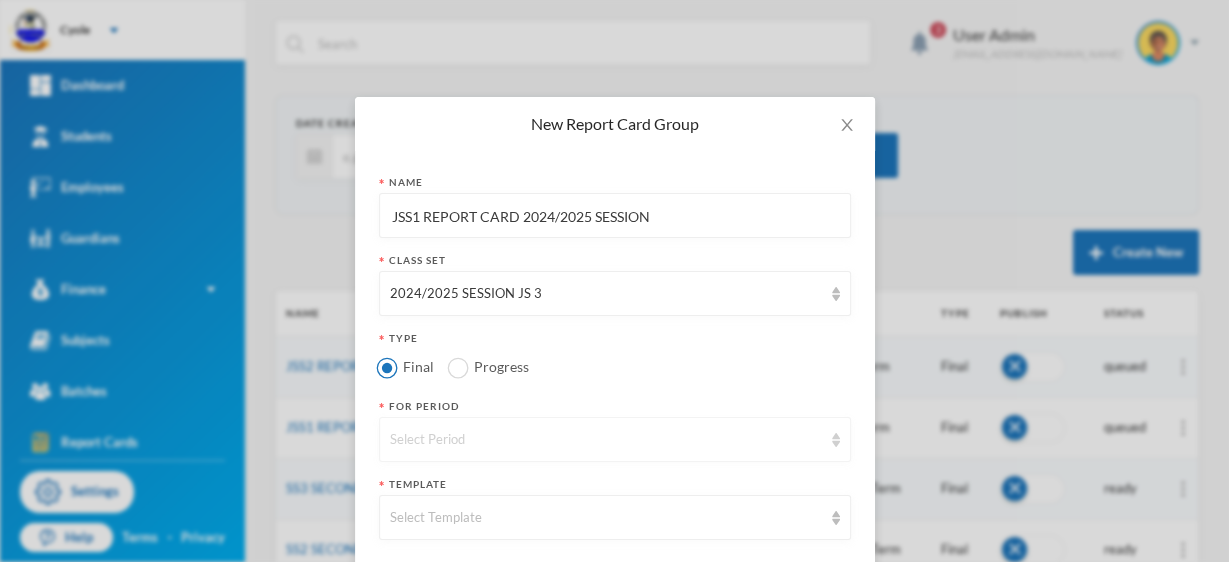 click on "Select Period" at bounding box center (606, 440) 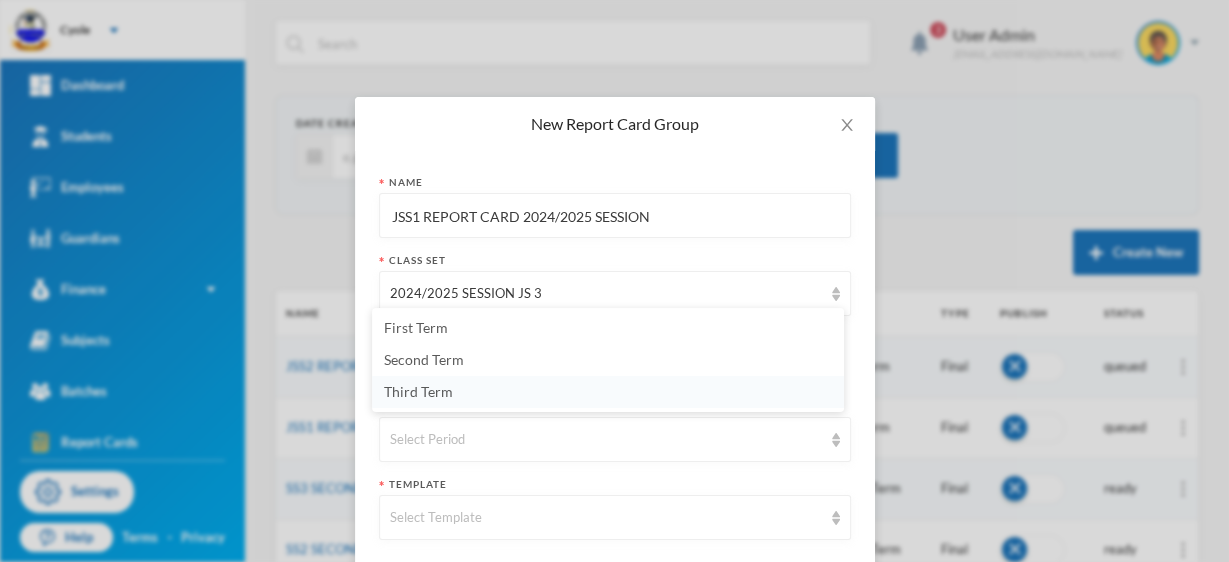 click on "Third Term" at bounding box center [608, 392] 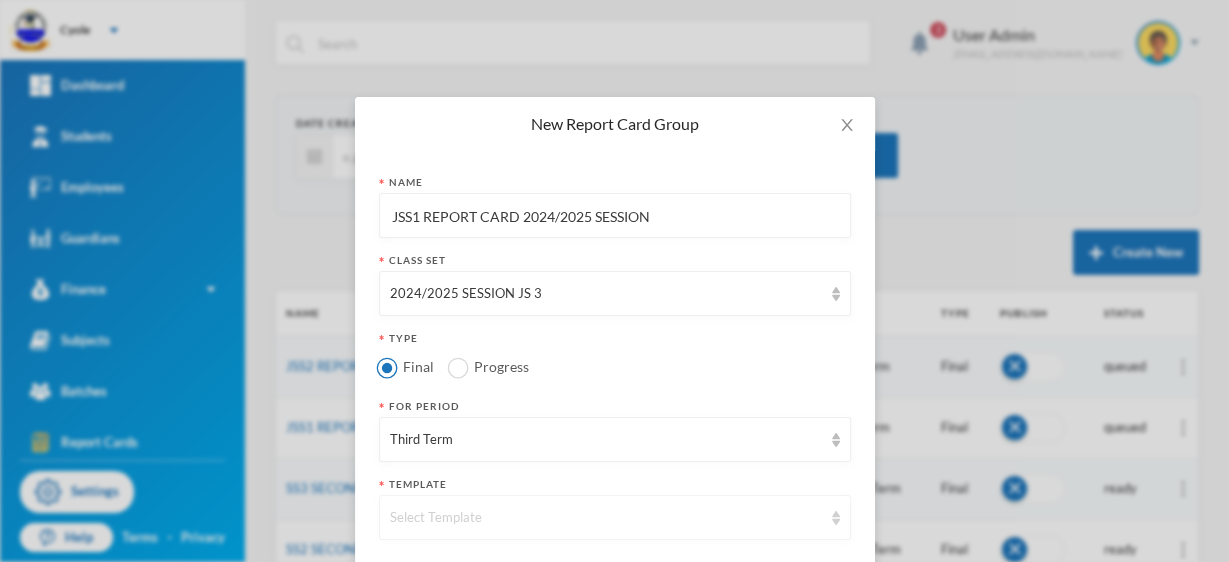 click on "Select Template" at bounding box center (606, 518) 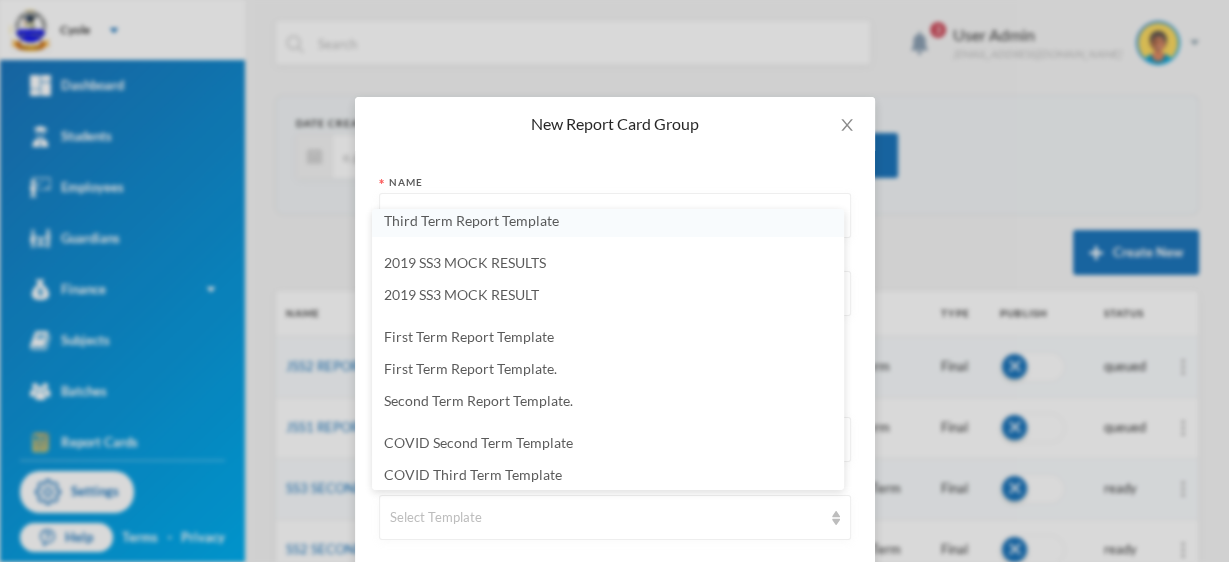 scroll, scrollTop: 3, scrollLeft: 0, axis: vertical 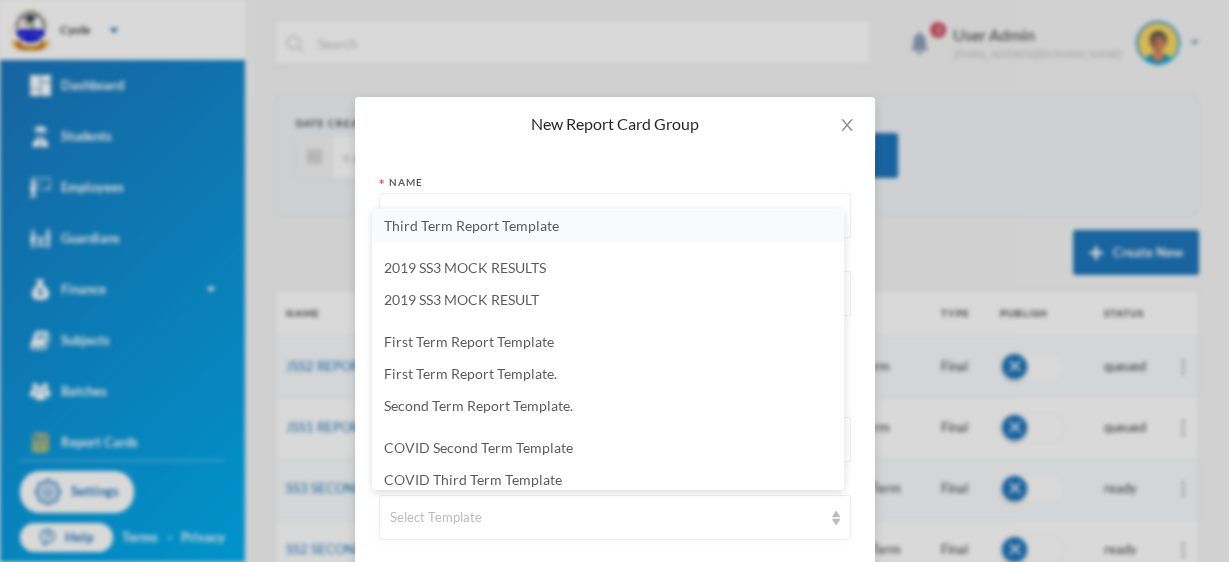 click on "Third Term Report Template" at bounding box center (471, 225) 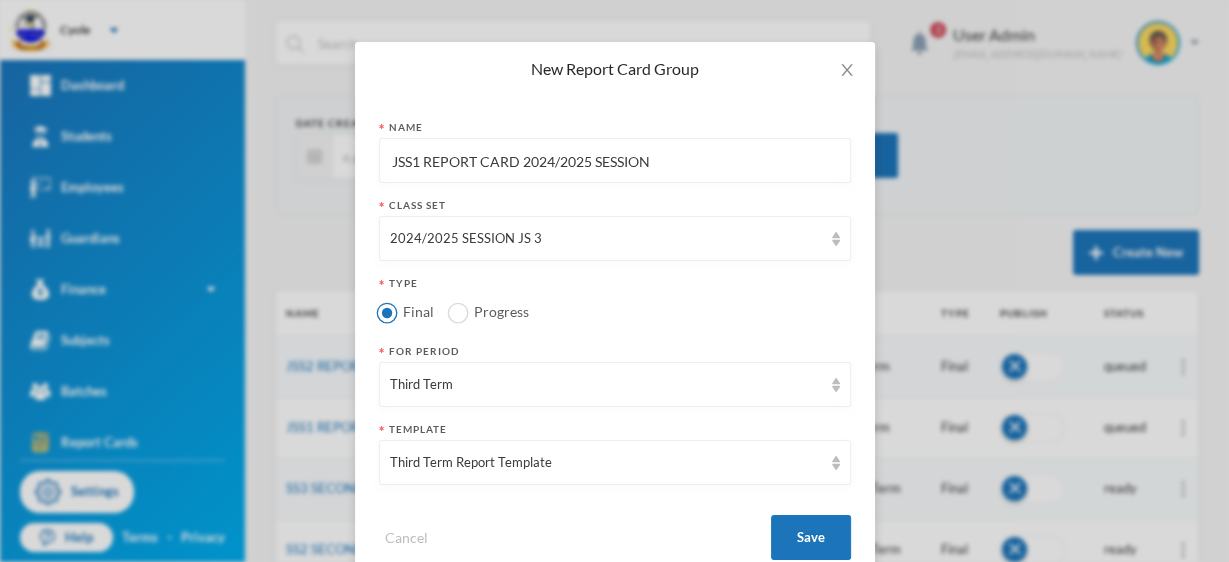 scroll, scrollTop: 103, scrollLeft: 0, axis: vertical 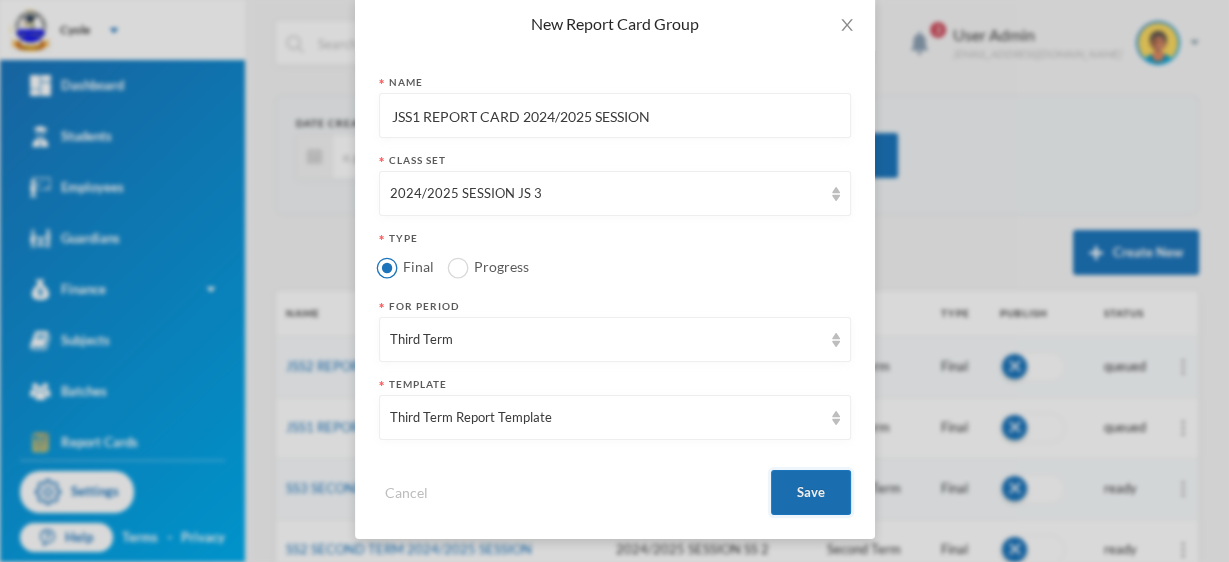 click on "Save" at bounding box center (811, 492) 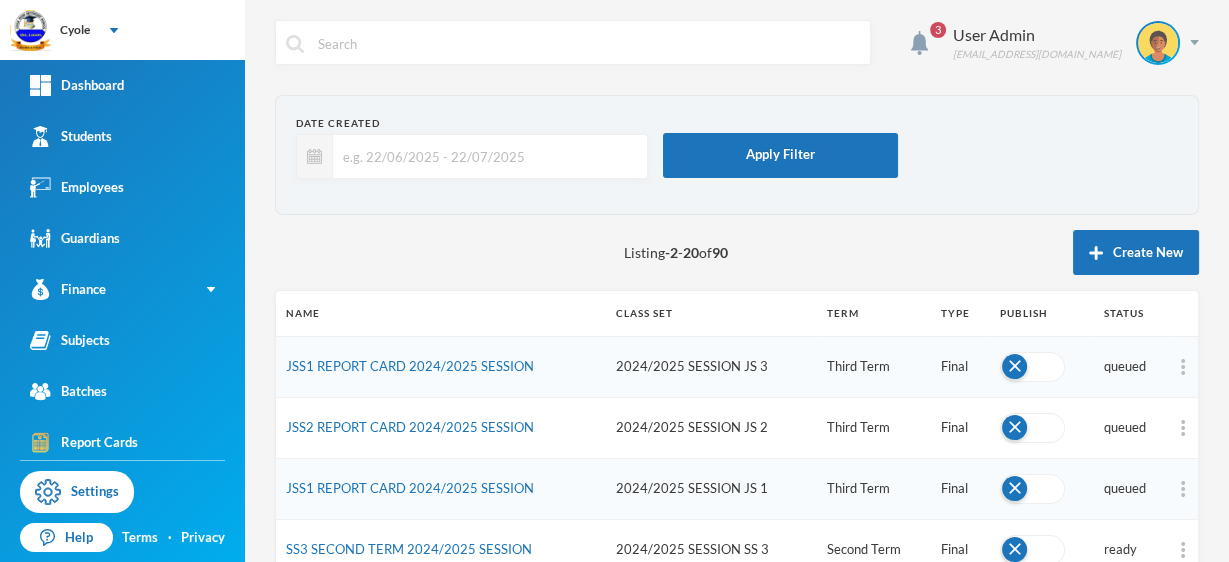 scroll, scrollTop: 3, scrollLeft: 0, axis: vertical 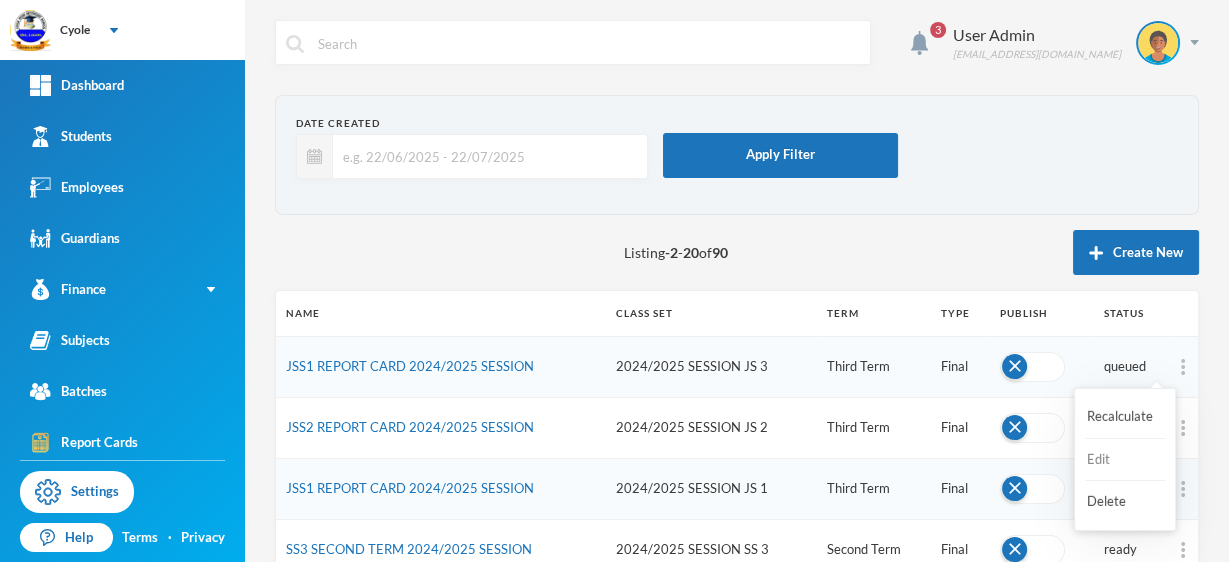 click on "Edit" at bounding box center (1125, 460) 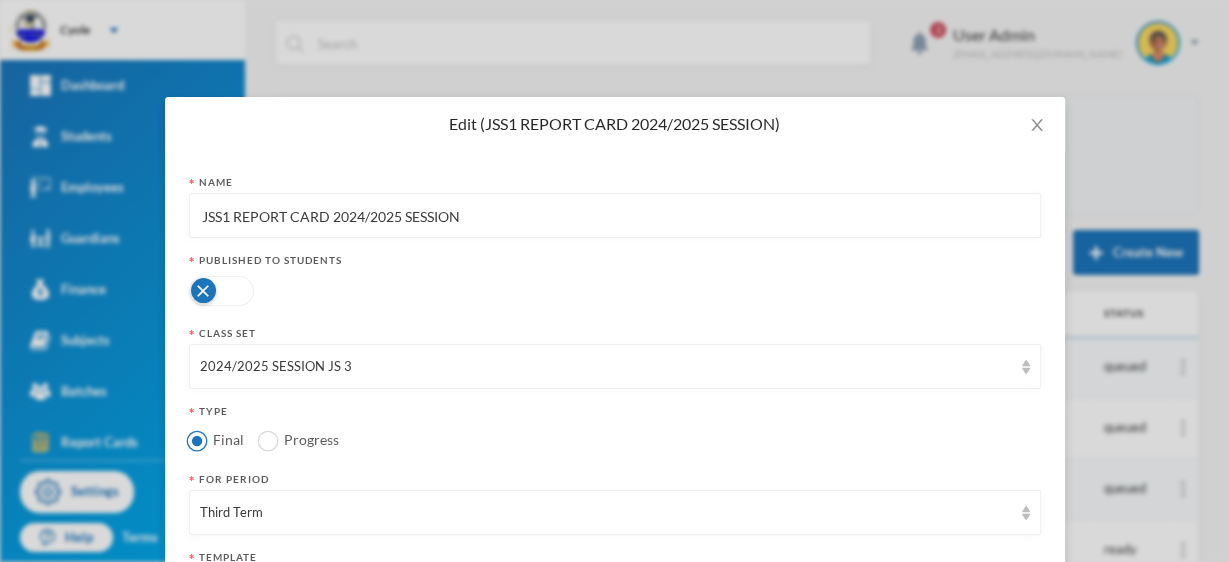 drag, startPoint x: 222, startPoint y: 216, endPoint x: 249, endPoint y: 237, distance: 34.20526 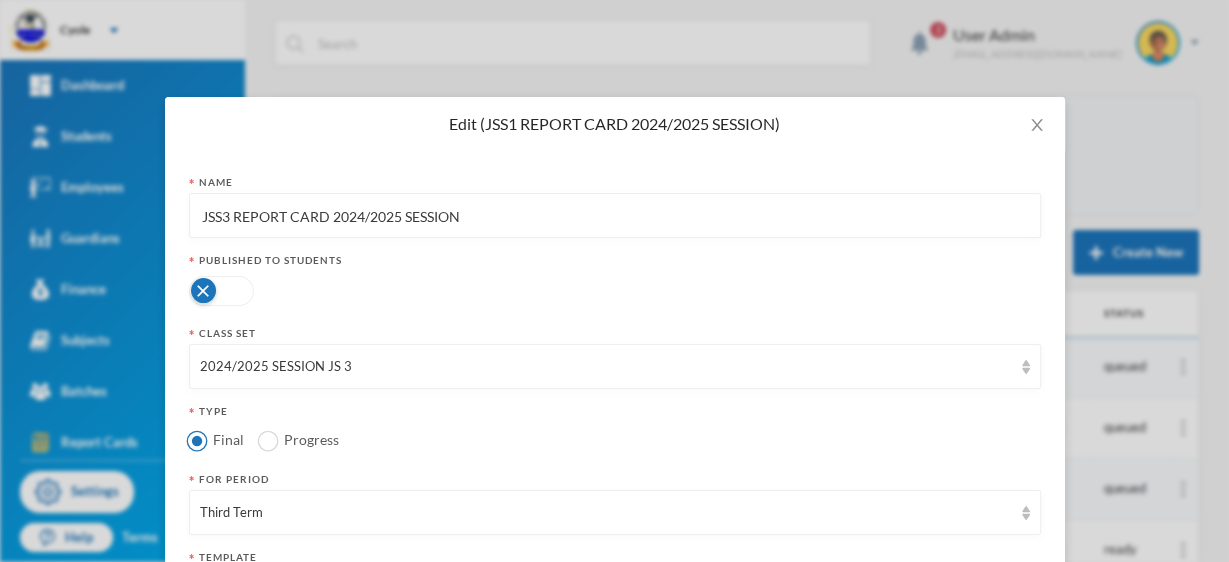 scroll, scrollTop: 176, scrollLeft: 0, axis: vertical 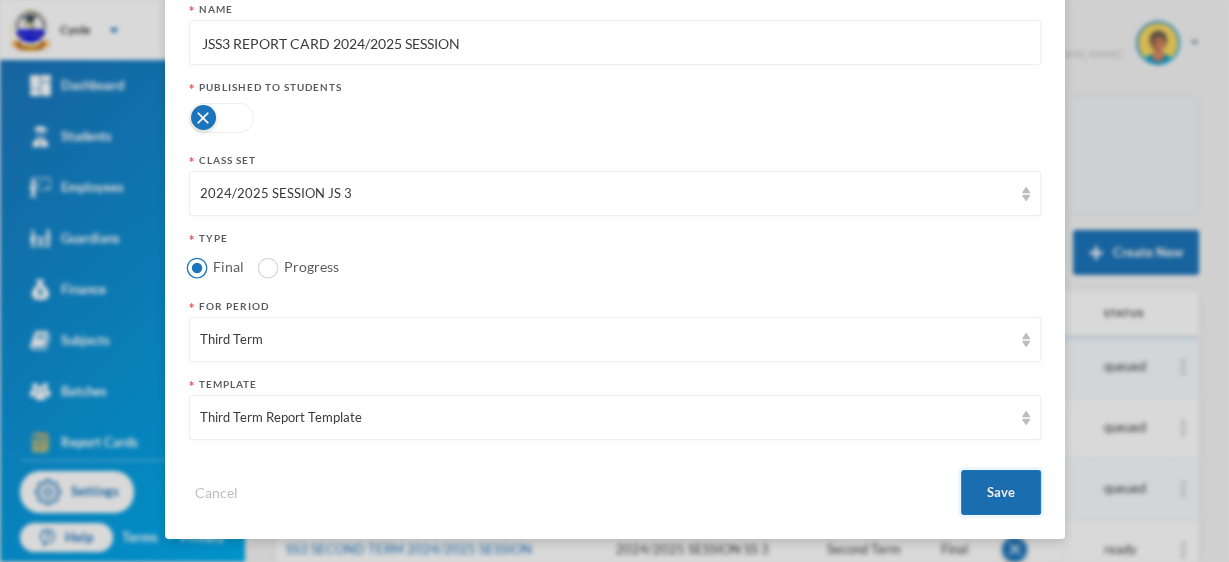 type on "JSS3 REPORT CARD 2024/2025 SESSION" 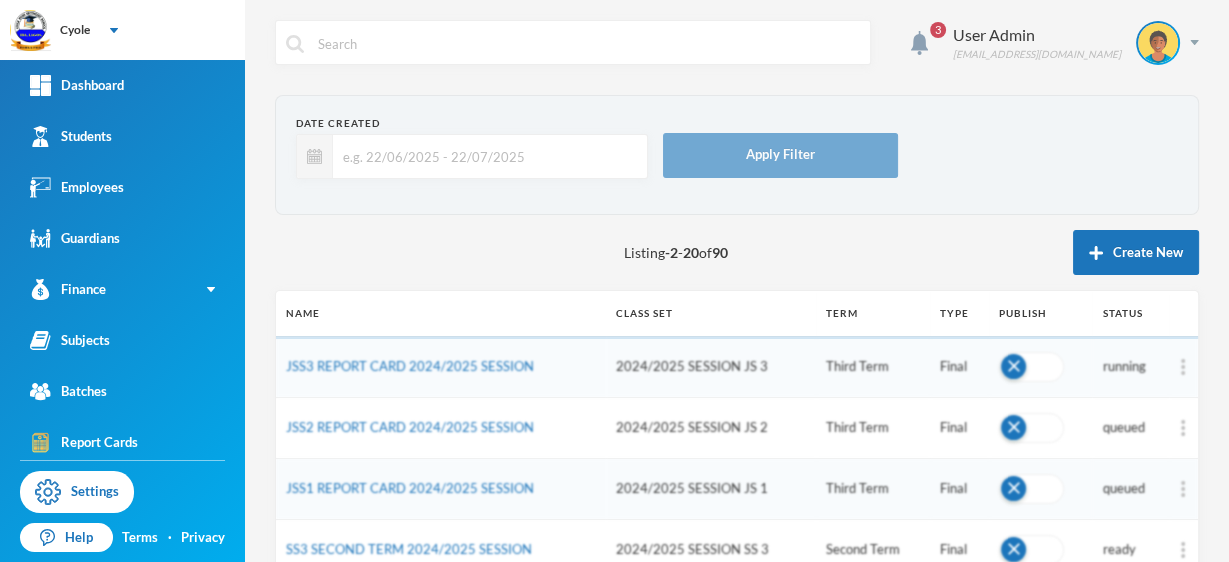 scroll, scrollTop: 76, scrollLeft: 0, axis: vertical 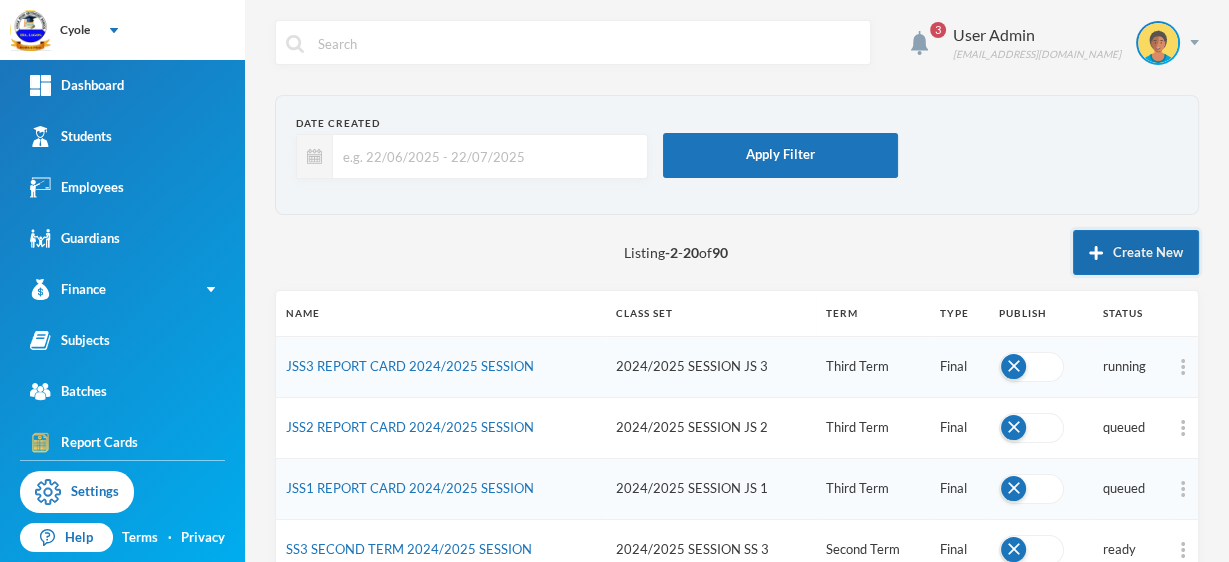 click on "Create New" at bounding box center [1136, 252] 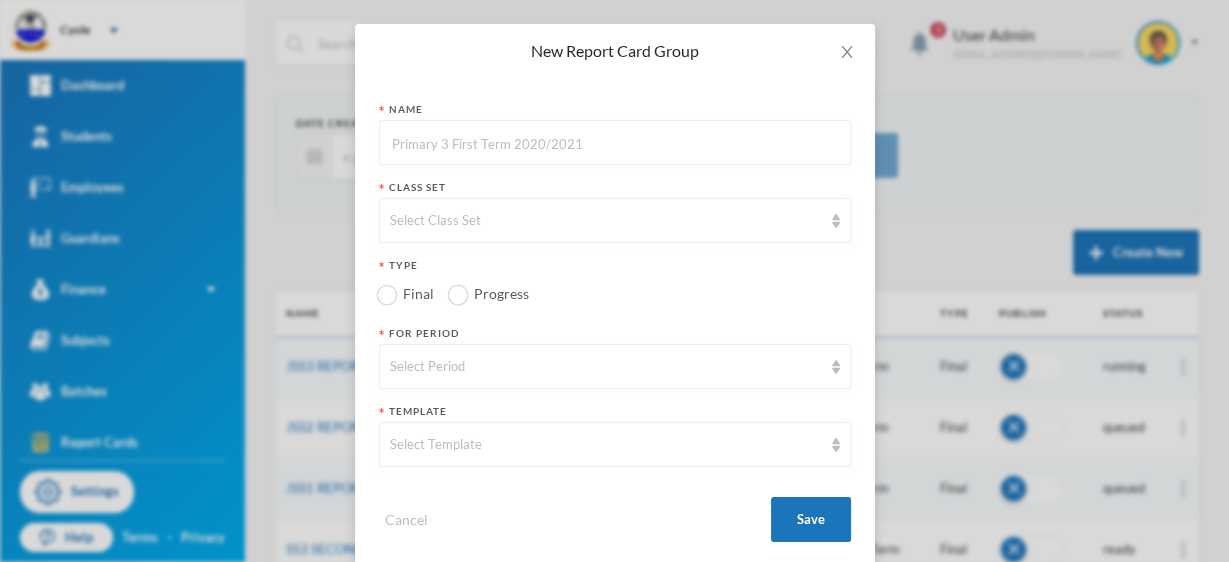 scroll, scrollTop: 3, scrollLeft: 0, axis: vertical 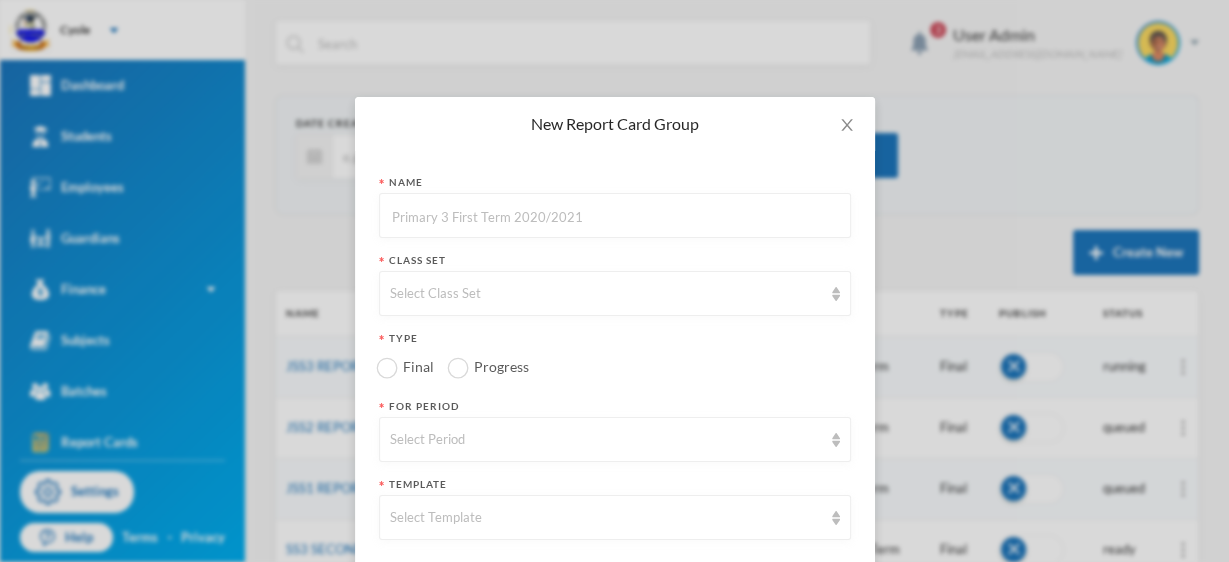 paste on "JSS1 REPORT CARD 2024/2025 SESSION" 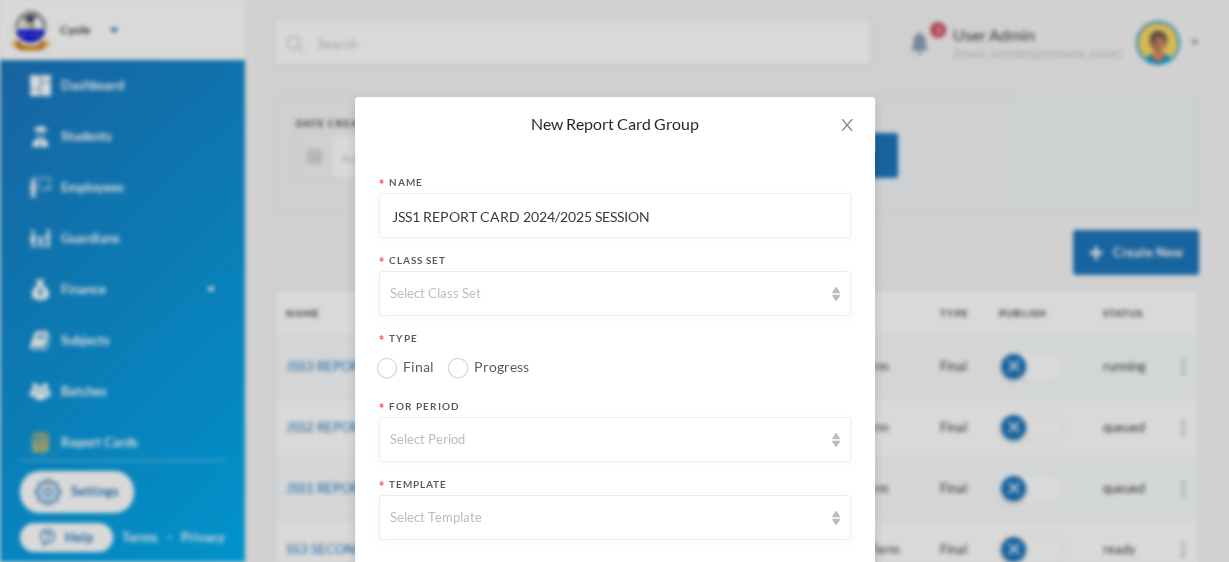 click on "JSS1 REPORT CARD 2024/2025 SESSION" at bounding box center (615, 216) 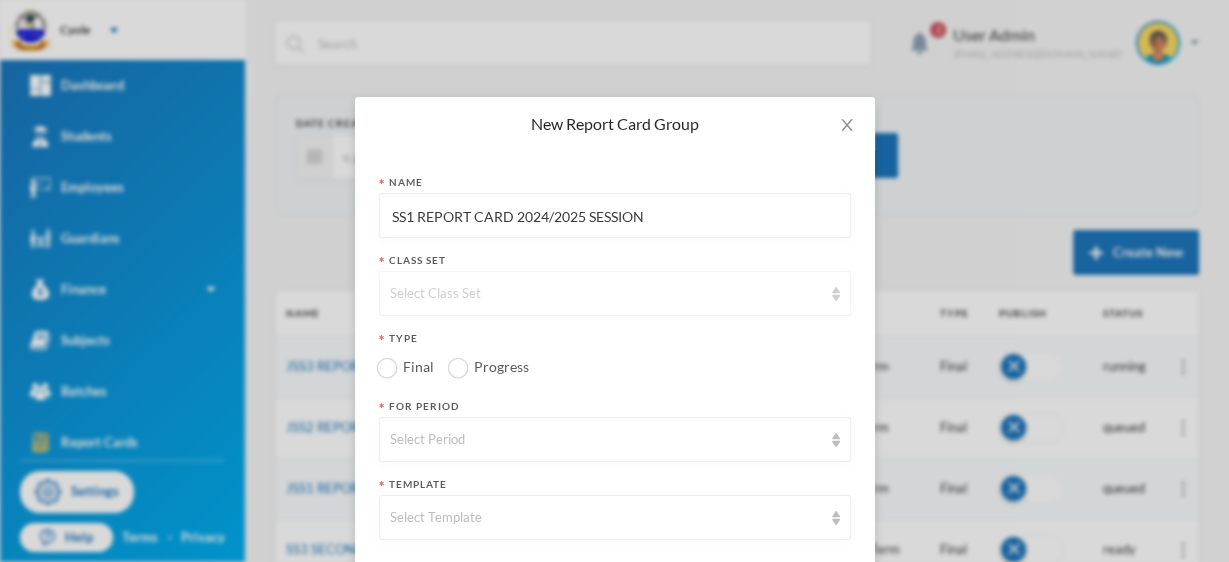 type on "SS1 REPORT CARD 2024/2025 SESSION" 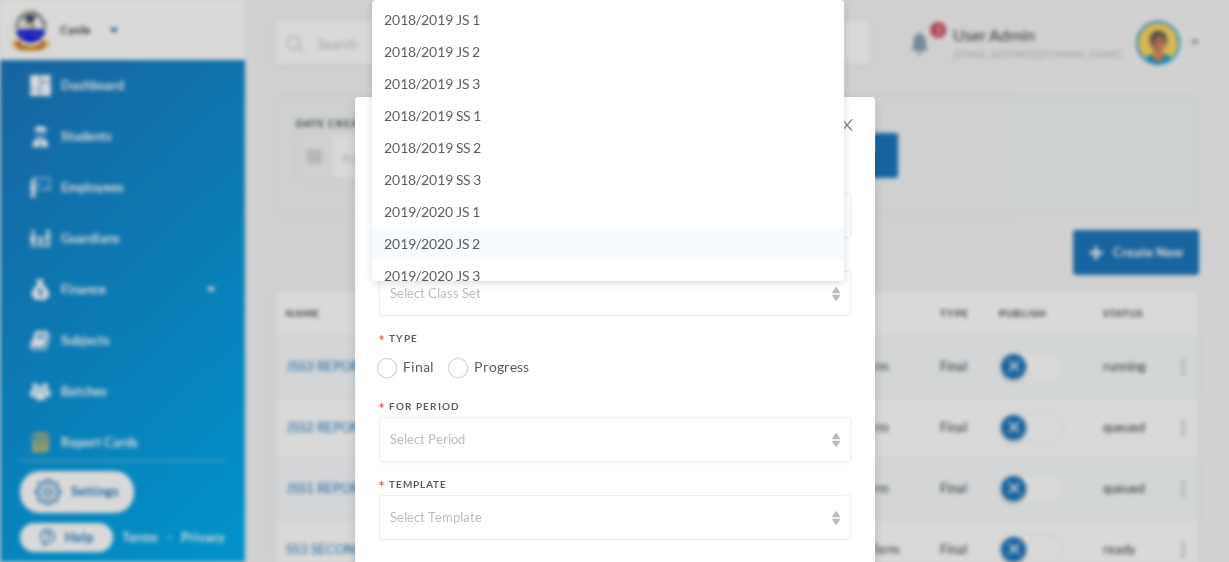 scroll, scrollTop: 10, scrollLeft: 0, axis: vertical 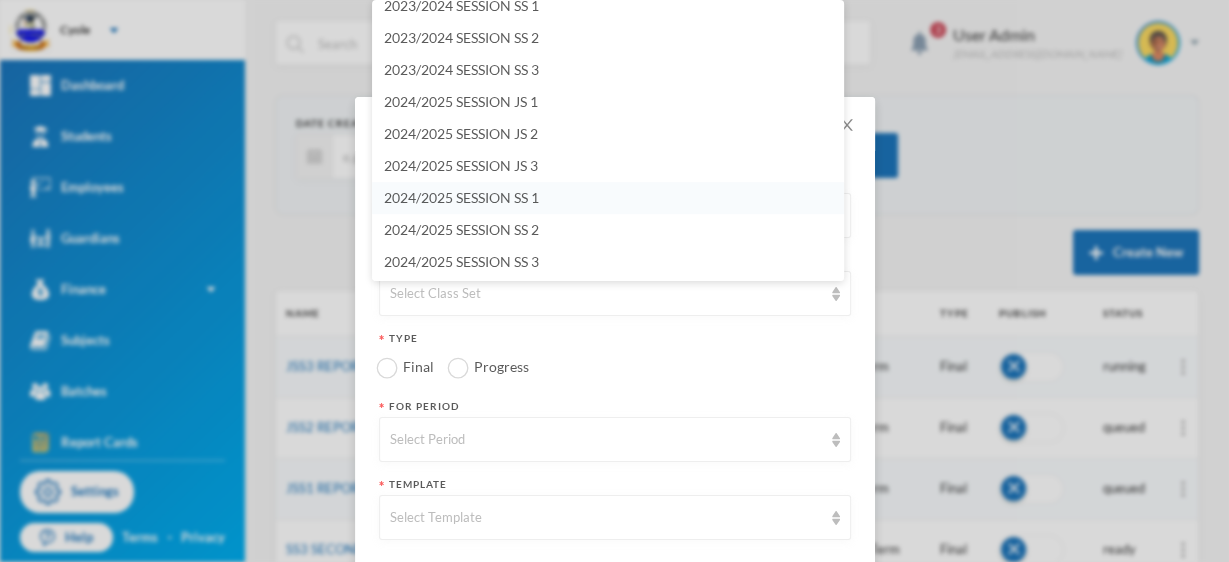 click on "2024/2025 SESSION SS 1" at bounding box center (461, 197) 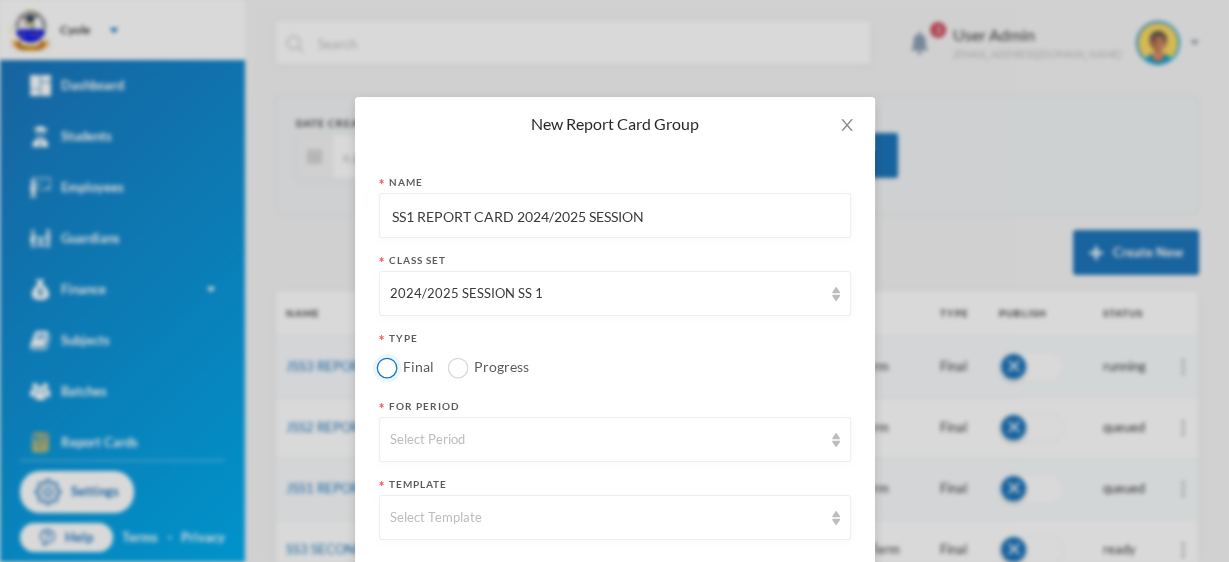 drag, startPoint x: 382, startPoint y: 364, endPoint x: 409, endPoint y: 363, distance: 27.018513 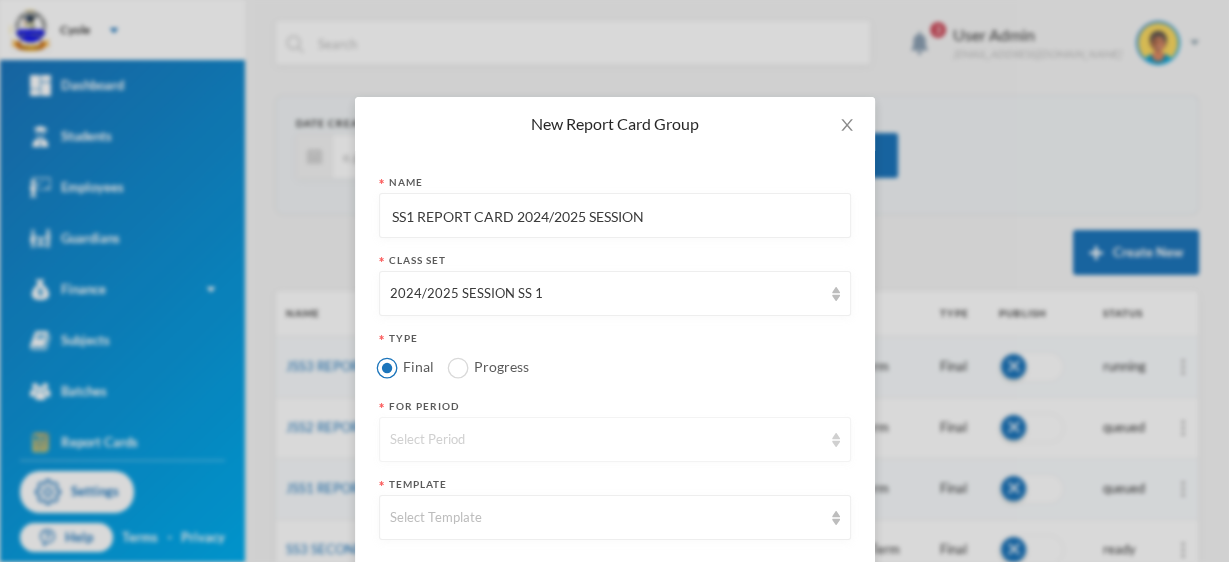 click on "Select Period" at bounding box center (606, 440) 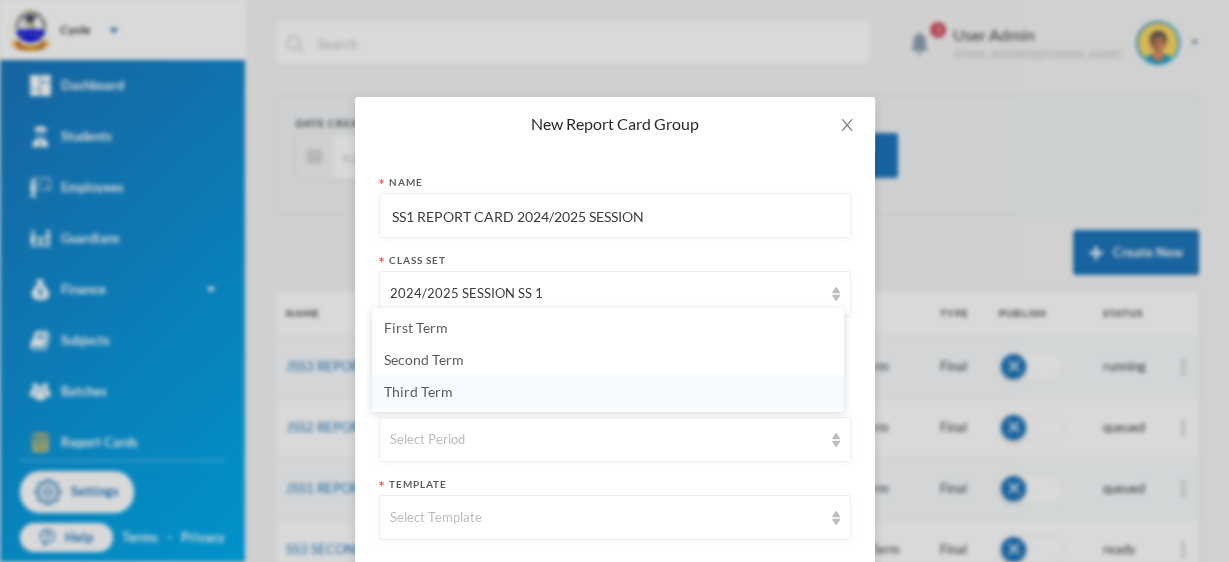 click on "Third Term" at bounding box center [608, 392] 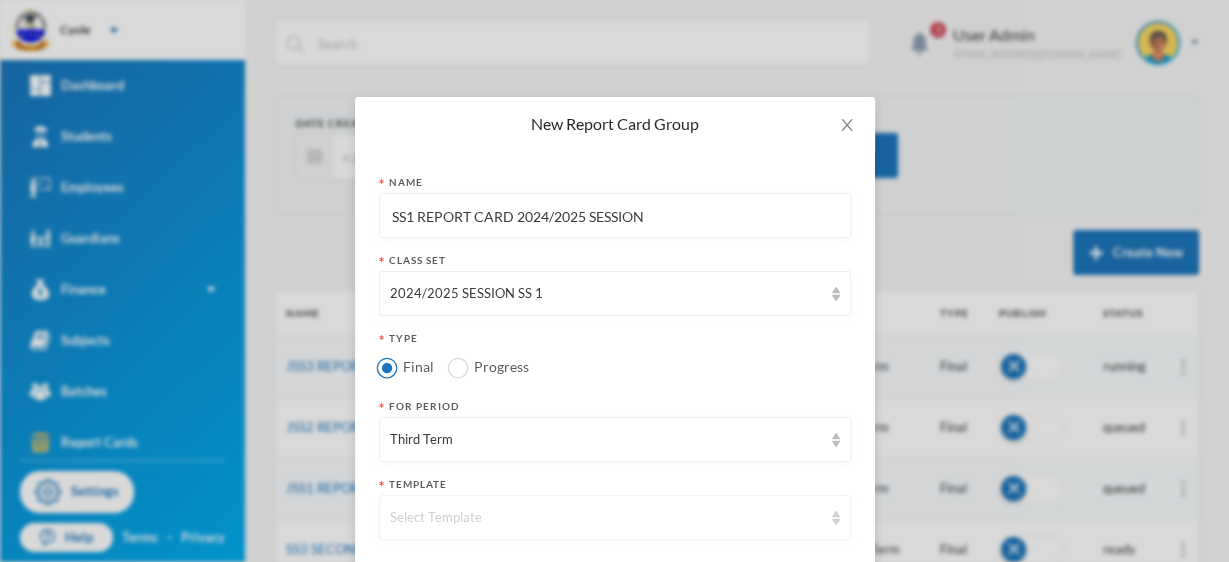 click on "Select Template" at bounding box center [606, 518] 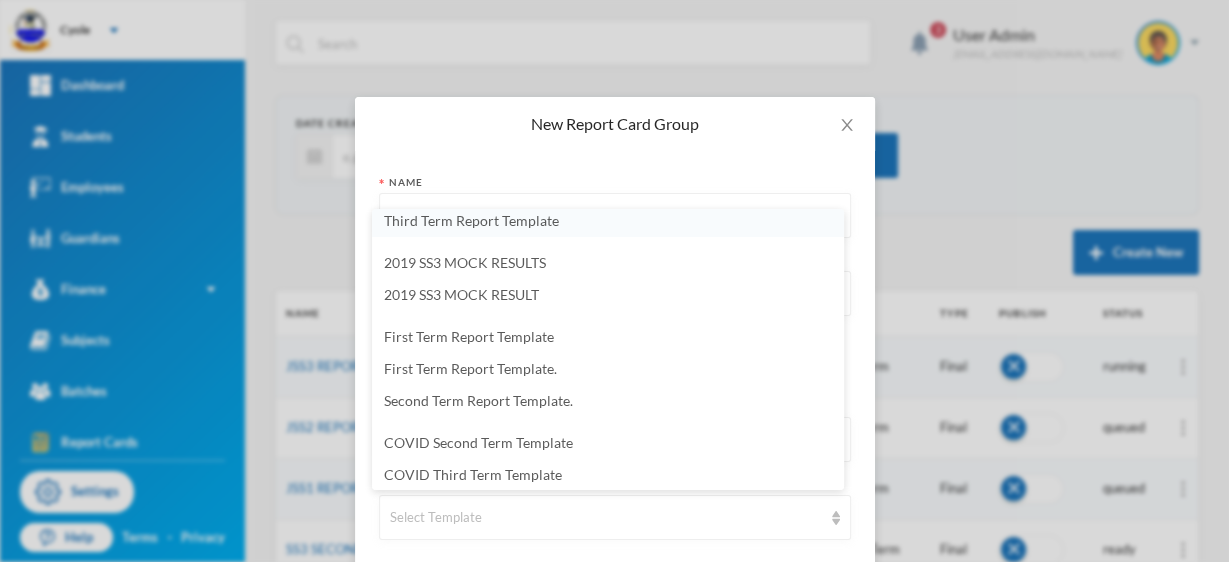 scroll, scrollTop: 3, scrollLeft: 0, axis: vertical 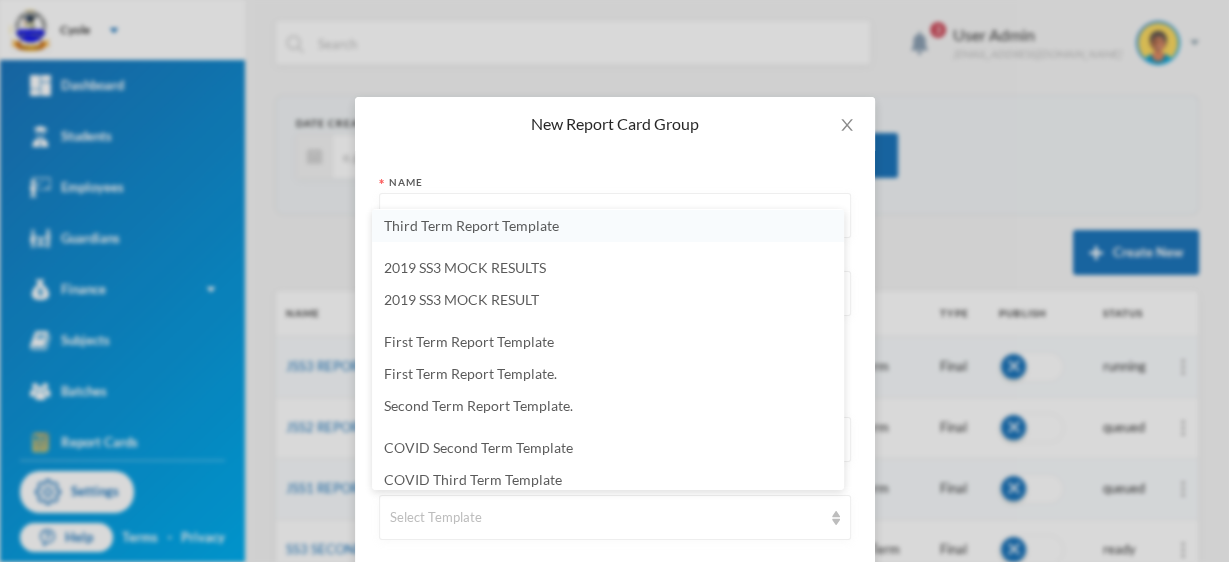 click on "Third Term Report Template" at bounding box center (471, 225) 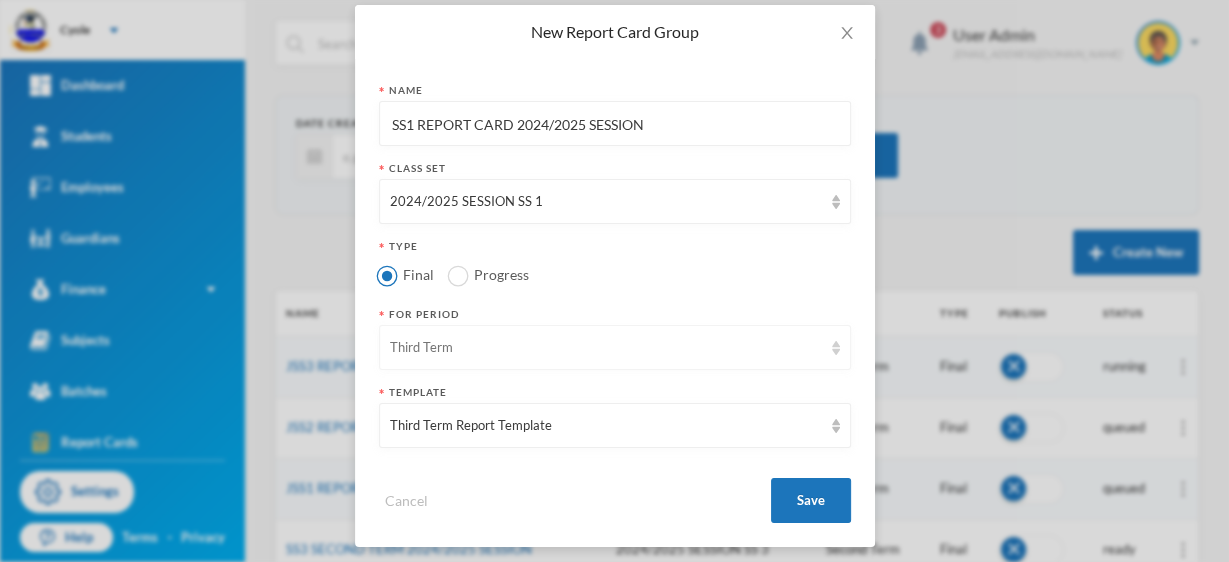 scroll, scrollTop: 103, scrollLeft: 0, axis: vertical 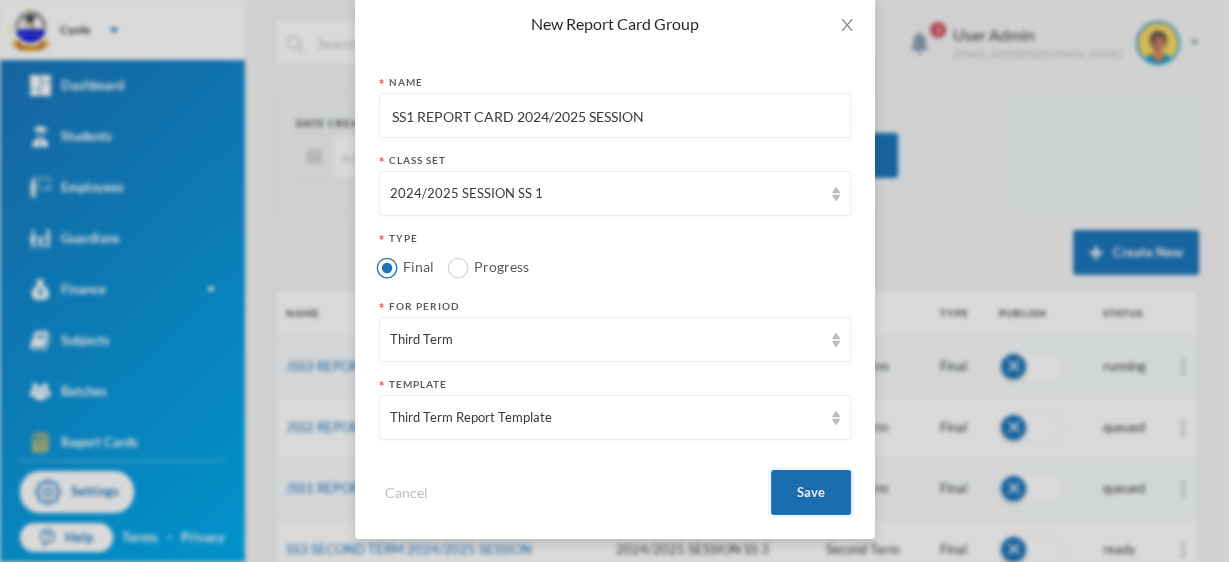 click on "Save" at bounding box center (811, 492) 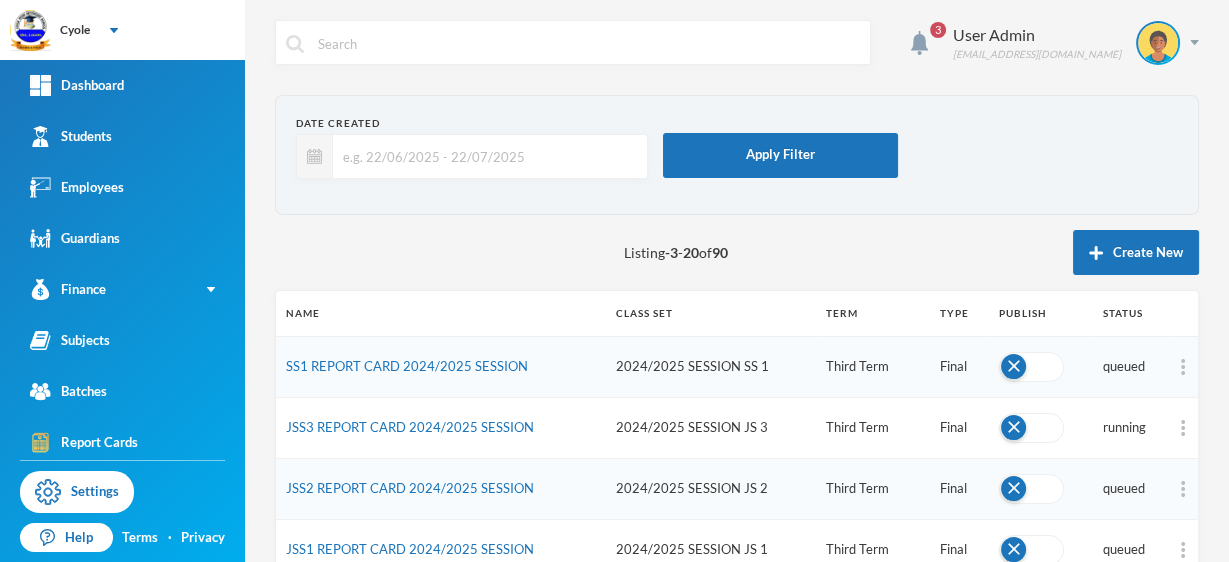 scroll, scrollTop: 3, scrollLeft: 0, axis: vertical 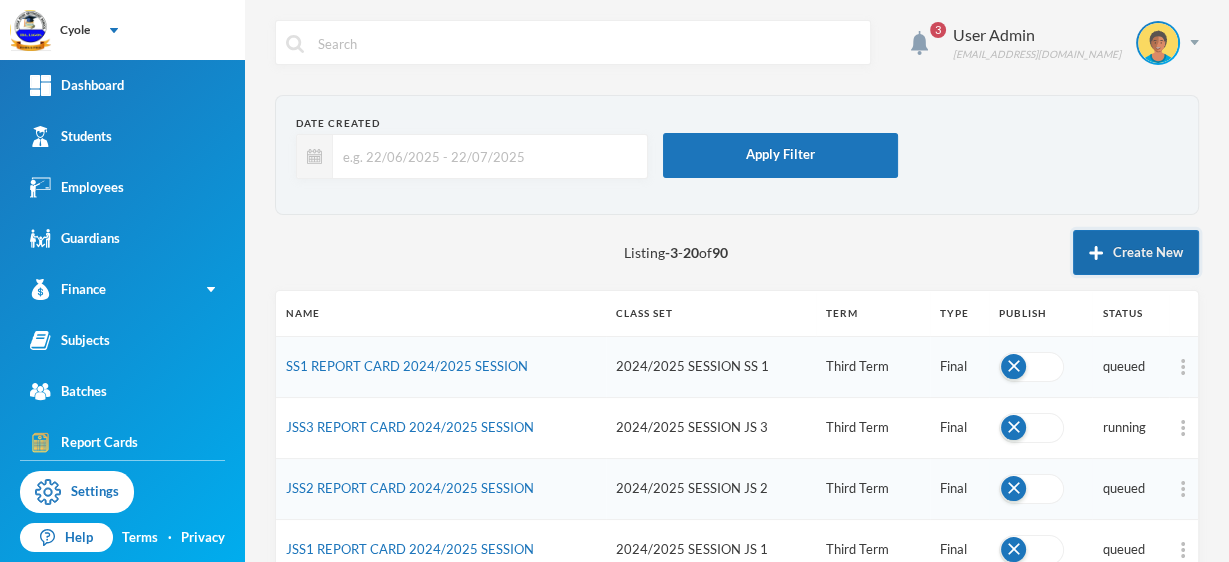 click on "Create New" at bounding box center (1136, 252) 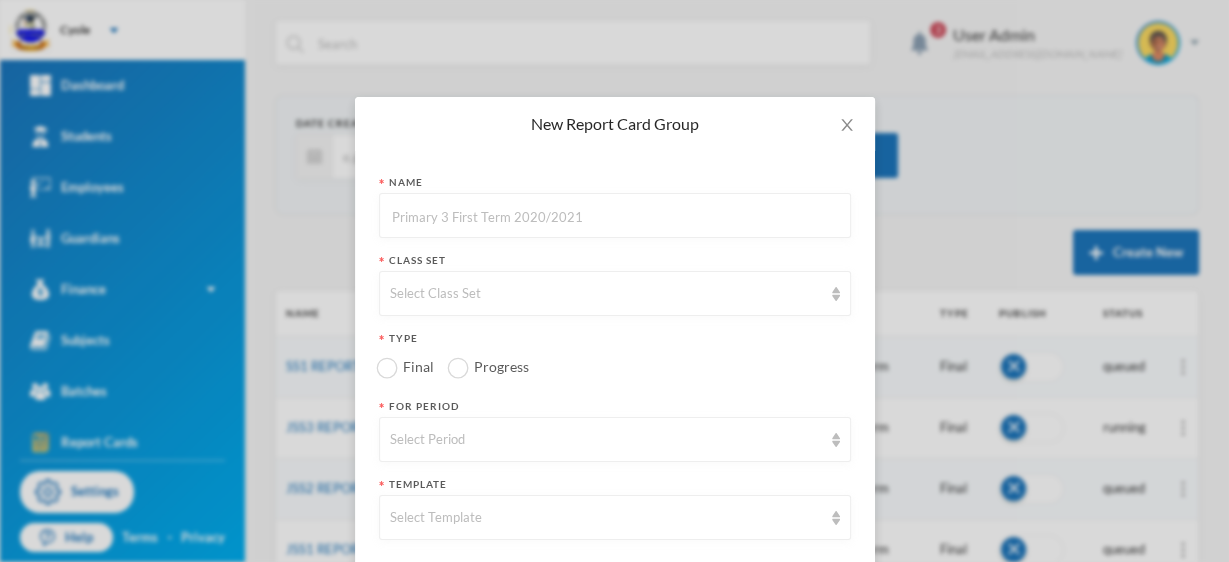 paste on "JSS1 REPORT CARD 2024/2025 SESSION" 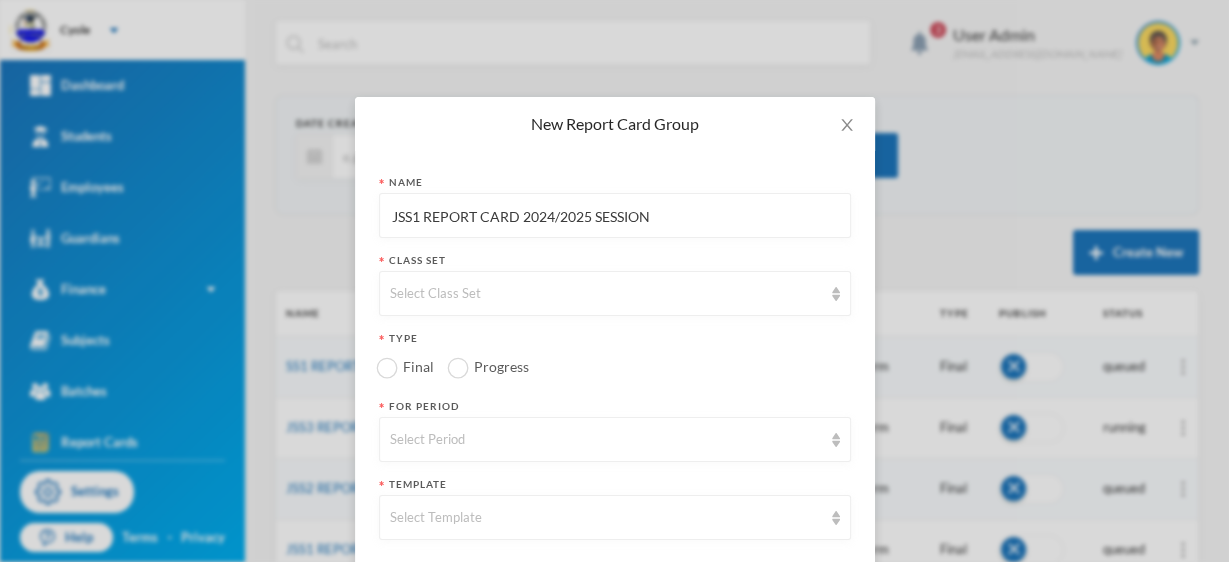 click on "JSS1 REPORT CARD 2024/2025 SESSION" at bounding box center (615, 216) 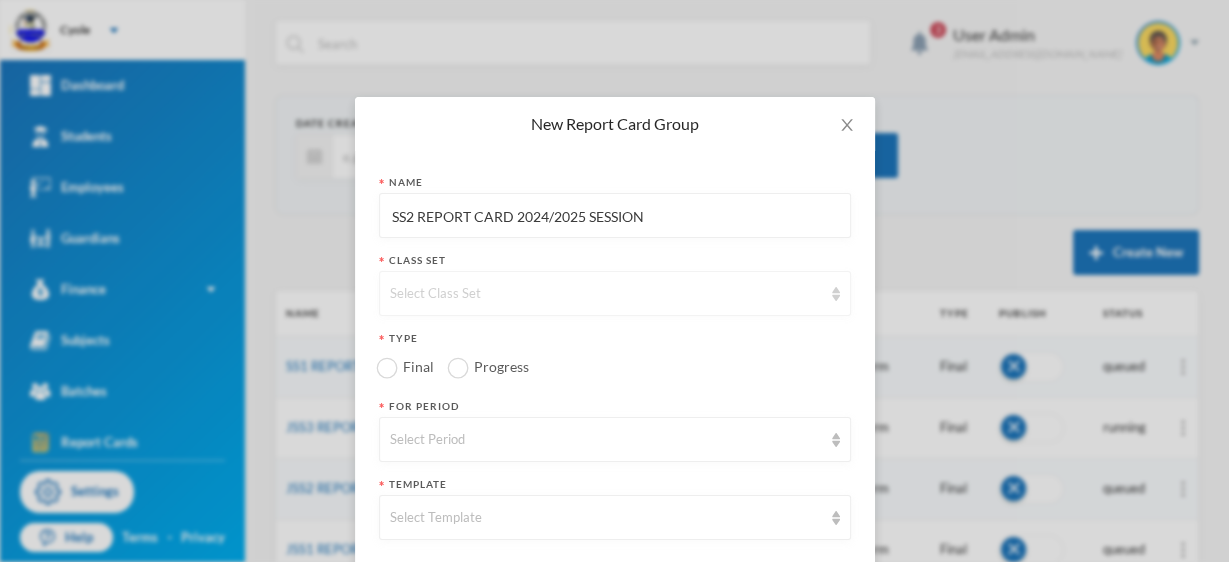 type on "SS2 REPORT CARD 2024/2025 SESSION" 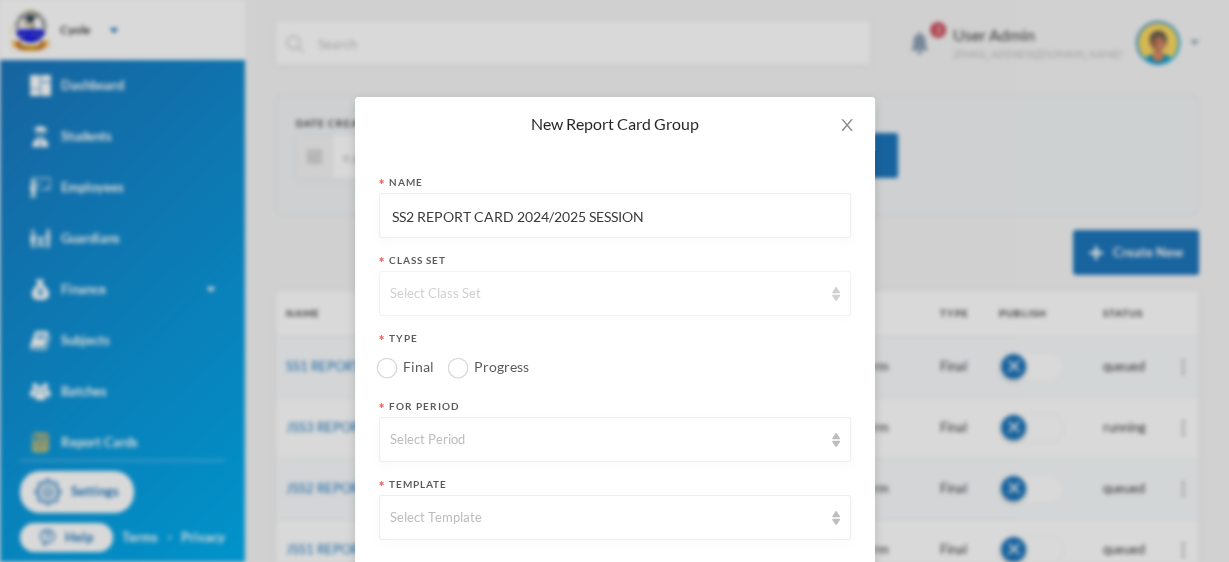 click on "Select Class Set" at bounding box center [606, 294] 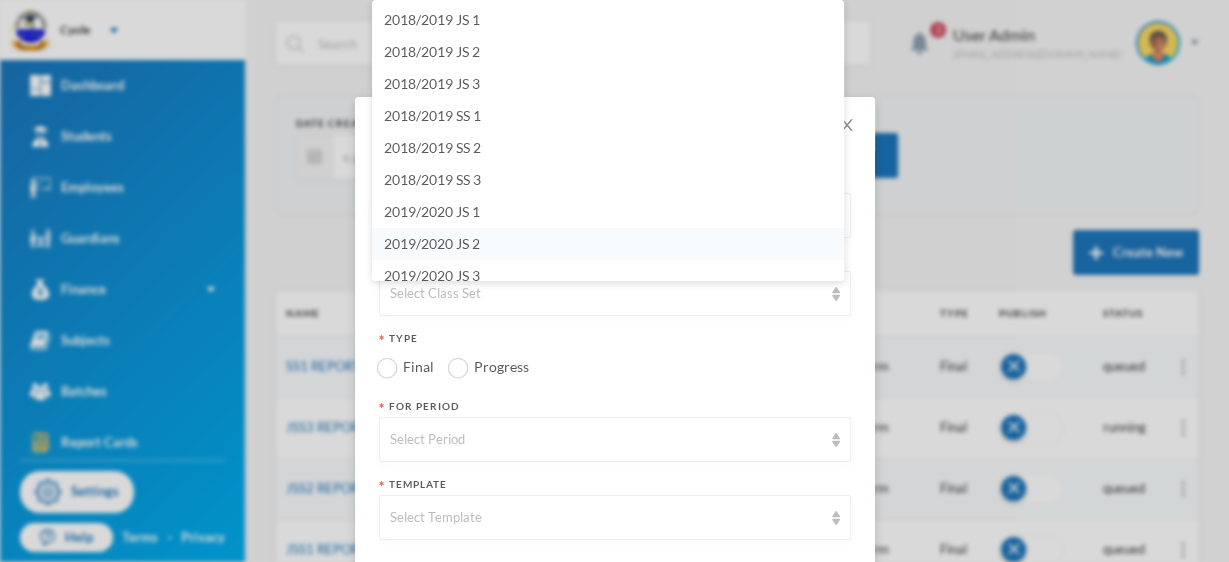 scroll, scrollTop: 10, scrollLeft: 0, axis: vertical 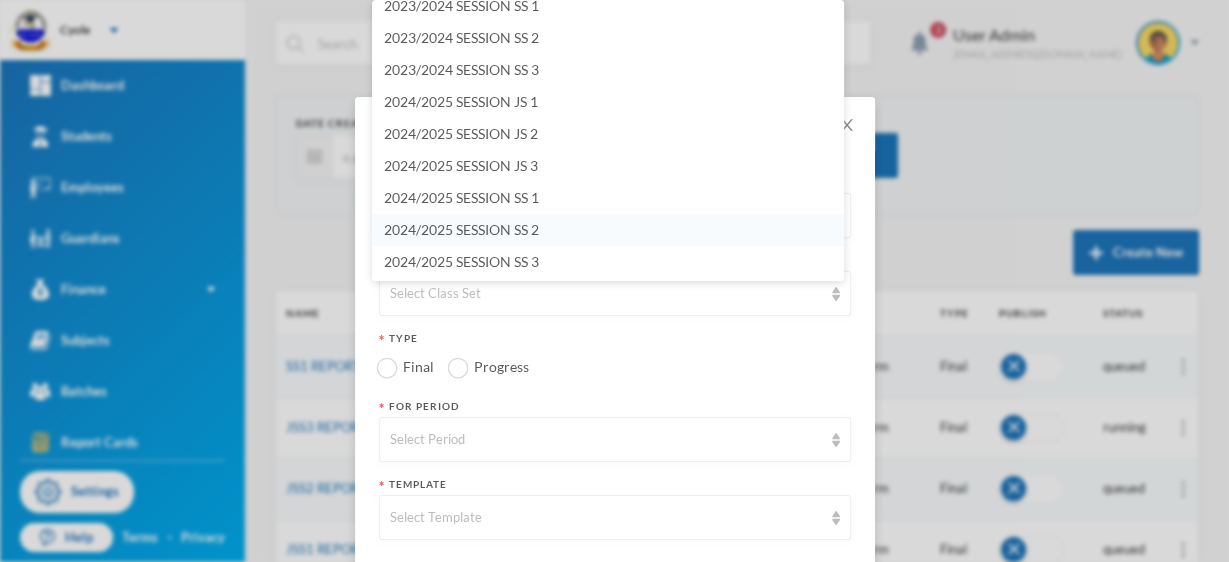 click on "2024/2025 SESSION SS 2" at bounding box center (461, 229) 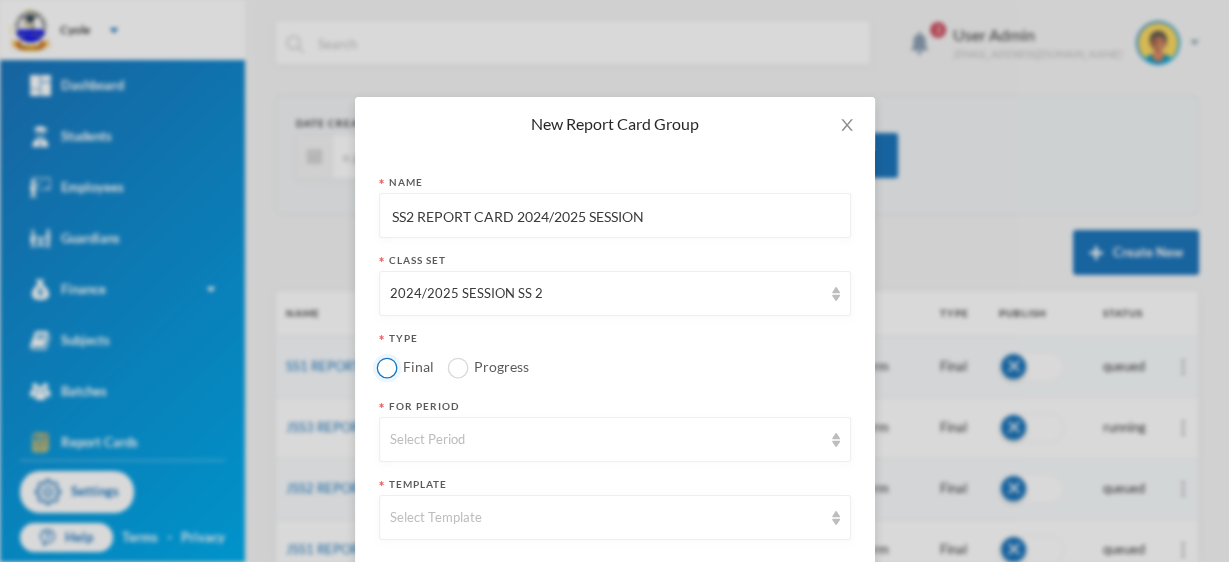 click on "Final" at bounding box center (386, 367) 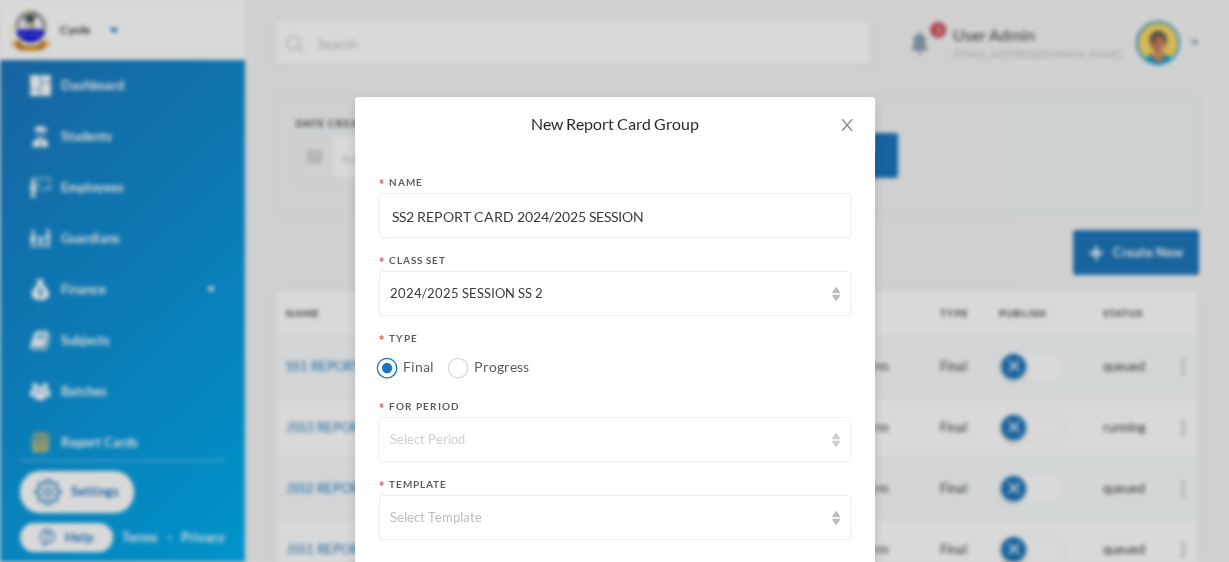 click on "Select Period" at bounding box center (606, 440) 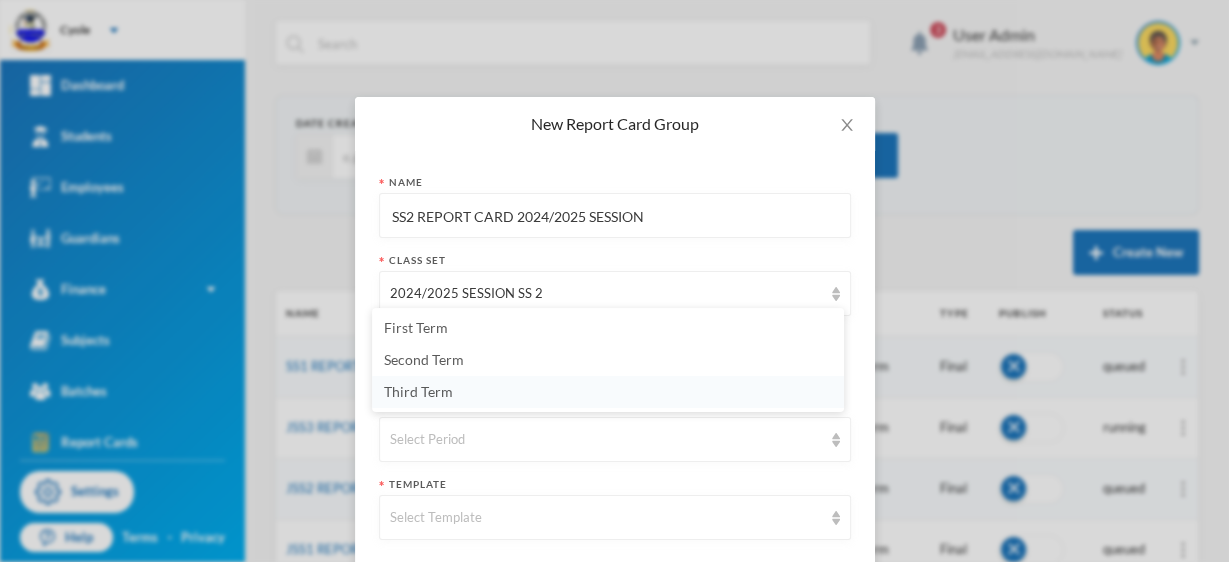 click on "Third Term" at bounding box center (608, 392) 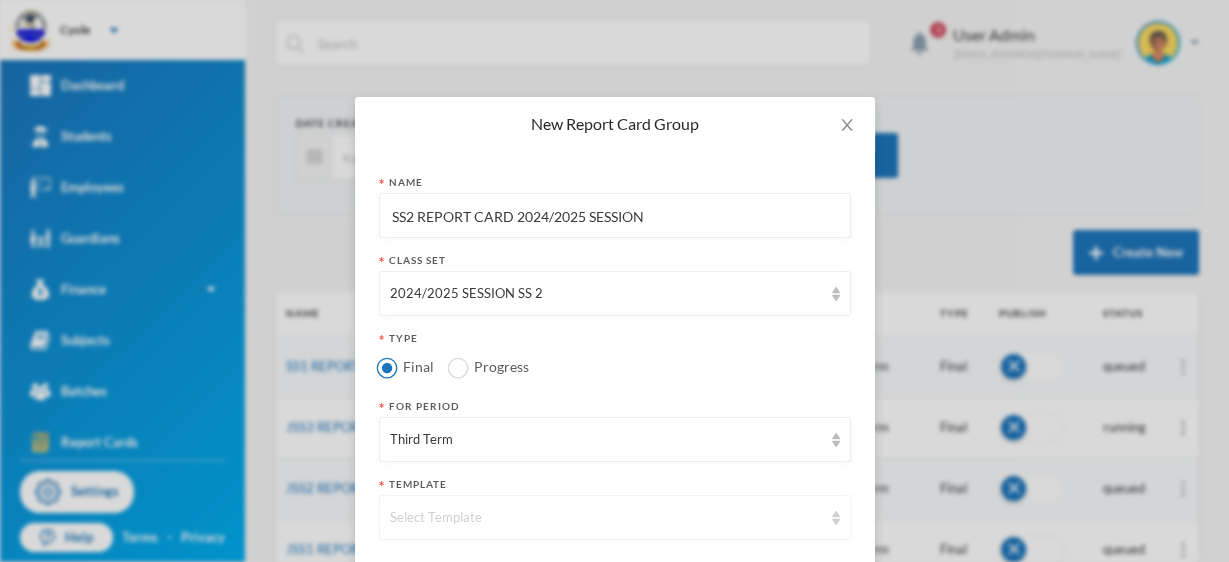 click on "Select Template" at bounding box center (606, 518) 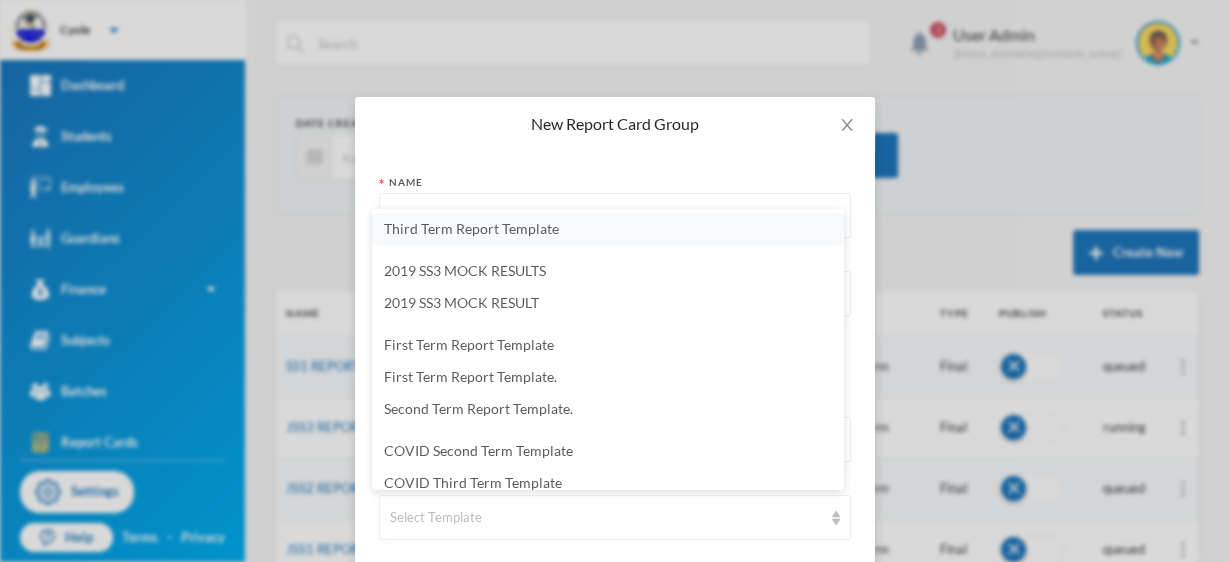 click on "Third Term Report Template" at bounding box center [471, 228] 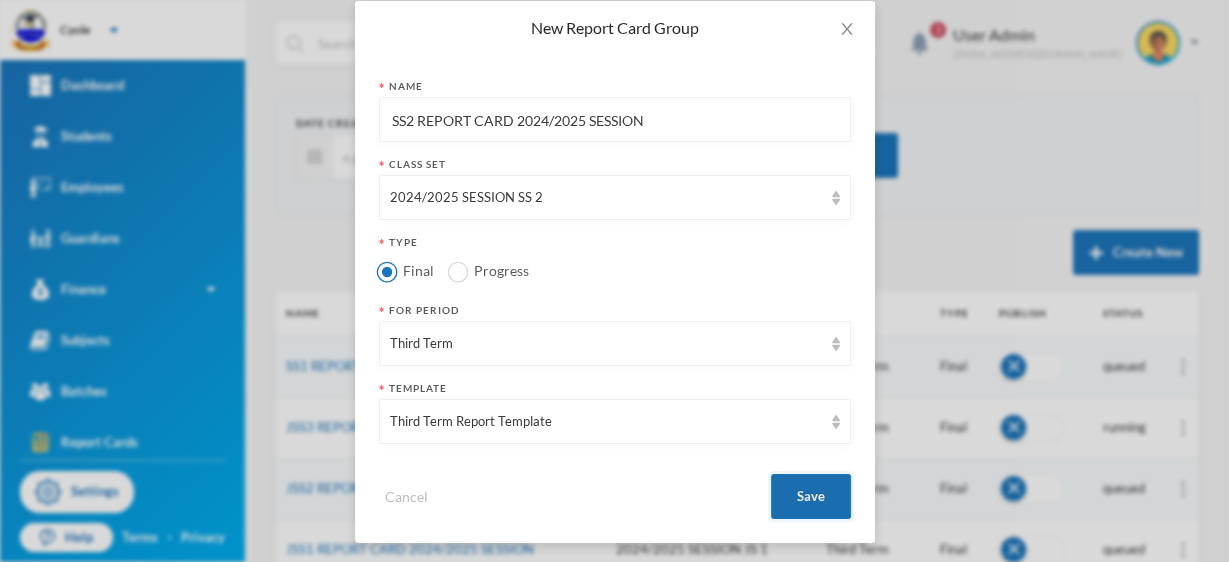 scroll, scrollTop: 101, scrollLeft: 0, axis: vertical 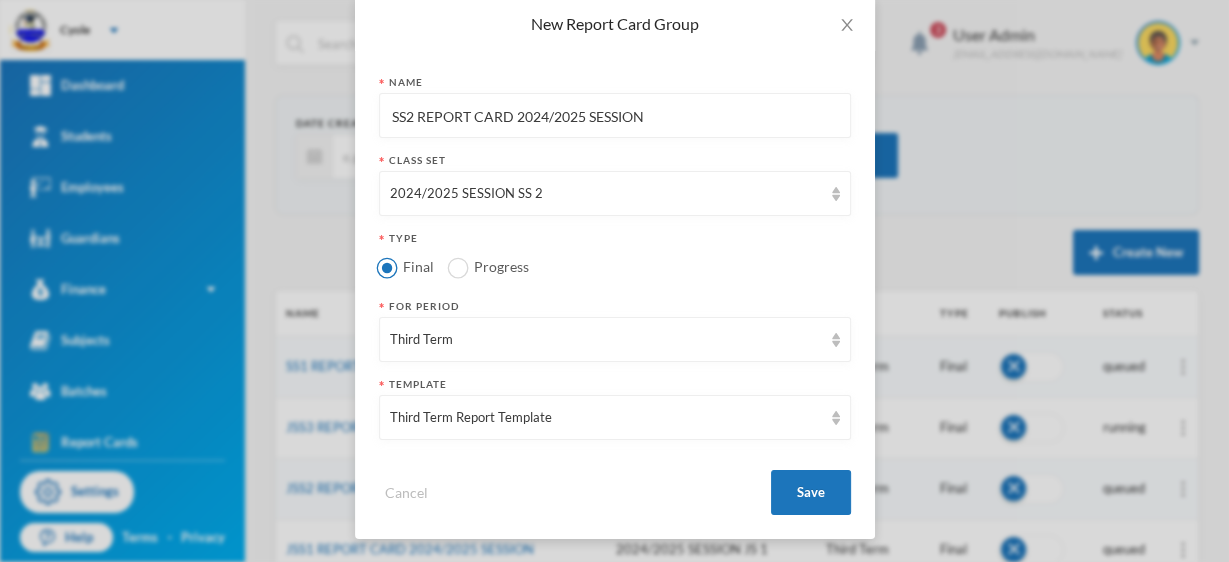 drag, startPoint x: 552, startPoint y: 439, endPoint x: 567, endPoint y: 441, distance: 15.132746 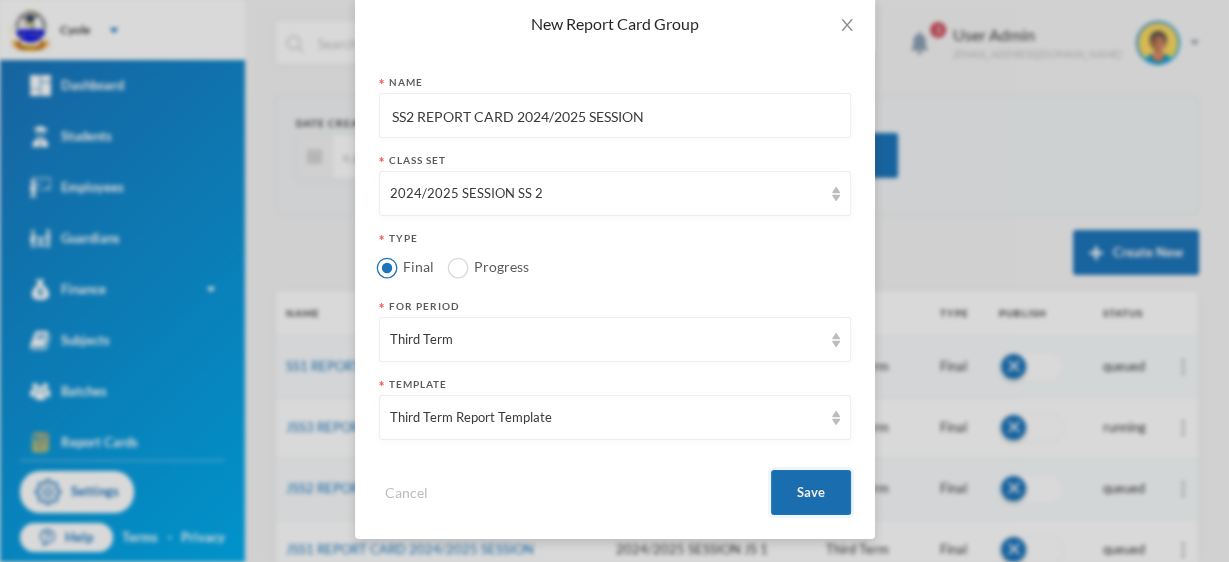 click on "Save" at bounding box center (811, 492) 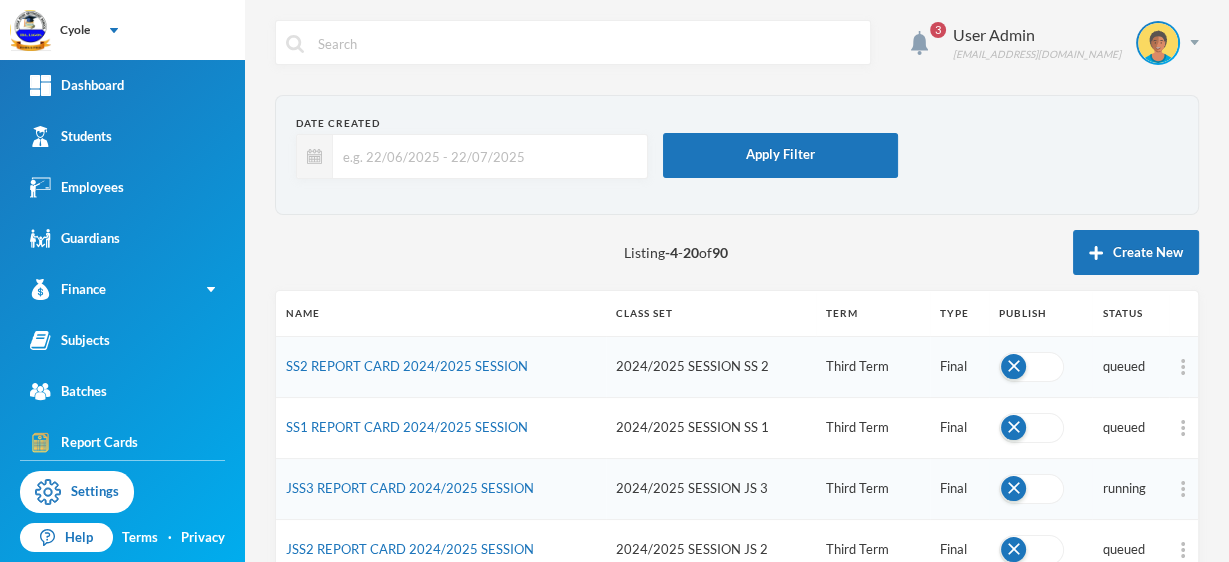 scroll, scrollTop: 3, scrollLeft: 0, axis: vertical 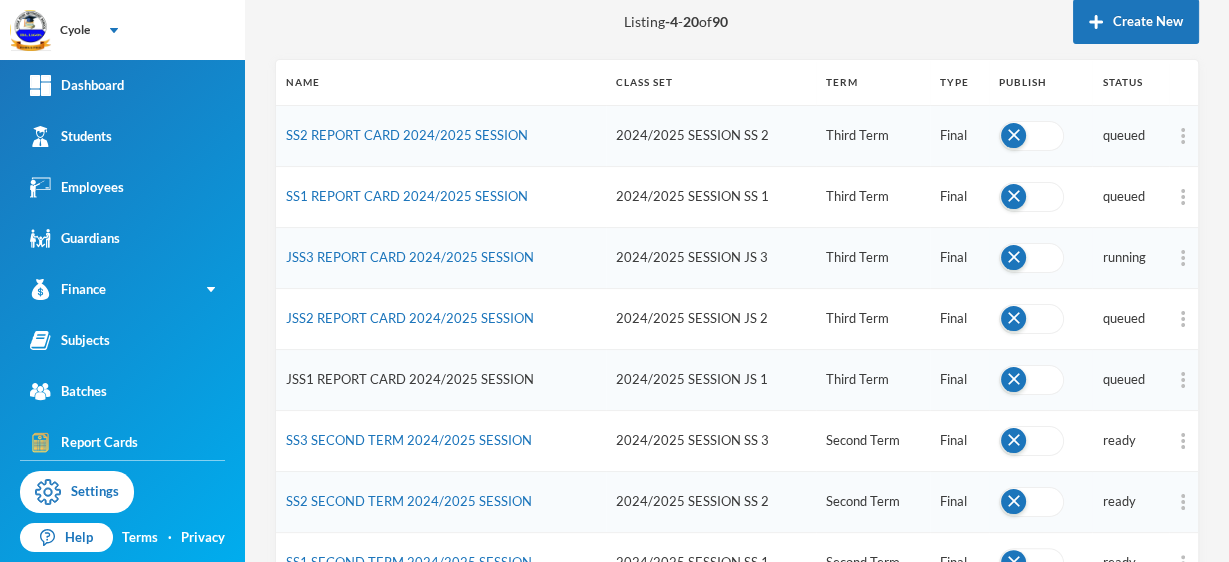 click on "JSS1 REPORT CARD 2024/2025 SESSION" at bounding box center [410, 379] 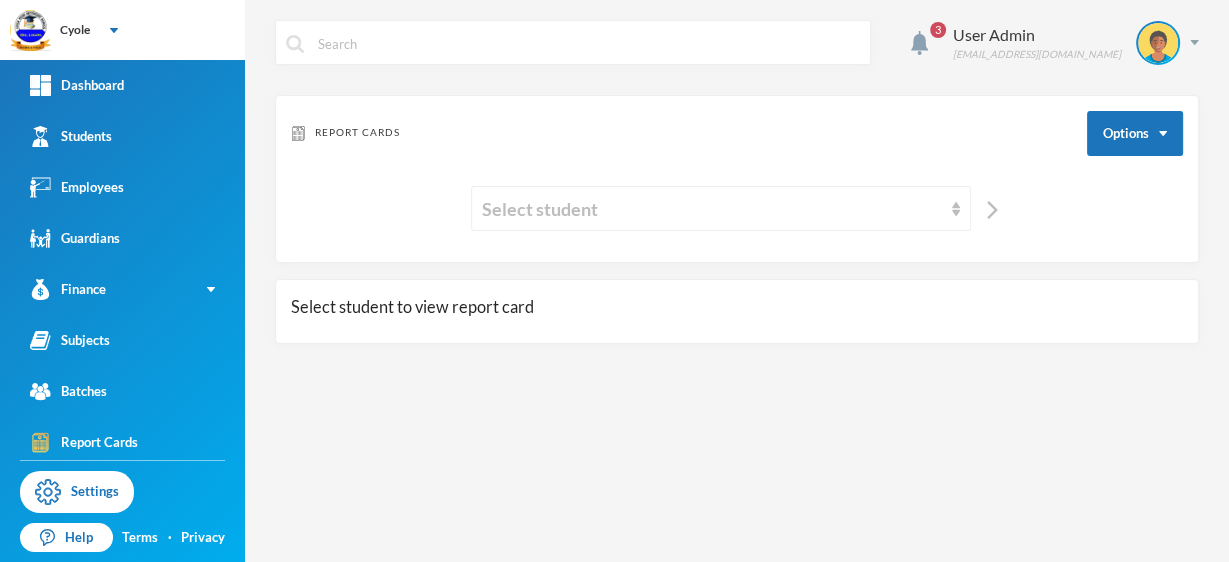 scroll, scrollTop: 0, scrollLeft: 0, axis: both 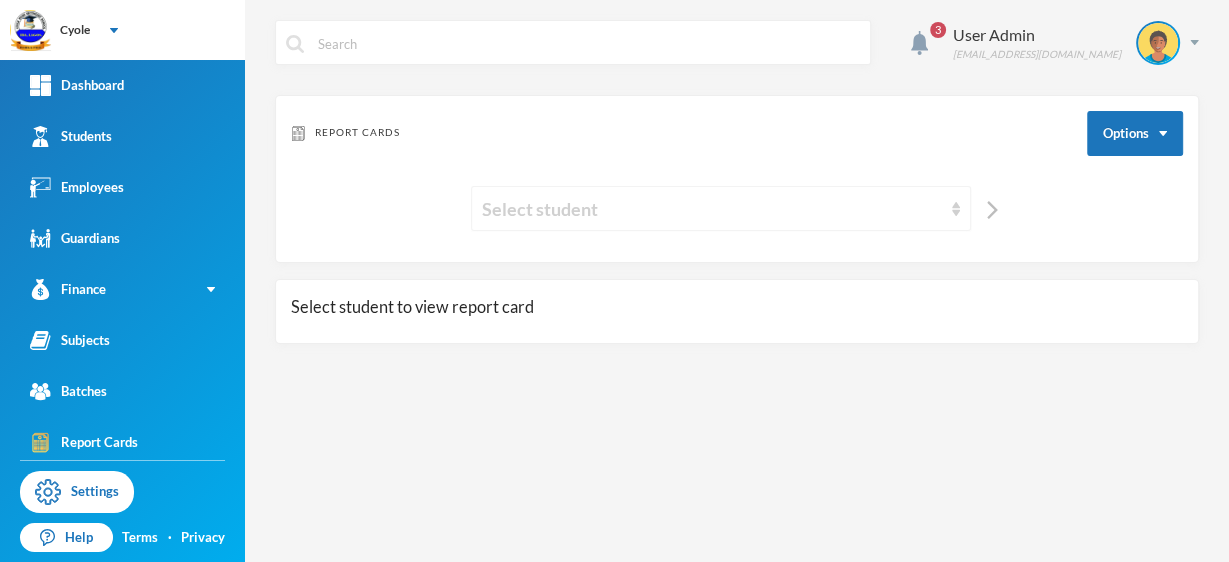 click on "Select student" at bounding box center (712, 209) 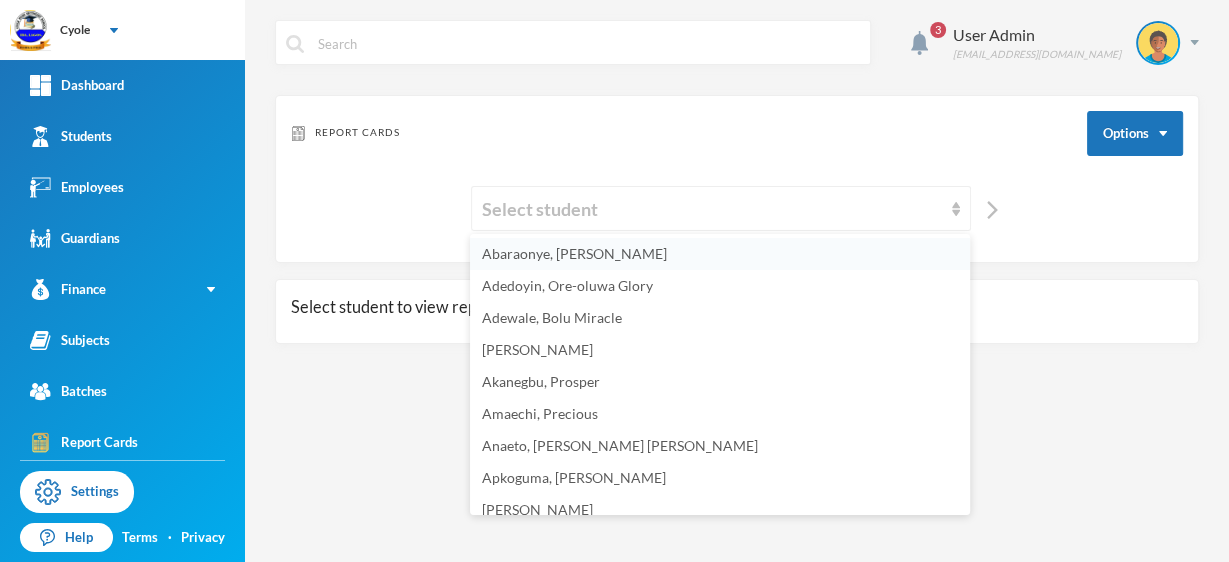 click on "Abaraonye, David" at bounding box center [720, 254] 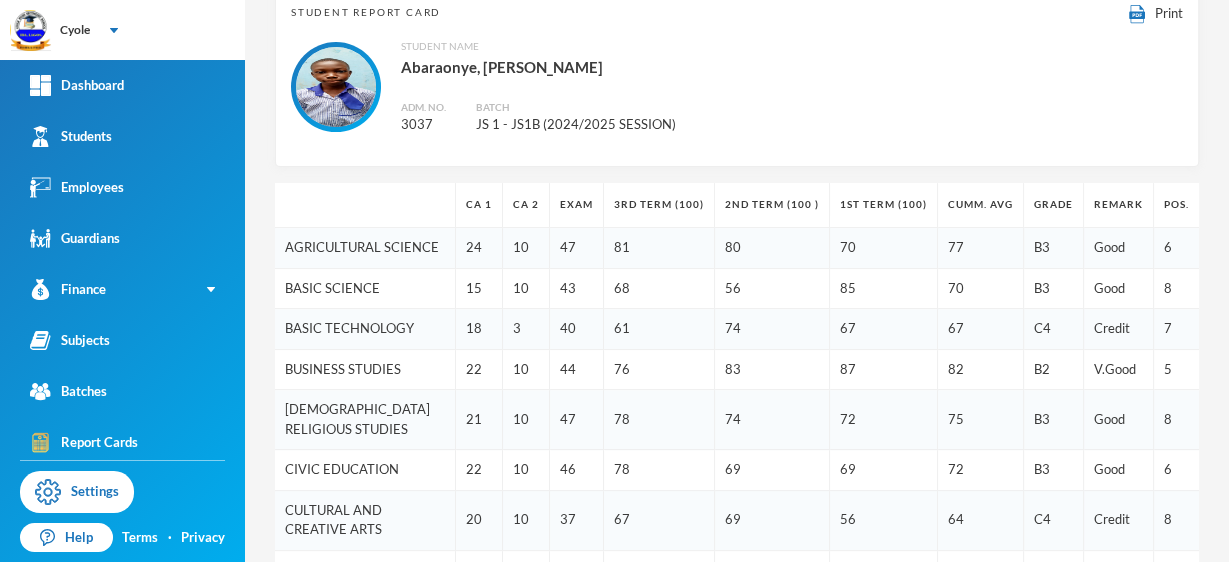 scroll, scrollTop: 586, scrollLeft: 0, axis: vertical 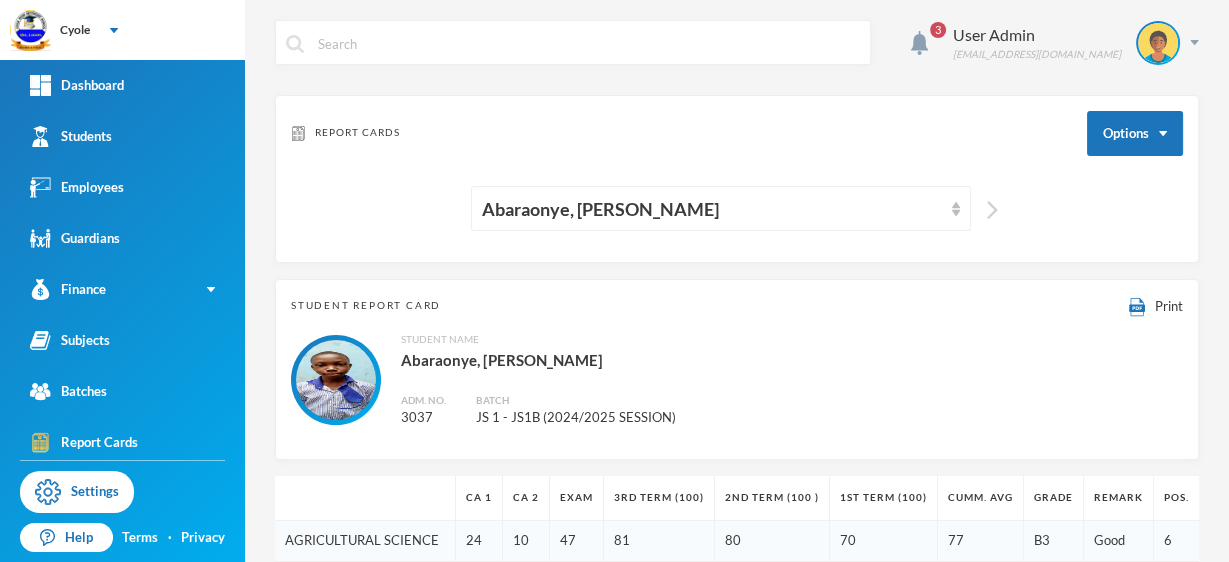 click at bounding box center (992, 210) 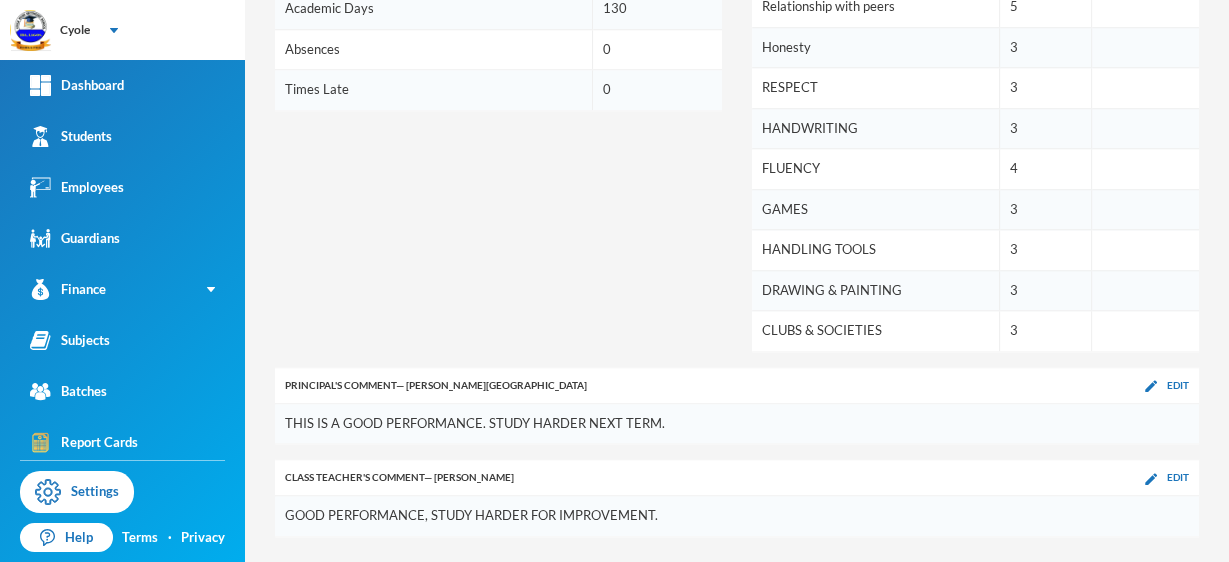 scroll, scrollTop: 1596, scrollLeft: 0, axis: vertical 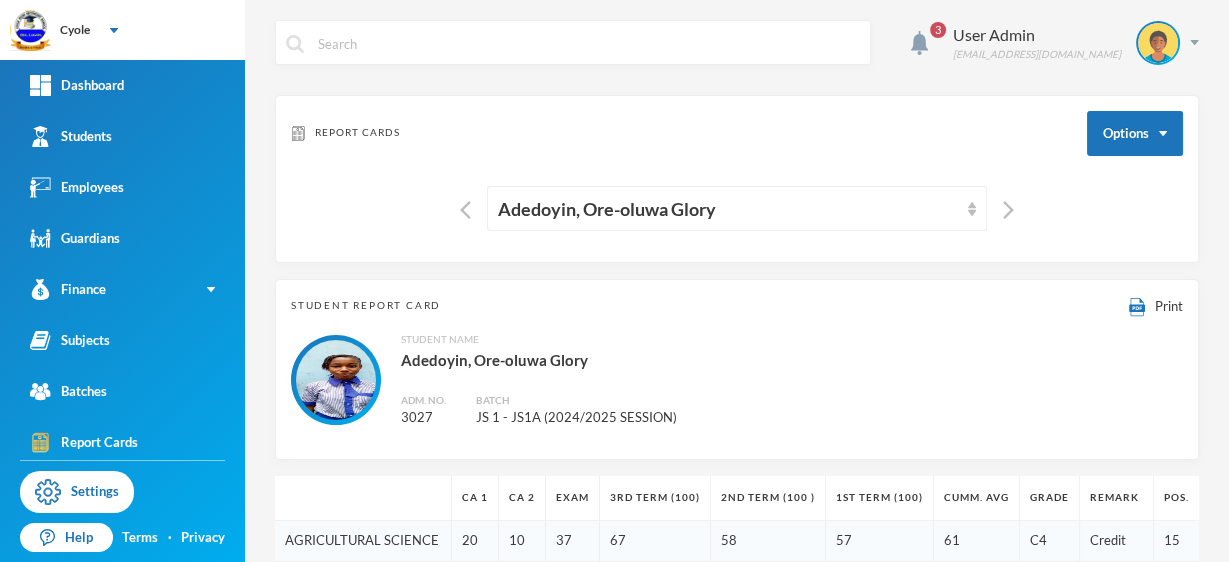 drag, startPoint x: 668, startPoint y: 372, endPoint x: 641, endPoint y: 312, distance: 65.795135 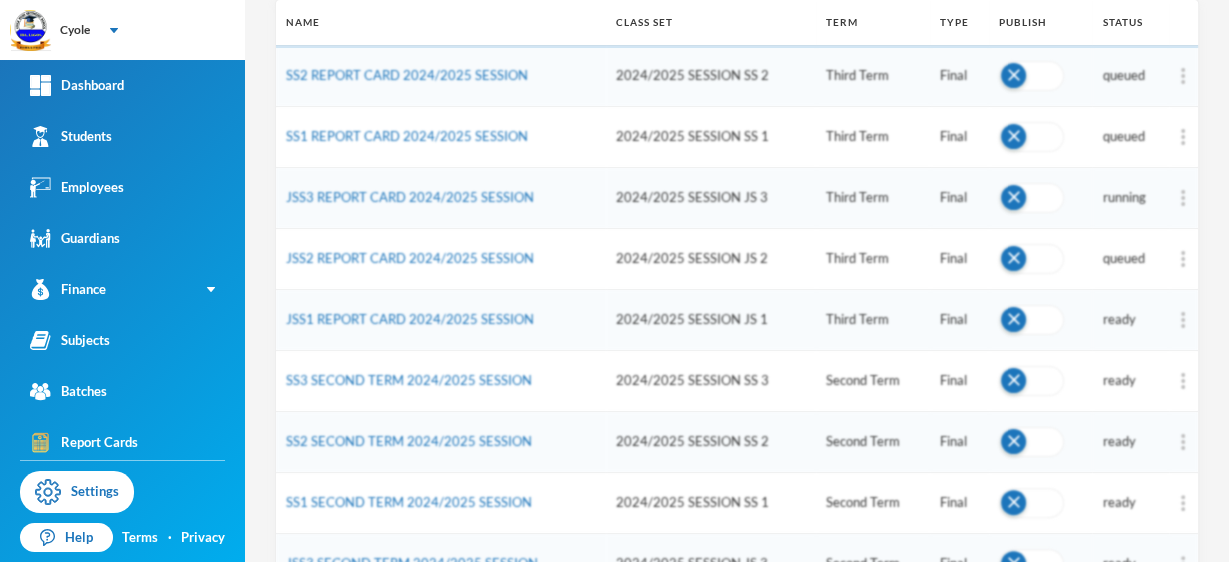 scroll, scrollTop: 293, scrollLeft: 0, axis: vertical 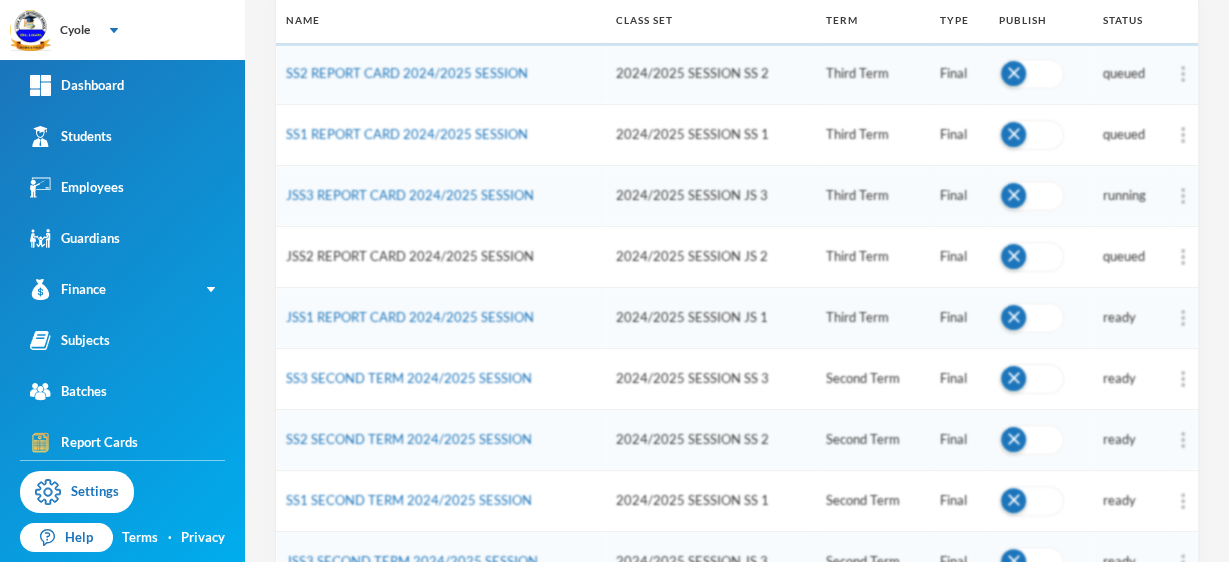 click on "JSS2 REPORT CARD 2024/2025 SESSION" at bounding box center [410, 256] 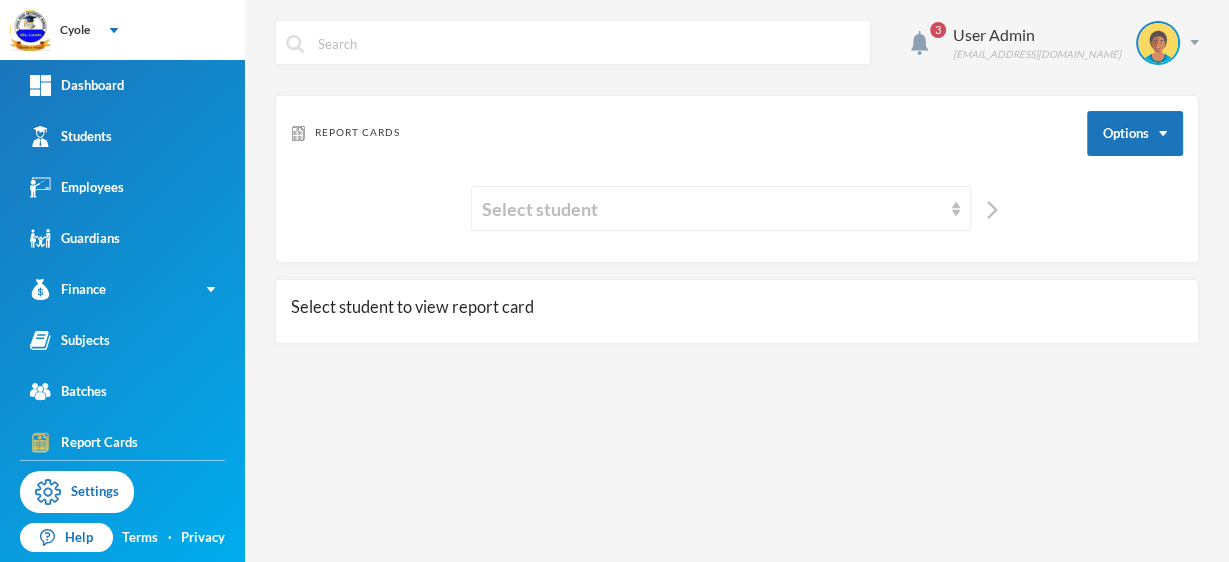 scroll, scrollTop: 0, scrollLeft: 0, axis: both 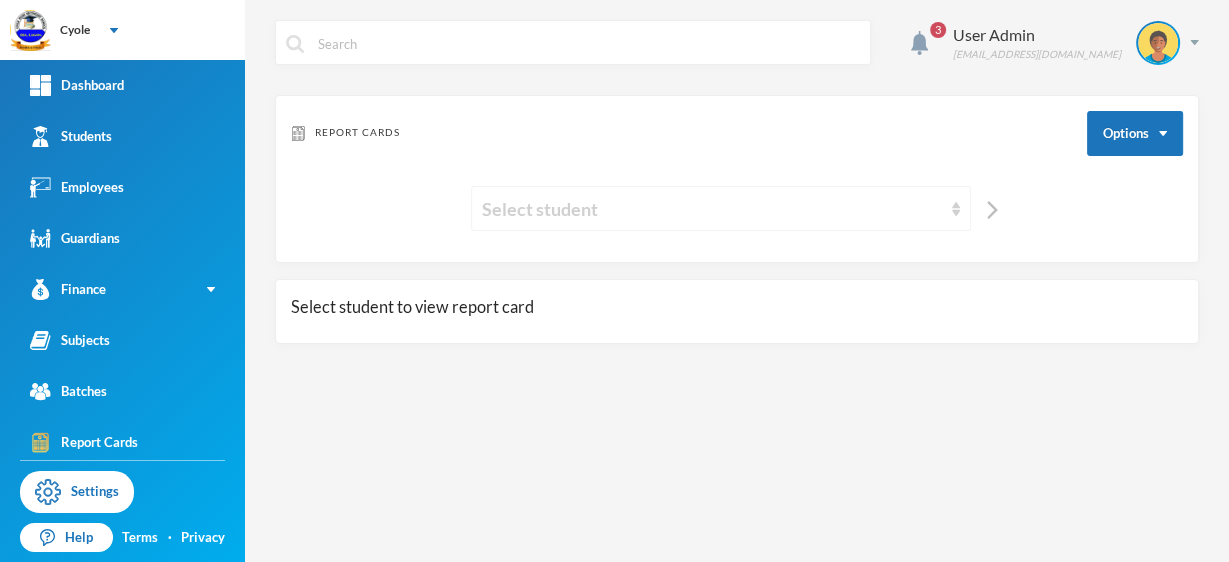 click on "Select student" at bounding box center [712, 209] 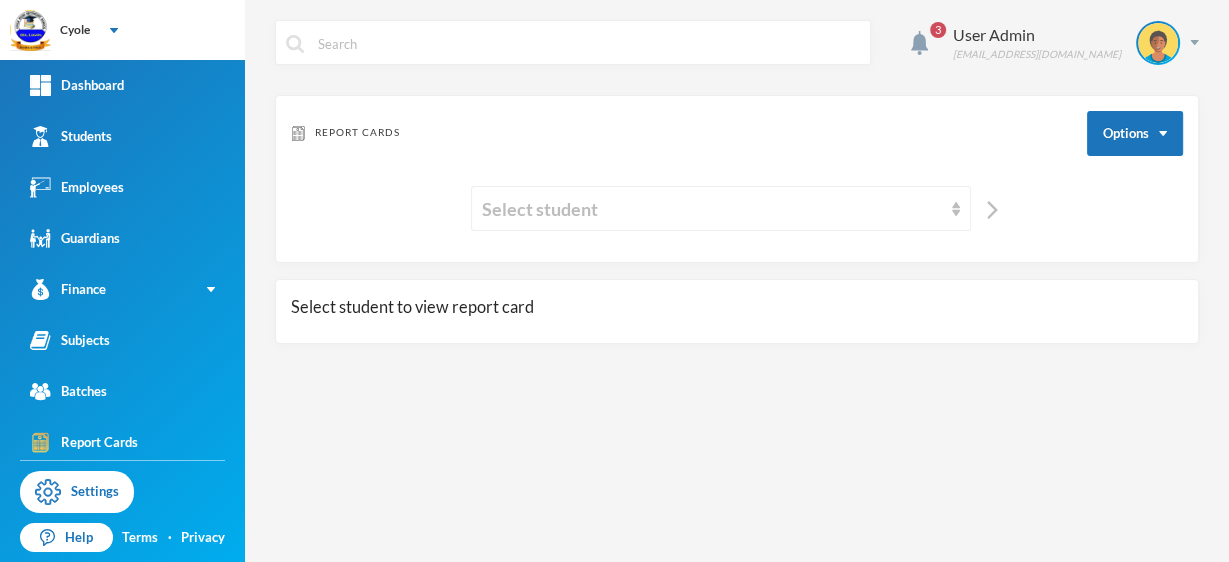 click on "Report Cards Options" at bounding box center (737, 133) 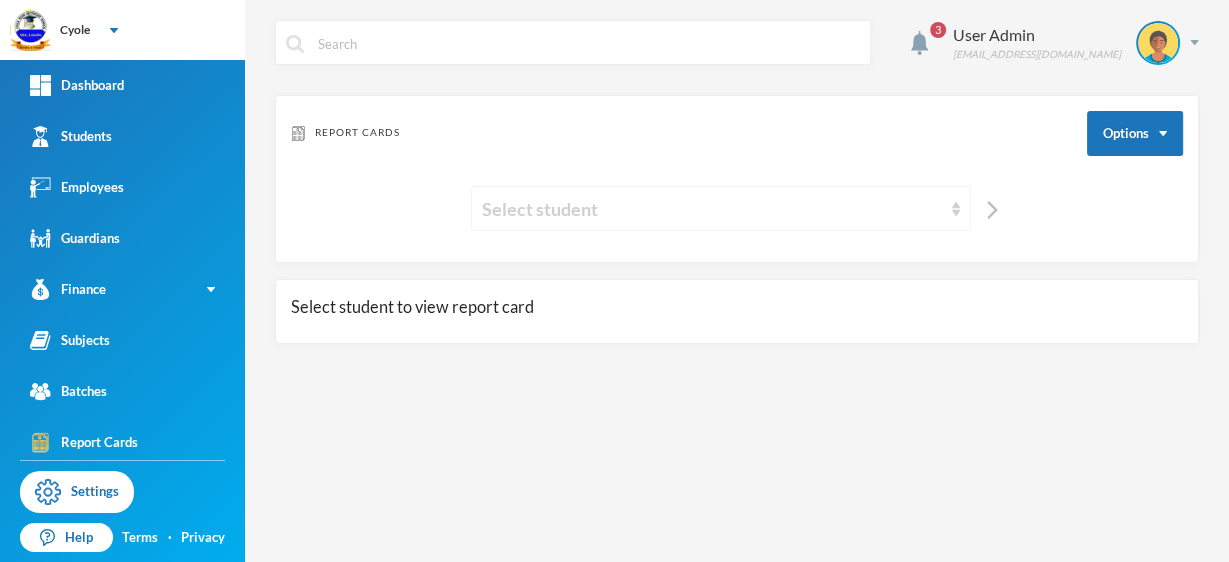 click on "Select student" at bounding box center (712, 209) 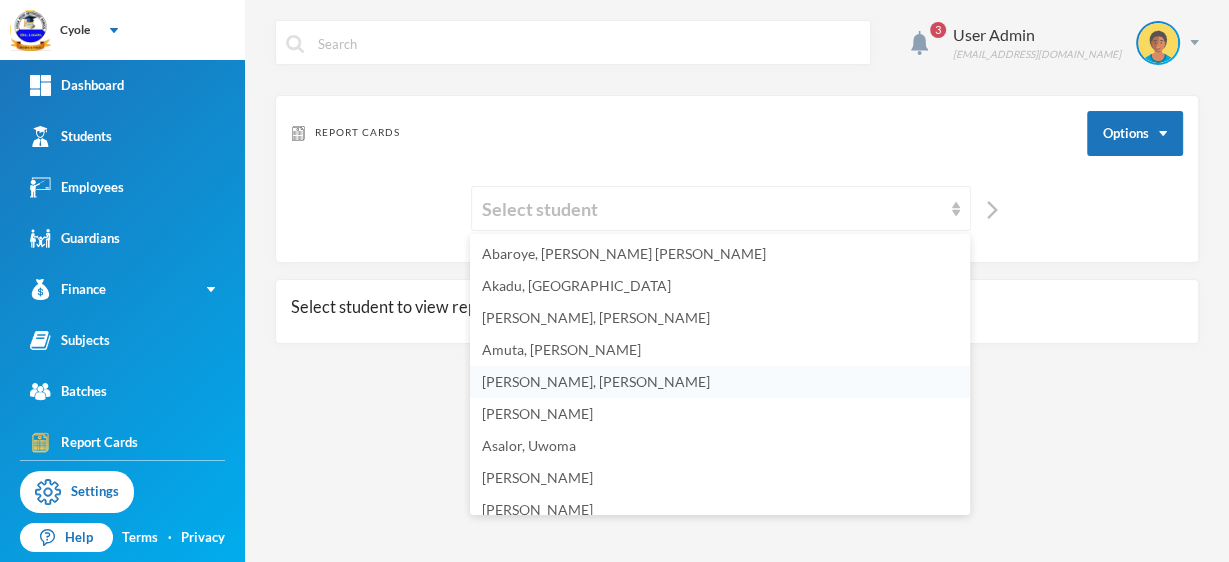 click on "[PERSON_NAME], [PERSON_NAME]" at bounding box center (596, 381) 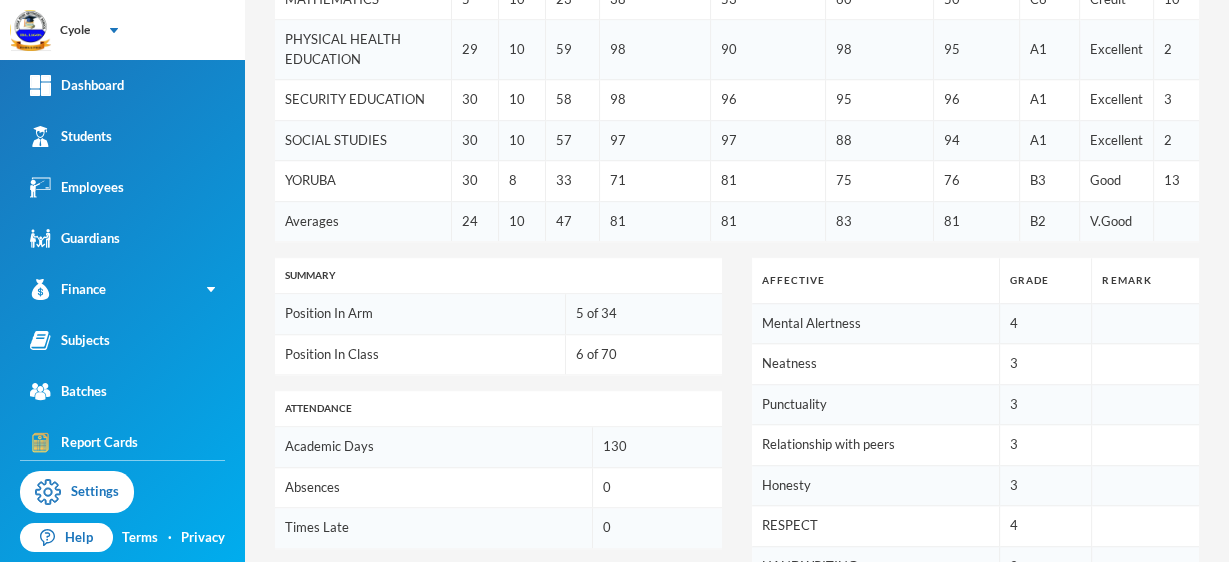 scroll, scrollTop: 1173, scrollLeft: 0, axis: vertical 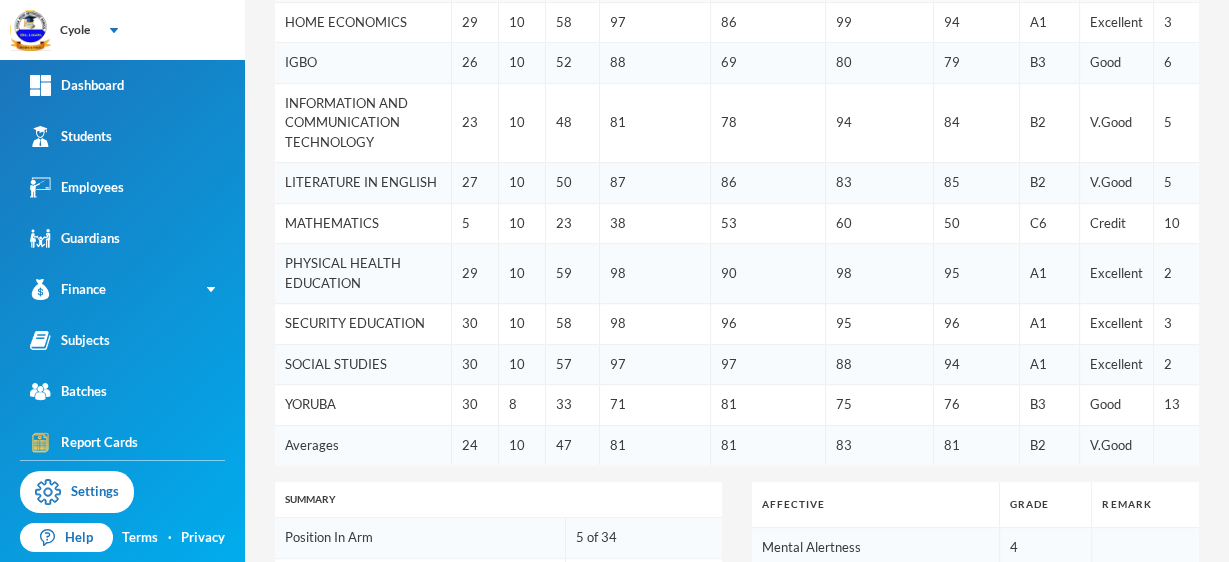 drag, startPoint x: 653, startPoint y: 358, endPoint x: 631, endPoint y: 341, distance: 27.802877 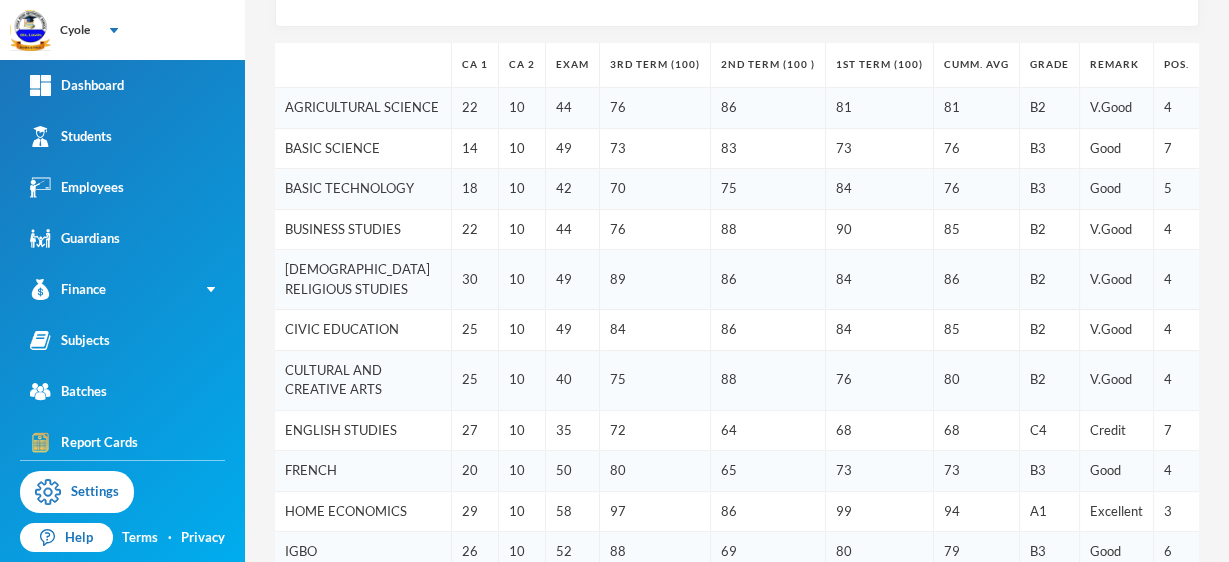 scroll, scrollTop: 336, scrollLeft: 0, axis: vertical 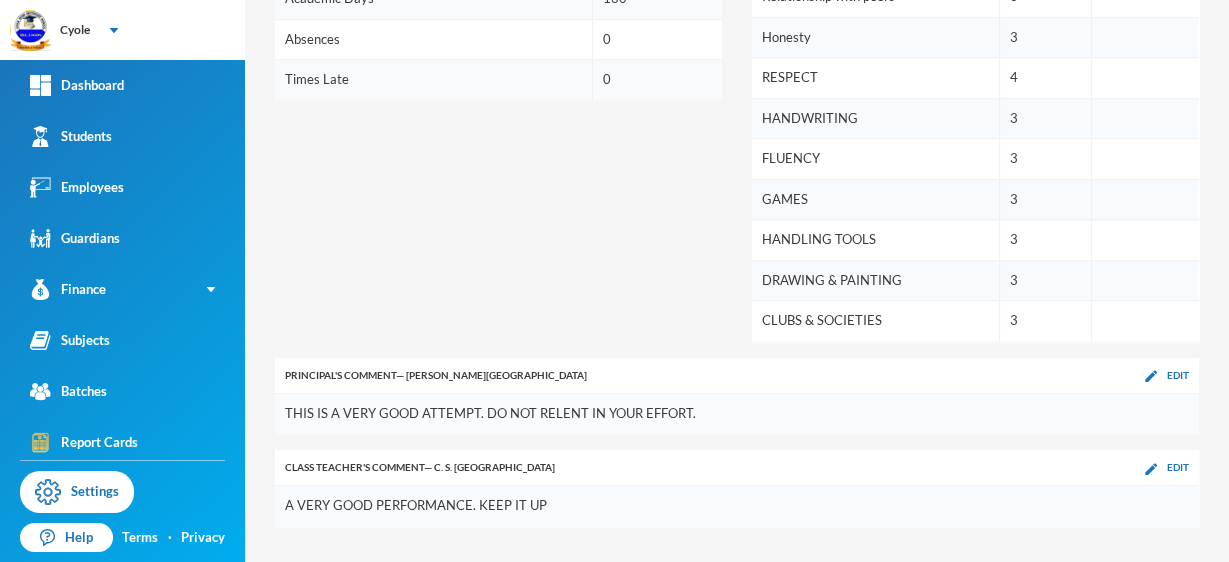 drag, startPoint x: 913, startPoint y: 391, endPoint x: 888, endPoint y: 380, distance: 27.313 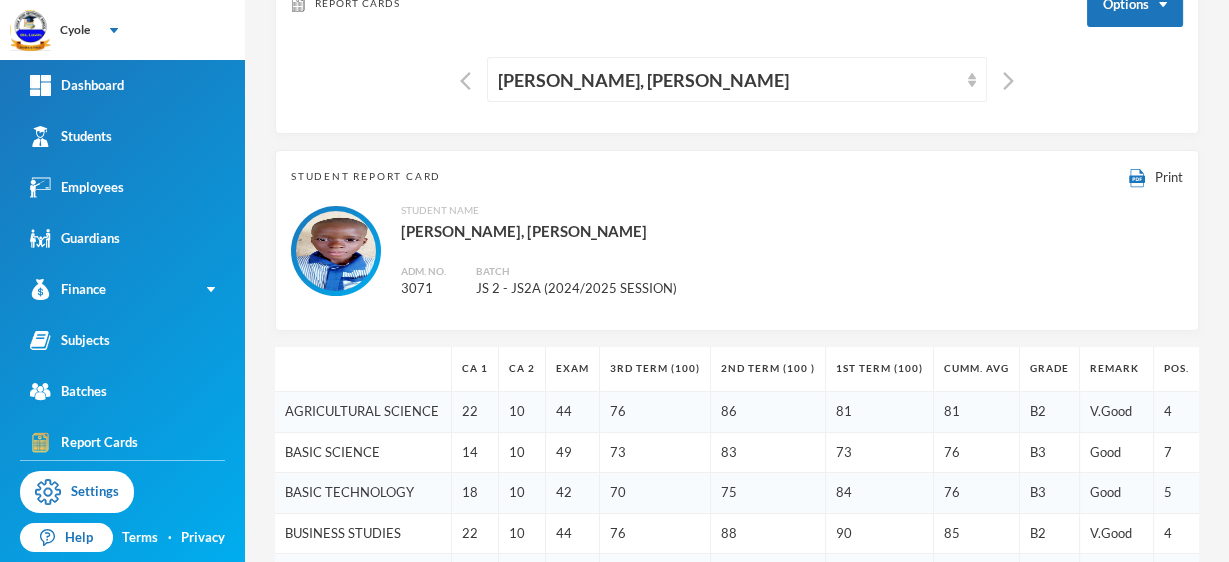 scroll, scrollTop: 5, scrollLeft: 0, axis: vertical 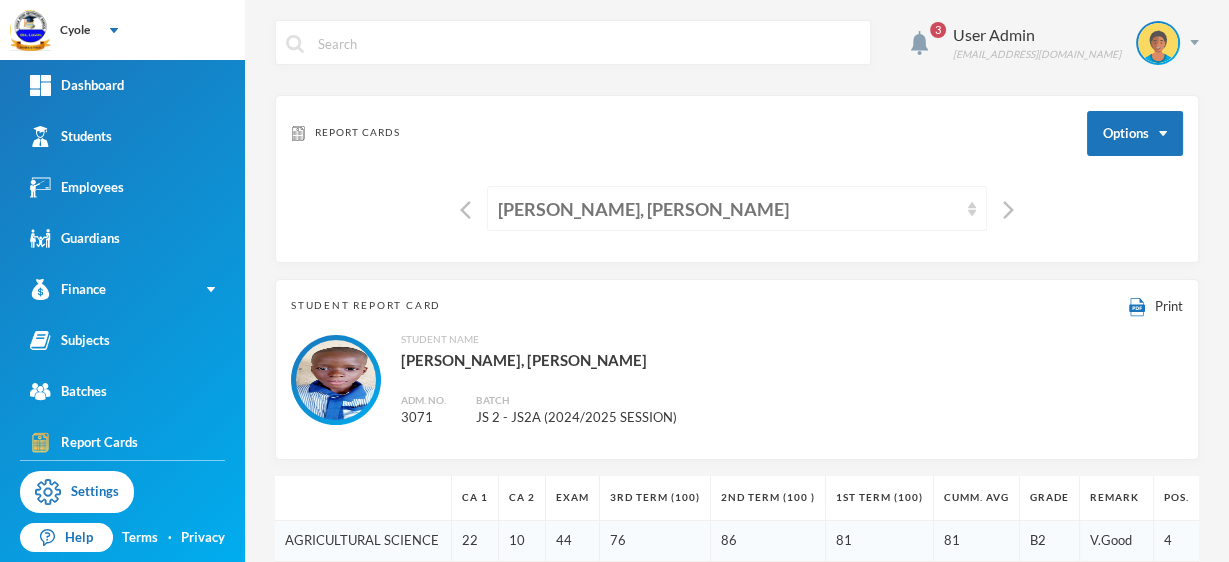 click on "[PERSON_NAME], [PERSON_NAME]" at bounding box center (728, 209) 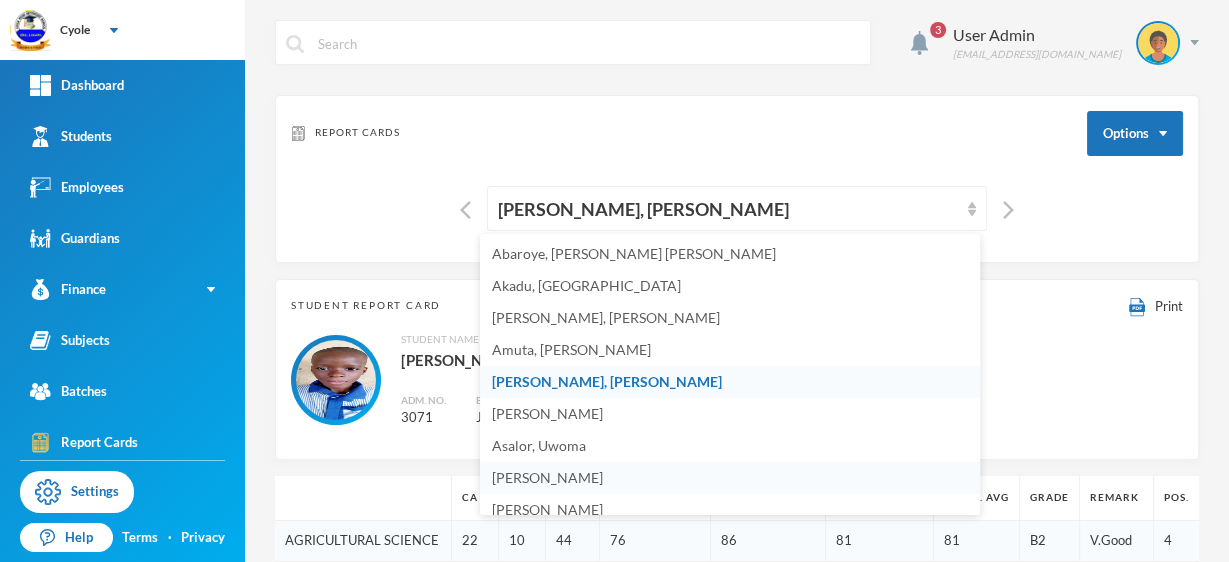 click on "[PERSON_NAME]" at bounding box center [730, 478] 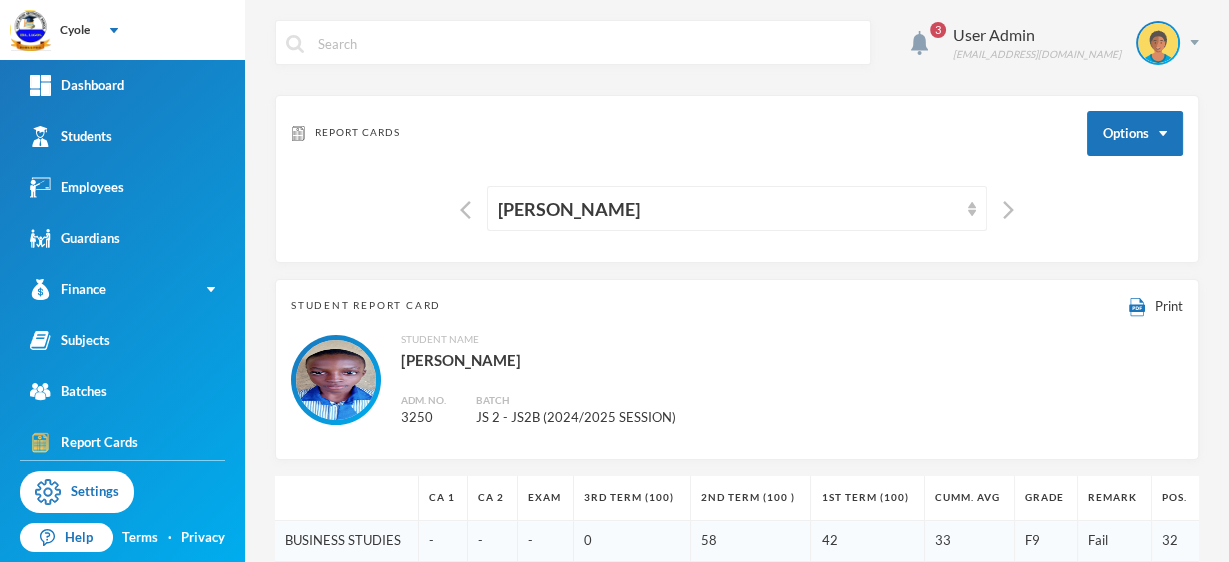 scroll, scrollTop: 876, scrollLeft: 0, axis: vertical 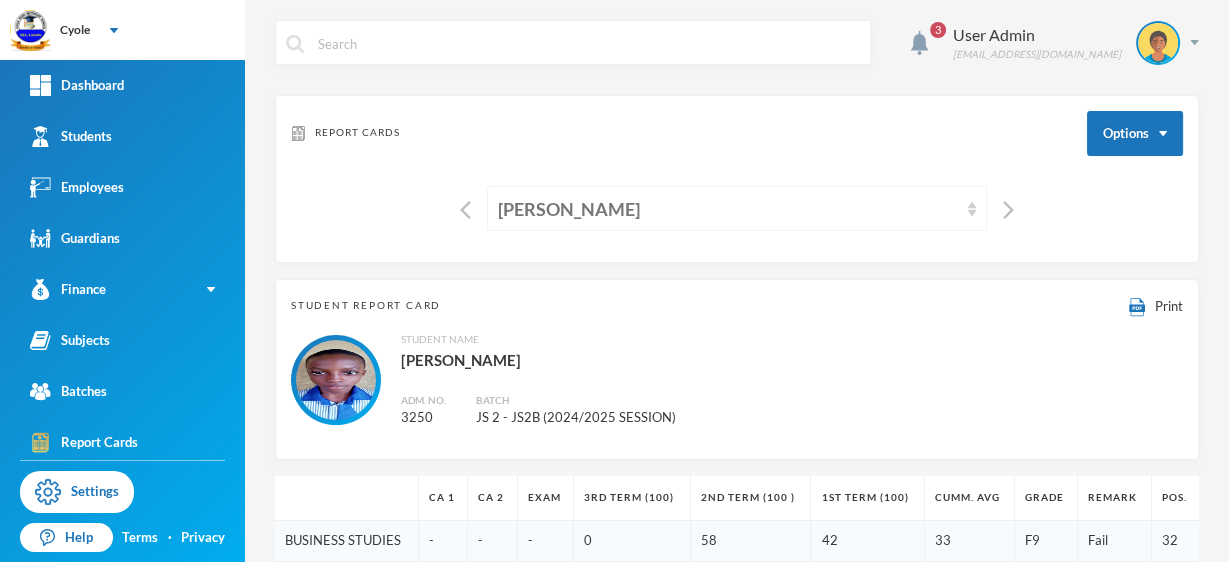 click on "[PERSON_NAME]" at bounding box center (728, 209) 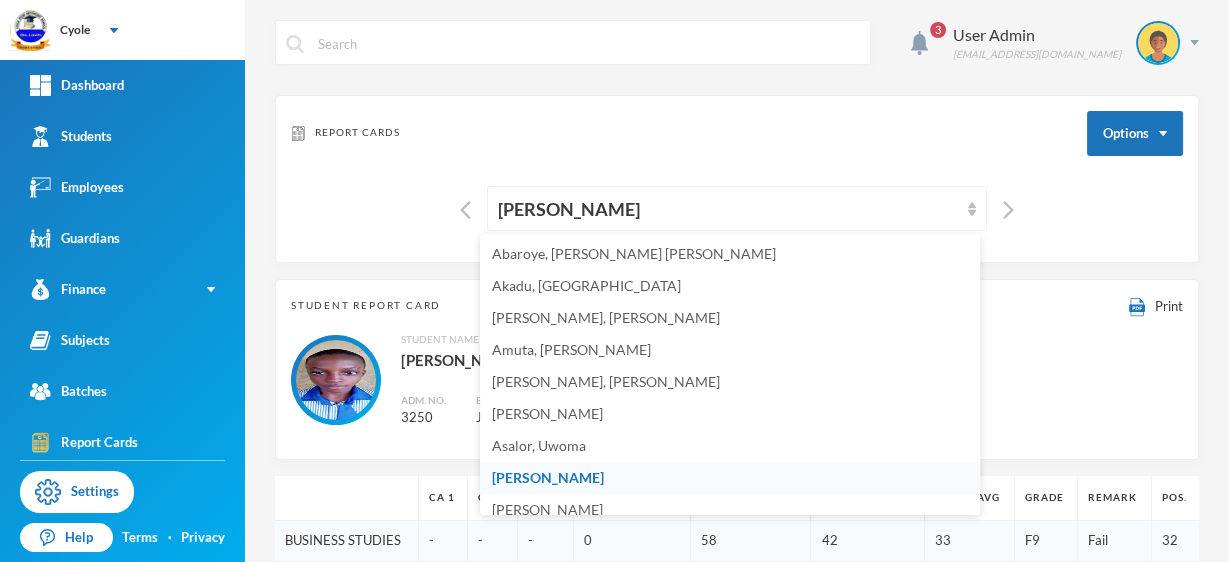scroll, scrollTop: 293, scrollLeft: 0, axis: vertical 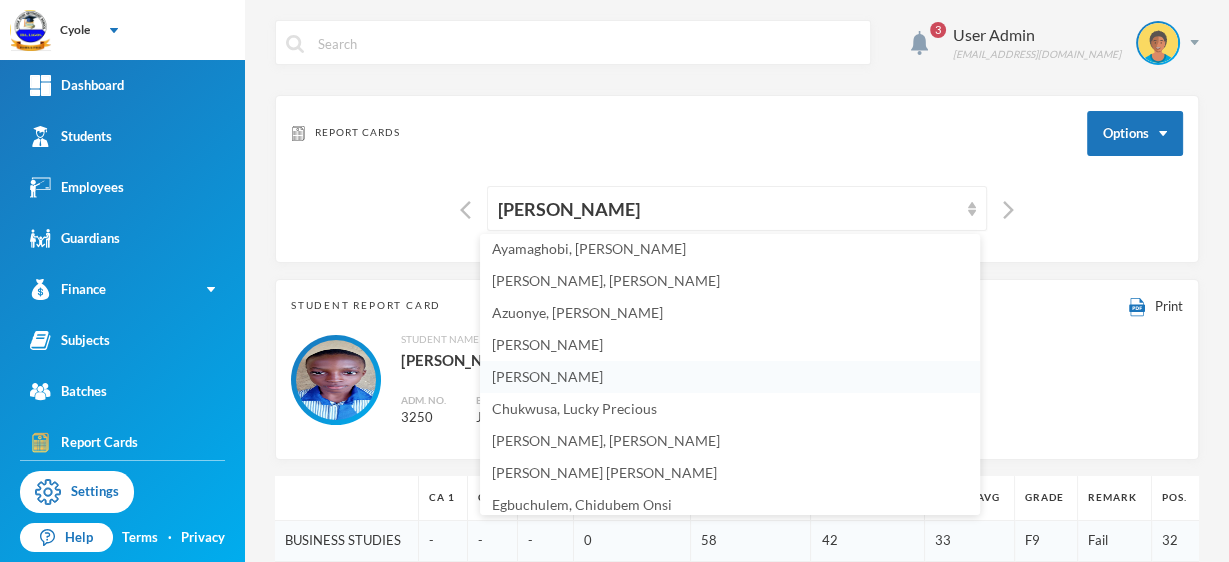 click on "[PERSON_NAME]" at bounding box center [547, 376] 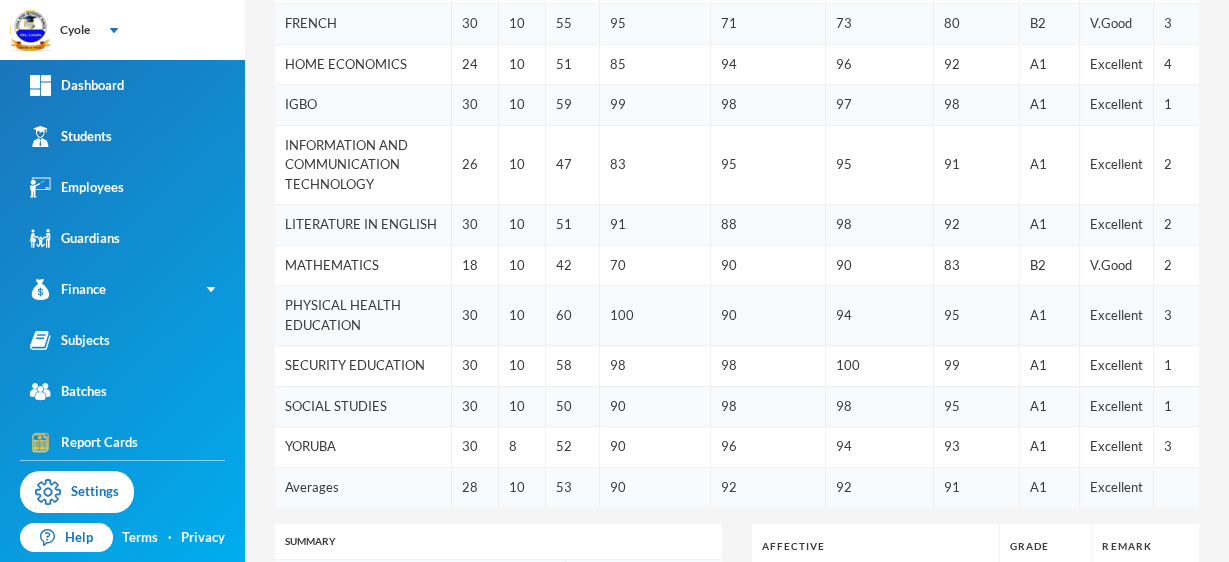scroll, scrollTop: 1173, scrollLeft: 0, axis: vertical 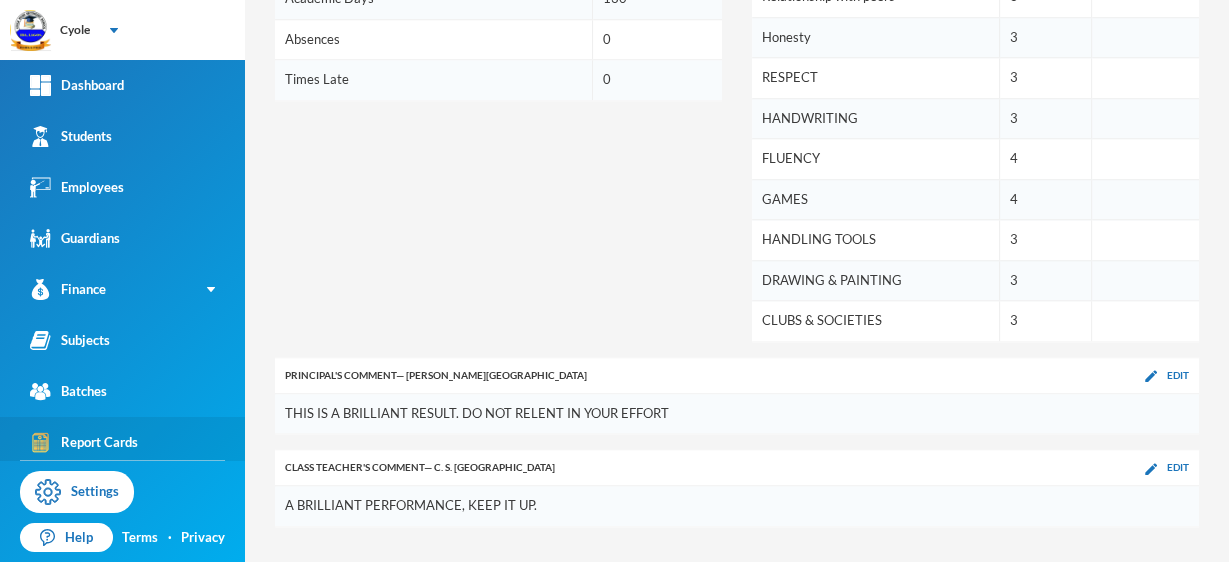 click on "Report Cards" at bounding box center (84, 442) 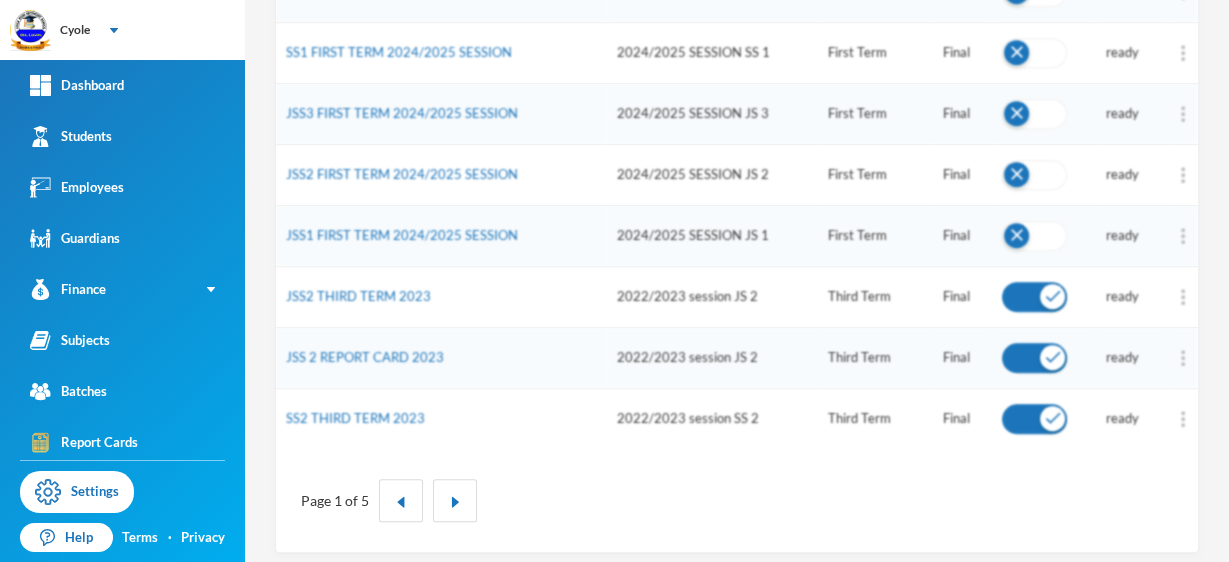 scroll, scrollTop: 131, scrollLeft: 0, axis: vertical 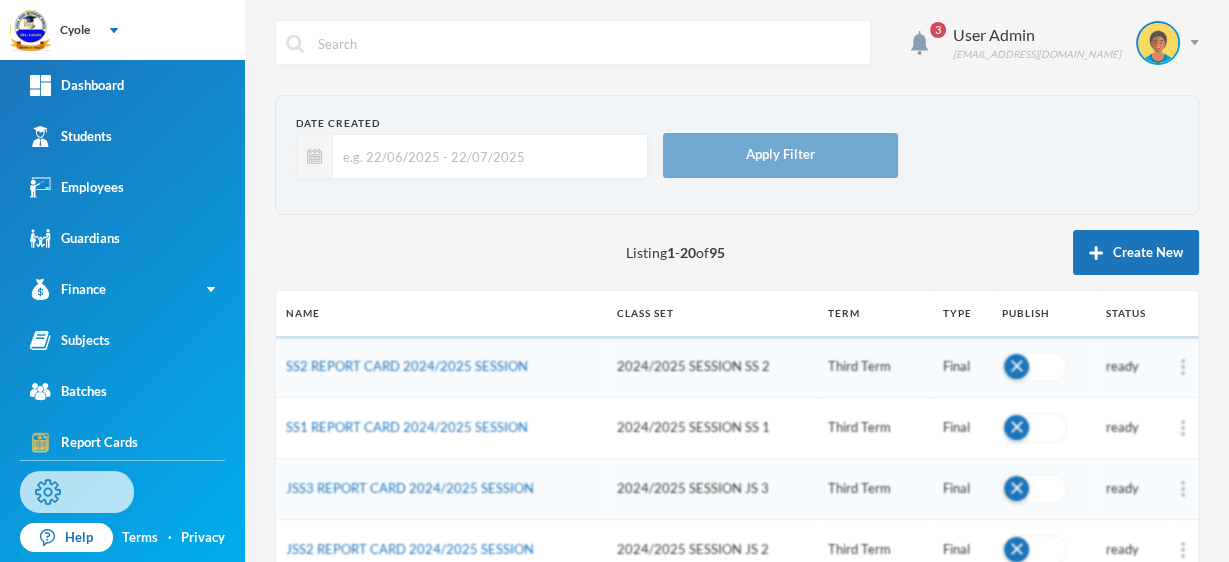 click on "Settings" at bounding box center [77, 492] 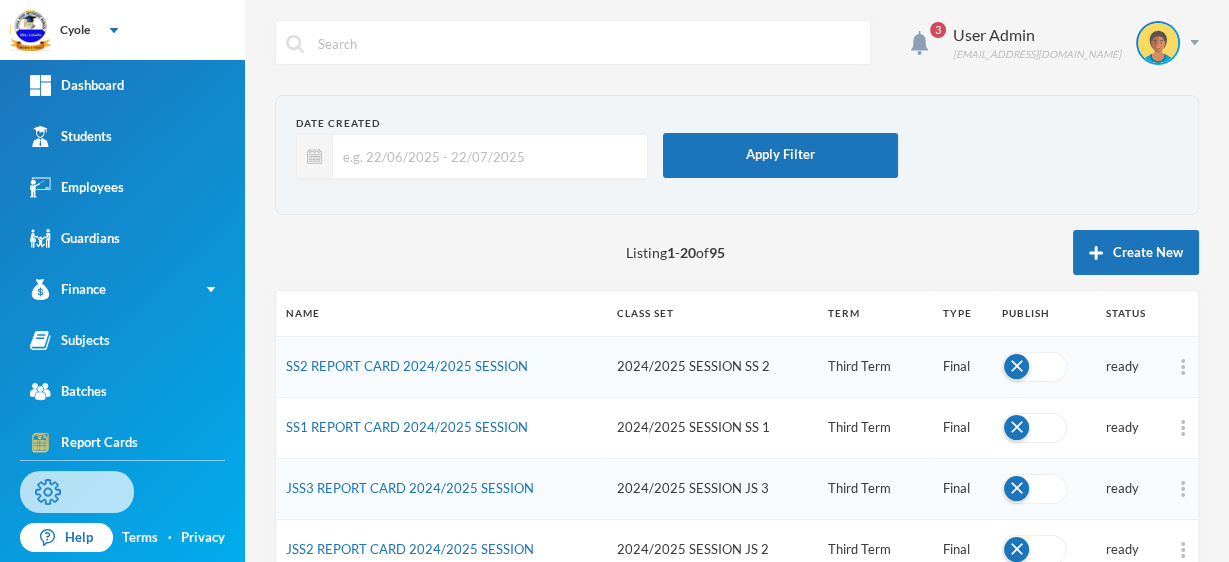 click on "Settings" at bounding box center (77, 492) 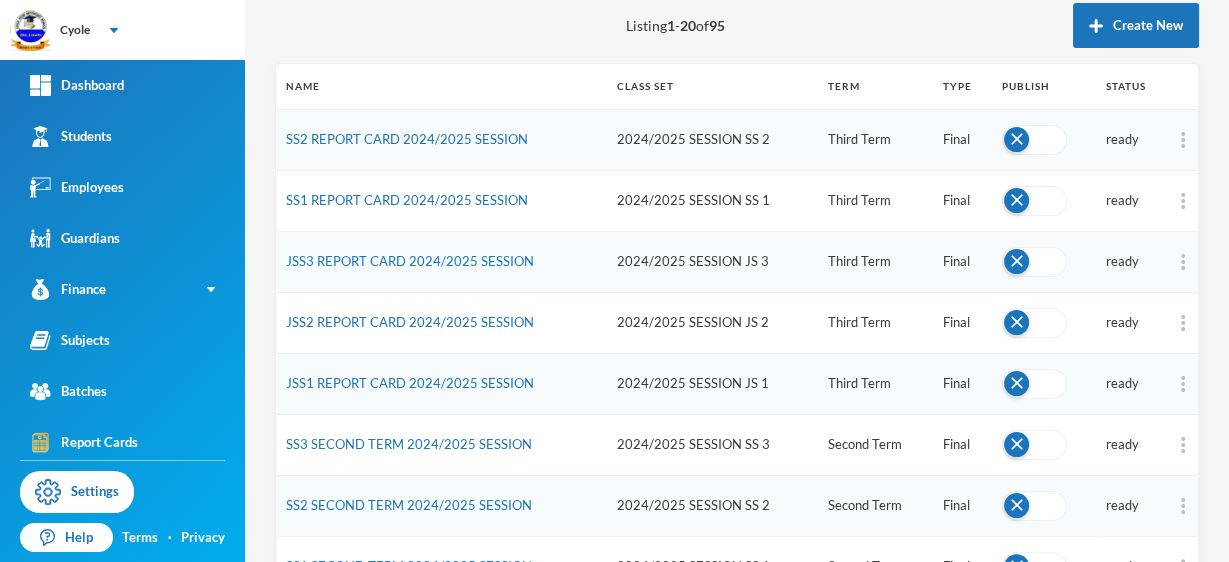 scroll, scrollTop: 0, scrollLeft: 0, axis: both 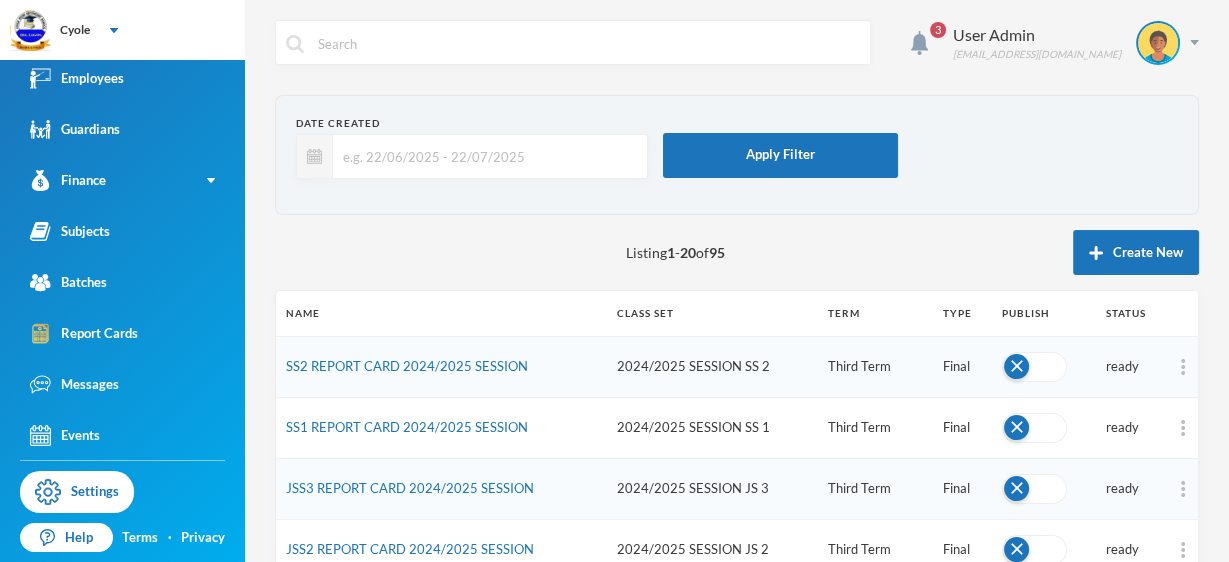 drag, startPoint x: 467, startPoint y: 370, endPoint x: 385, endPoint y: 392, distance: 84.89994 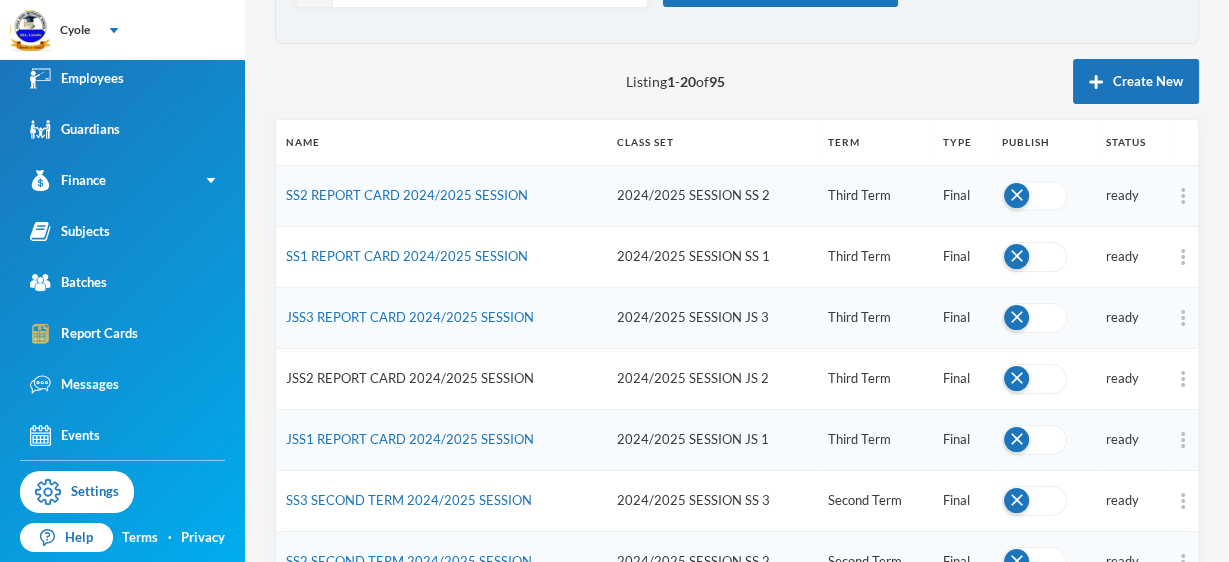 scroll, scrollTop: 165, scrollLeft: 0, axis: vertical 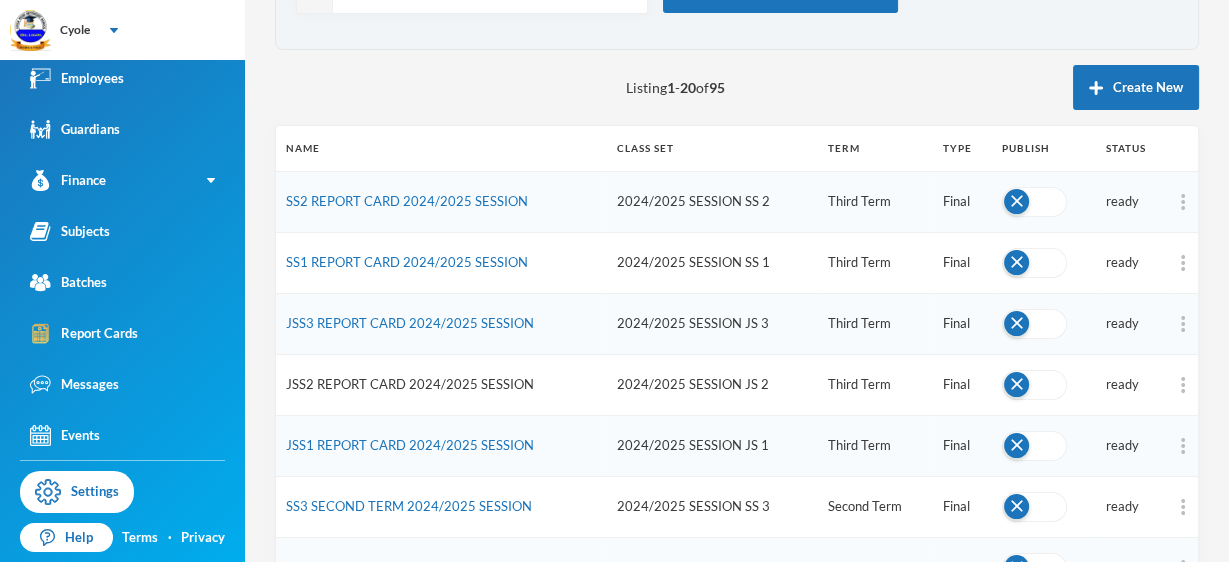 drag, startPoint x: 382, startPoint y: 401, endPoint x: 372, endPoint y: 374, distance: 28.79236 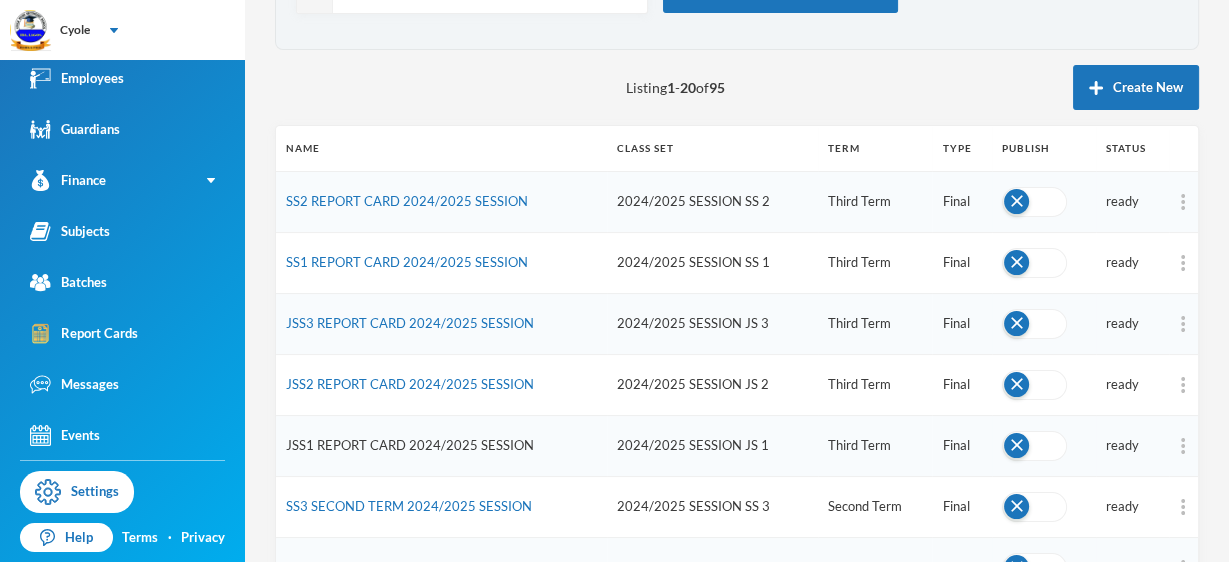 click on "JSS1 REPORT CARD 2024/2025 SESSION" at bounding box center (410, 445) 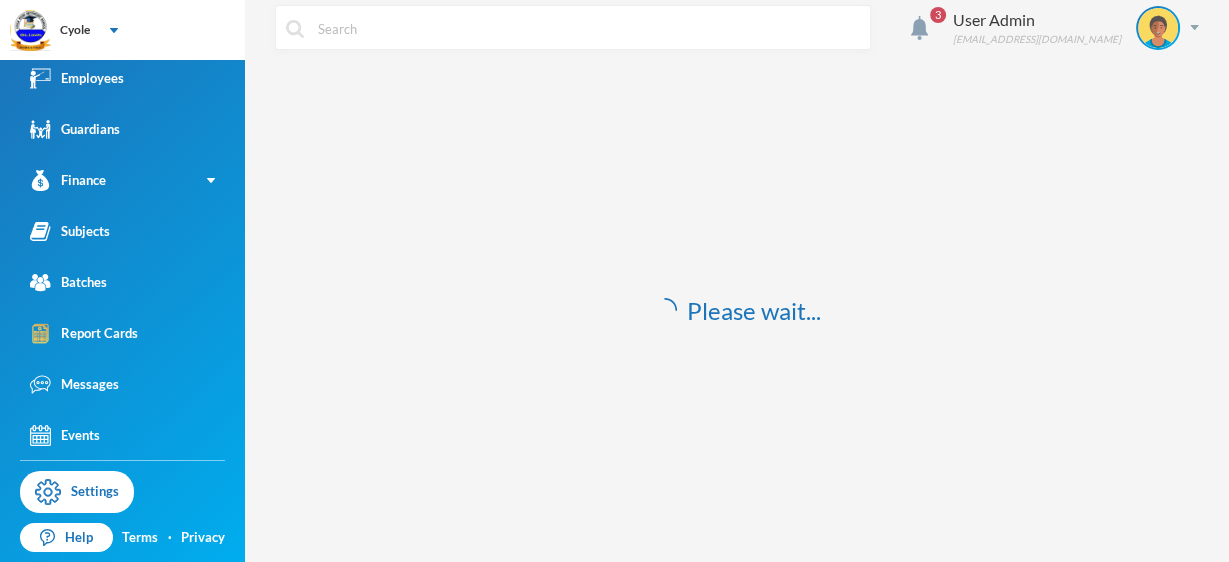 scroll, scrollTop: 14, scrollLeft: 0, axis: vertical 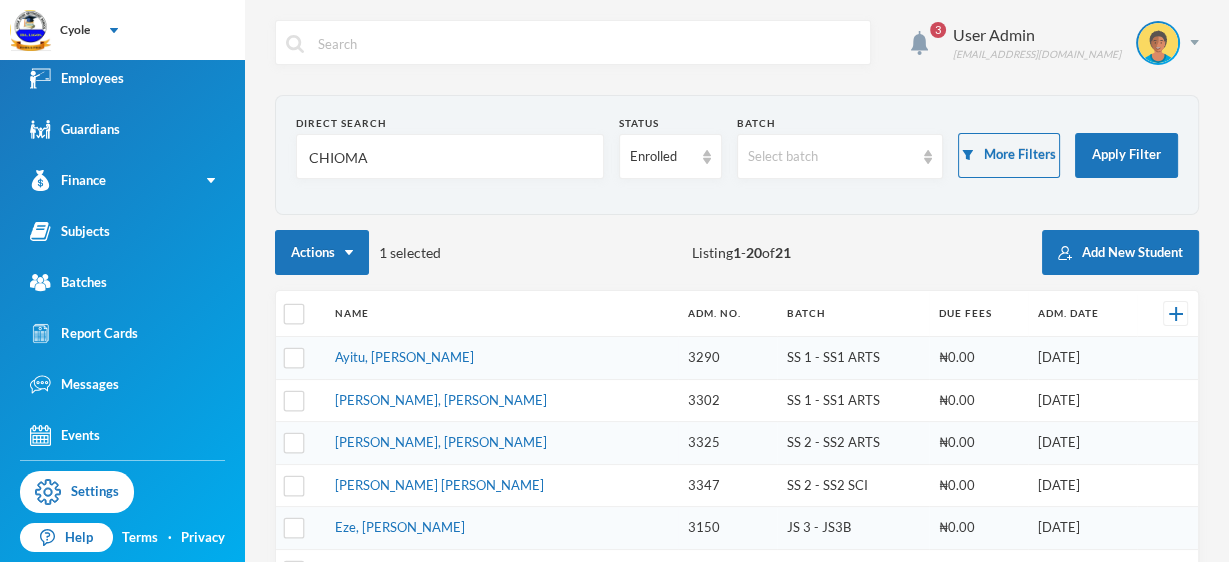 drag, startPoint x: 123, startPoint y: 326, endPoint x: 249, endPoint y: 234, distance: 156.01282 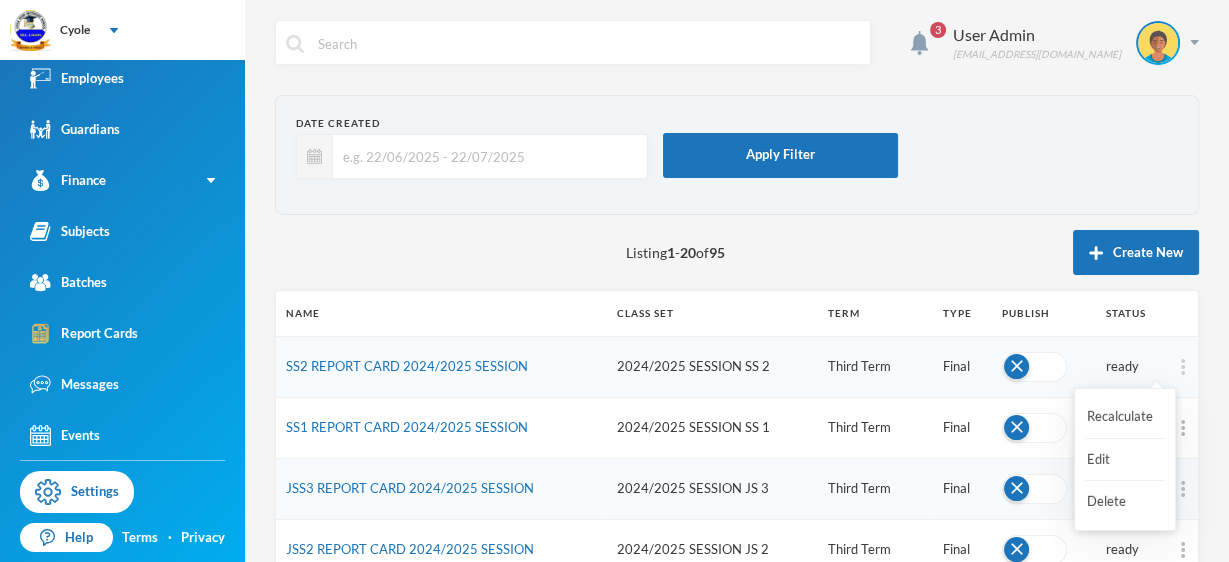 click at bounding box center [1183, 367] 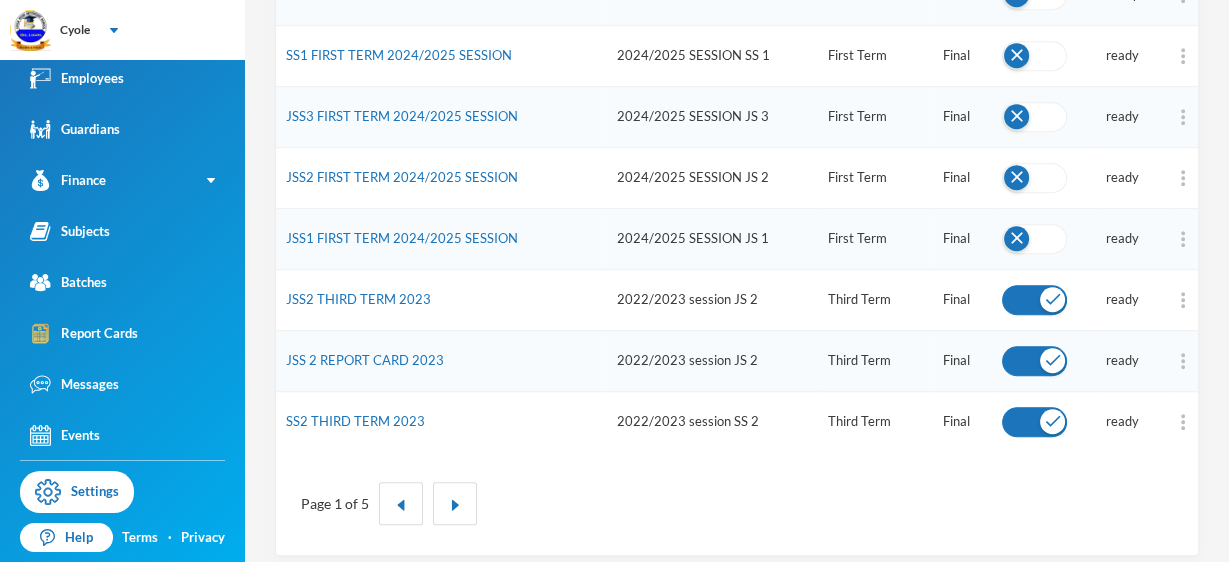 scroll, scrollTop: 1107, scrollLeft: 0, axis: vertical 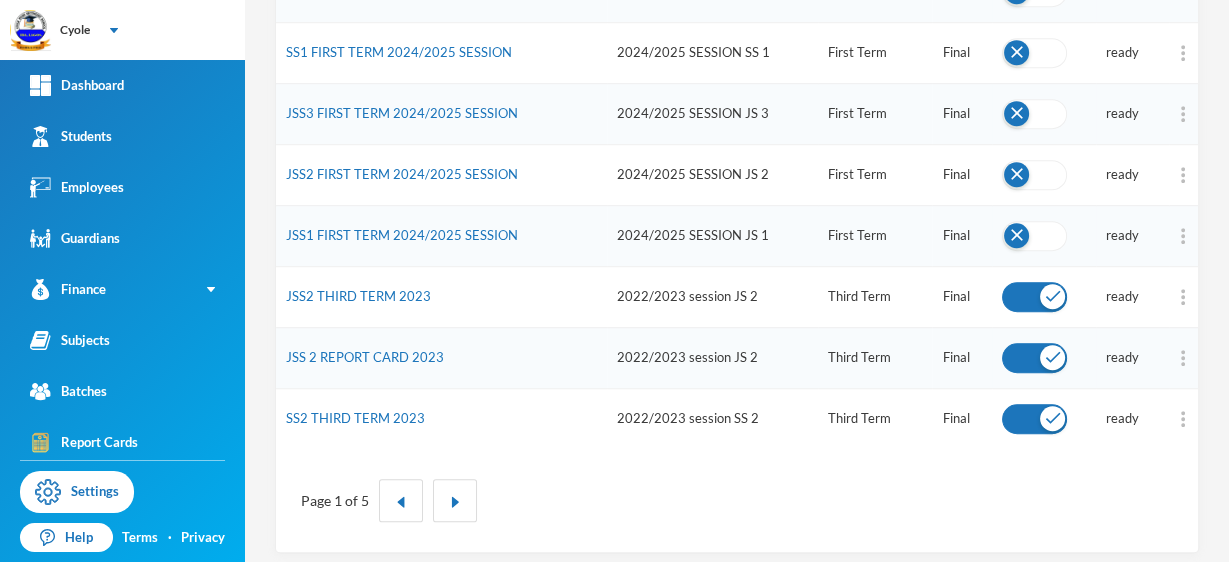 drag, startPoint x: 673, startPoint y: 347, endPoint x: 661, endPoint y: 319, distance: 30.463093 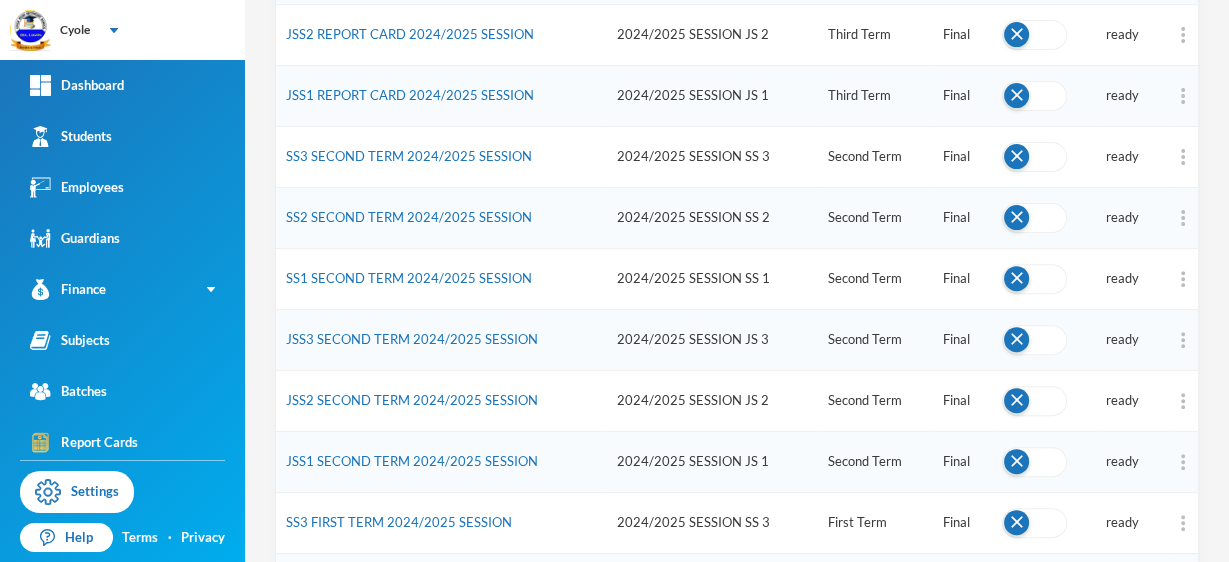 scroll, scrollTop: 0, scrollLeft: 0, axis: both 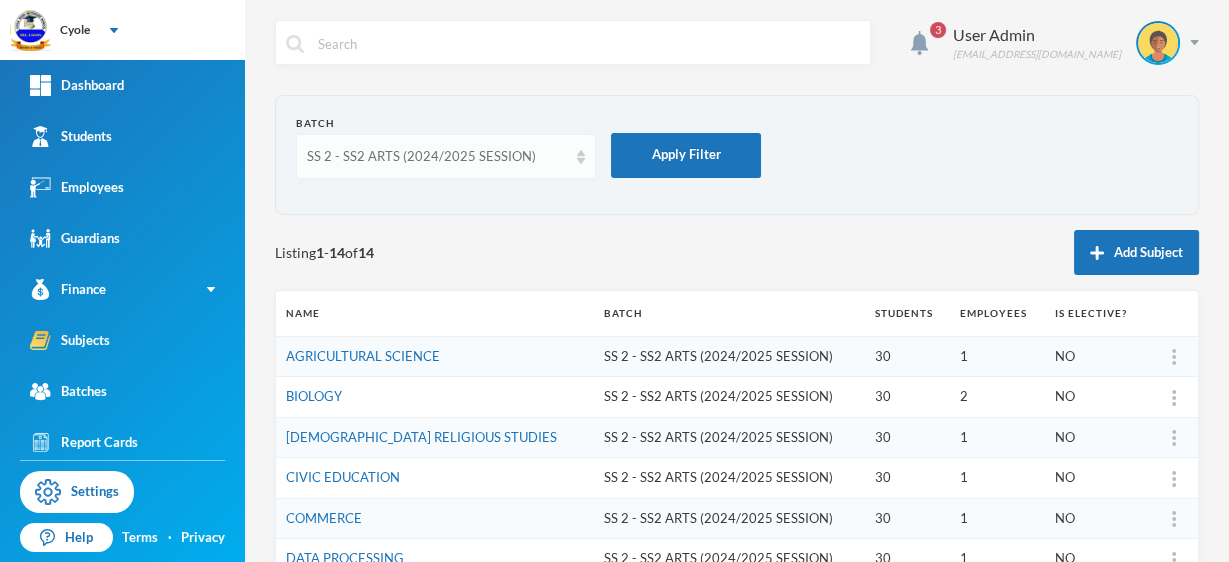 click on "SS 2 - SS2 ARTS (2024/2025 SESSION)" at bounding box center [437, 157] 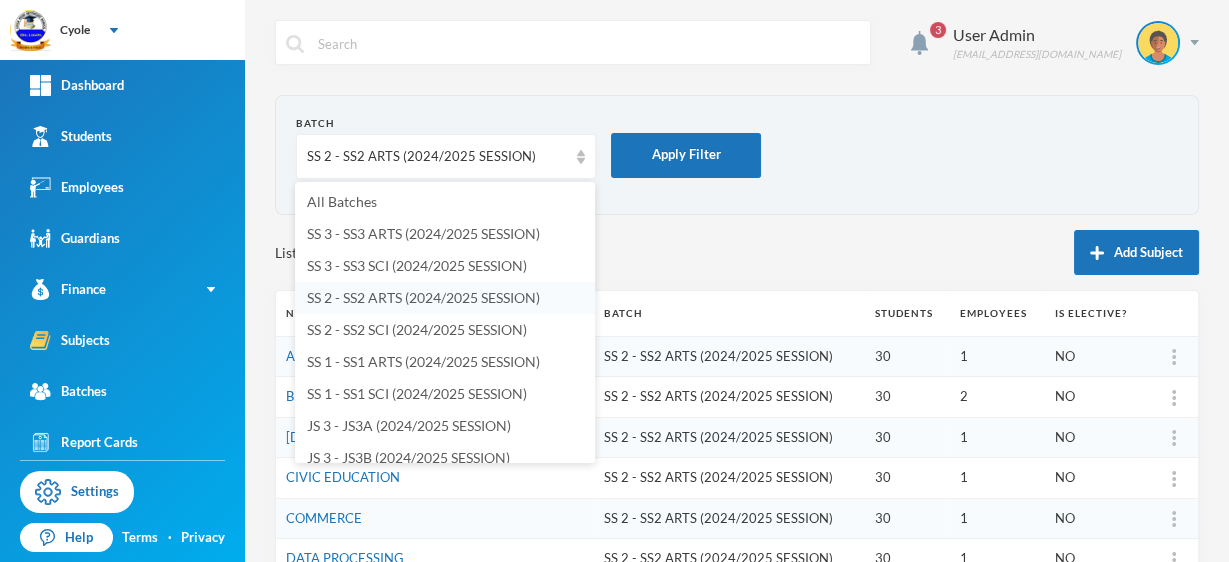 click on "SS 2 - SS2 ARTS (2024/2025 SESSION)" at bounding box center [423, 297] 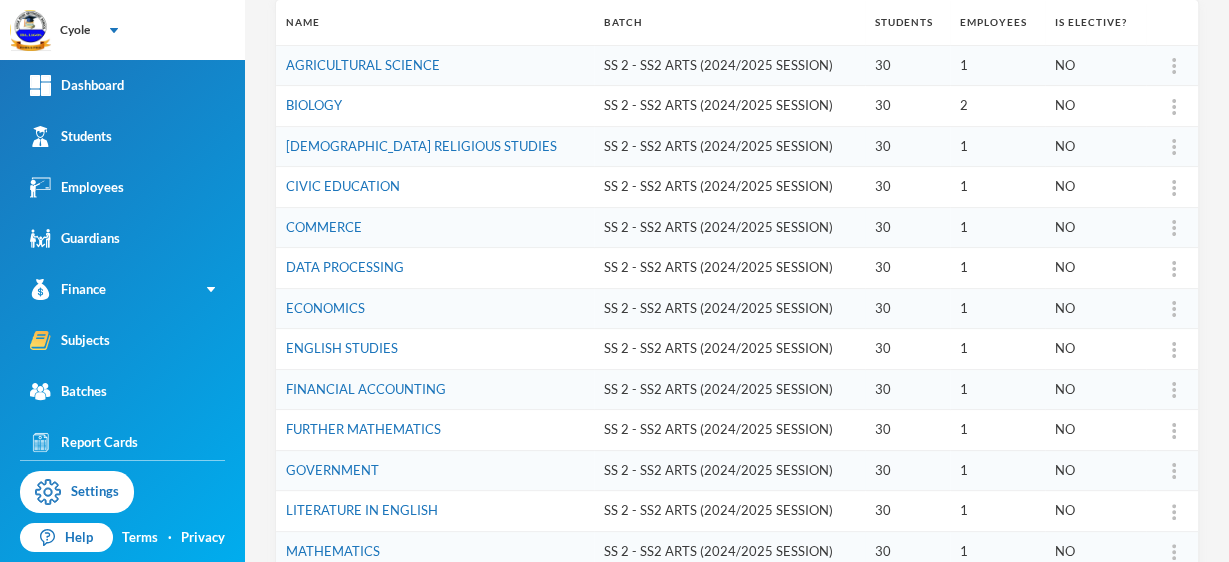 scroll, scrollTop: 293, scrollLeft: 0, axis: vertical 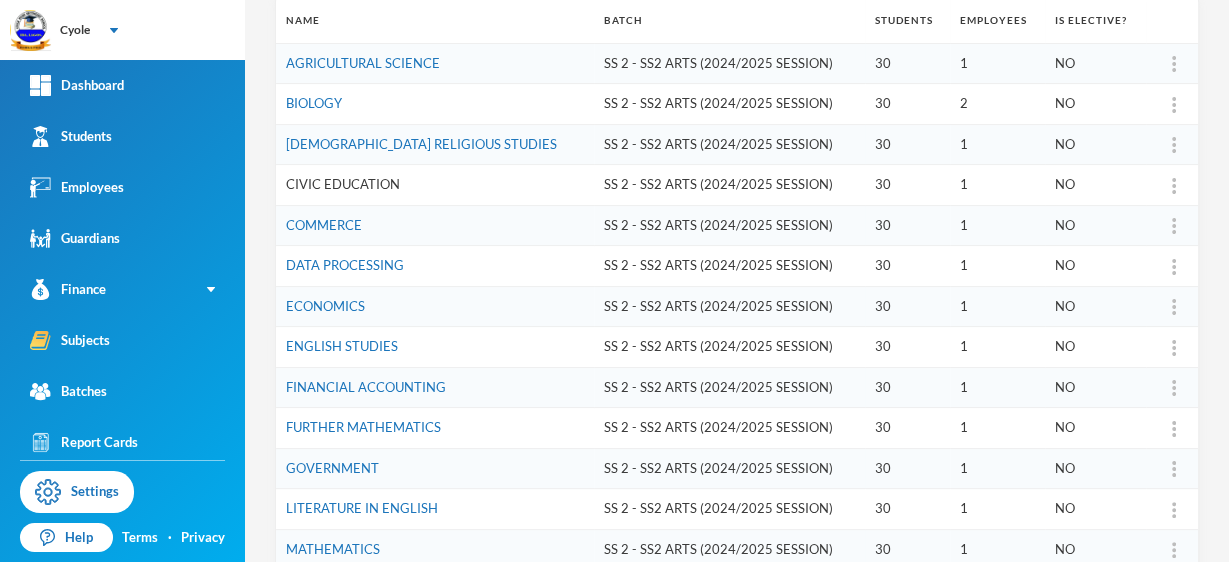 click on "CIVIC EDUCATION" at bounding box center [343, 184] 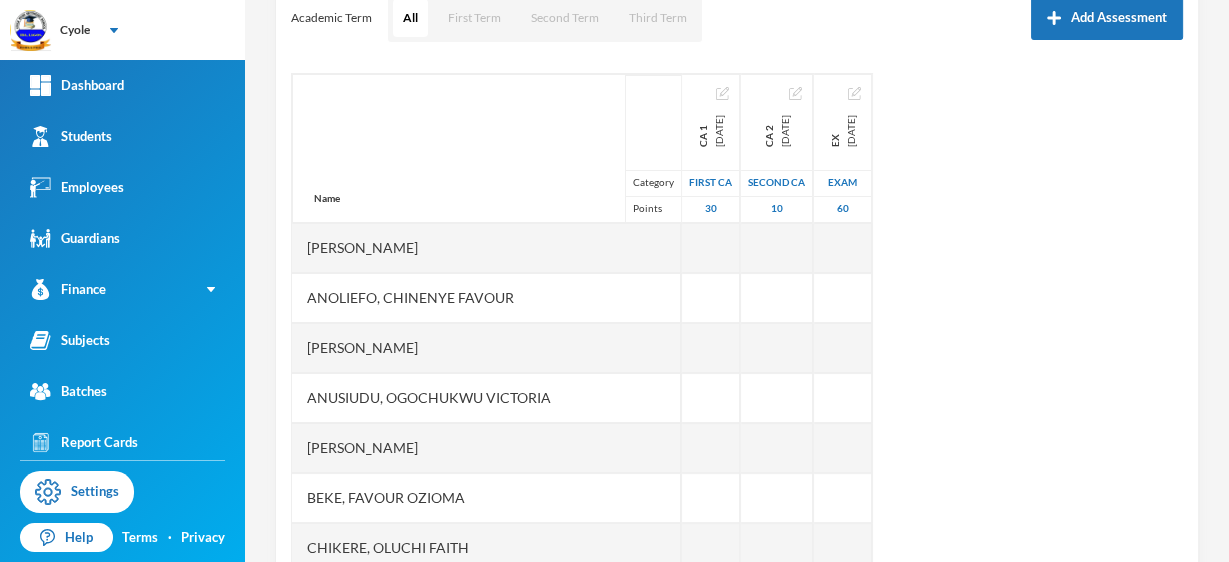 scroll, scrollTop: 295, scrollLeft: 0, axis: vertical 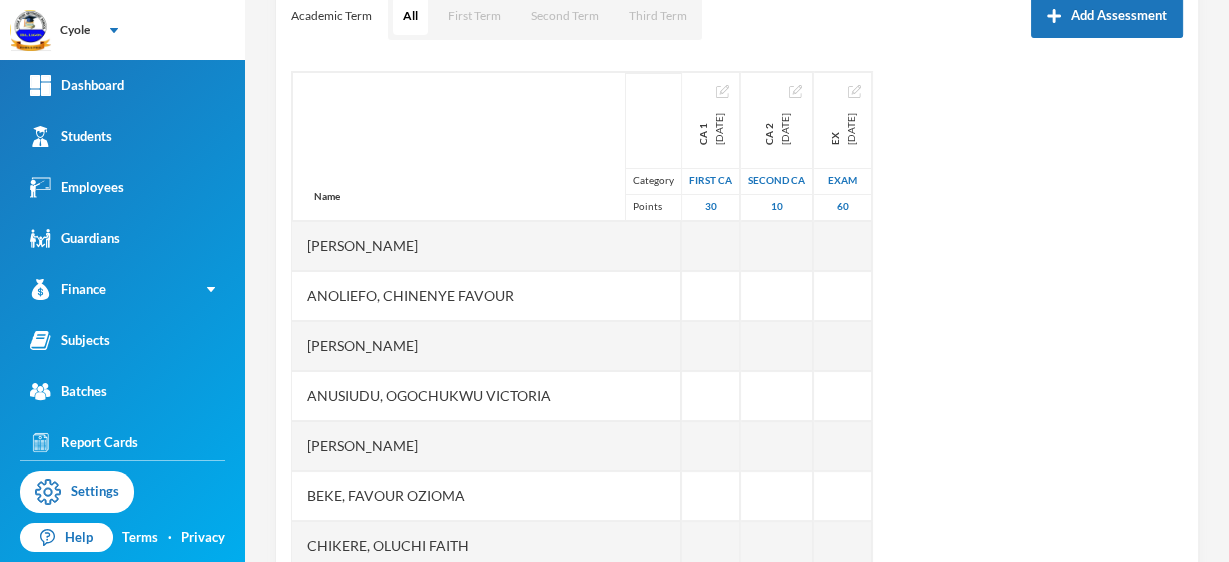 drag, startPoint x: 858, startPoint y: 214, endPoint x: 892, endPoint y: 33, distance: 184.16568 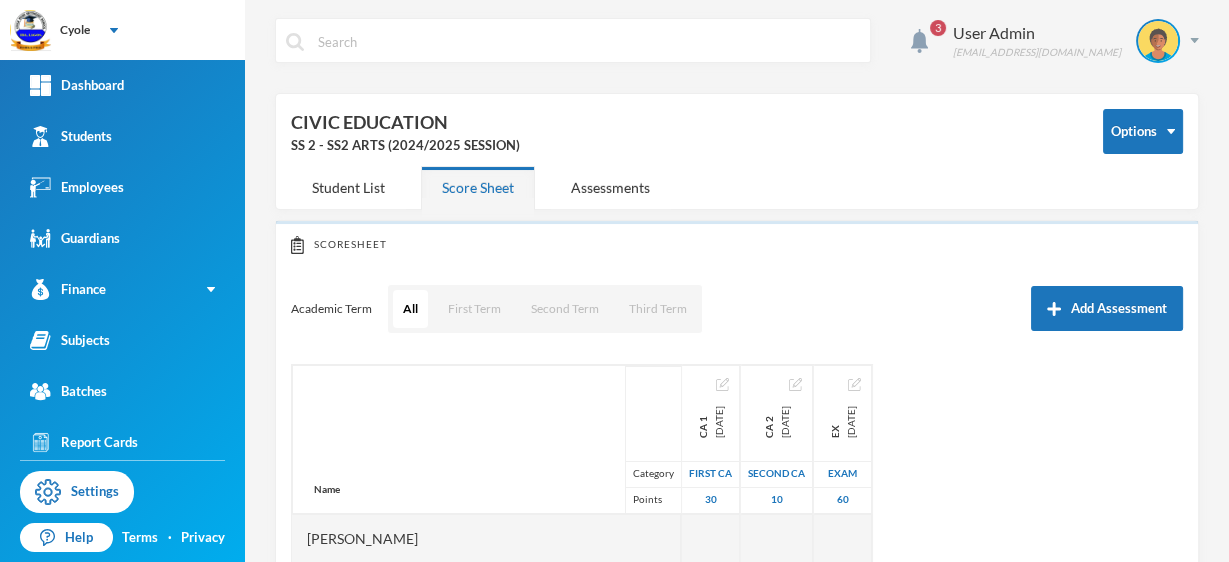 drag, startPoint x: 892, startPoint y: 33, endPoint x: 906, endPoint y: 60, distance: 30.413813 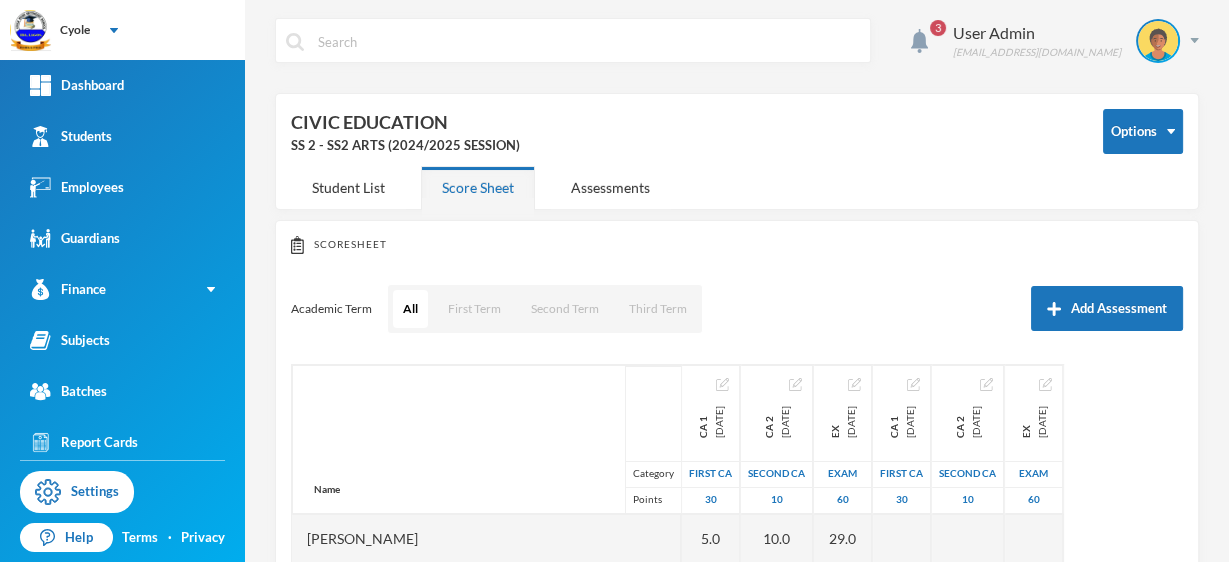 scroll, scrollTop: 346, scrollLeft: 0, axis: vertical 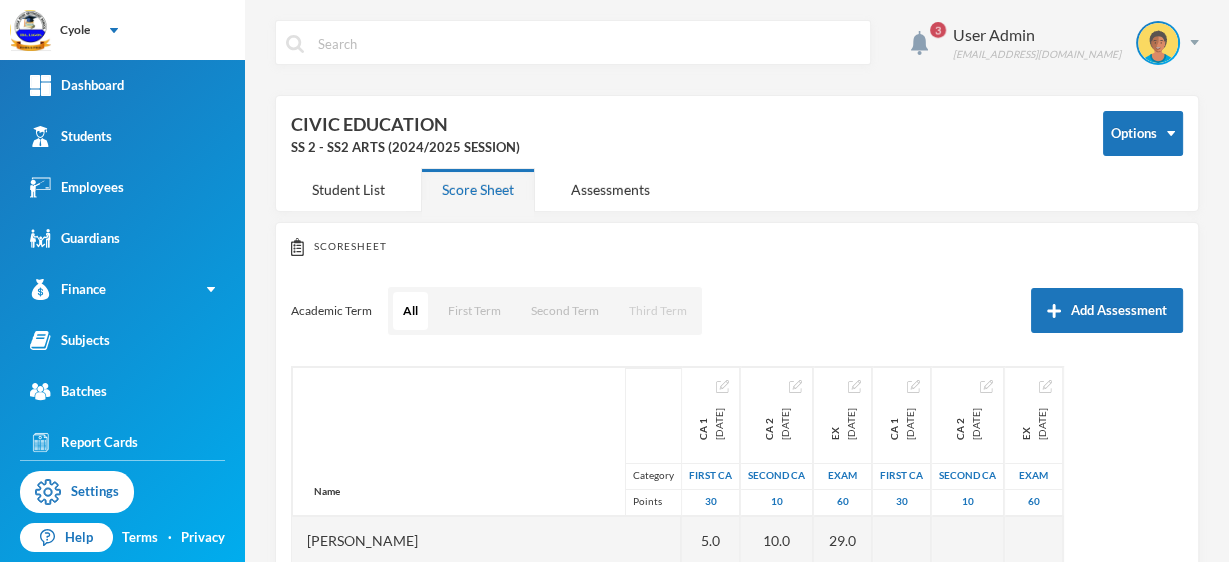 click on "Third Term" at bounding box center (658, 311) 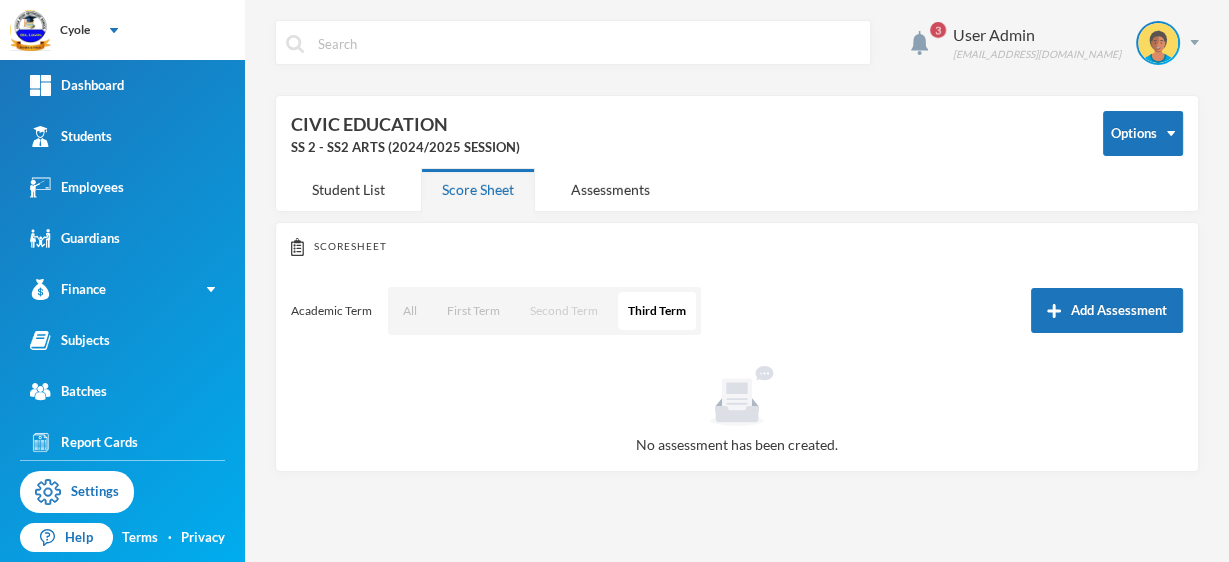 click on "Second Term" at bounding box center (564, 311) 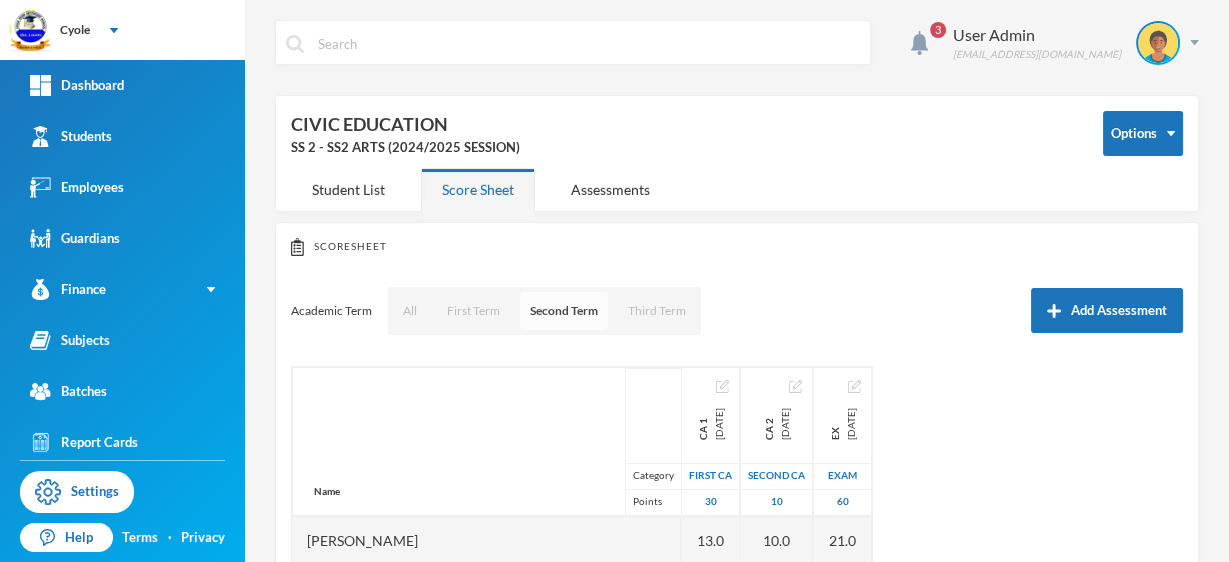 drag, startPoint x: 469, startPoint y: 314, endPoint x: 533, endPoint y: 306, distance: 64.49806 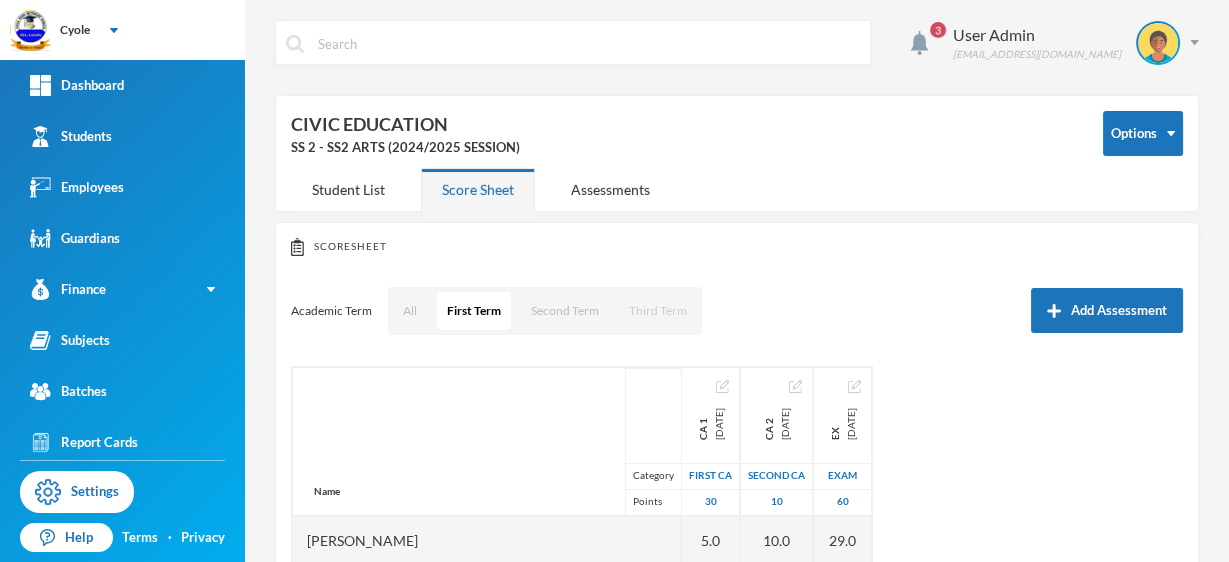 click on "Third Term" at bounding box center [658, 311] 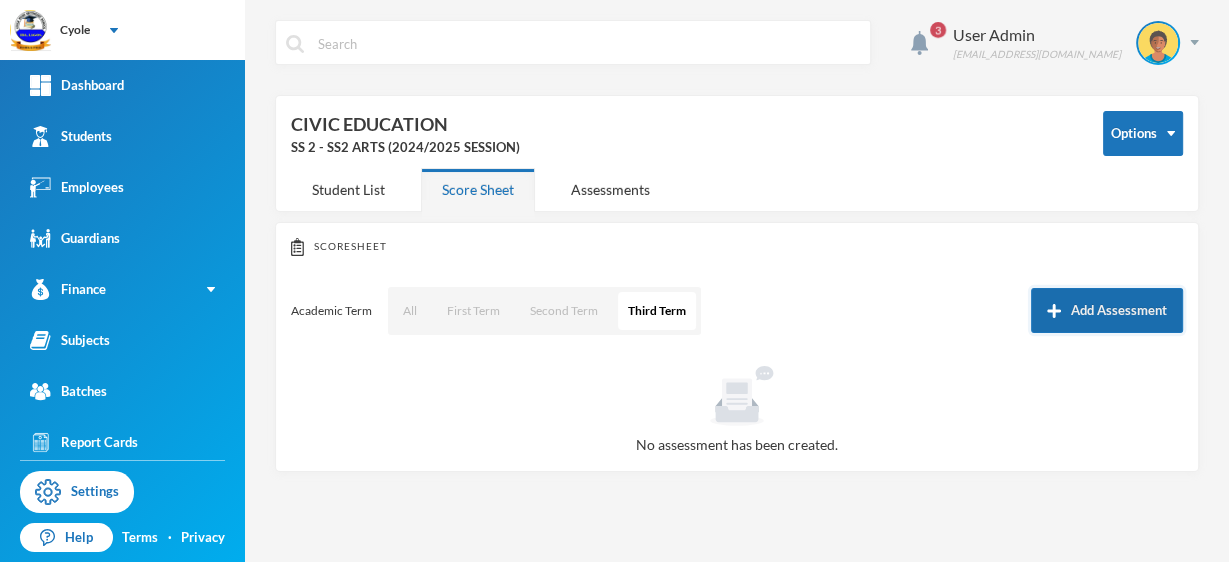 click on "Add Assessment" at bounding box center [1107, 310] 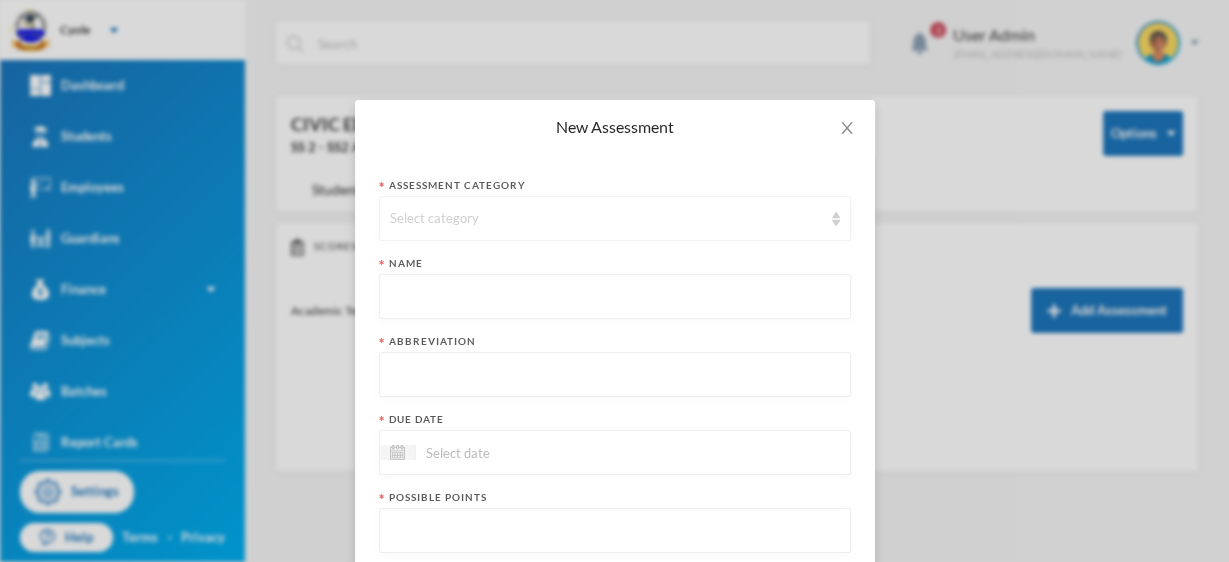 click on "Select category" at bounding box center (606, 219) 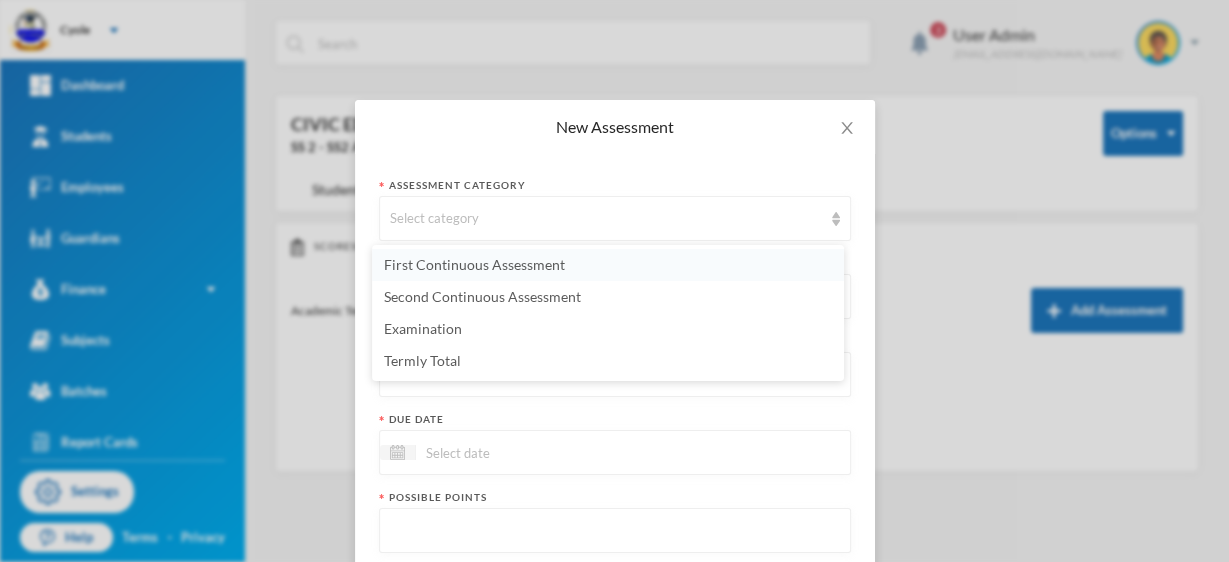 click on "First Continuous Assessment" at bounding box center (474, 264) 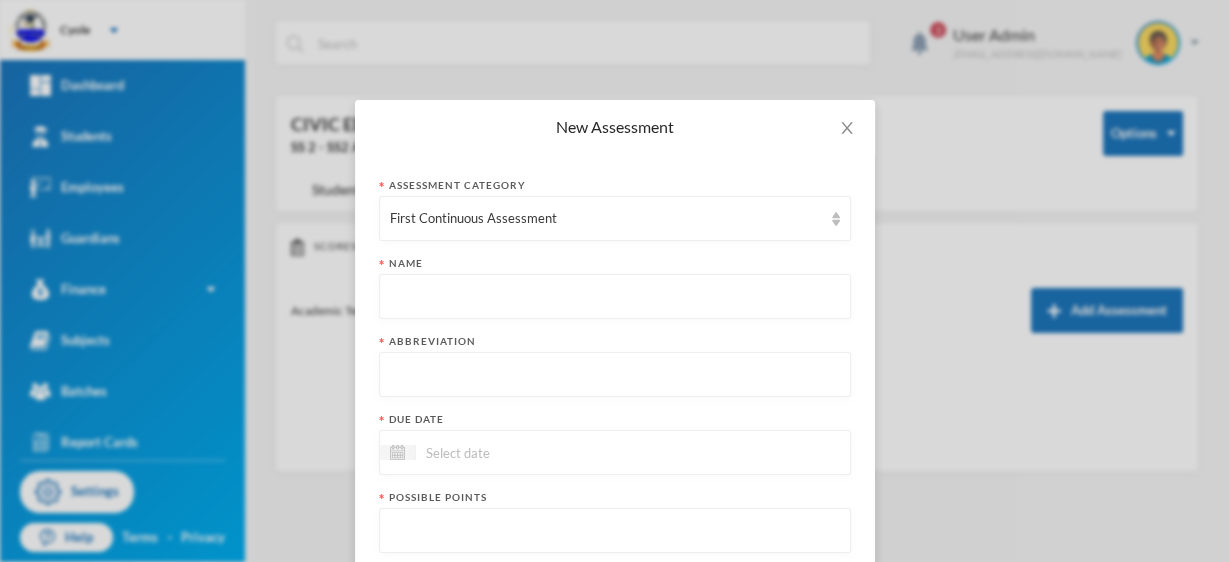 click at bounding box center (615, 297) 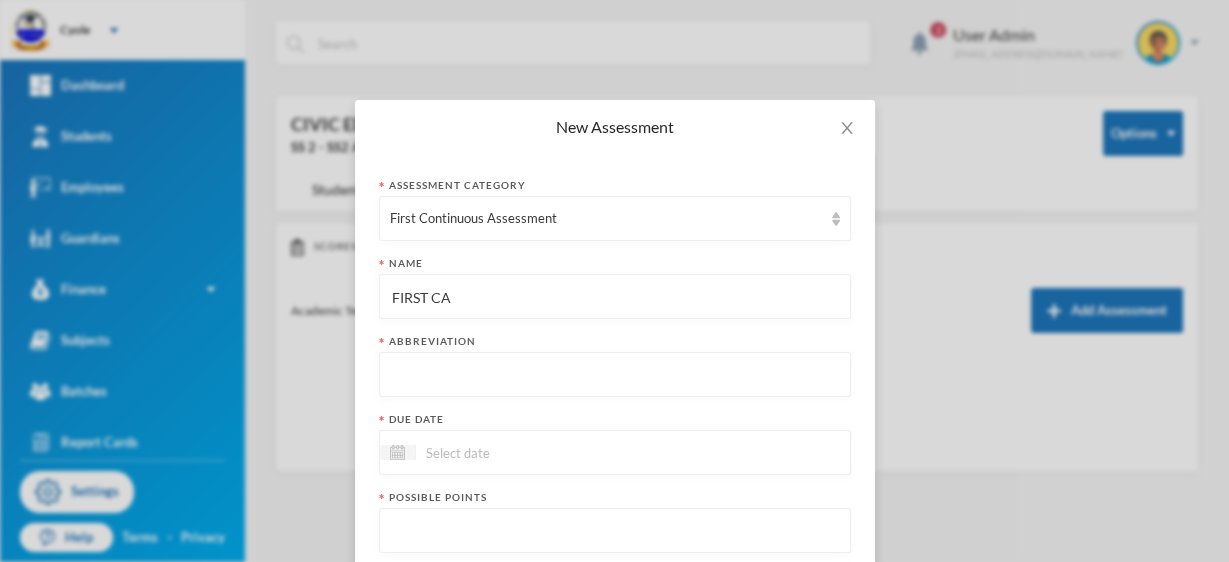 type on "FIRST CA" 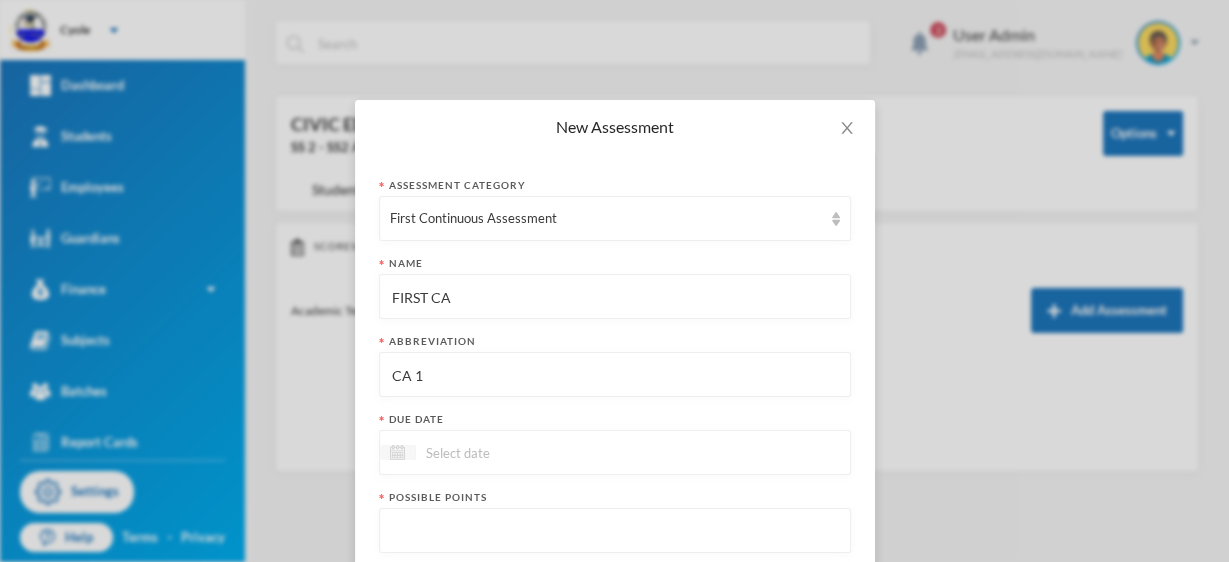 type on "CA 1" 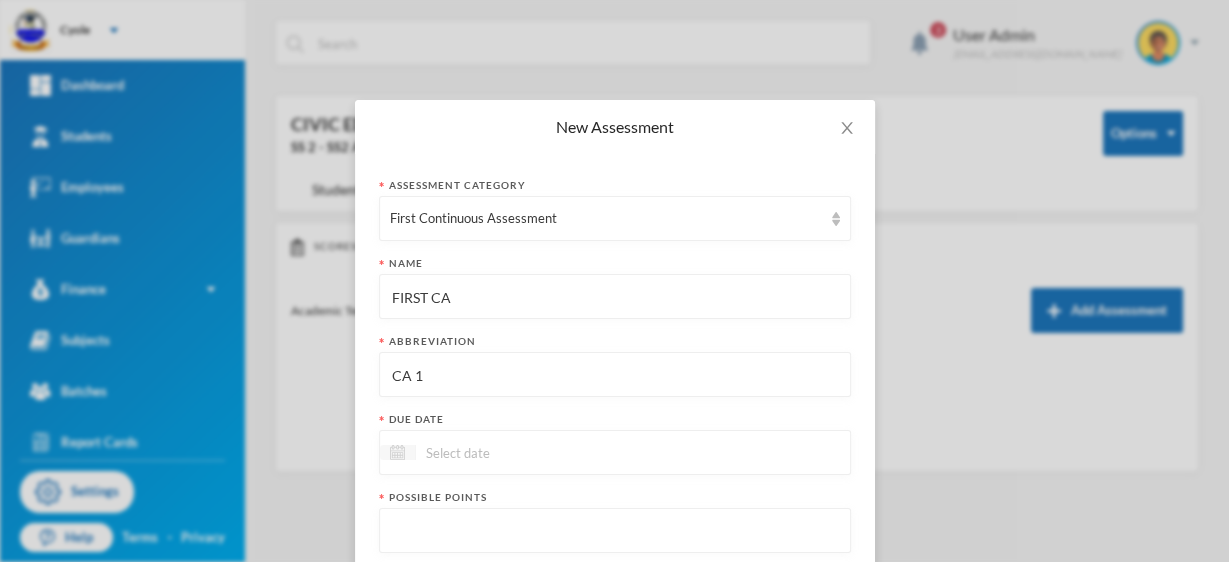 click at bounding box center [397, 452] 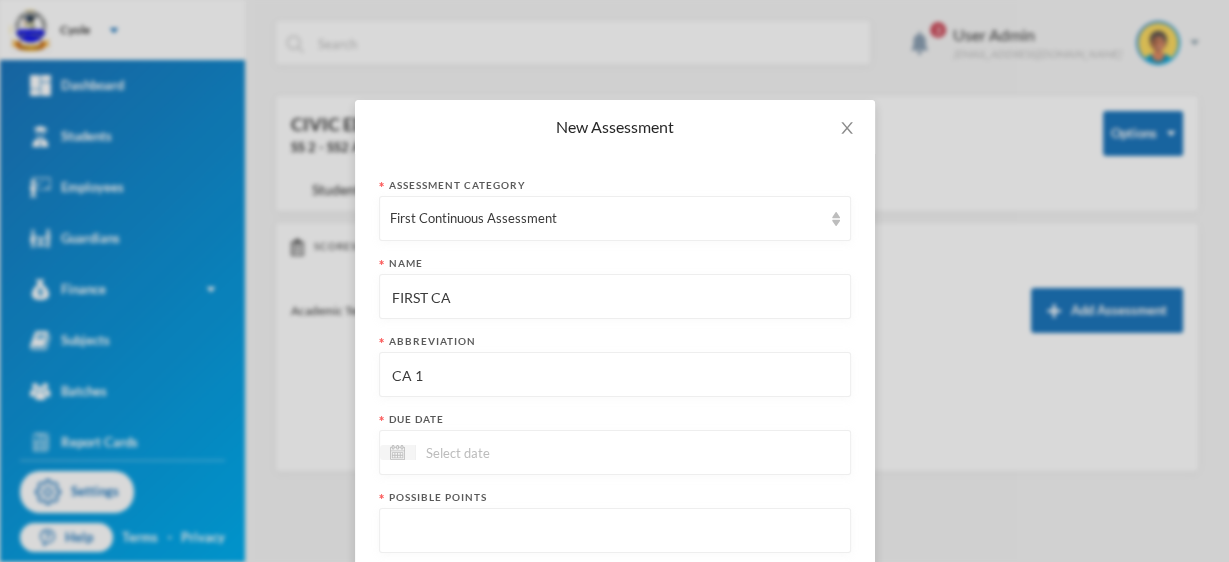 scroll, scrollTop: 355, scrollLeft: 0, axis: vertical 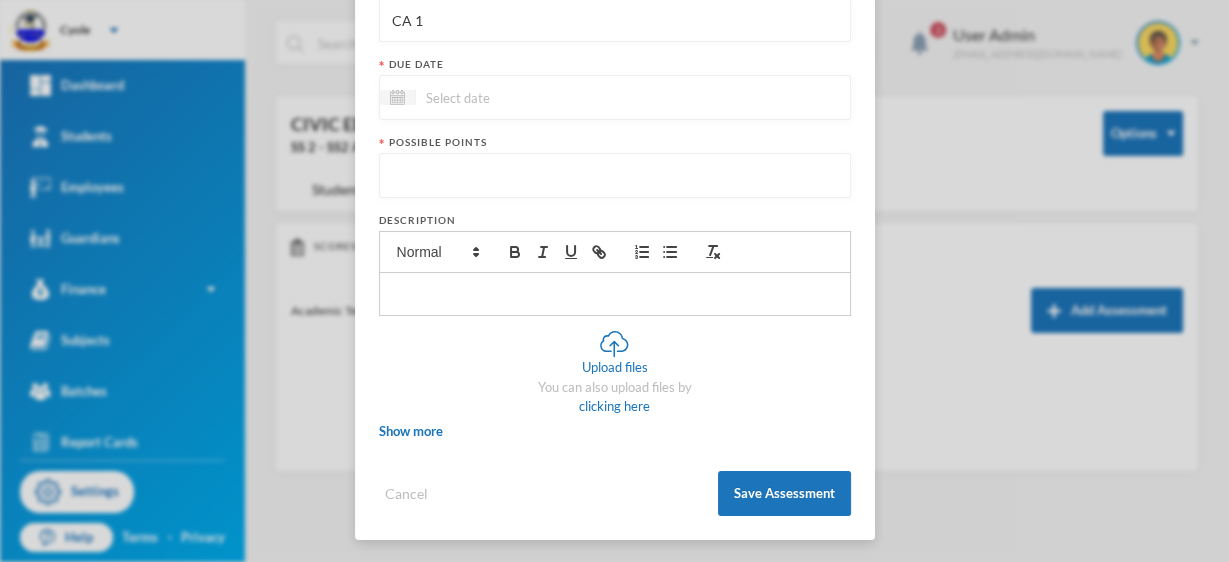 click at bounding box center [500, 97] 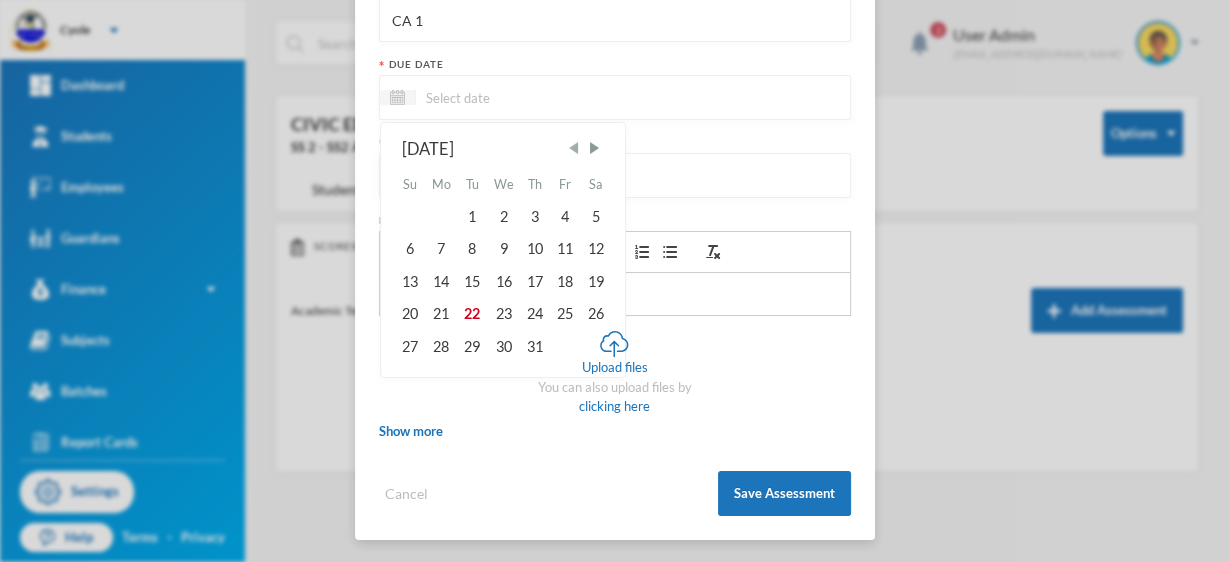 click at bounding box center (573, 148) 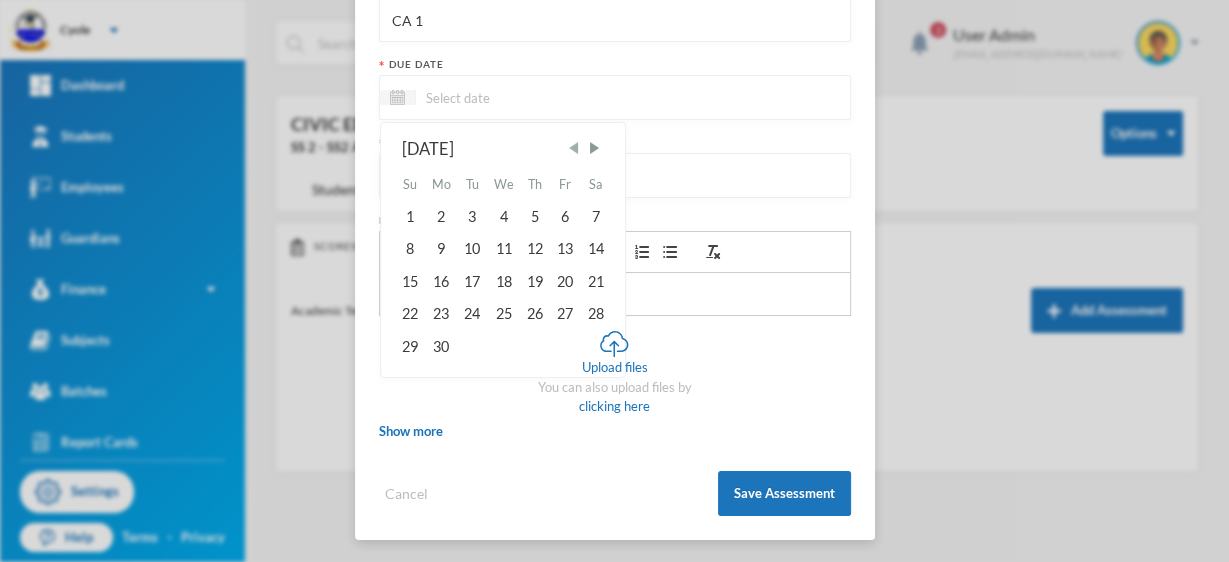 click at bounding box center (573, 148) 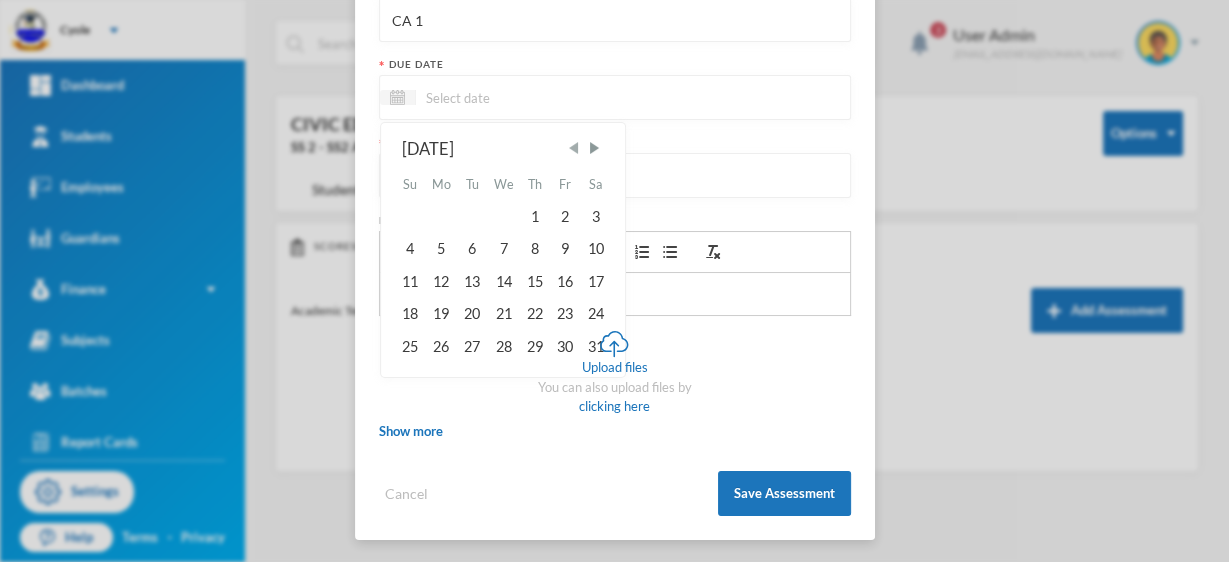 click at bounding box center [573, 148] 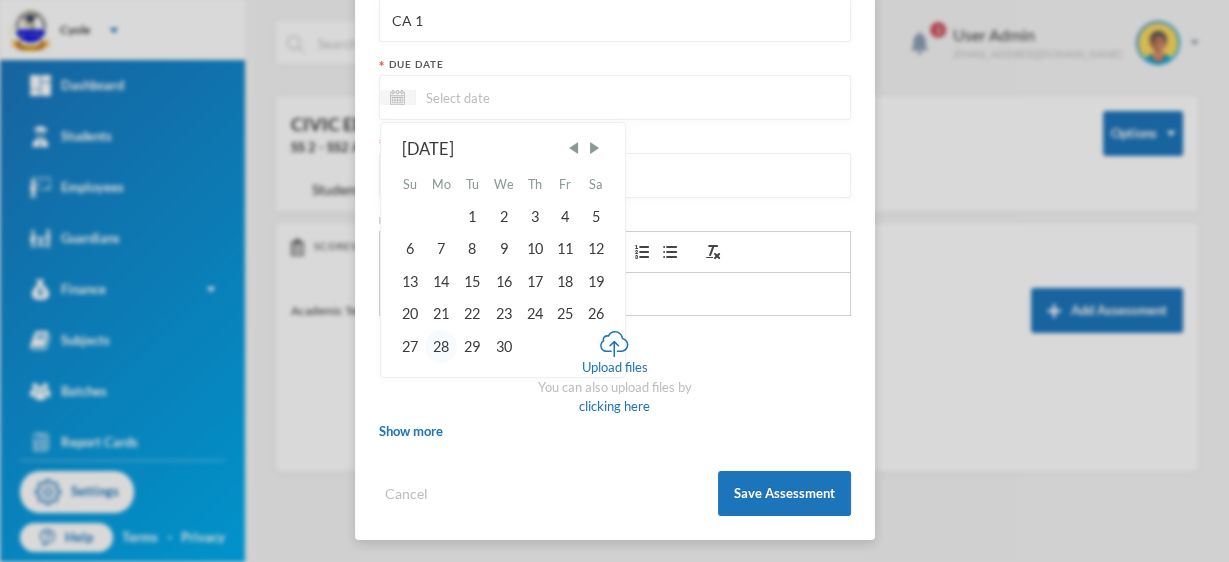 click on "28" at bounding box center [441, 346] 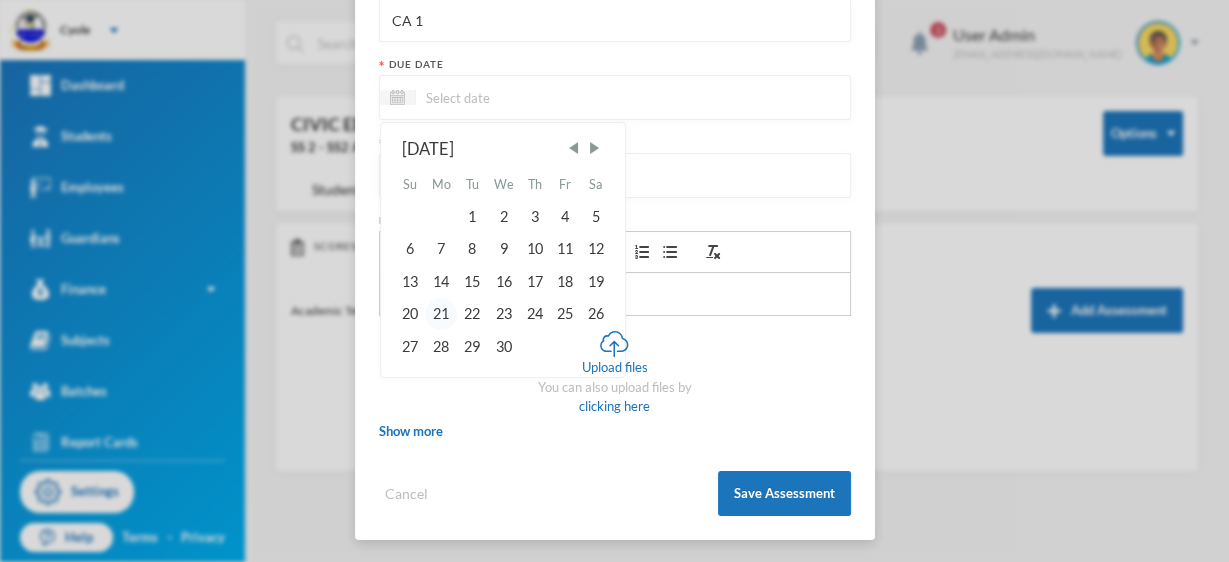 type on "28/04/2025" 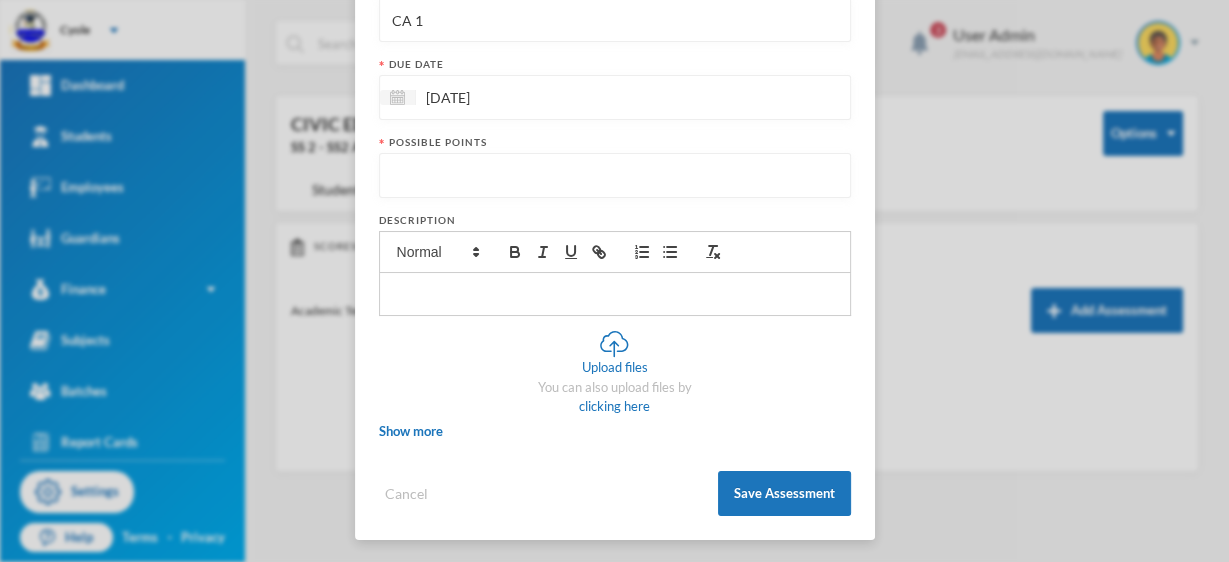 click at bounding box center [615, 176] 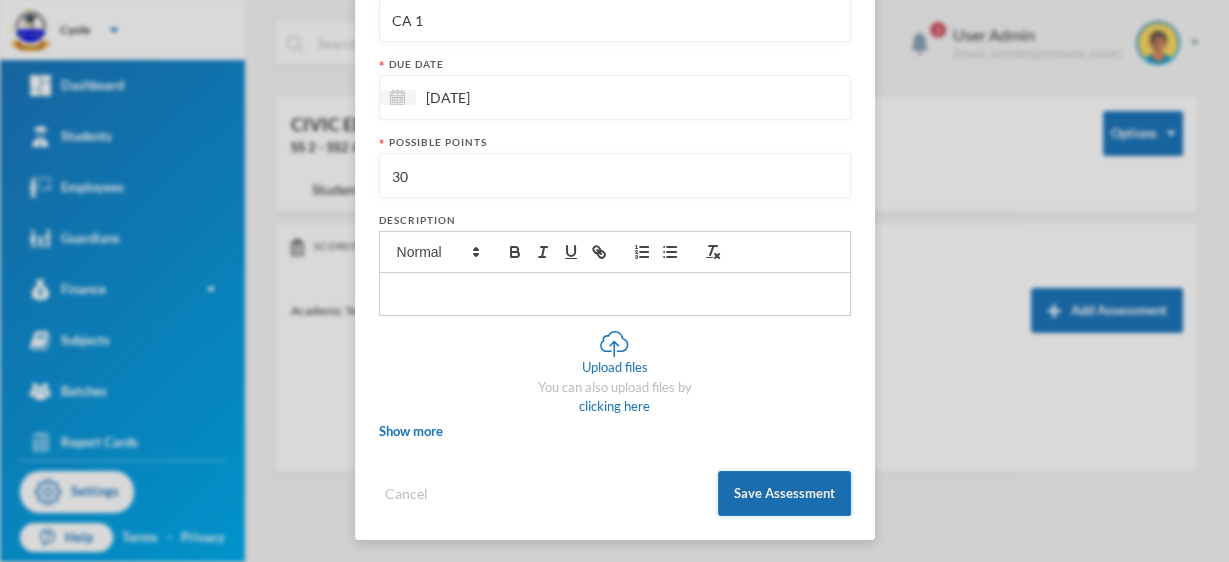 type on "30" 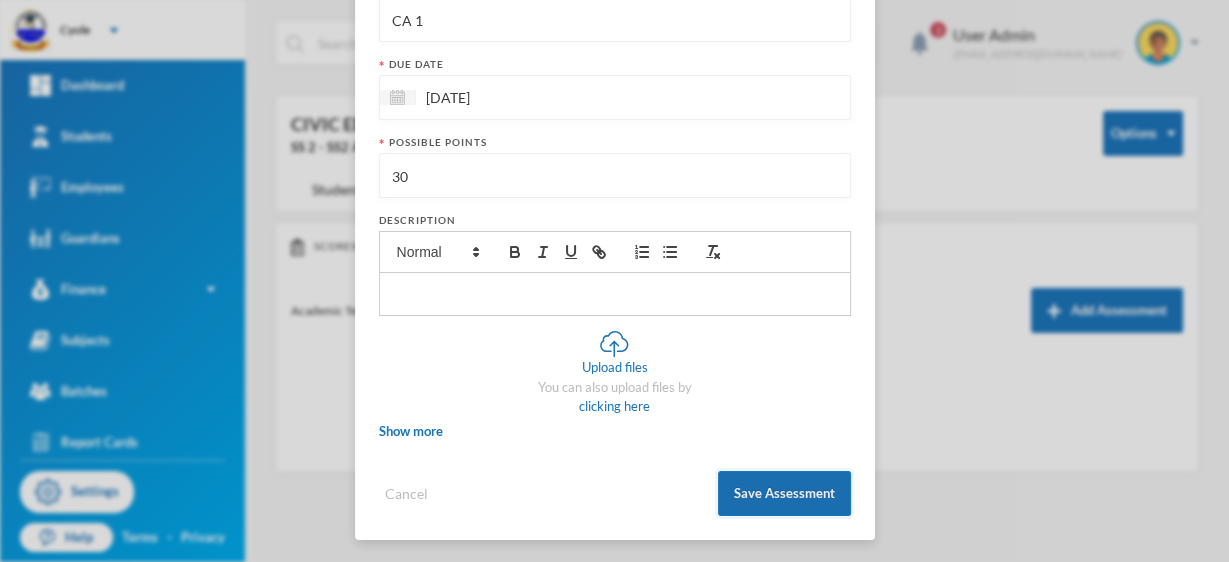 click on "Save Assessment" at bounding box center (784, 493) 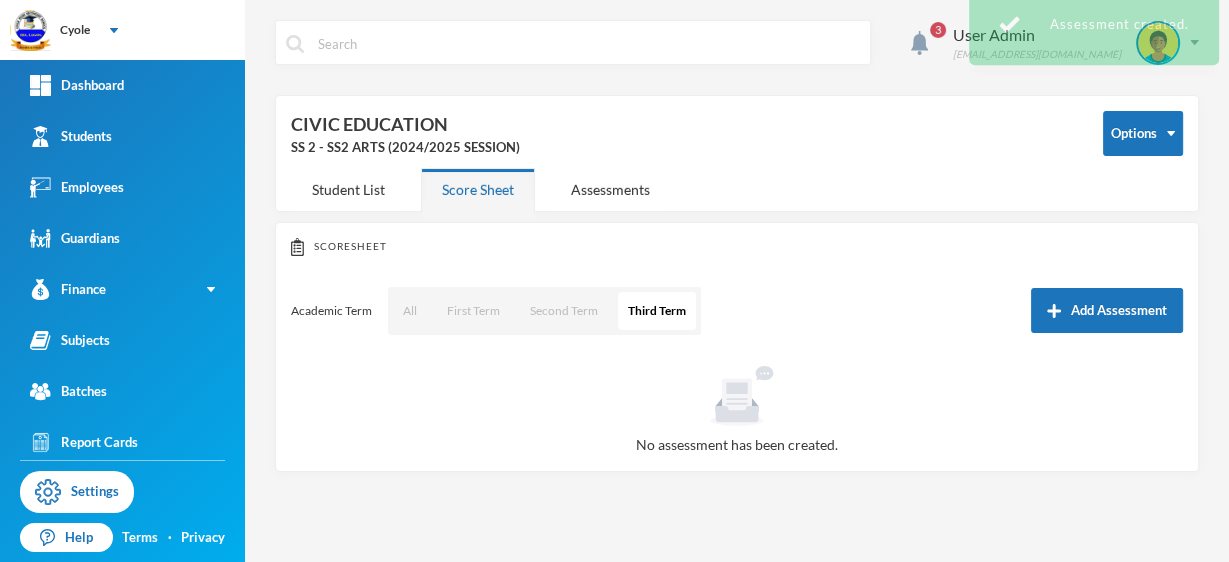 scroll, scrollTop: 255, scrollLeft: 0, axis: vertical 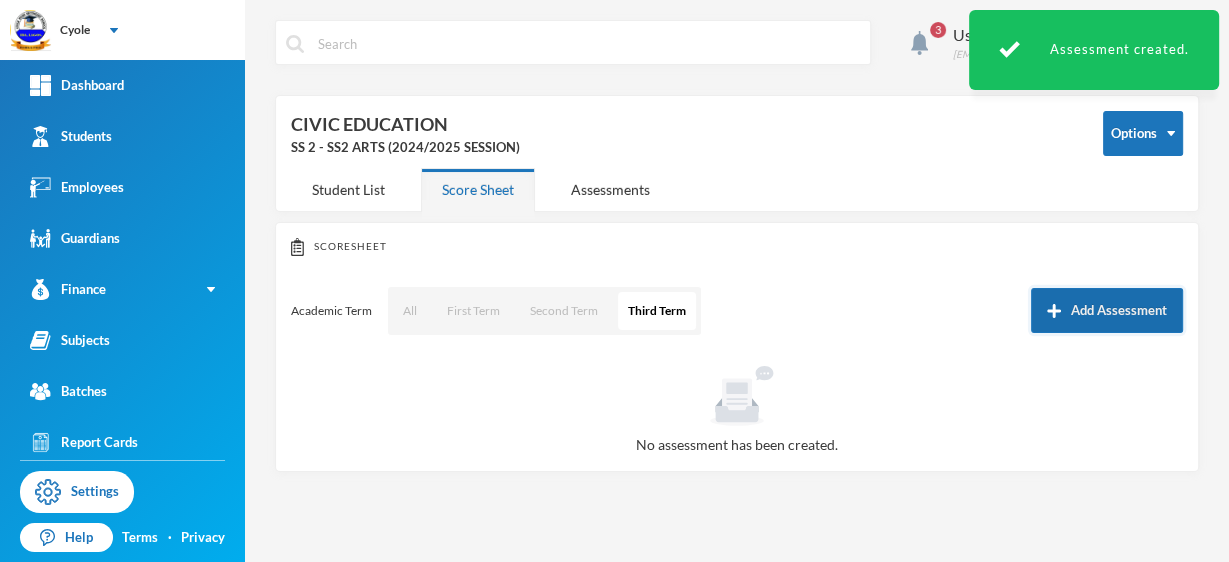 click on "Add Assessment" at bounding box center (1107, 310) 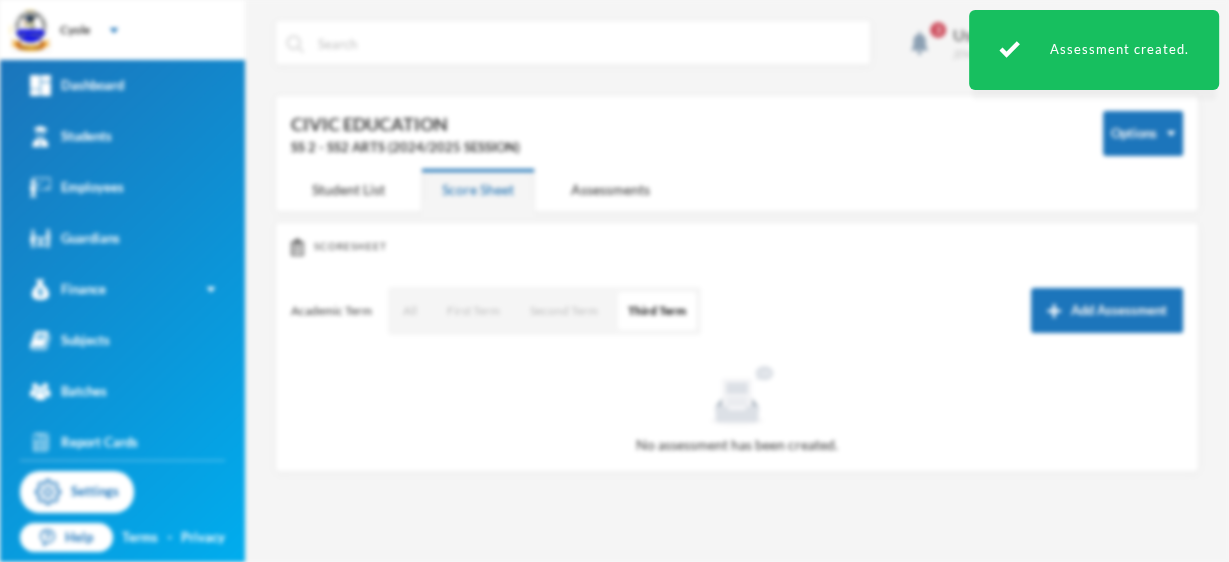 scroll, scrollTop: 0, scrollLeft: 0, axis: both 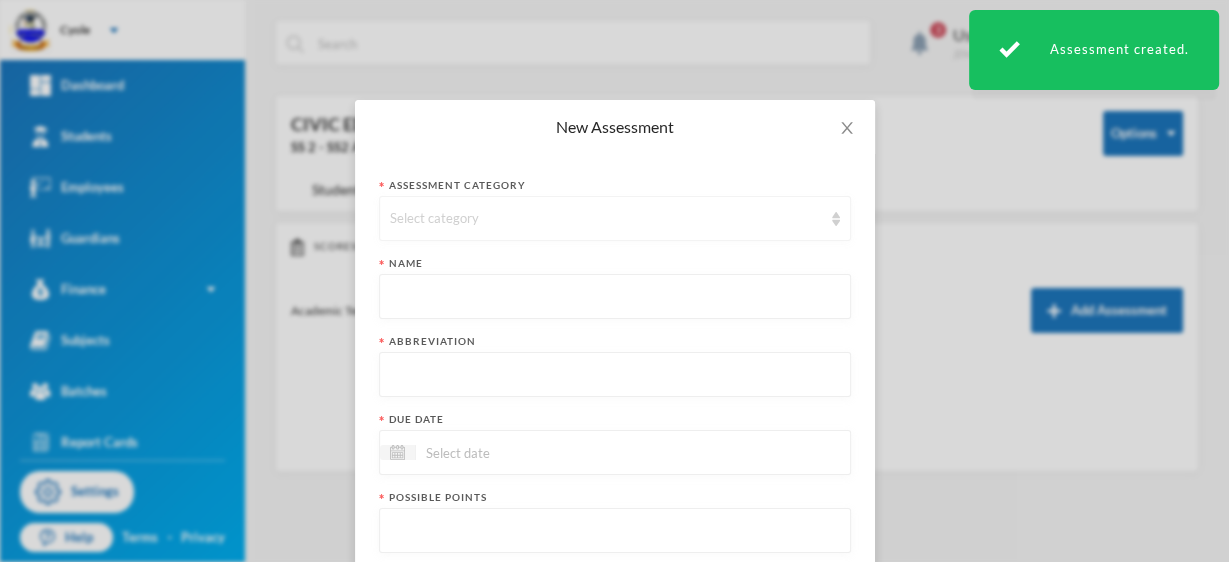 click on "Select category" at bounding box center (606, 219) 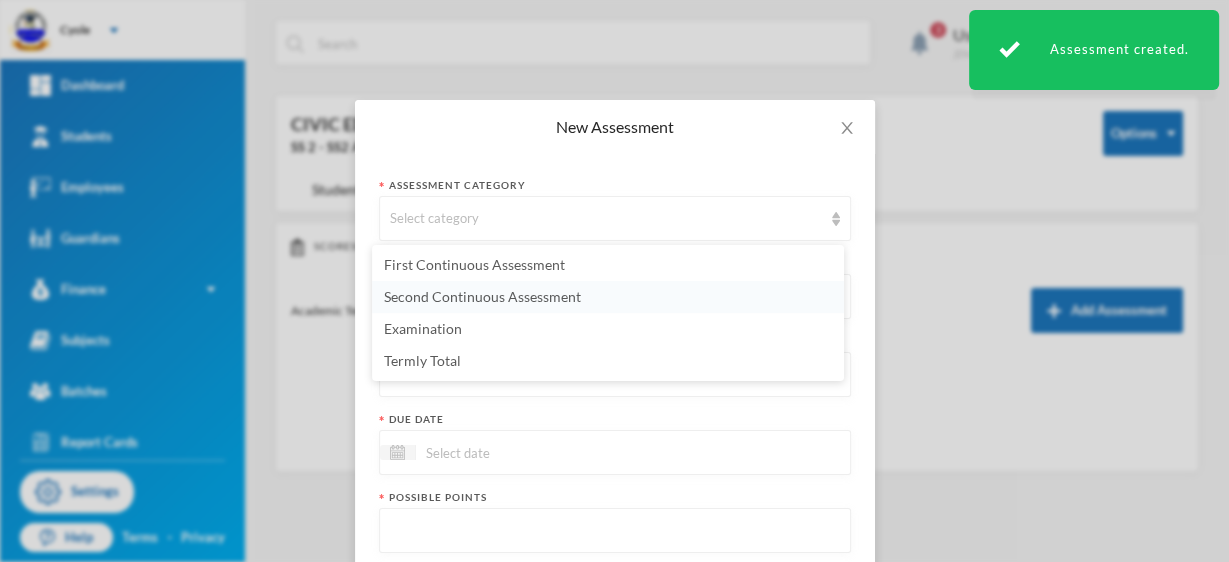 click on "Second Continuous Assessment" at bounding box center [482, 296] 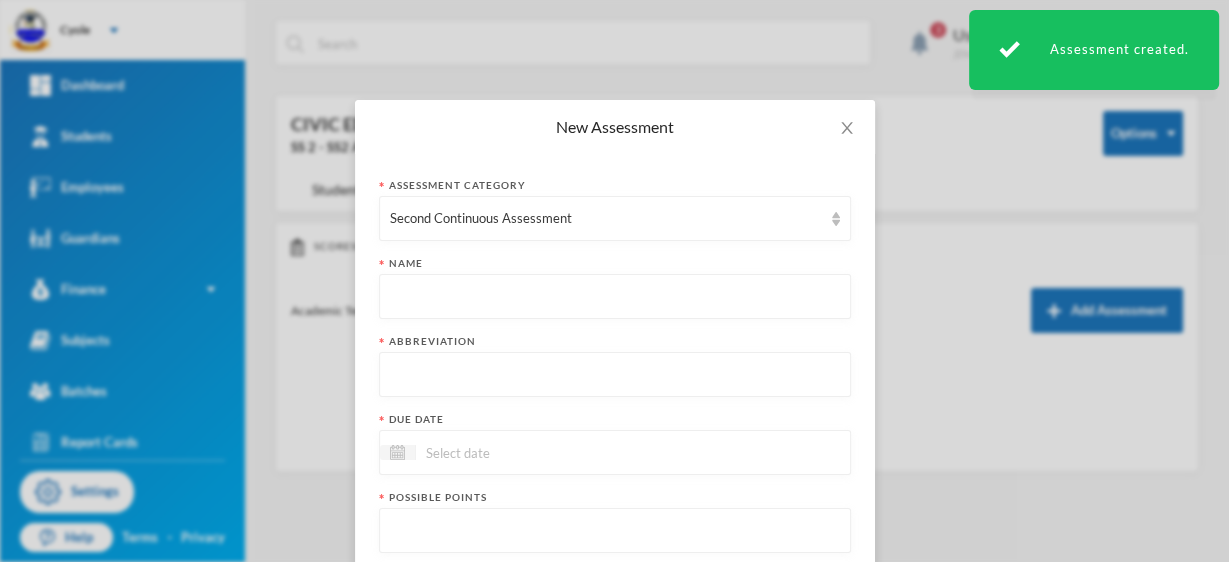 click at bounding box center [615, 297] 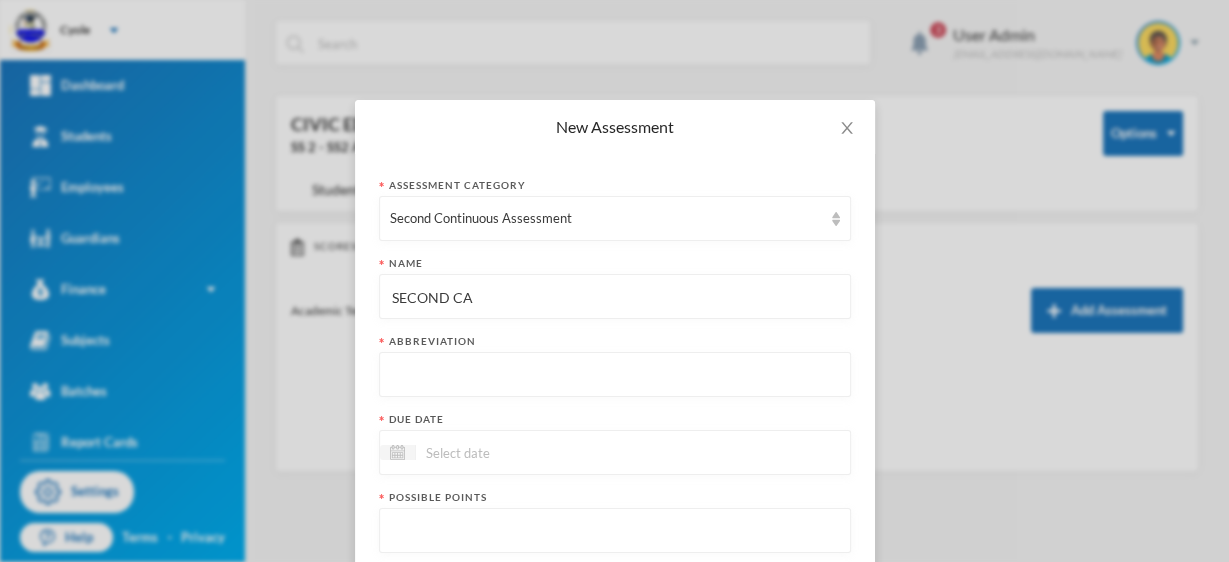 type on "SECOND CA" 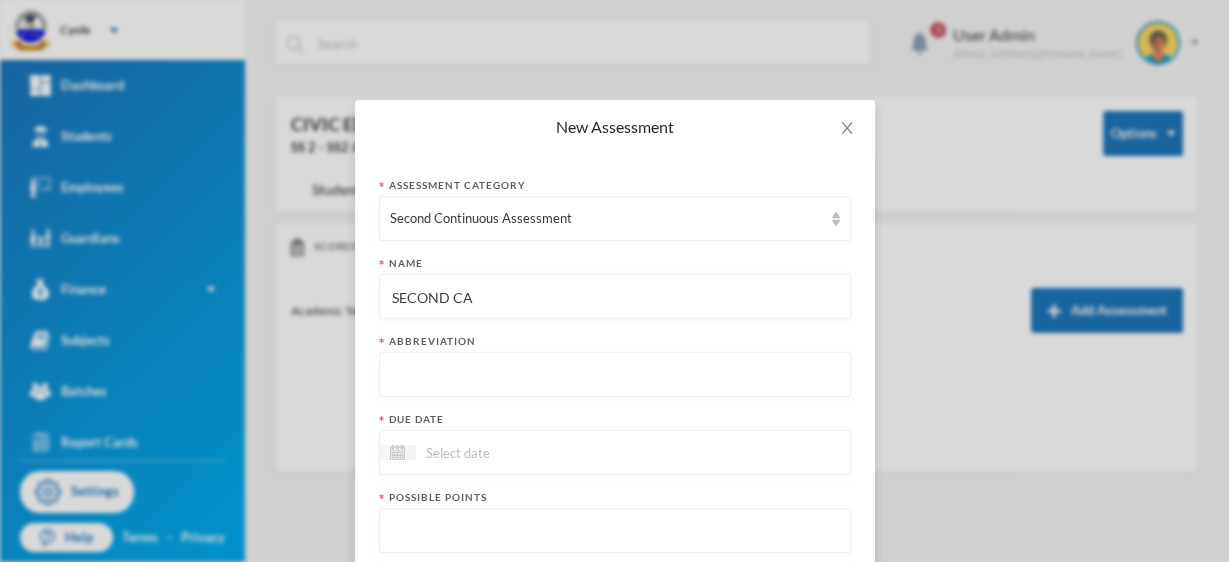 click at bounding box center [615, 375] 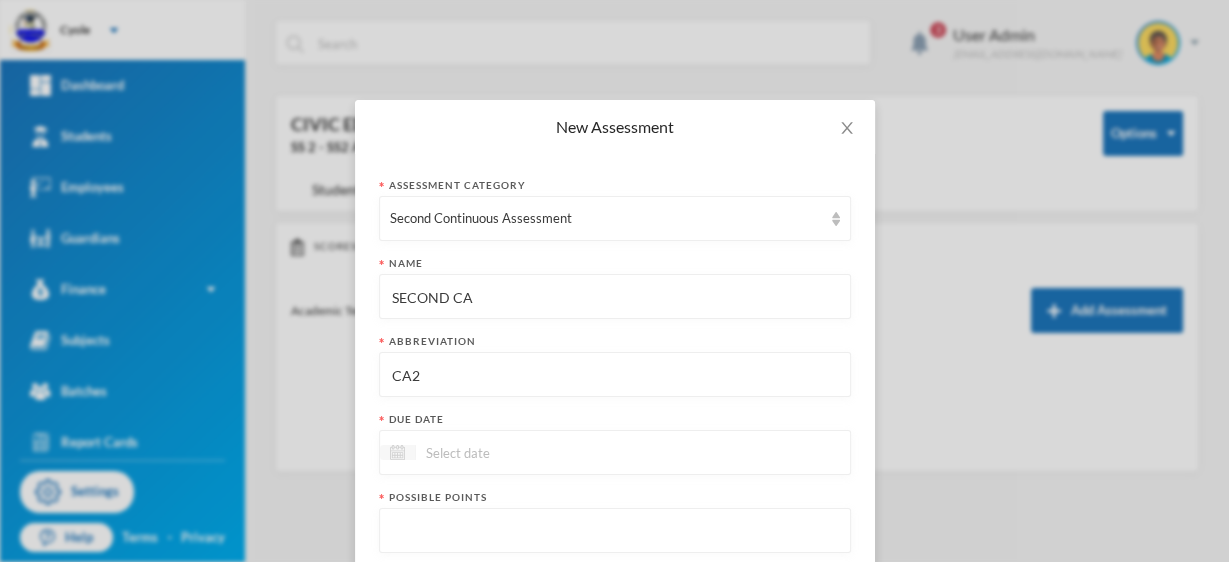 type on "CA2" 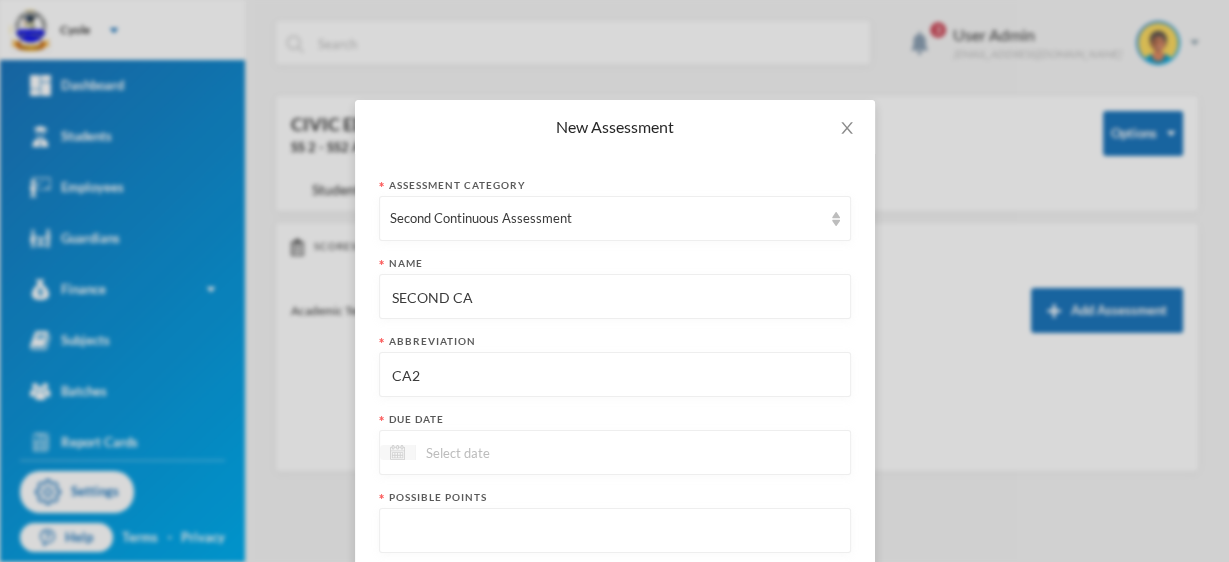 click at bounding box center [397, 452] 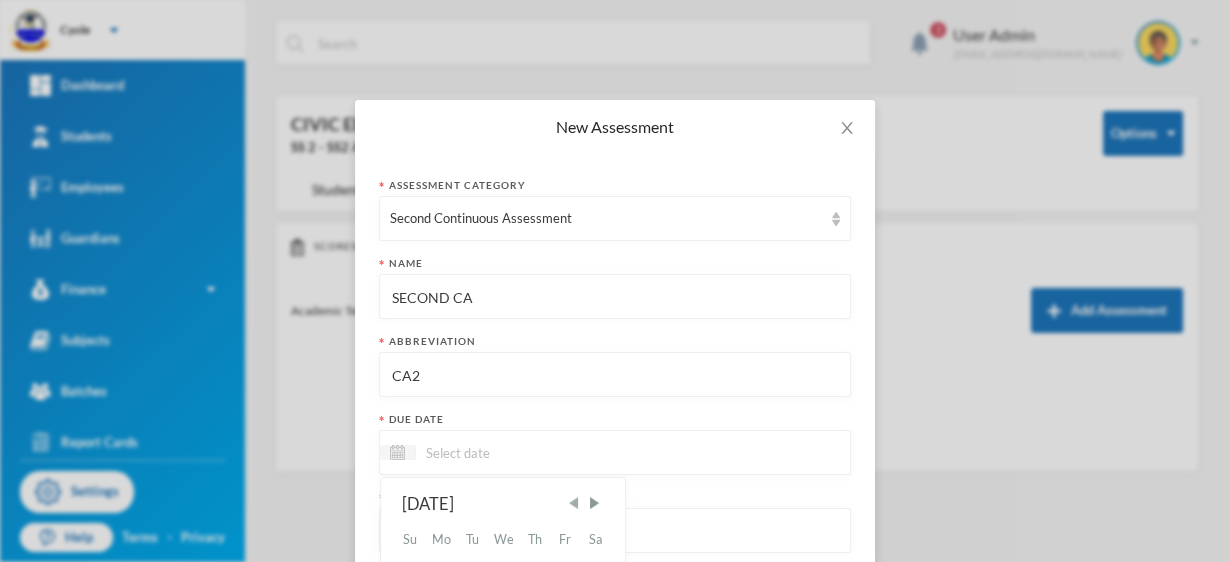 click at bounding box center (573, 503) 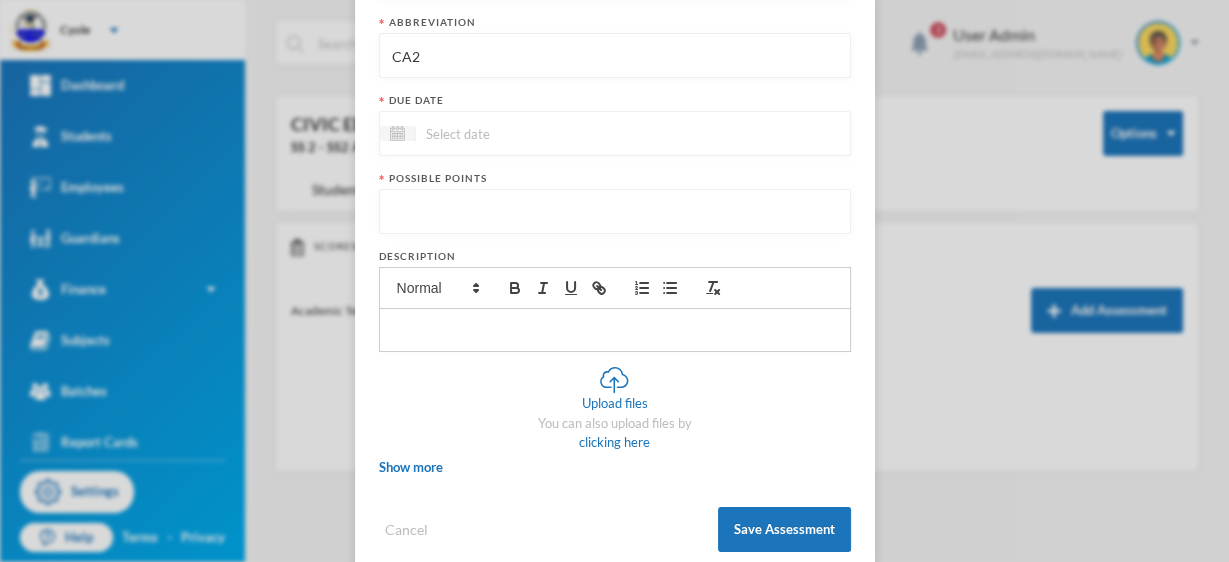 scroll, scrollTop: 335, scrollLeft: 0, axis: vertical 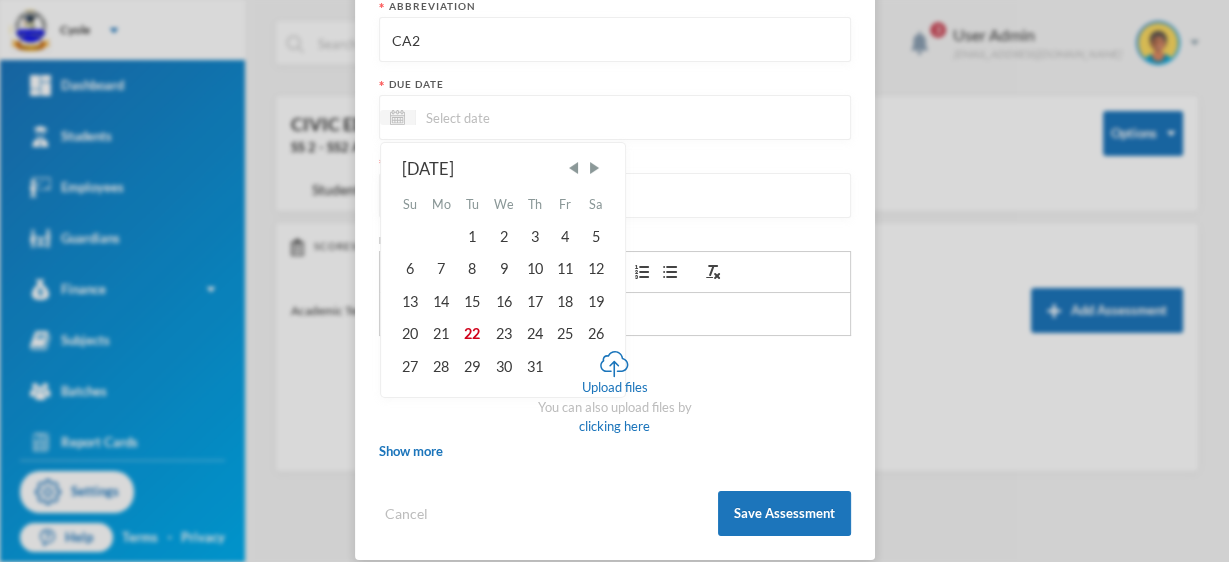 click at bounding box center [500, 117] 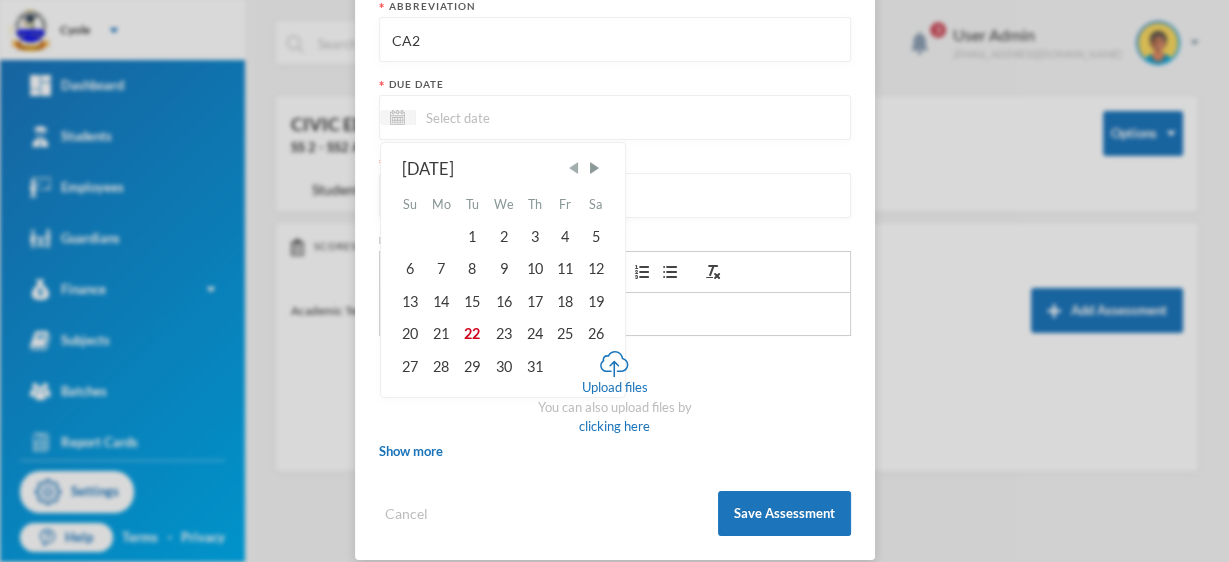 click at bounding box center (573, 168) 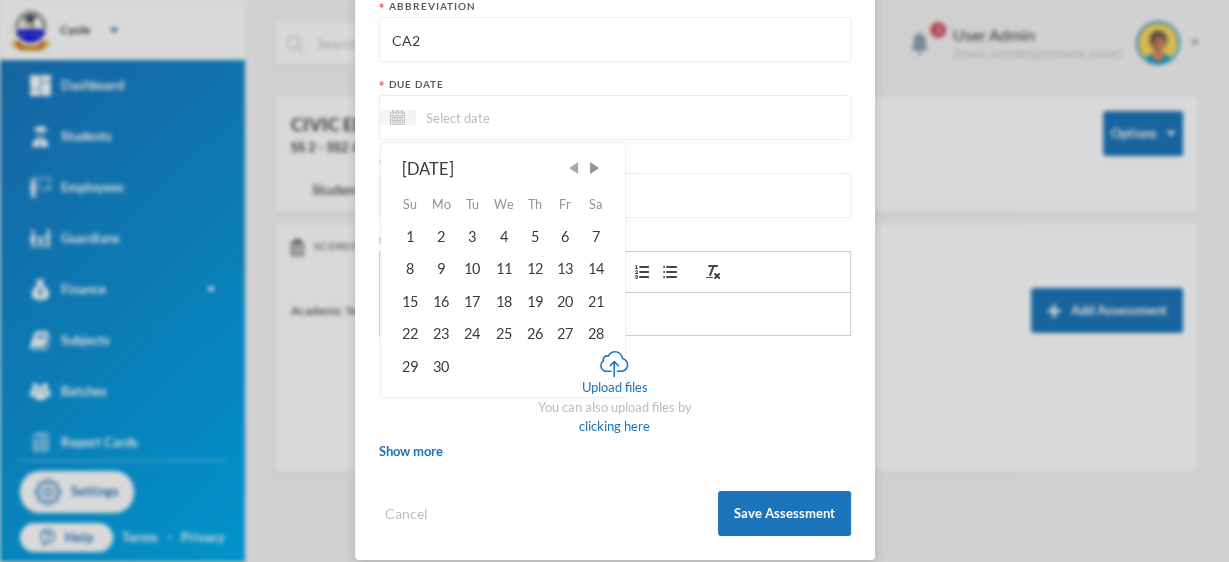 click at bounding box center (573, 168) 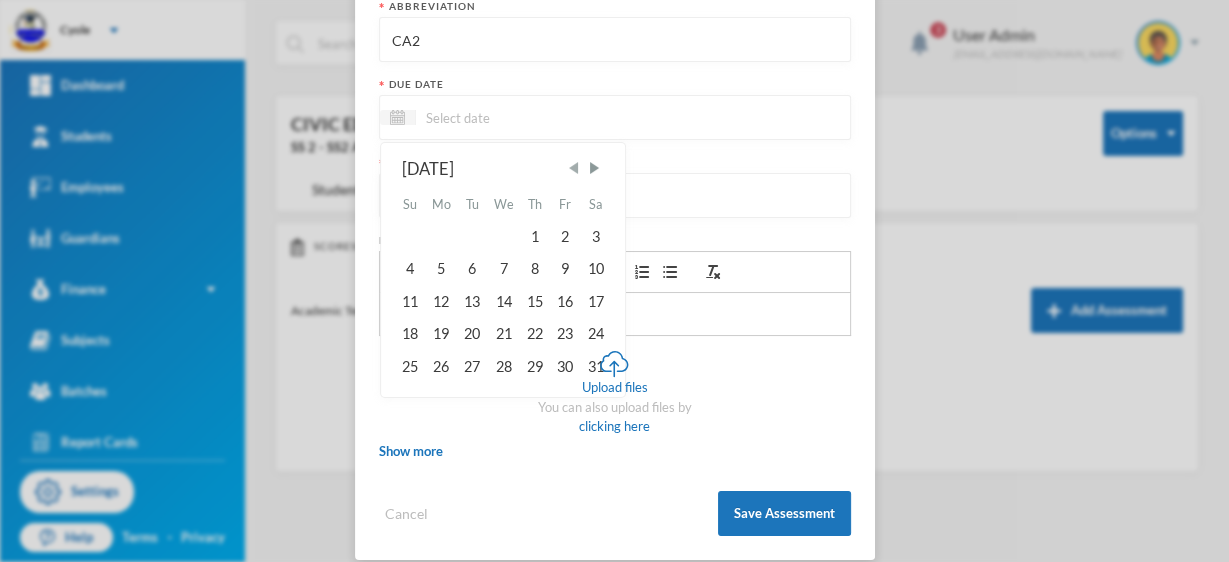 click at bounding box center [573, 168] 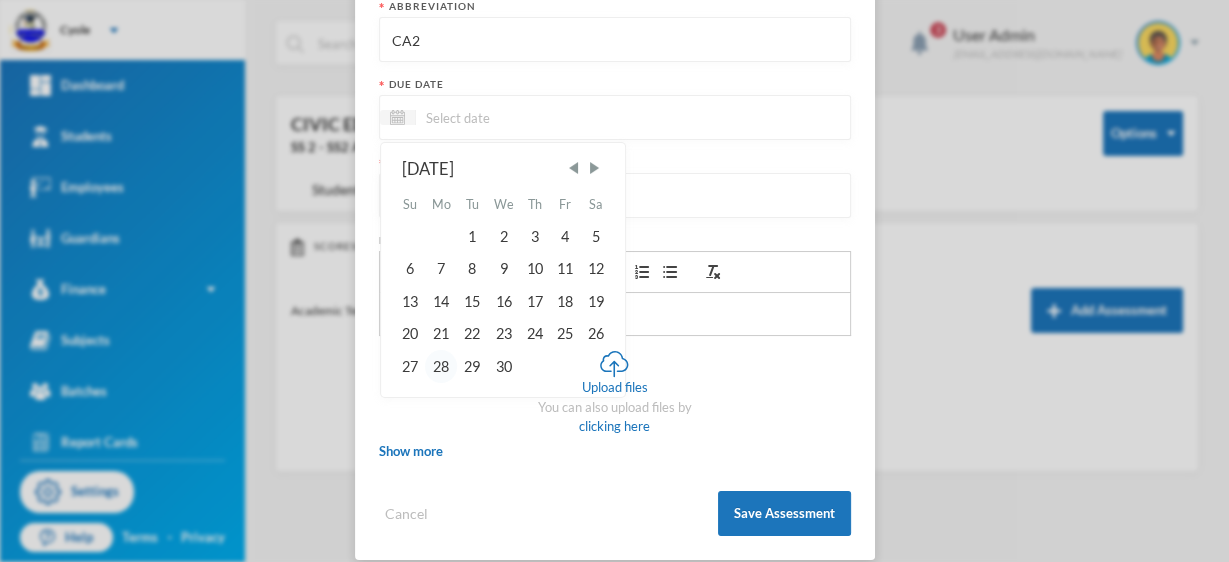 click on "28" at bounding box center [441, 366] 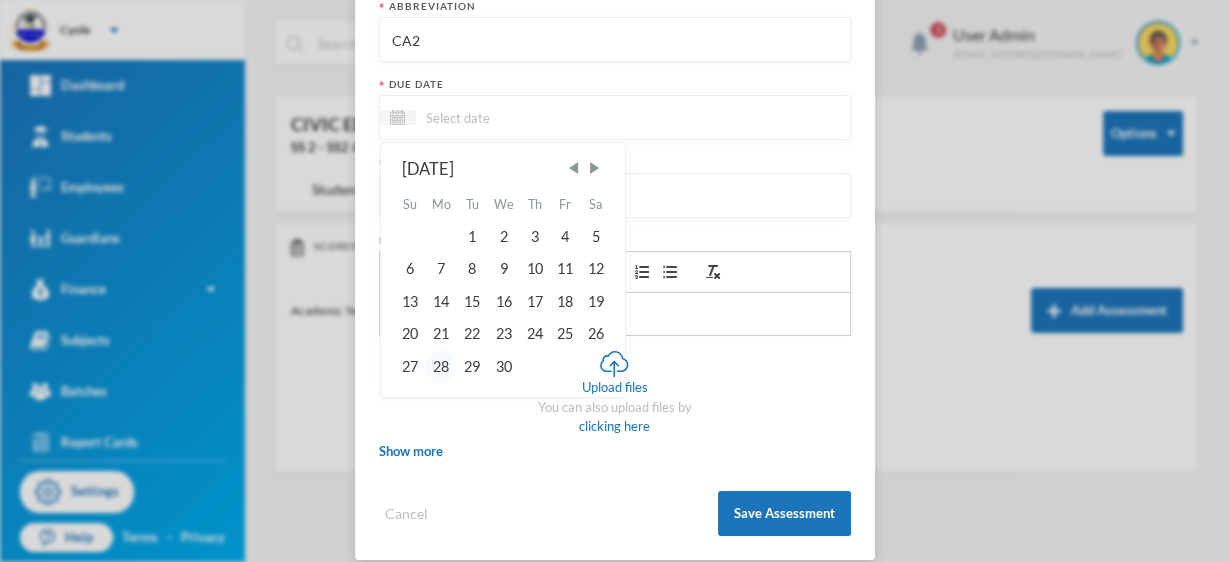 type on "28/04/2025" 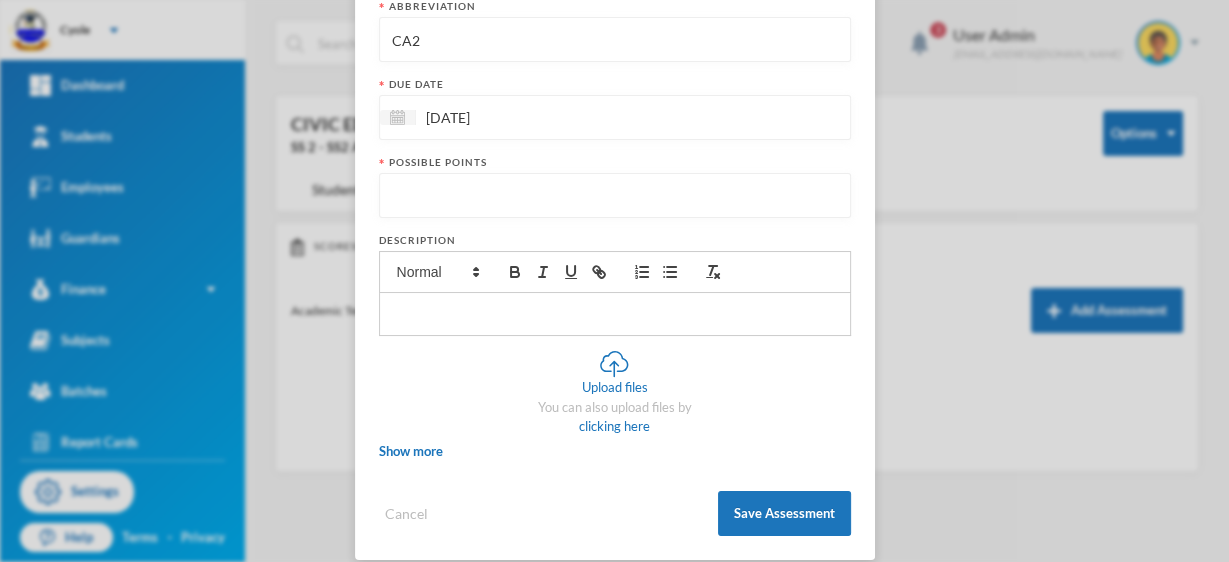 click at bounding box center (615, 196) 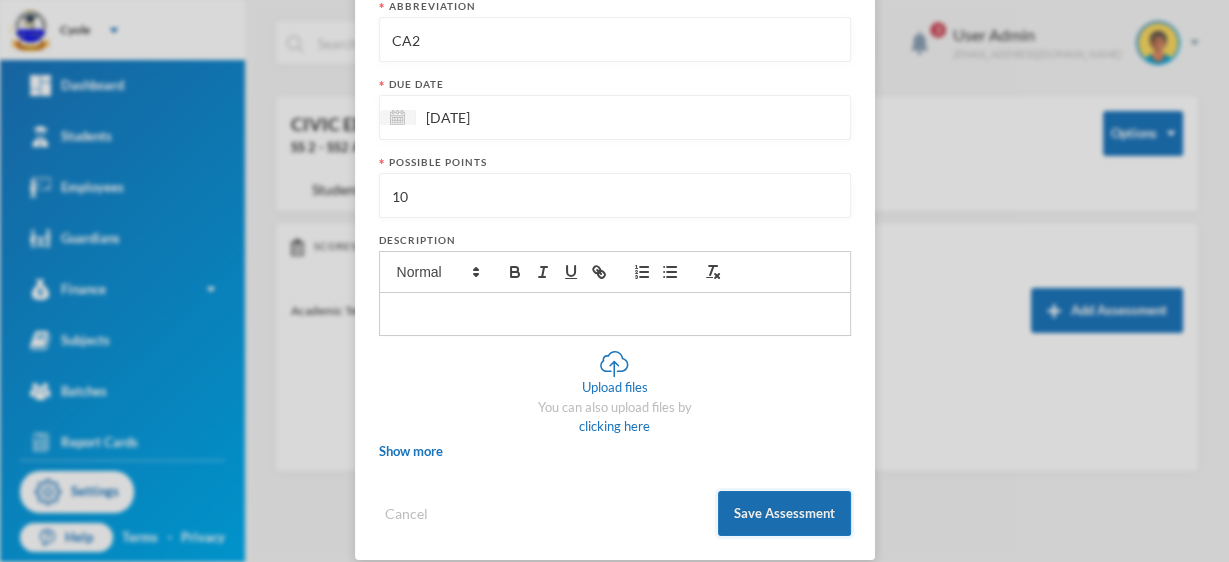 type on "10" 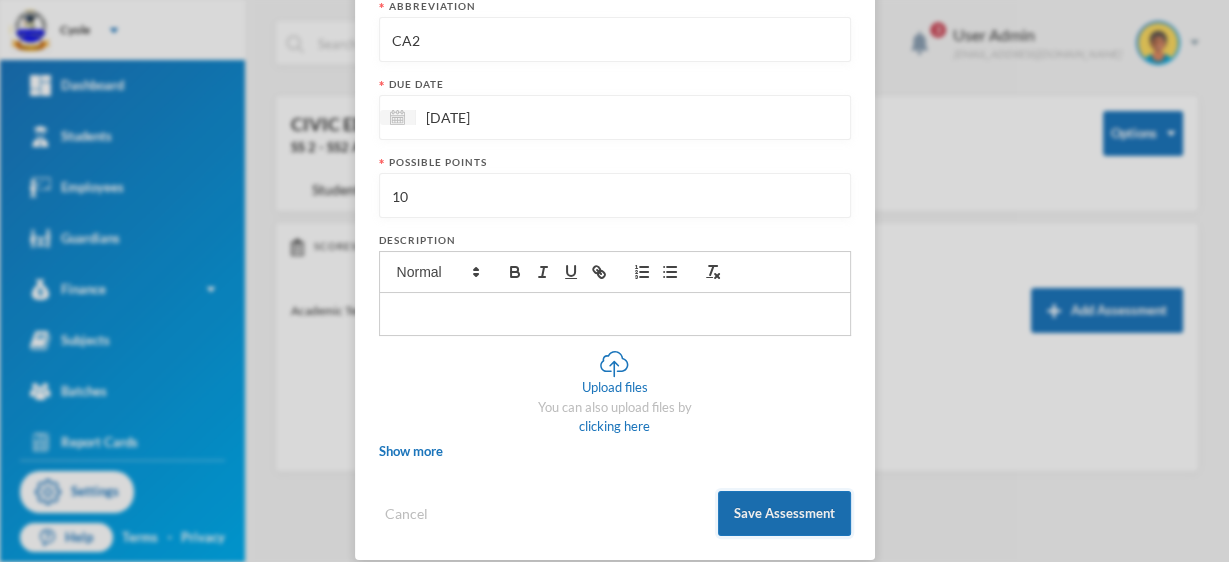 click on "Save Assessment" at bounding box center (784, 513) 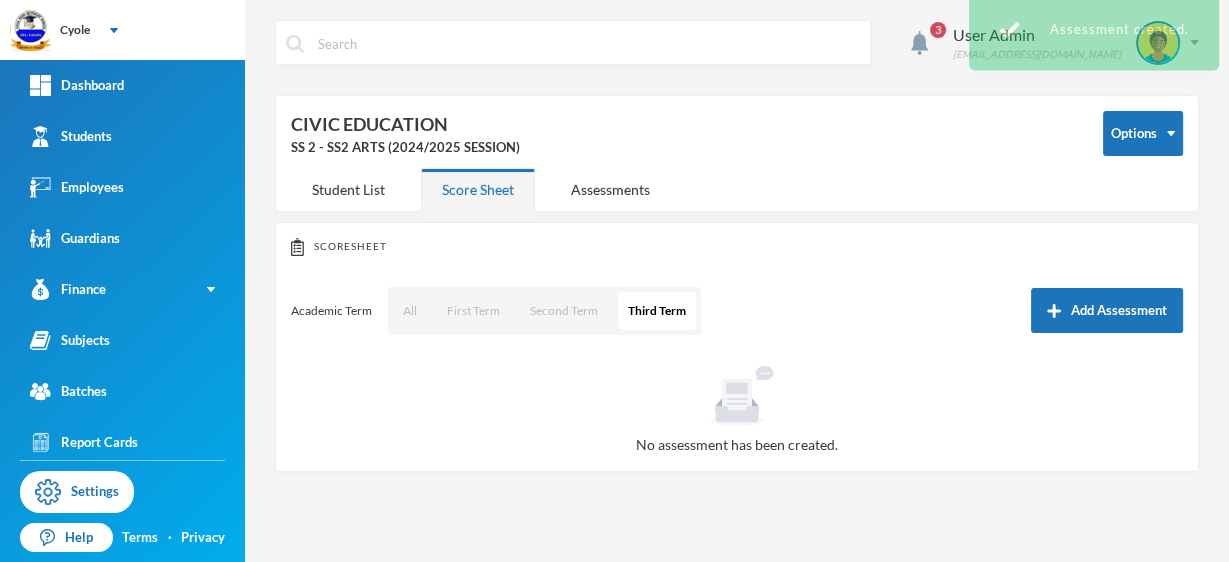 scroll, scrollTop: 0, scrollLeft: 0, axis: both 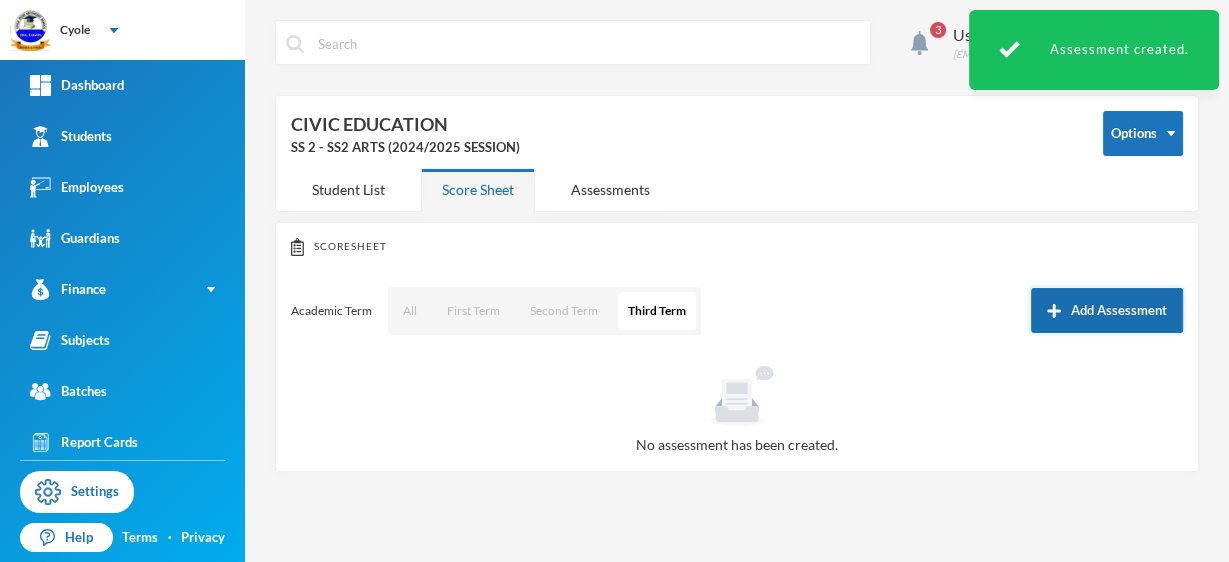 click on "Add Assessment" at bounding box center [1107, 310] 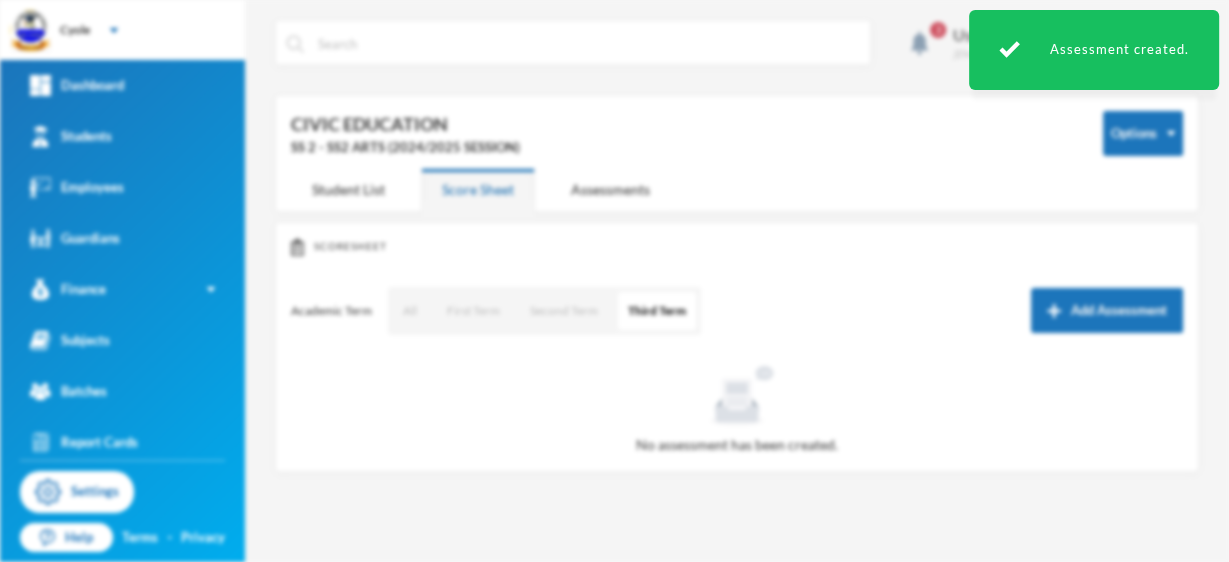 scroll, scrollTop: 0, scrollLeft: 0, axis: both 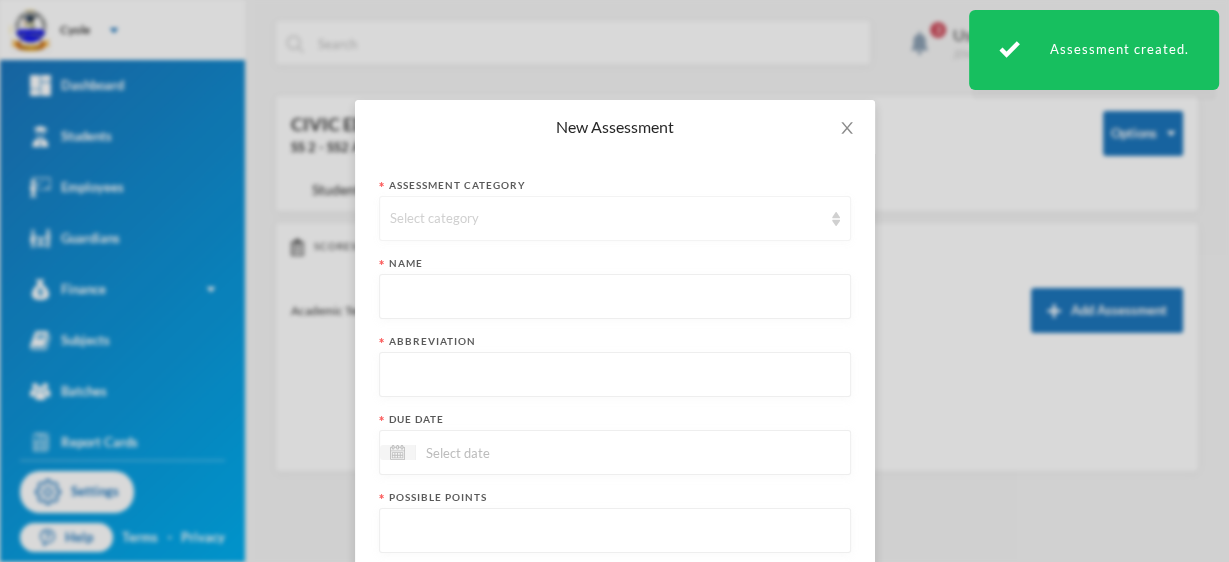 click on "Select category" at bounding box center (615, 218) 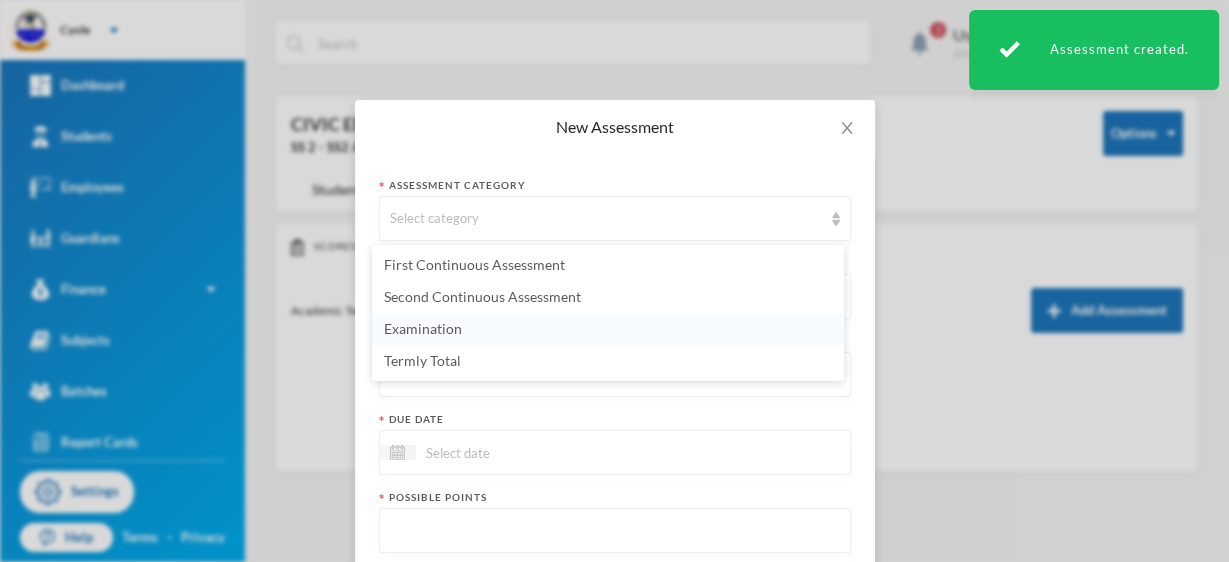 click on "Examination" at bounding box center (608, 329) 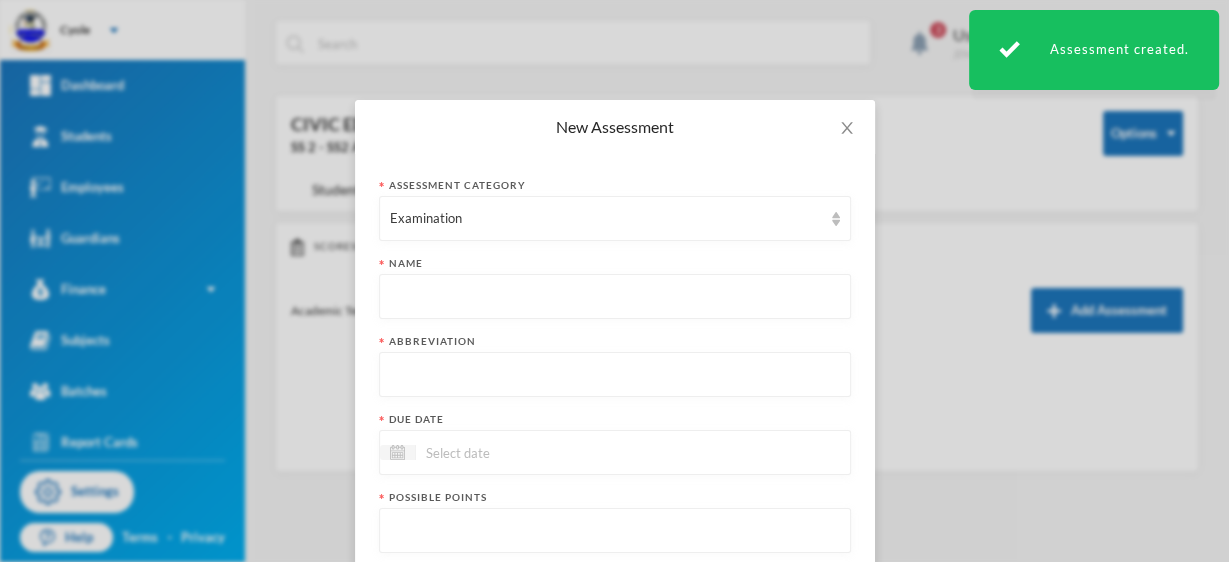 click at bounding box center (615, 297) 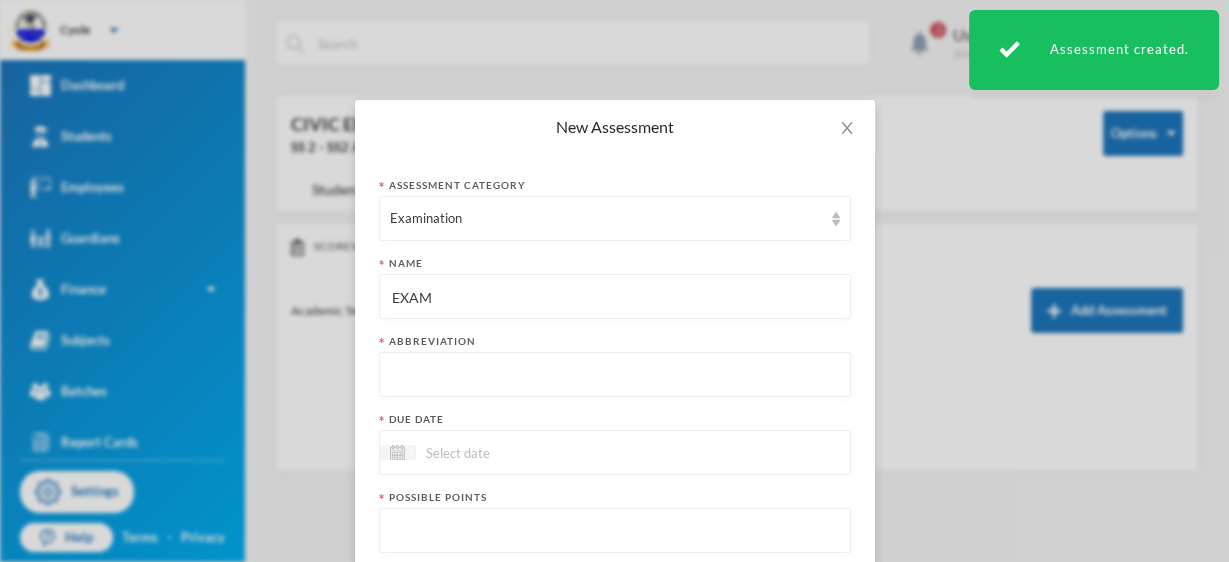 type on "EXAM" 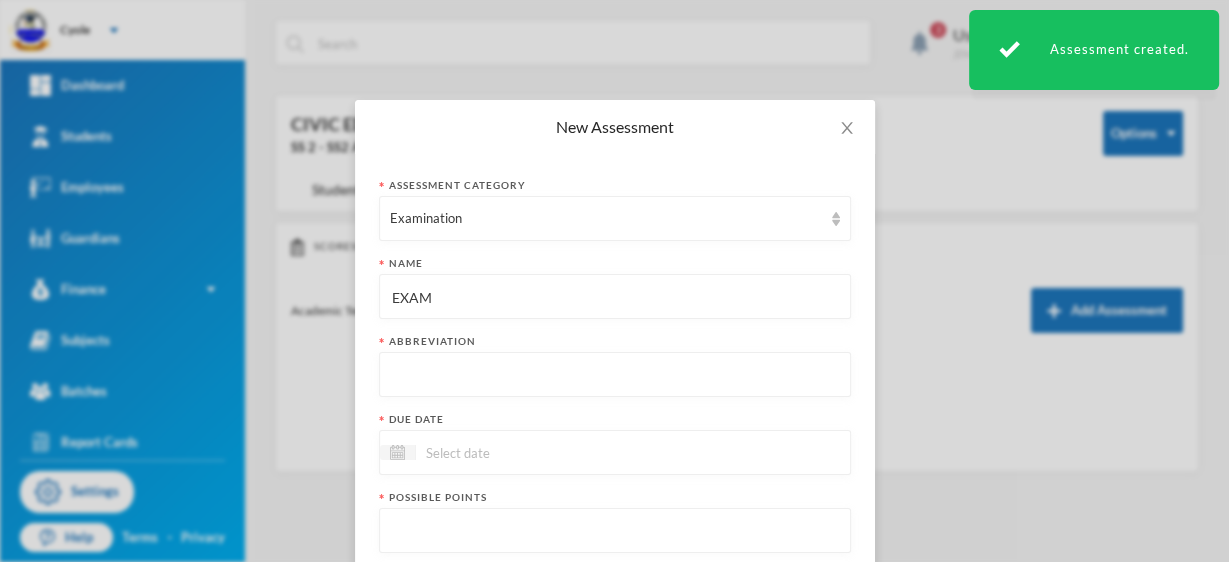 click at bounding box center [615, 375] 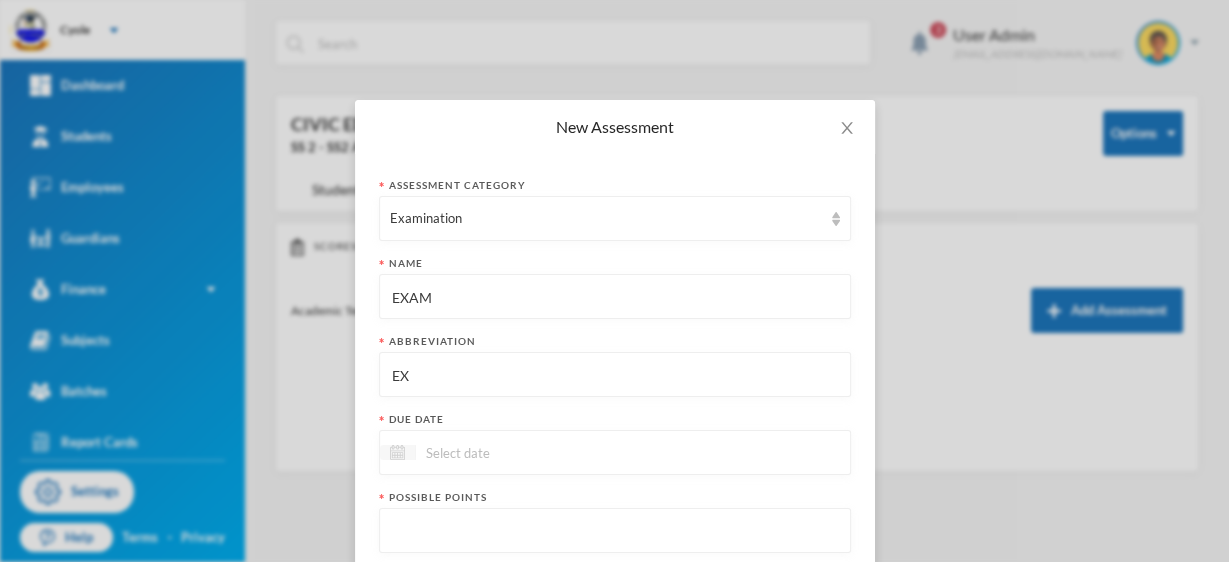 type on "EX" 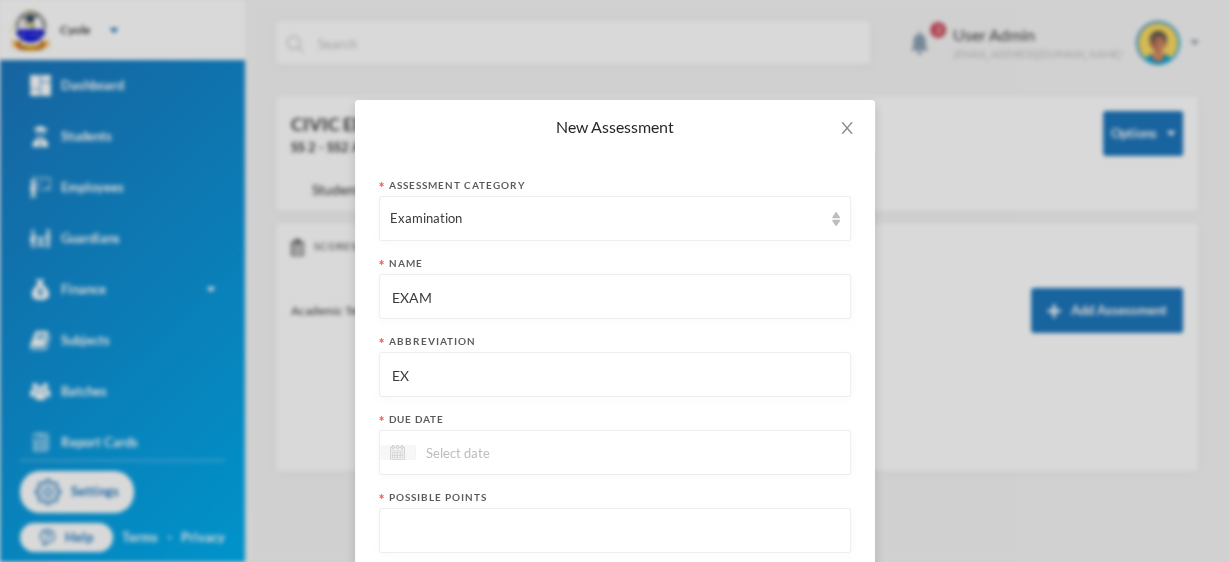 click at bounding box center [398, 452] 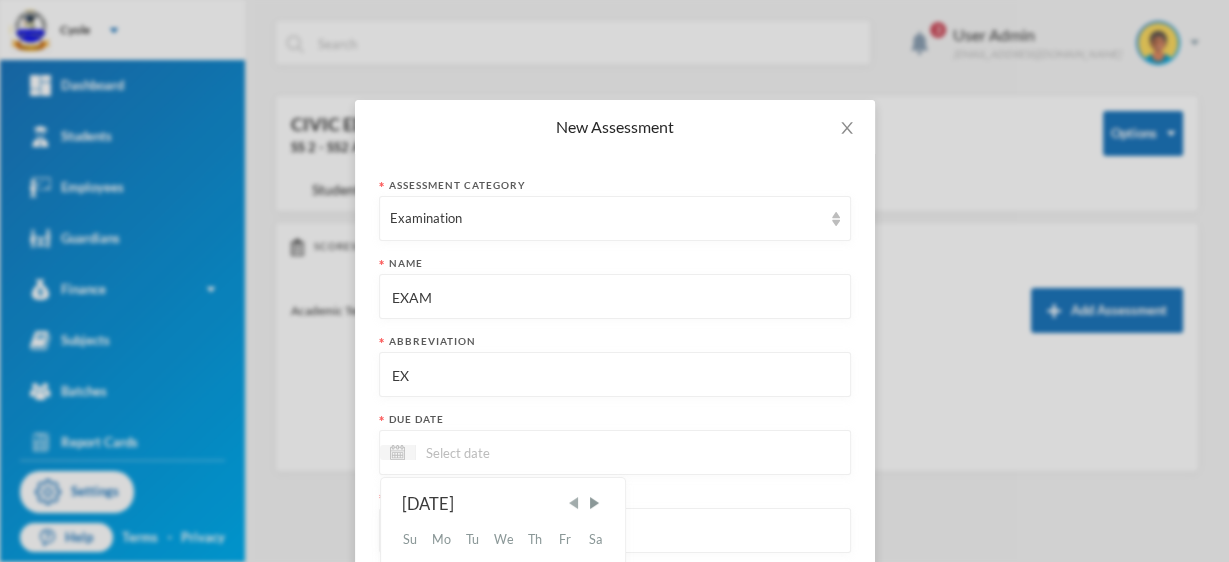 click at bounding box center (573, 503) 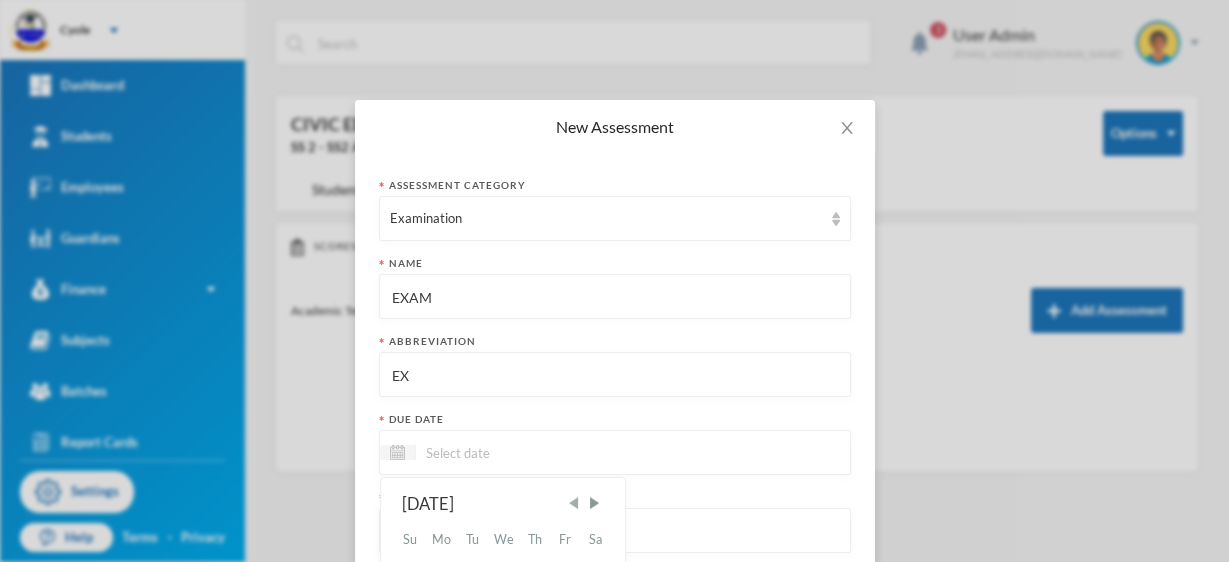click at bounding box center [573, 503] 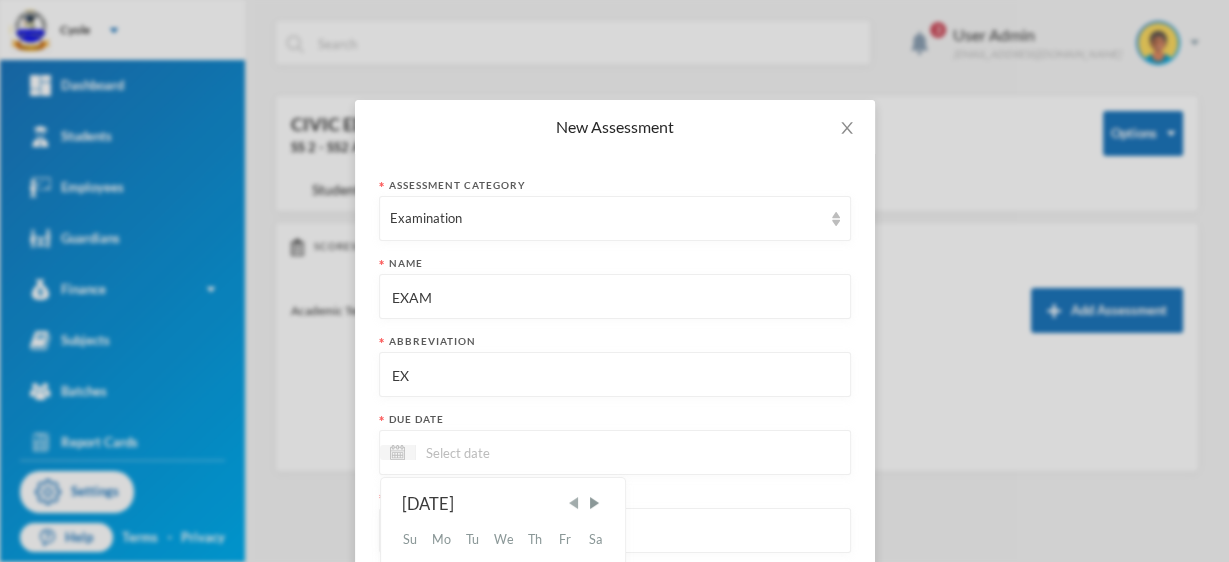 click at bounding box center [573, 503] 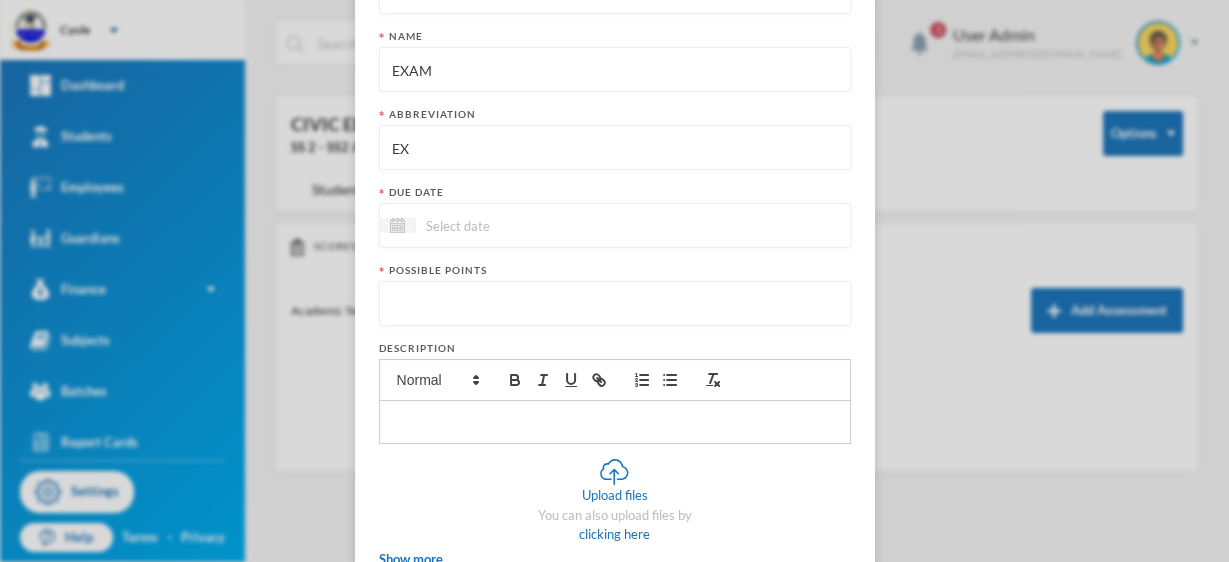 scroll, scrollTop: 240, scrollLeft: 0, axis: vertical 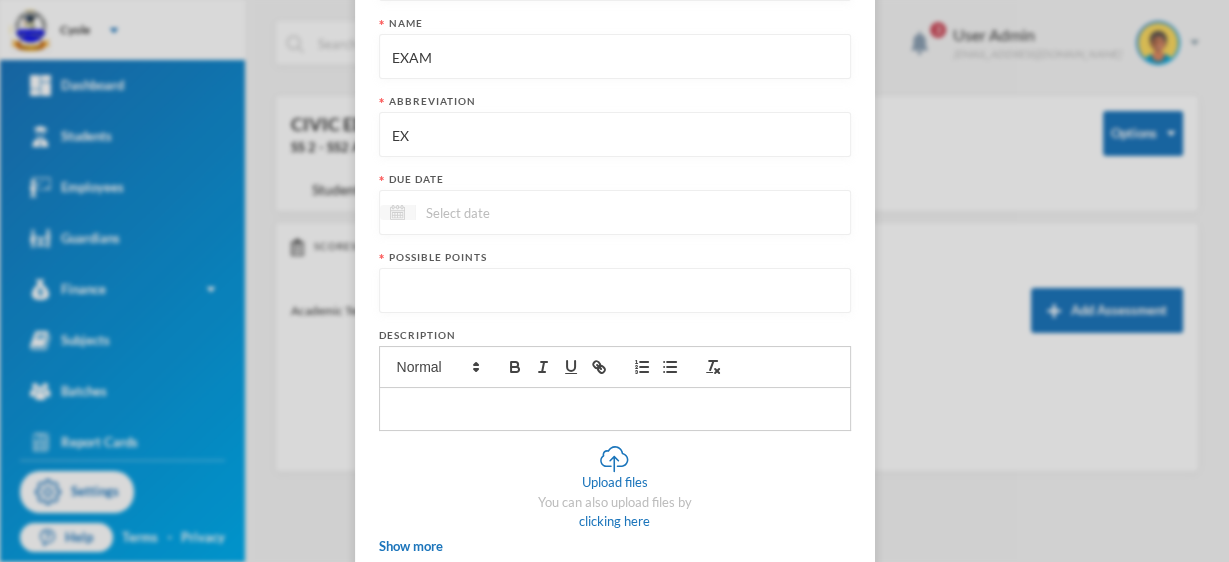 click at bounding box center [397, 212] 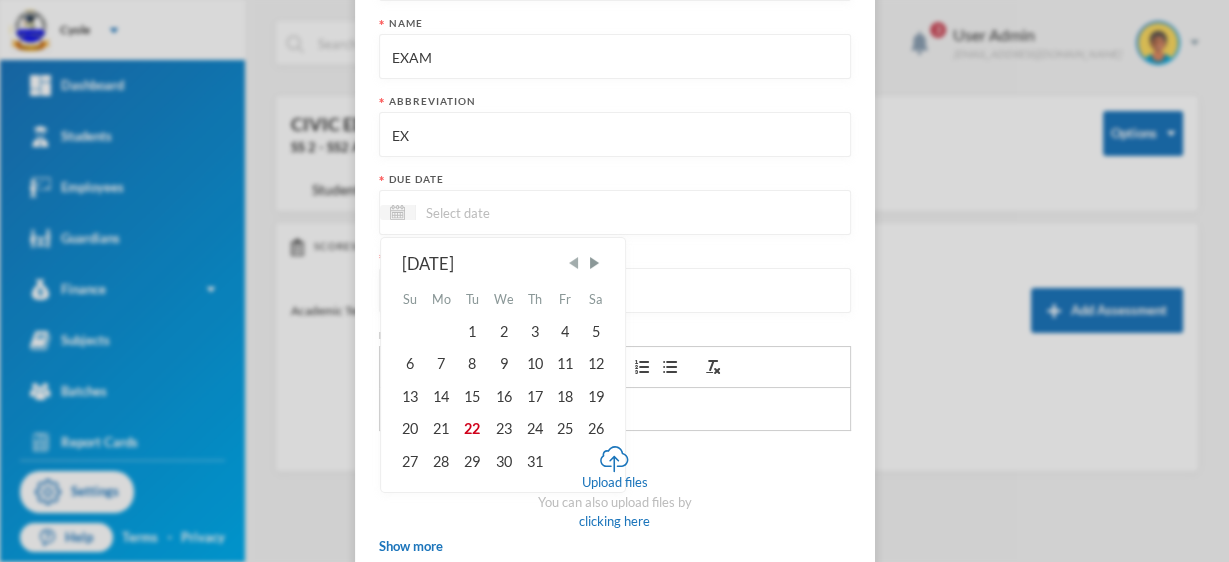 click at bounding box center [573, 263] 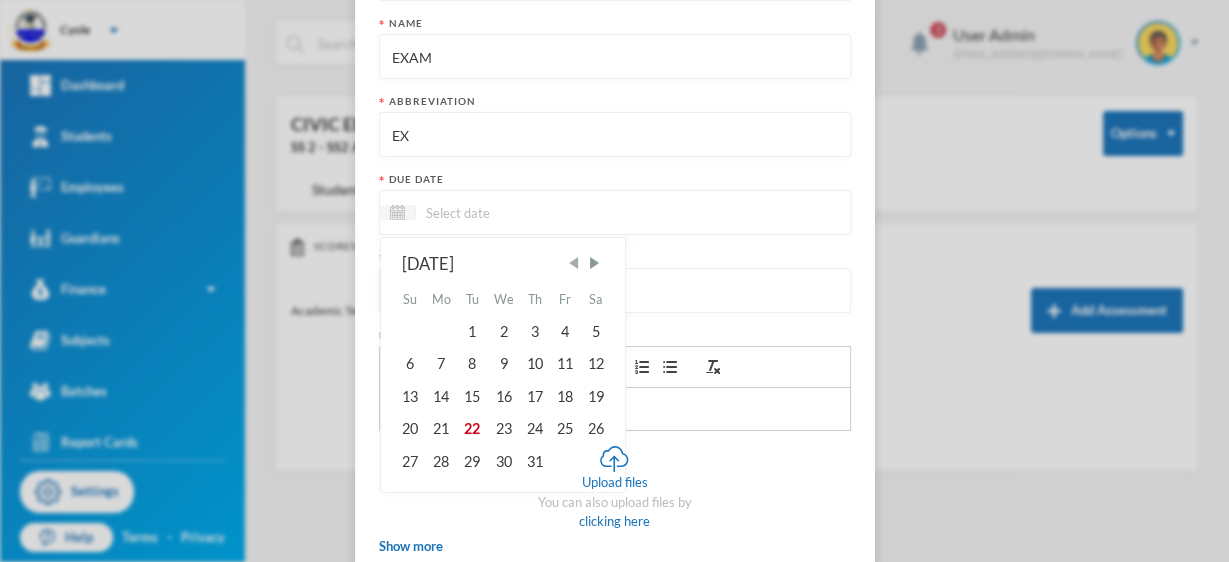 click at bounding box center [573, 263] 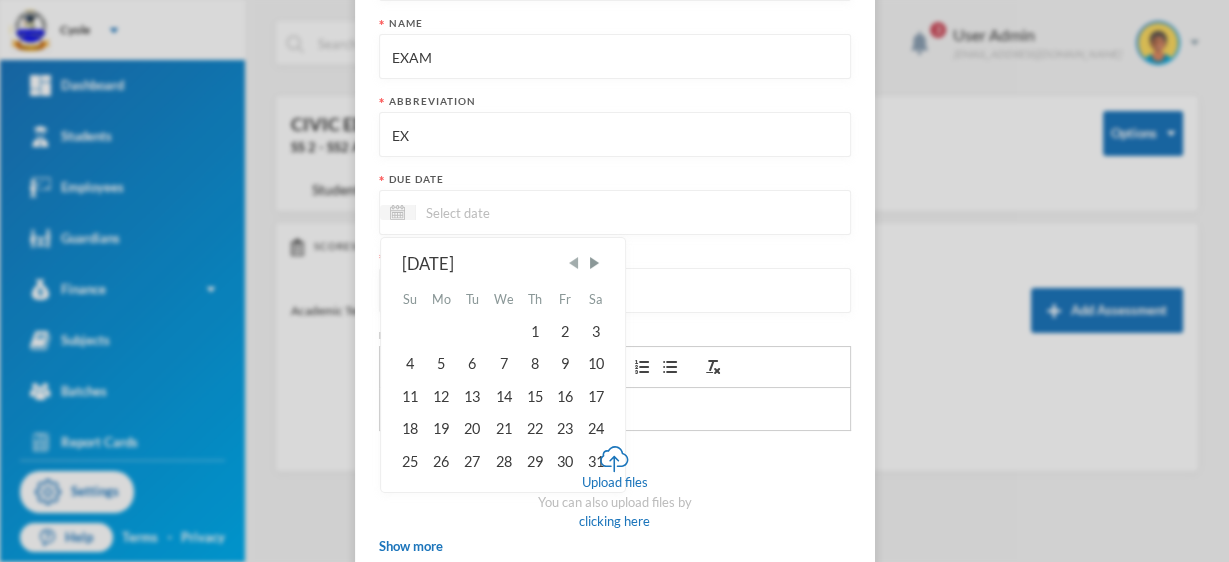 click at bounding box center [573, 263] 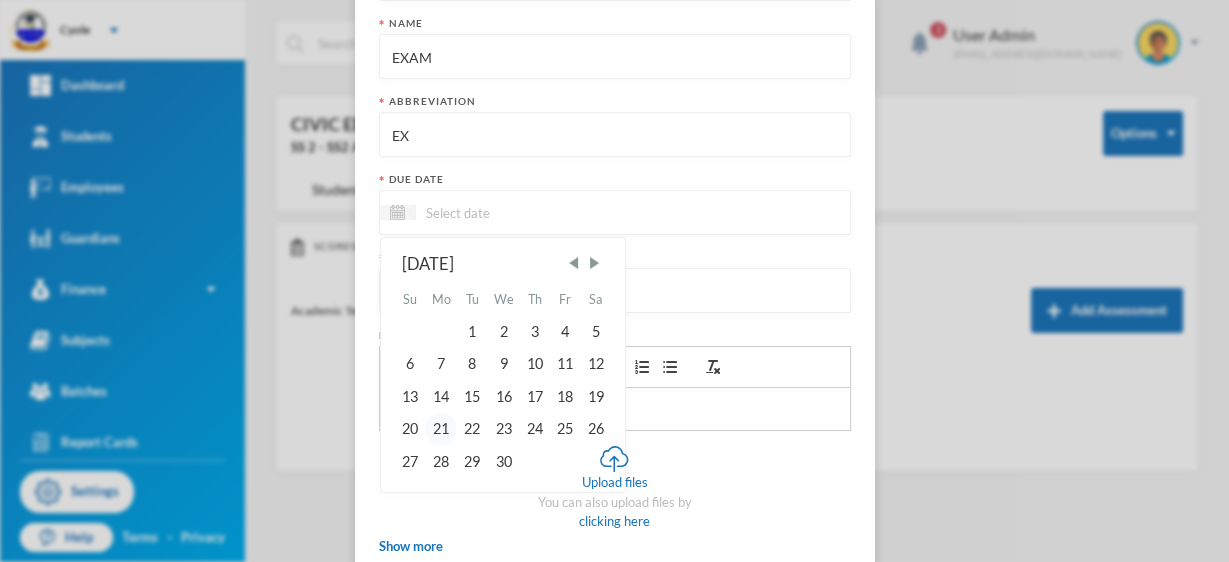 click on "28" at bounding box center [441, 461] 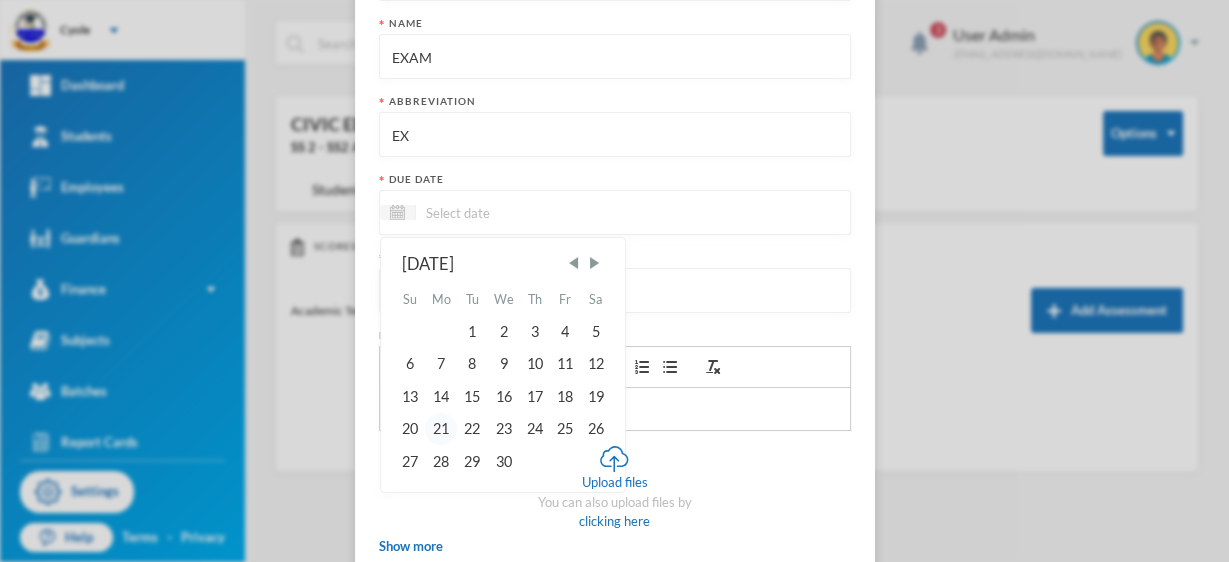 type on "28/04/2025" 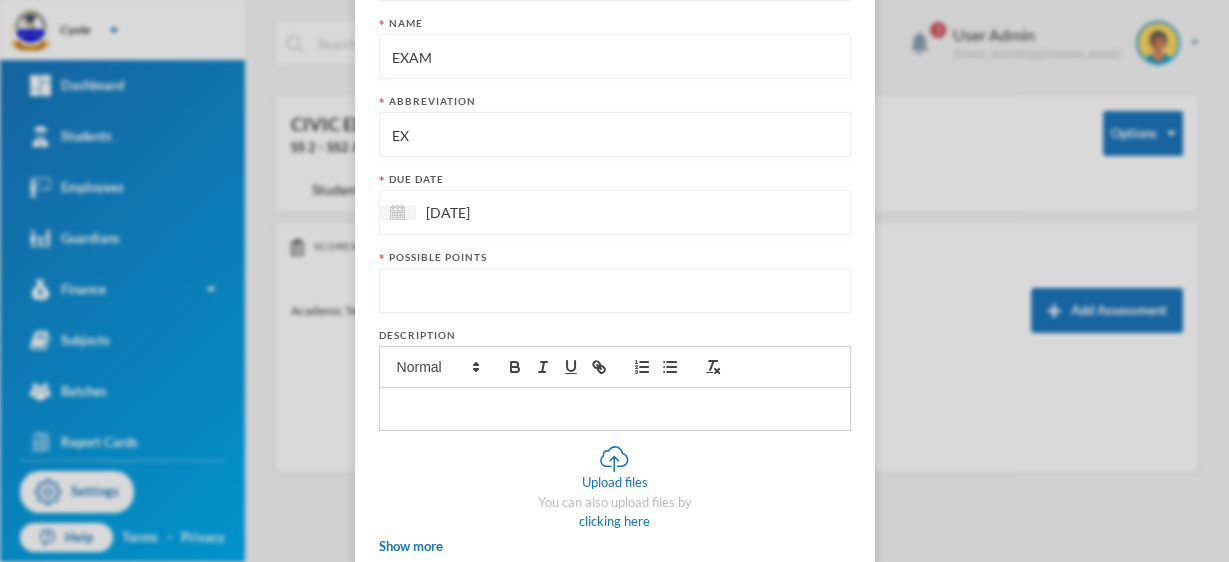 click at bounding box center [615, 291] 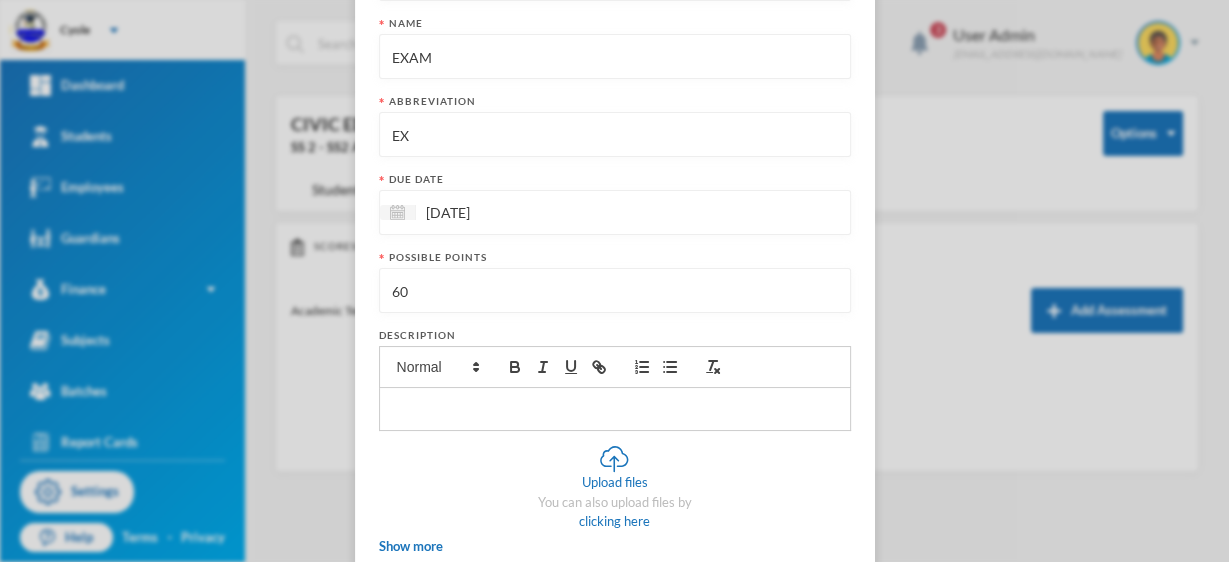 type on "60" 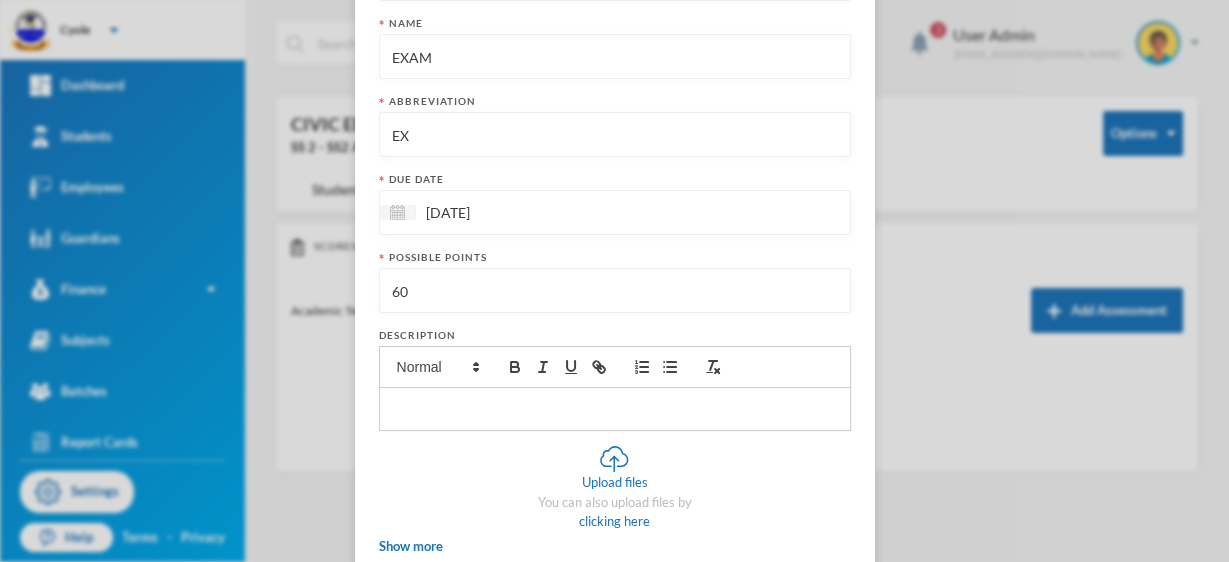 drag, startPoint x: 587, startPoint y: 424, endPoint x: 633, endPoint y: 444, distance: 50.159744 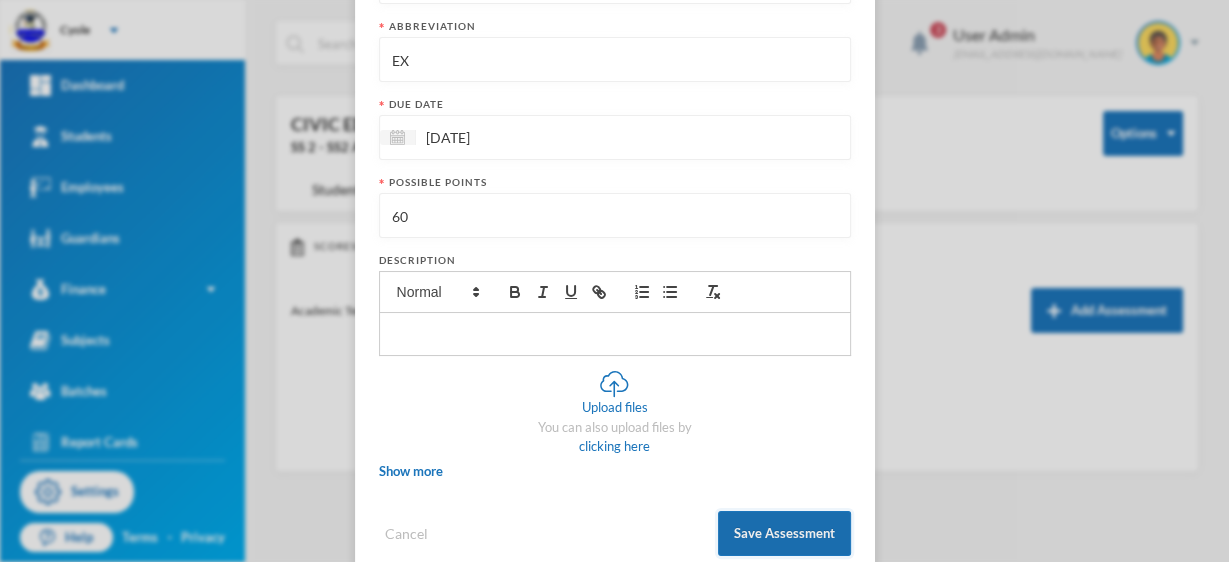 scroll, scrollTop: 355, scrollLeft: 0, axis: vertical 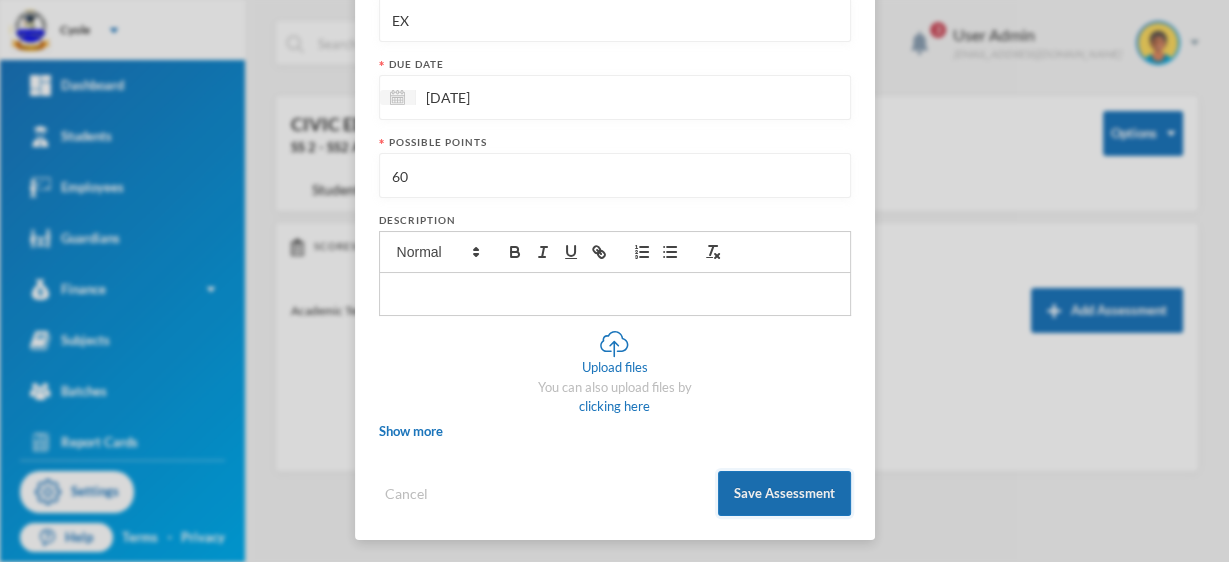 drag, startPoint x: 800, startPoint y: 490, endPoint x: 814, endPoint y: 493, distance: 14.3178215 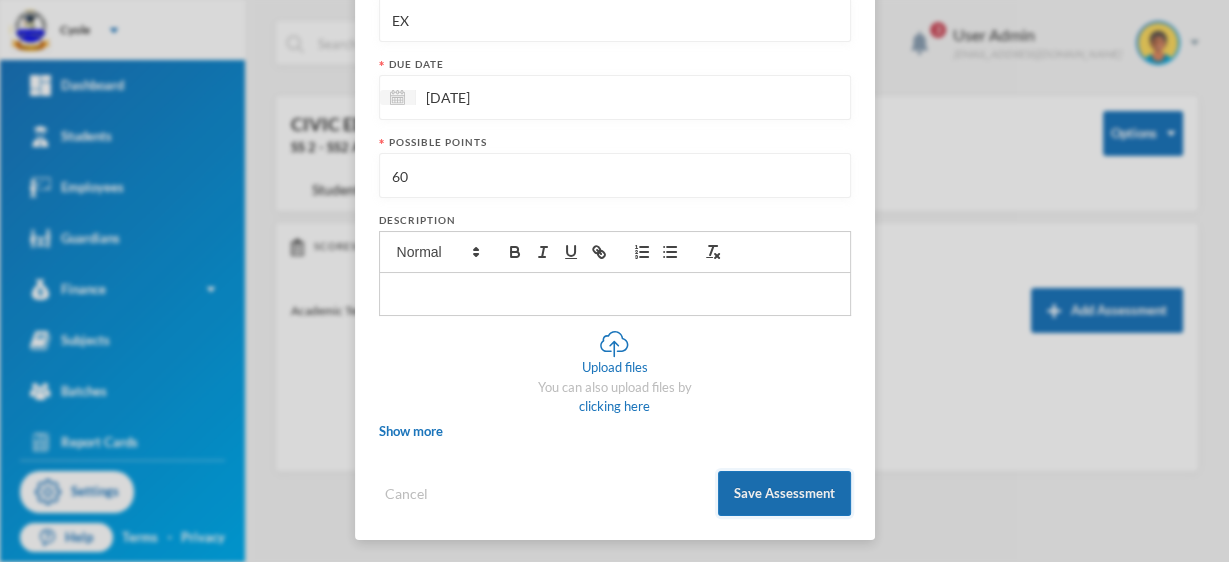 click on "Save Assessment" at bounding box center (784, 493) 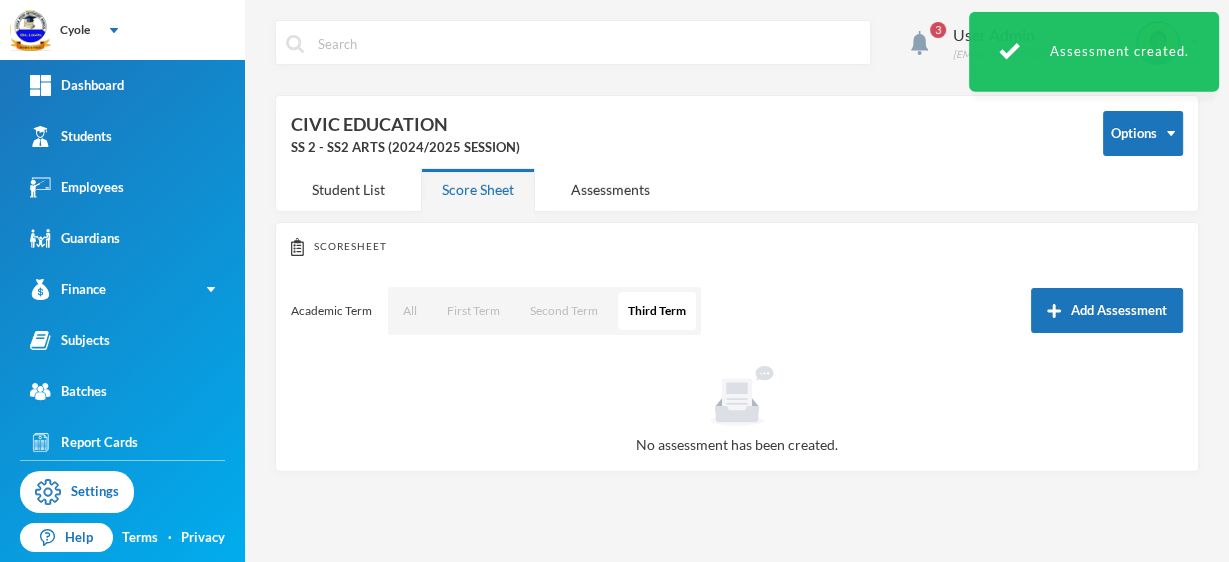 scroll, scrollTop: 0, scrollLeft: 0, axis: both 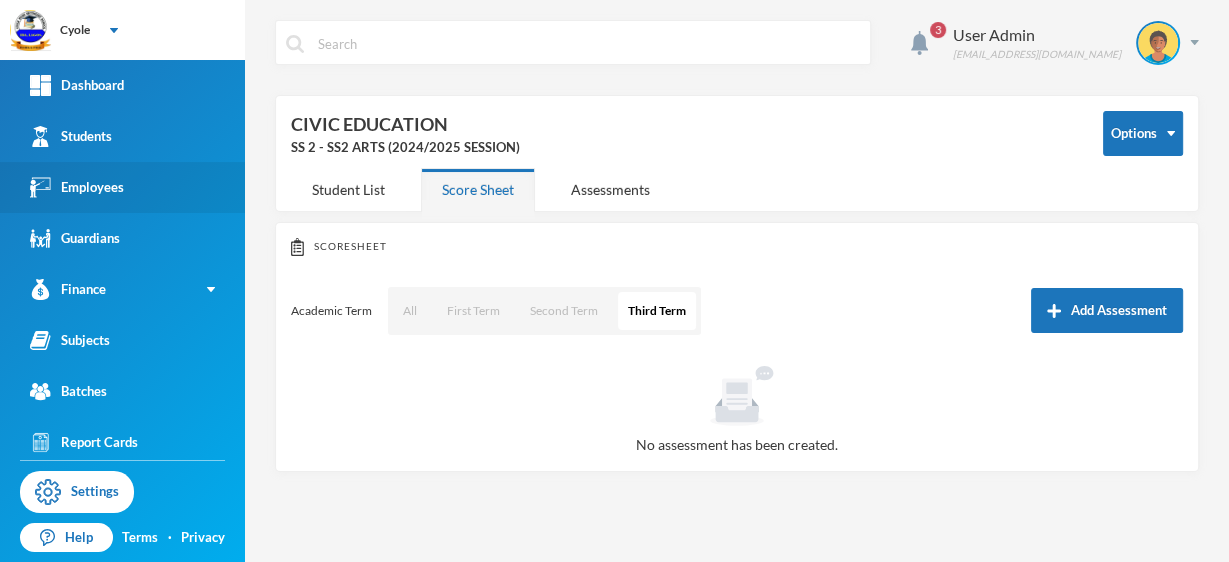 click on "Employees" at bounding box center [77, 187] 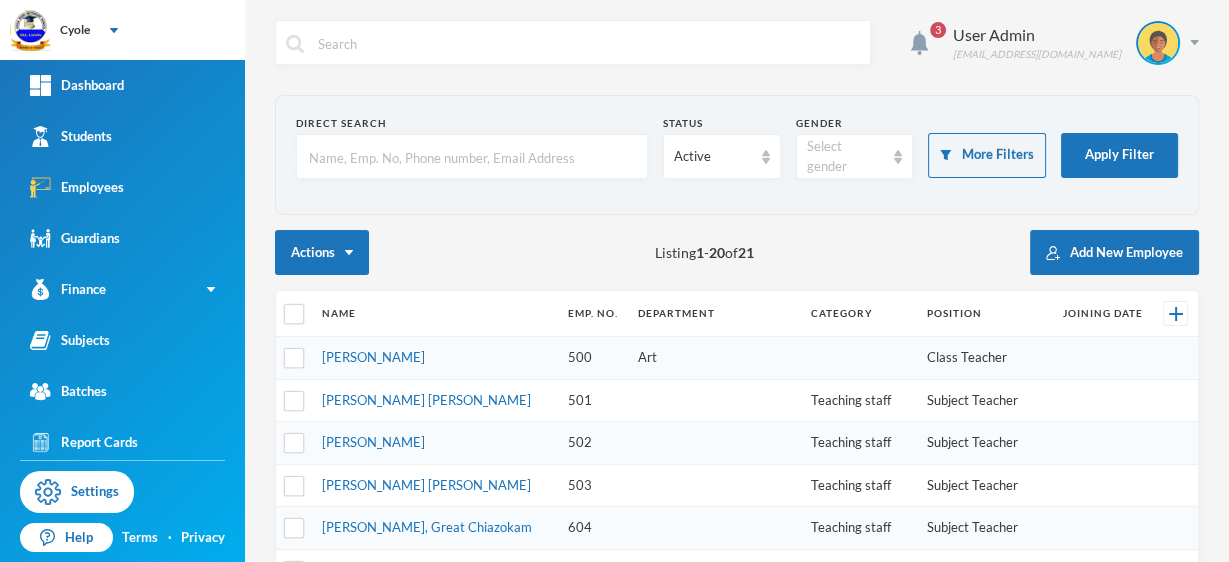 scroll, scrollTop: 293, scrollLeft: 0, axis: vertical 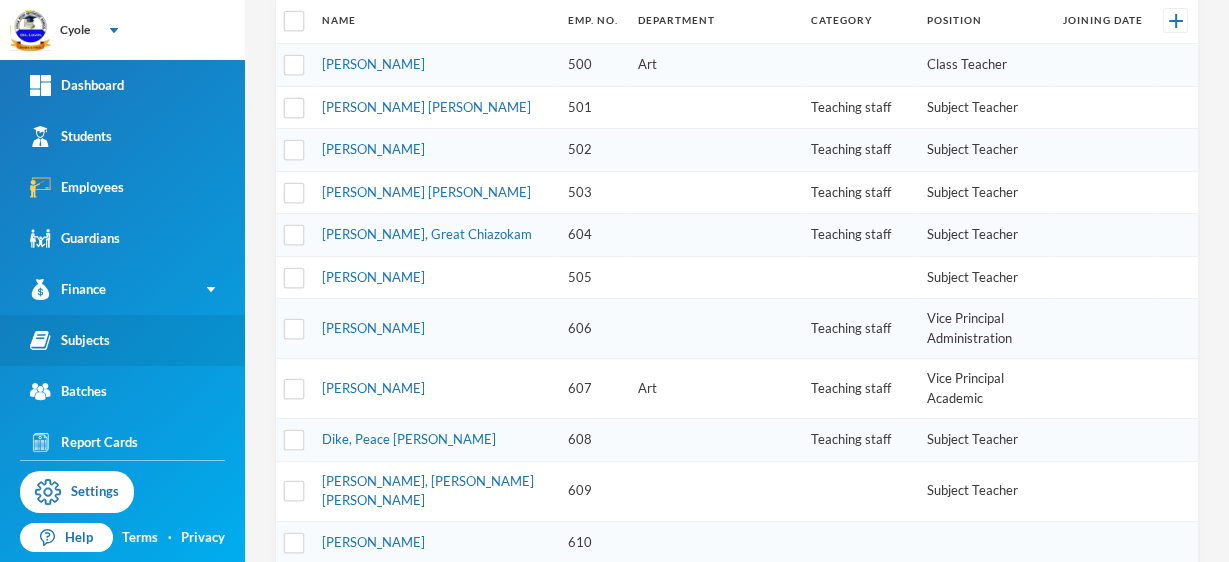 click on "Subjects" at bounding box center [122, 340] 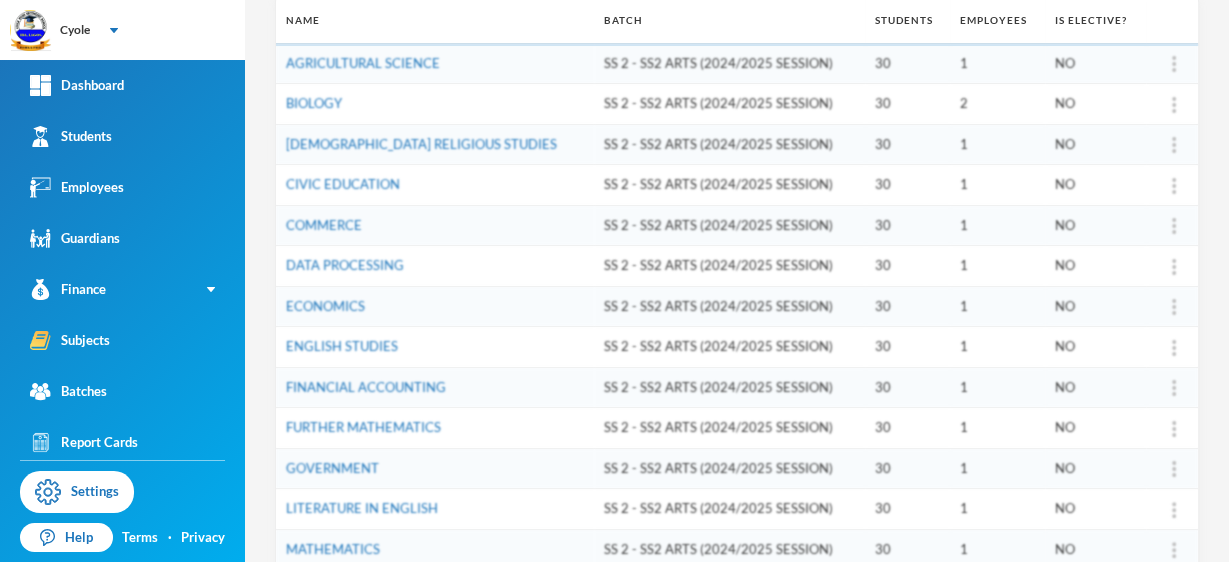 scroll, scrollTop: 0, scrollLeft: 0, axis: both 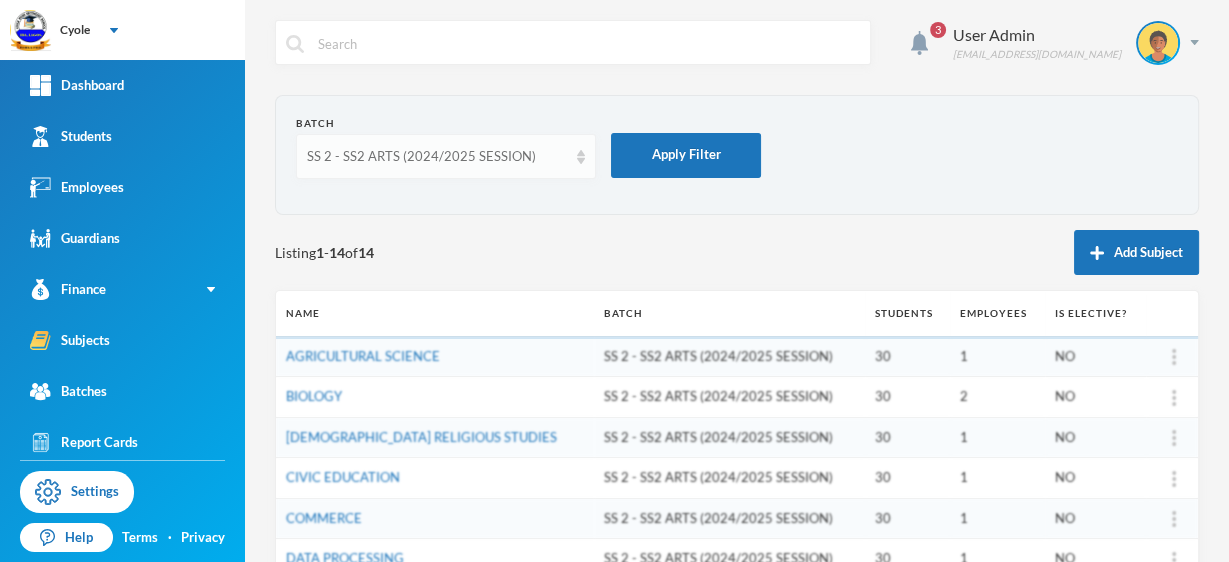click on "SS 2 - SS2 ARTS (2024/2025 SESSION)" at bounding box center [437, 157] 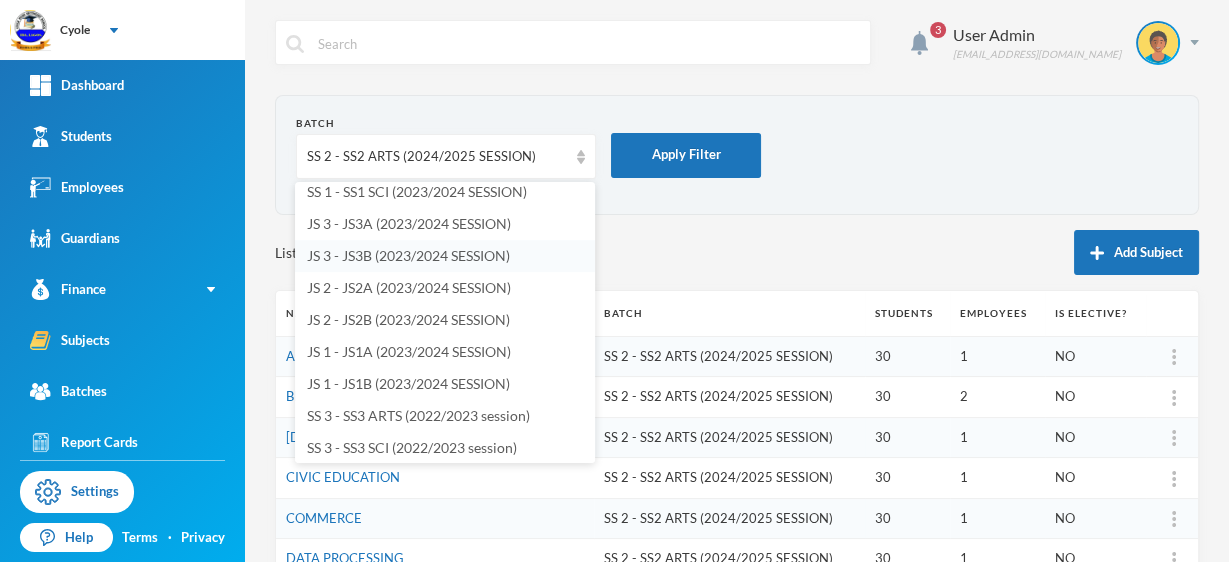 scroll, scrollTop: 293, scrollLeft: 0, axis: vertical 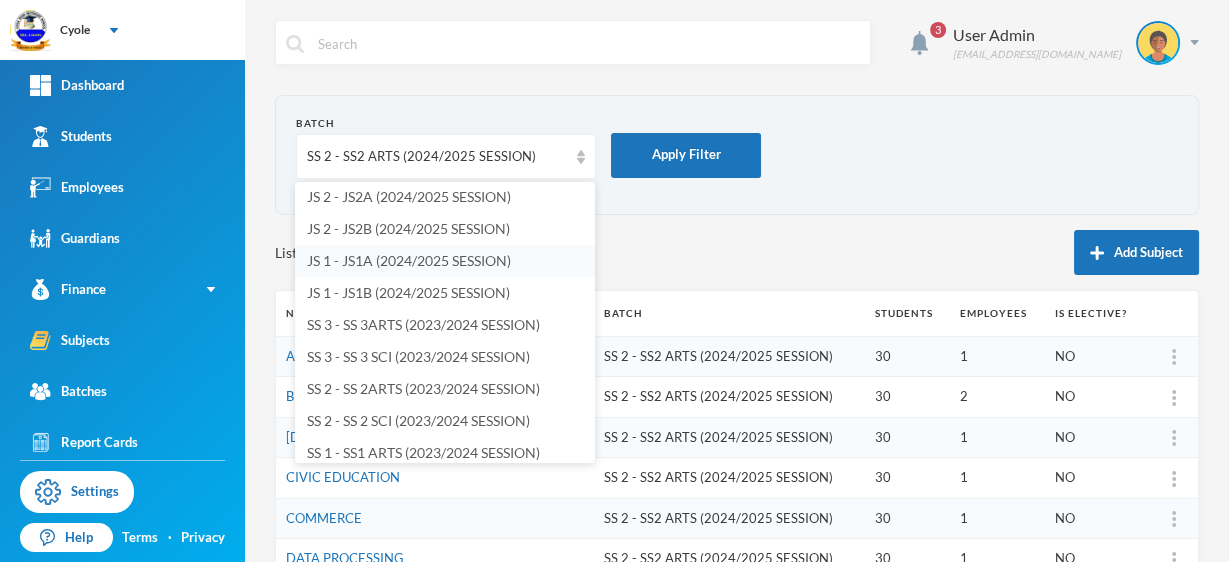 click on "JS 1 - JS1A (2024/2025 SESSION)" at bounding box center [409, 260] 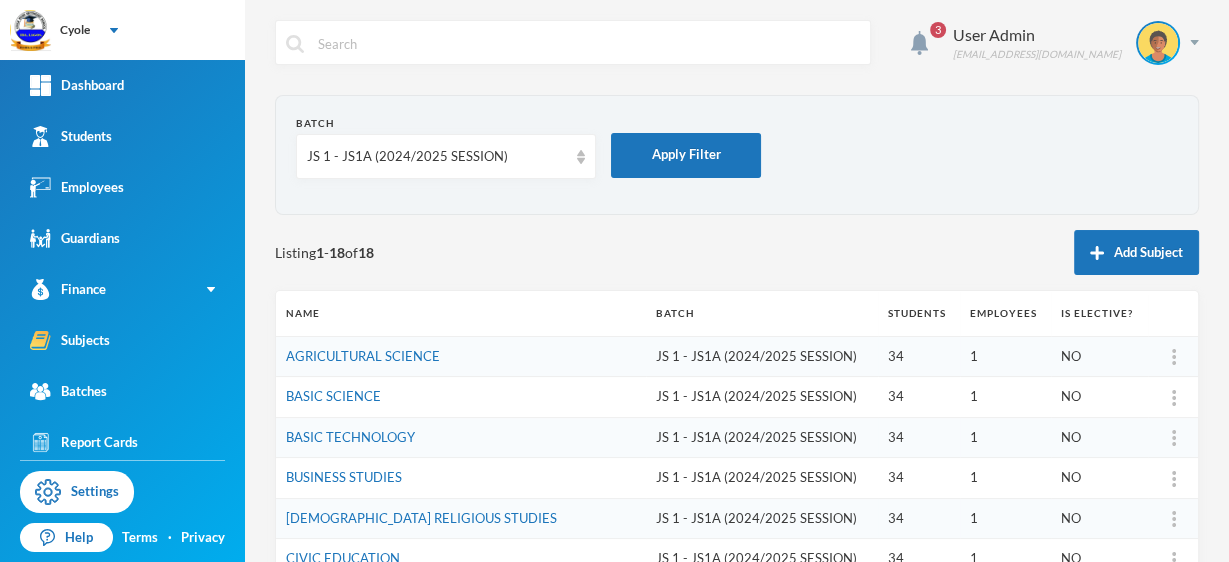 scroll, scrollTop: 293, scrollLeft: 0, axis: vertical 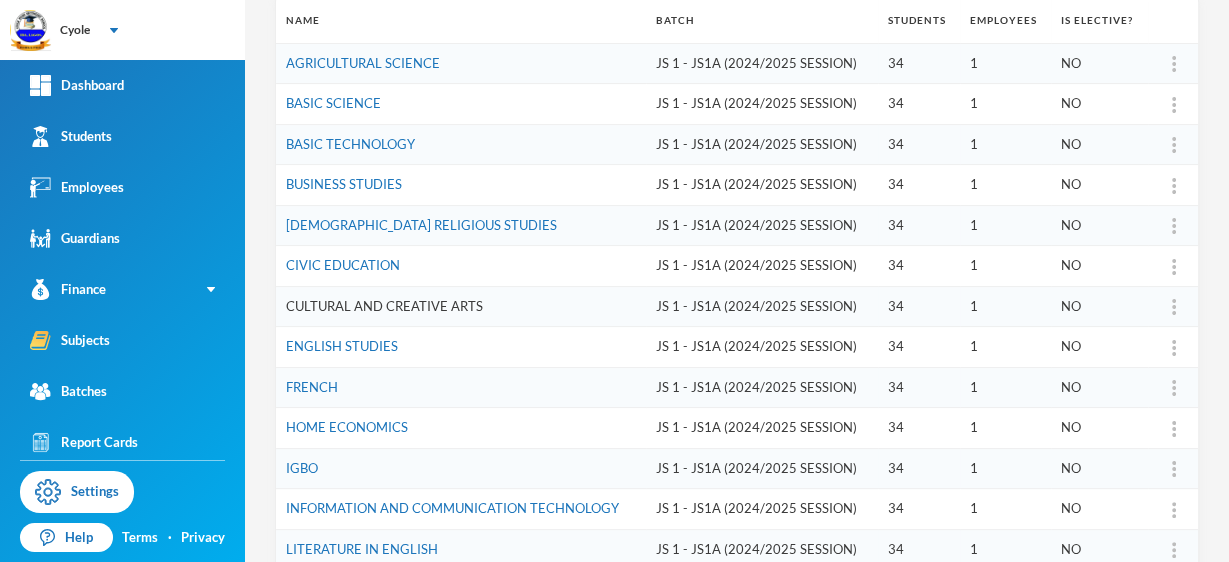 click on "CULTURAL AND CREATIVE ARTS" at bounding box center (384, 306) 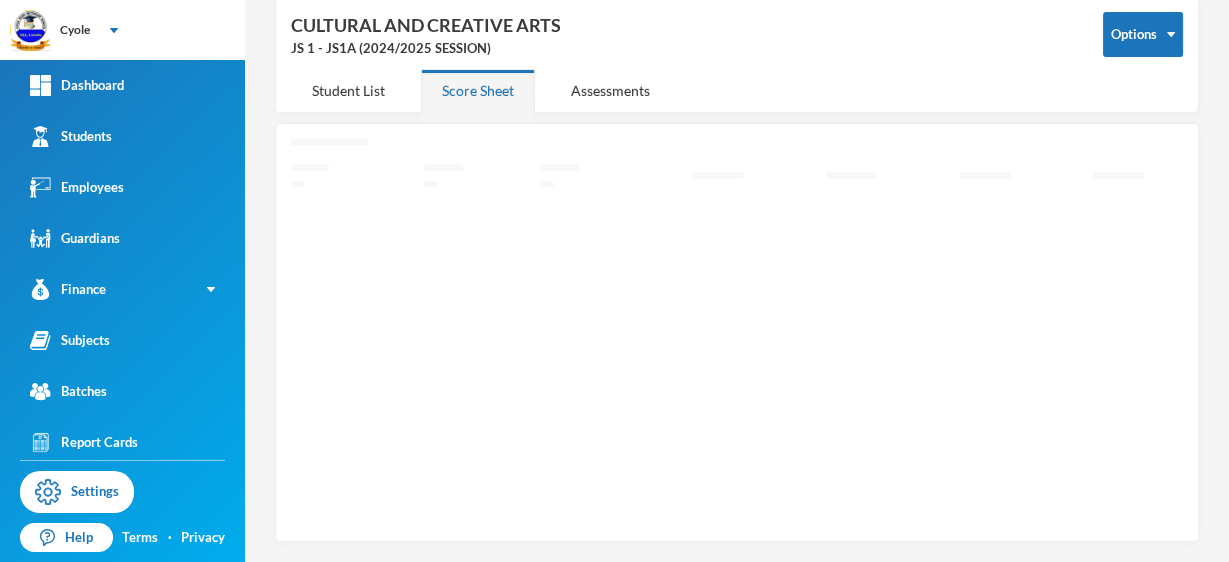 scroll, scrollTop: 91, scrollLeft: 0, axis: vertical 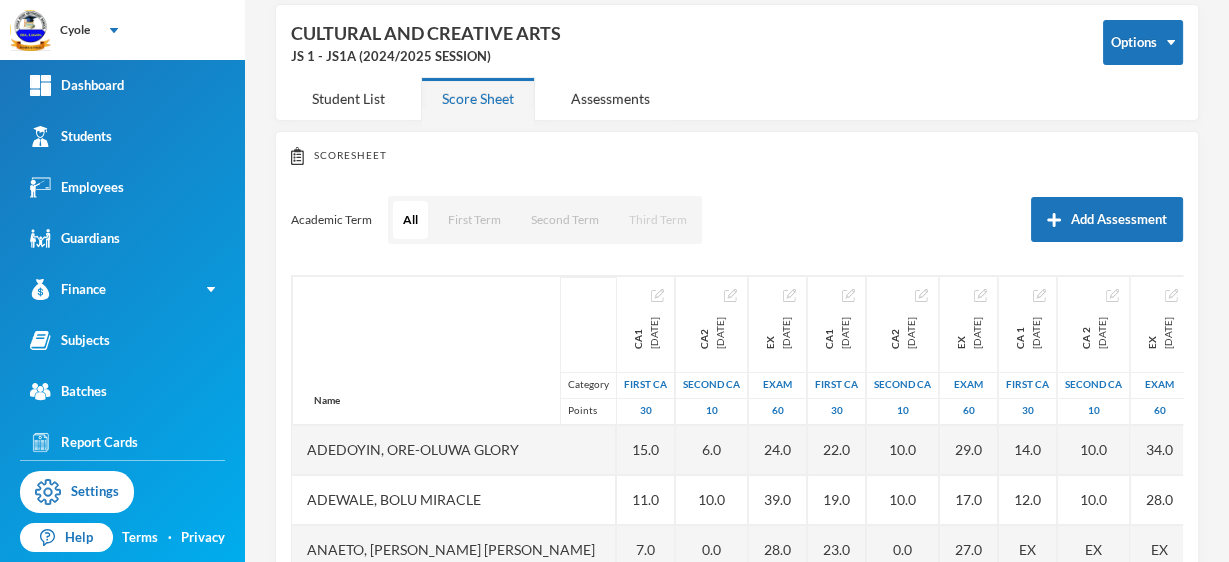click on "Third Term" at bounding box center [658, 220] 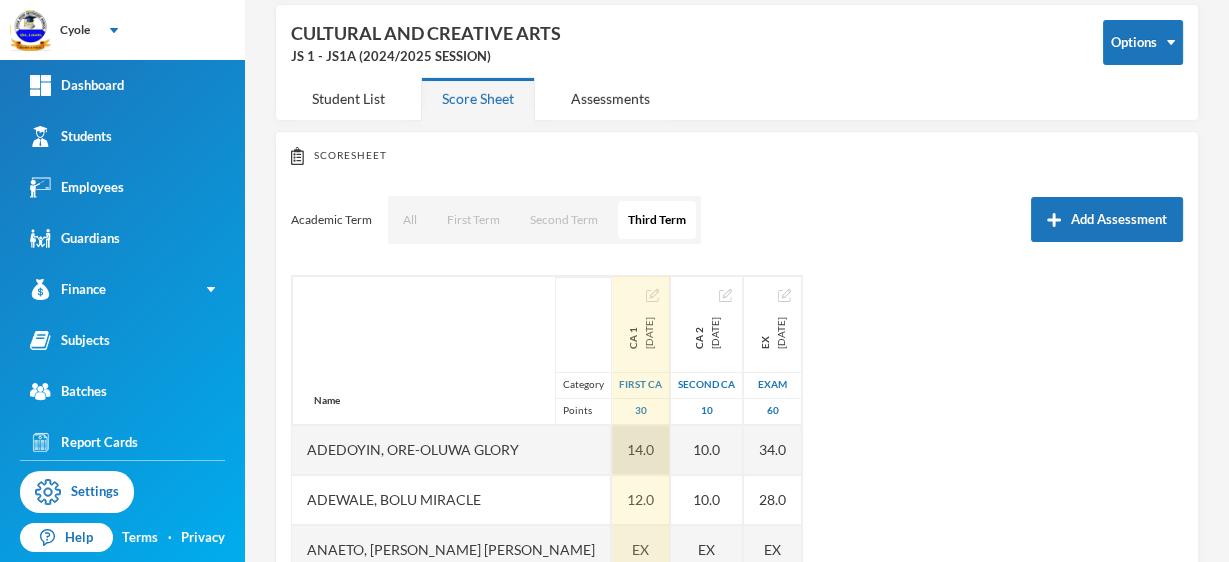 scroll, scrollTop: 346, scrollLeft: 0, axis: vertical 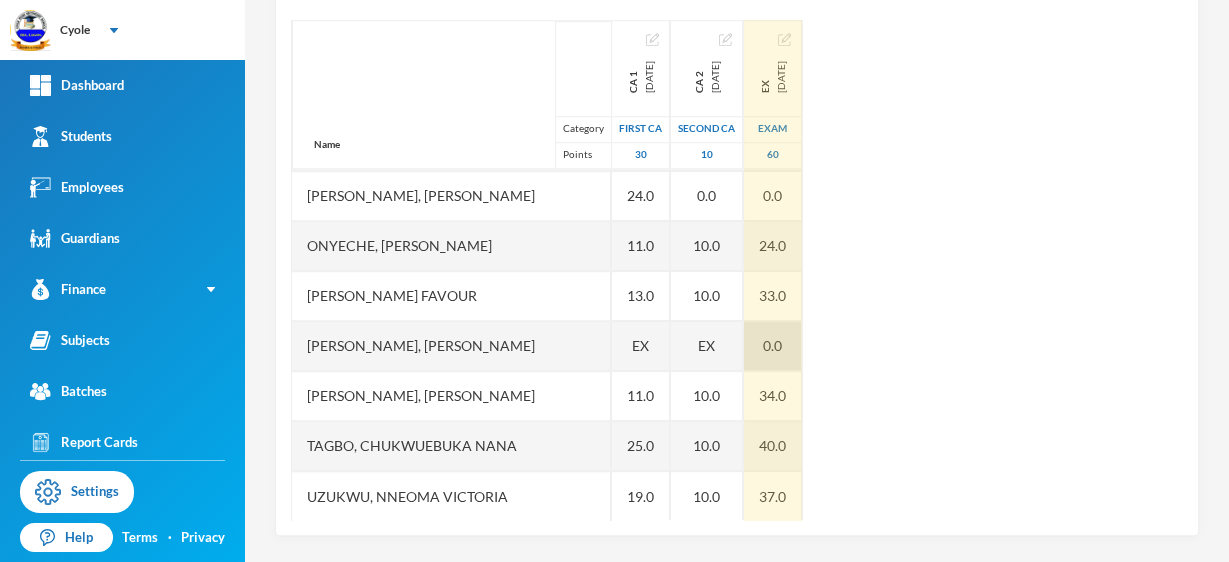click on "0.0" at bounding box center [773, 346] 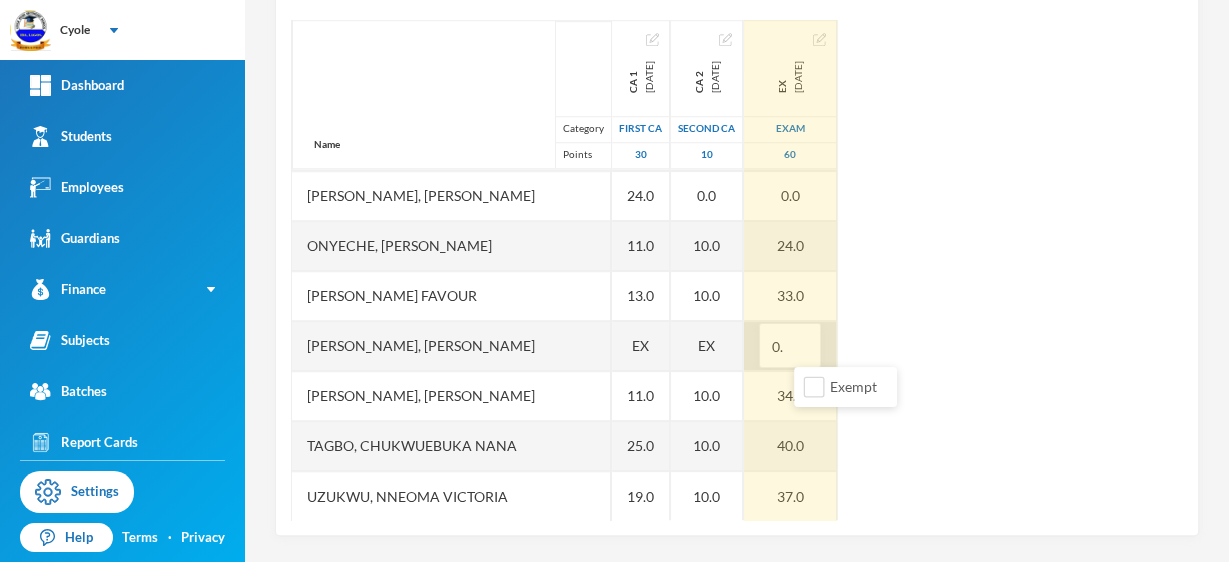 type on "0" 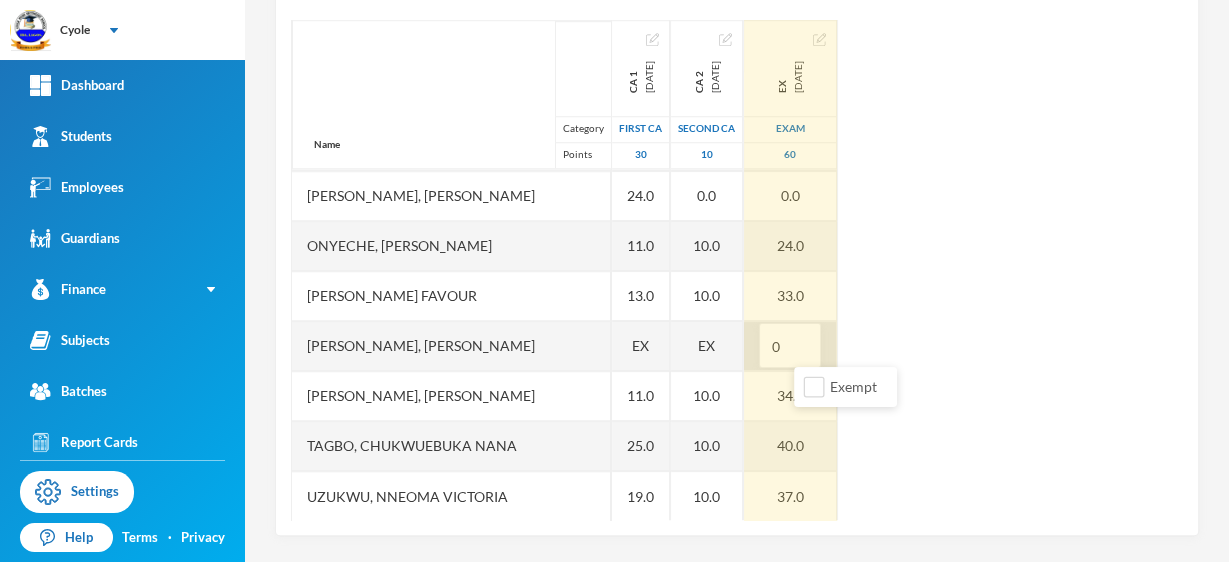 type 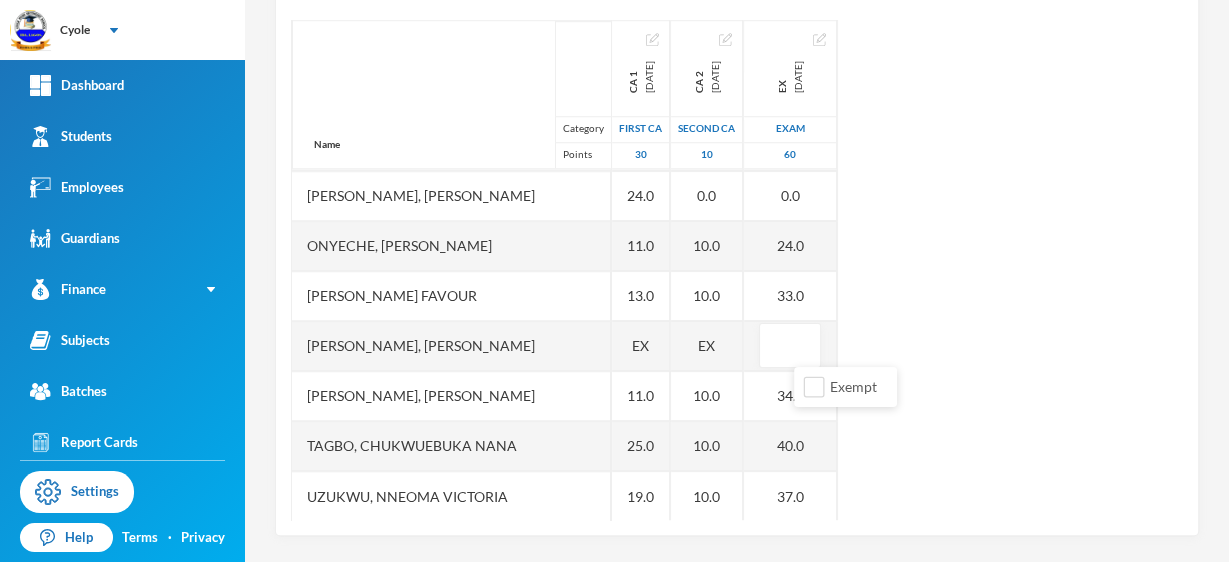 click on "Name   Category Points Adedoyin, Ore-oluwa Glory Adewale, Bolu Miracle Anaeto, Chimuanya John Apkoguma, Ochuko Fredrick Arinze, Amarachukwu Francisca Christopher, Somadina Joshua Chukwunjoku, Amarachukwu Christabel Chukwunyere, Destiny Ede, Ifechukwu Esther Elvis, Amarachukwu Winner Emeka, Uchechukwu Richard Ernest, Ifechukwu David Eze, Chimaobi Emmanuel Eze, Joshua Ikeanyi, Chinwendu Victoria Ikechukwu, Chukwuka Micheal Keke, Chinua Gerald Mbanefo, Chizaram Johnbosco Mmaduabuchi, Chiemerie Emmanuel Nnadi, Chigozie Victor Nnate, Ugonna Joy Nwafor, Mmesoma Precious Obidinma, Chidalu Franklin Obiora, Chizaram Esther Odezulu, Makuochukwu Joseph Ohiri, Uchenna Emmanuel Ojukwu, Ifeoma Precious Okoro, Chukwuemerie Emmanuel Onyeche, Chibuike Lemuel Oparah, Ozioma Favour Samuel, Agogo Joy Samuel, Chiamaka Miracle Tagbo, Chukwuebuka Nana Uzukwu, Nneoma Victoria CA 1 2025-04-28 First CA 30 14.0 12.0 EX 12.0 26.0 15.0 17.0 2.0 24.0 16.0 16.0 11.0 6.0 20.0 21.0 3.0 10.0 0.0 10.0 6.0 13.0 10.0 7.0 22.0 8.0 19.0 9.0 24.0" at bounding box center [737, 270] 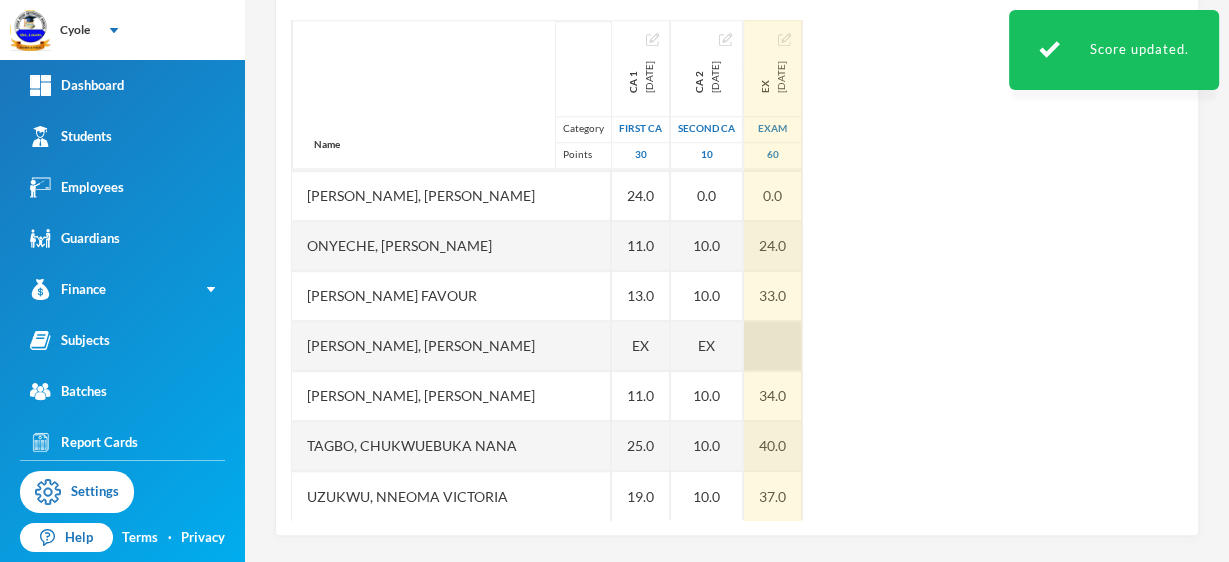 click at bounding box center [773, 346] 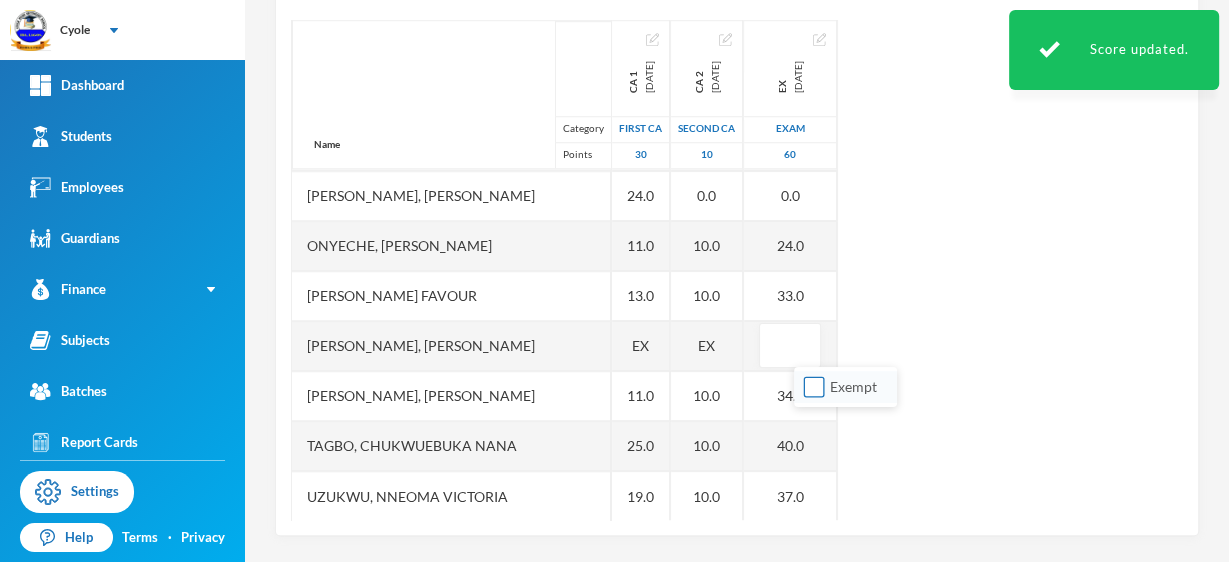 click on "Exempt" at bounding box center [814, 387] 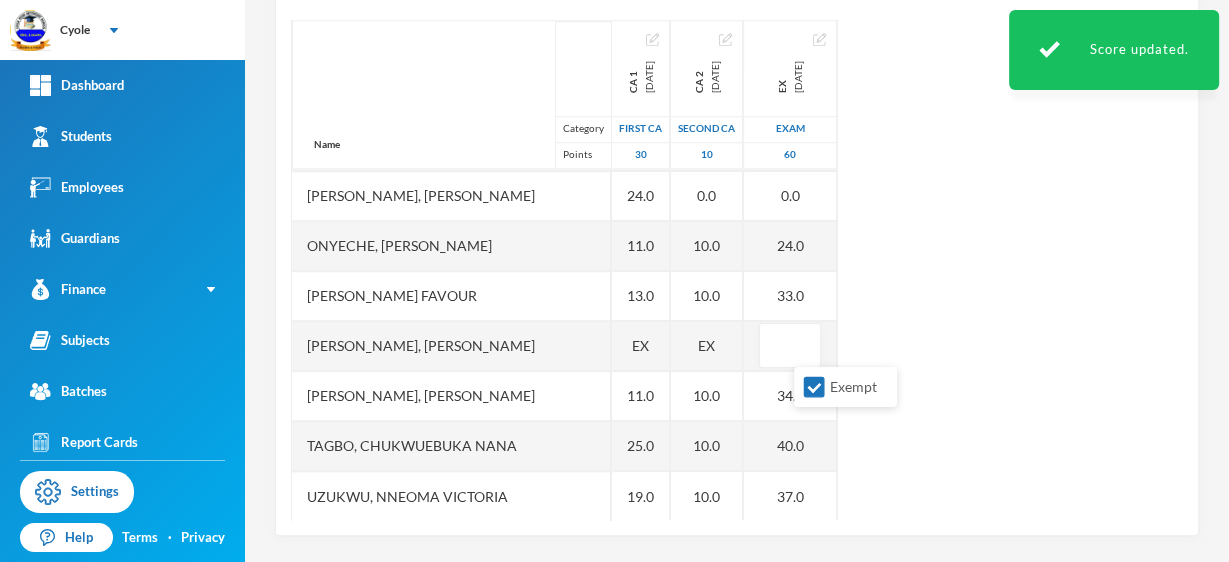 click on "Name   Category Points Adedoyin, Ore-oluwa Glory Adewale, Bolu Miracle Anaeto, Chimuanya John Apkoguma, Ochuko Fredrick Arinze, Amarachukwu Francisca Christopher, Somadina Joshua Chukwunjoku, Amarachukwu Christabel Chukwunyere, Destiny Ede, Ifechukwu Esther Elvis, Amarachukwu Winner Emeka, Uchechukwu Richard Ernest, Ifechukwu David Eze, Chimaobi Emmanuel Eze, Joshua Ikeanyi, Chinwendu Victoria Ikechukwu, Chukwuka Micheal Keke, Chinua Gerald Mbanefo, Chizaram Johnbosco Mmaduabuchi, Chiemerie Emmanuel Nnadi, Chigozie Victor Nnate, Ugonna Joy Nwafor, Mmesoma Precious Obidinma, Chidalu Franklin Obiora, Chizaram Esther Odezulu, Makuochukwu Joseph Ohiri, Uchenna Emmanuel Ojukwu, Ifeoma Precious Okoro, Chukwuemerie Emmanuel Onyeche, Chibuike Lemuel Oparah, Ozioma Favour Samuel, Agogo Joy Samuel, Chiamaka Miracle Tagbo, Chukwuebuka Nana Uzukwu, Nneoma Victoria CA 1 2025-04-28 First CA 30 14.0 12.0 EX 12.0 26.0 15.0 17.0 2.0 24.0 16.0 16.0 11.0 6.0 20.0 21.0 3.0 10.0 0.0 10.0 6.0 13.0 10.0 7.0 22.0 8.0 19.0 9.0 24.0" at bounding box center [737, 270] 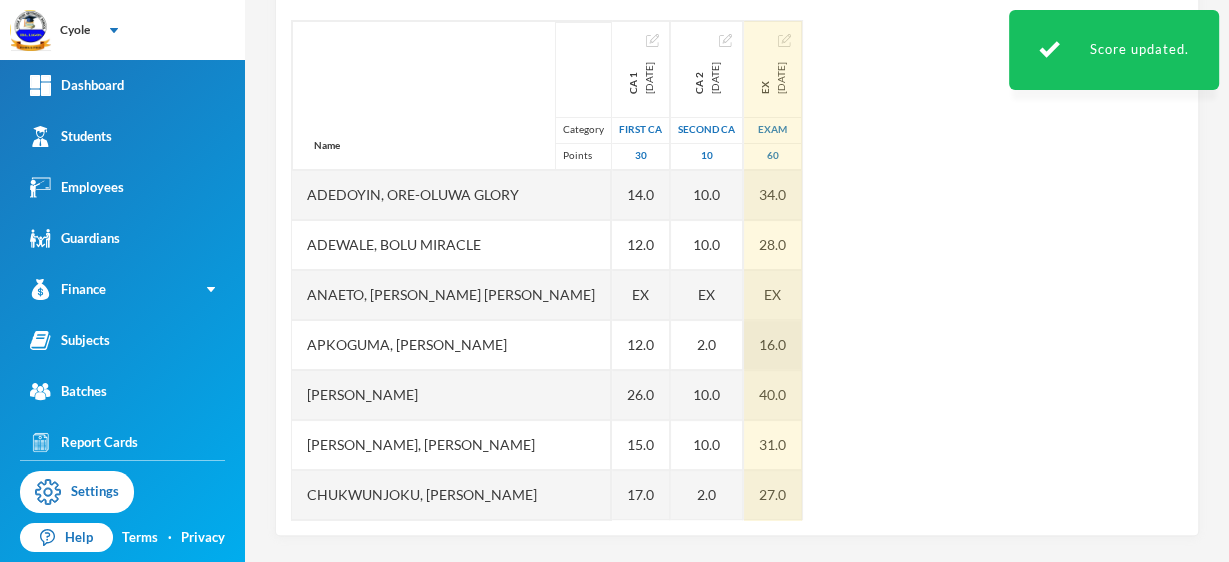 scroll, scrollTop: 0, scrollLeft: 0, axis: both 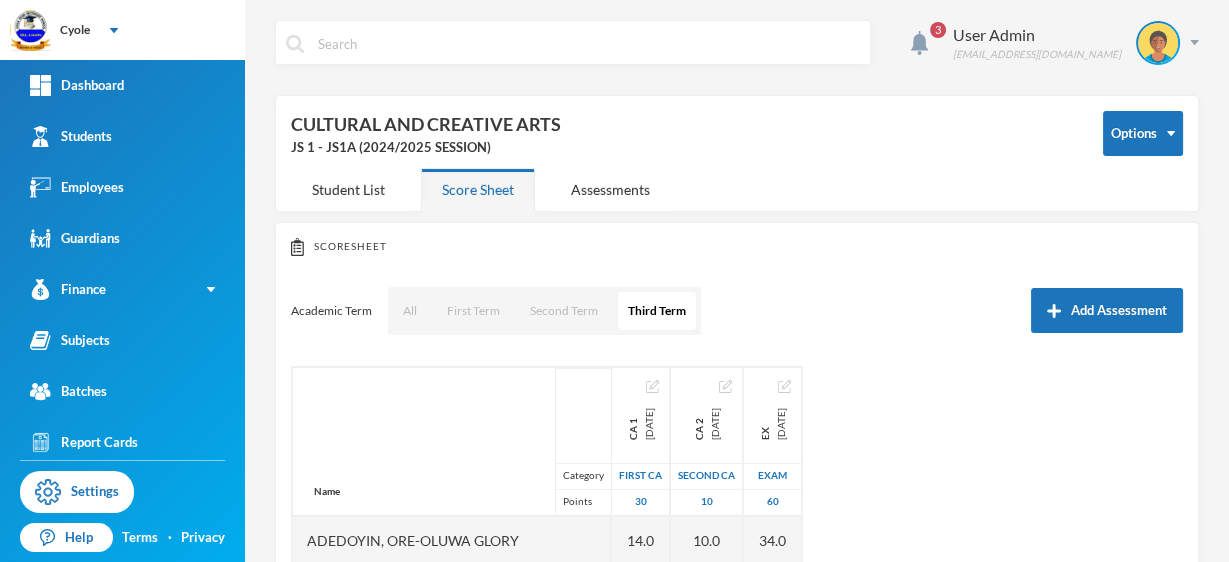 drag, startPoint x: 670, startPoint y: 205, endPoint x: 18, endPoint y: -45, distance: 698.2865 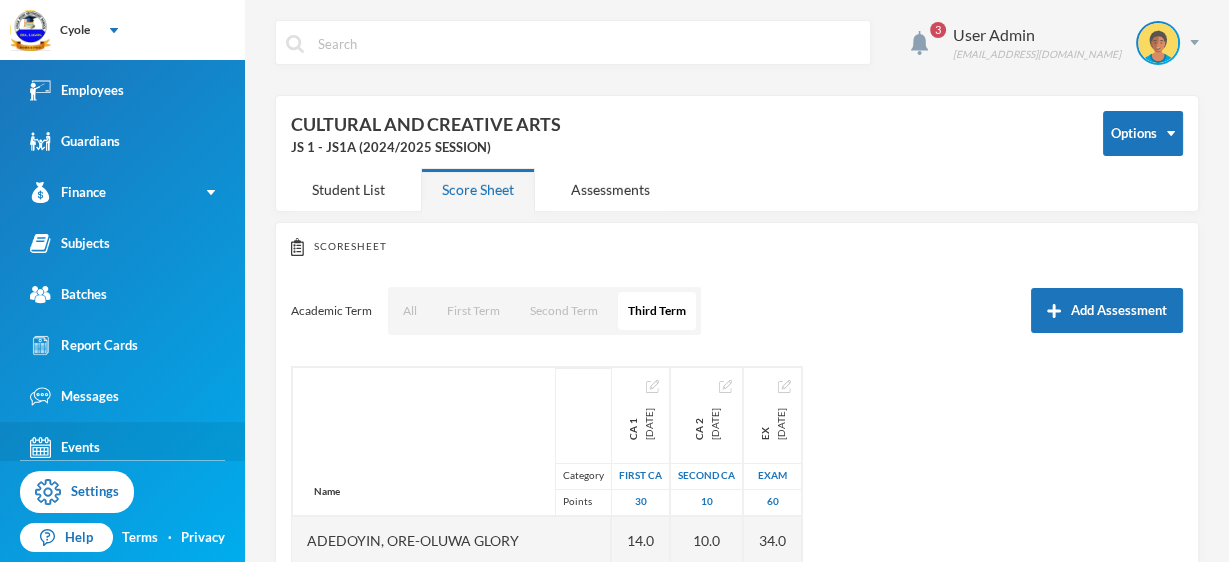 scroll, scrollTop: 109, scrollLeft: 0, axis: vertical 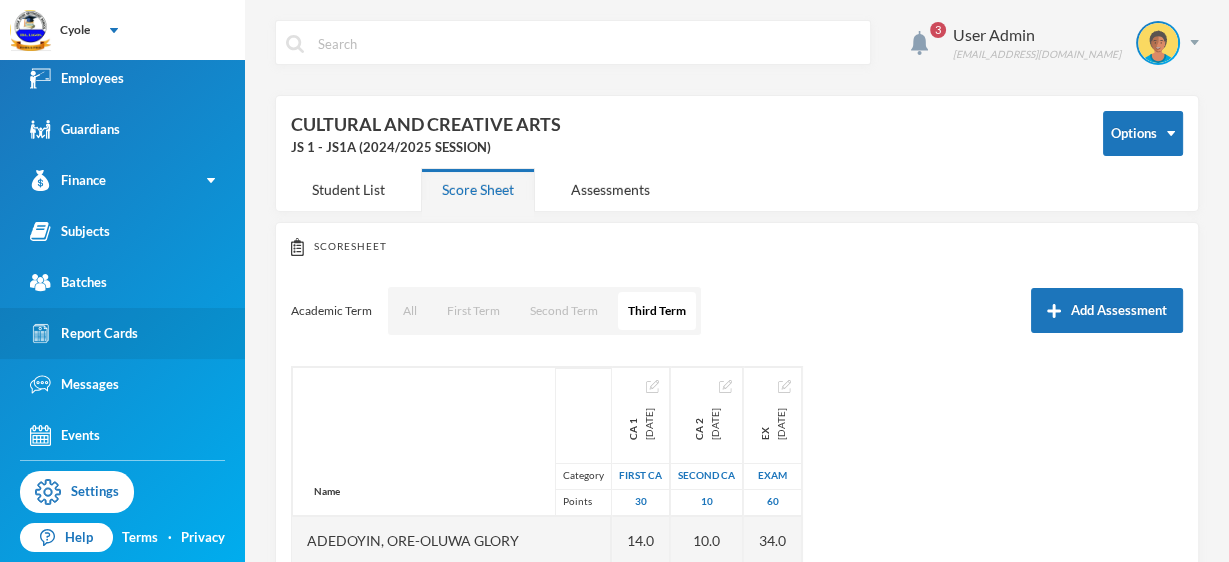 click on "Report Cards" at bounding box center [84, 333] 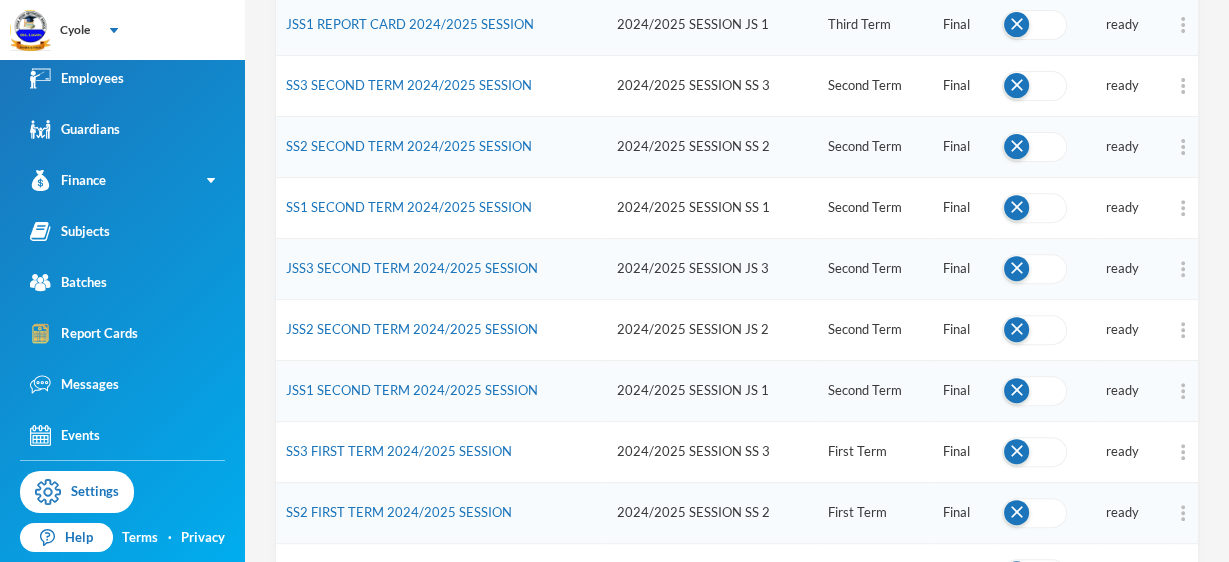 scroll, scrollTop: 293, scrollLeft: 0, axis: vertical 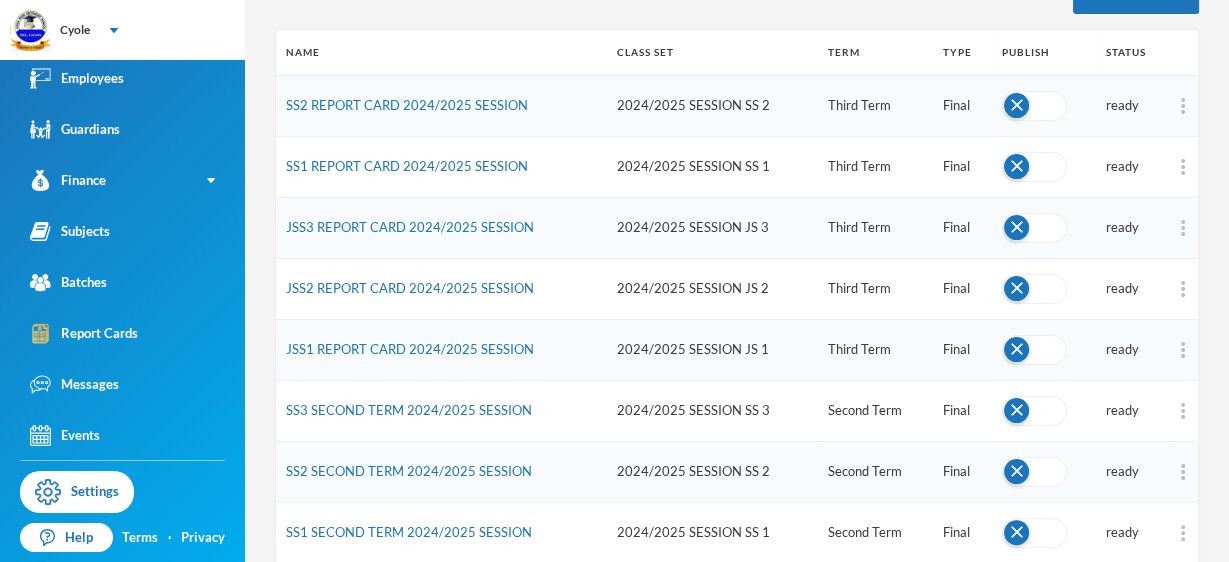 drag, startPoint x: 464, startPoint y: 328, endPoint x: 473, endPoint y: 268, distance: 60.671246 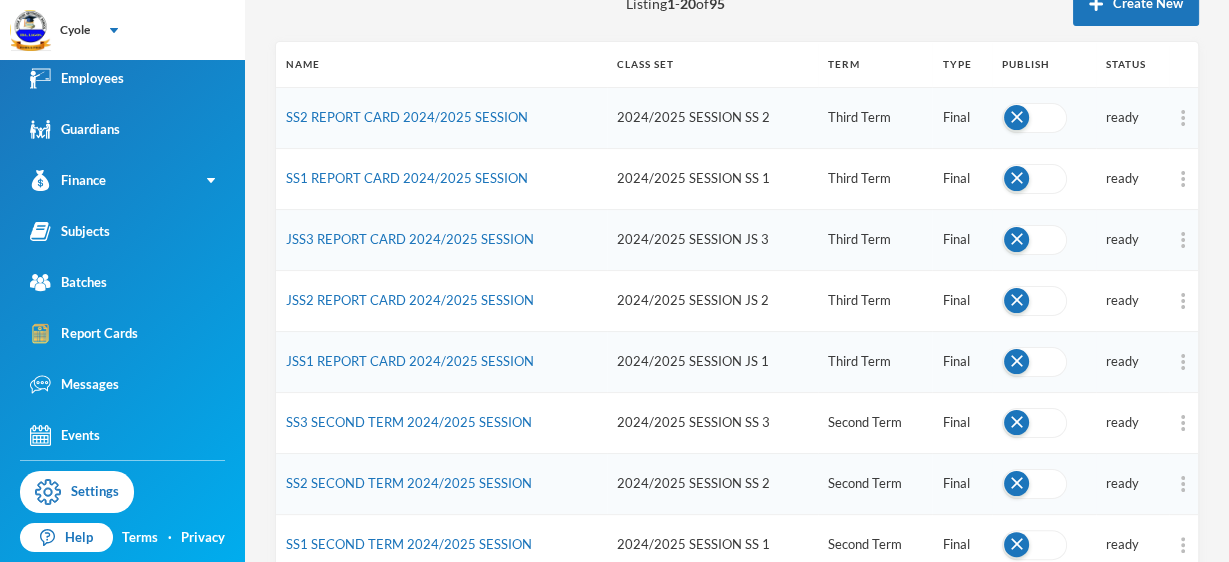 scroll, scrollTop: 18, scrollLeft: 0, axis: vertical 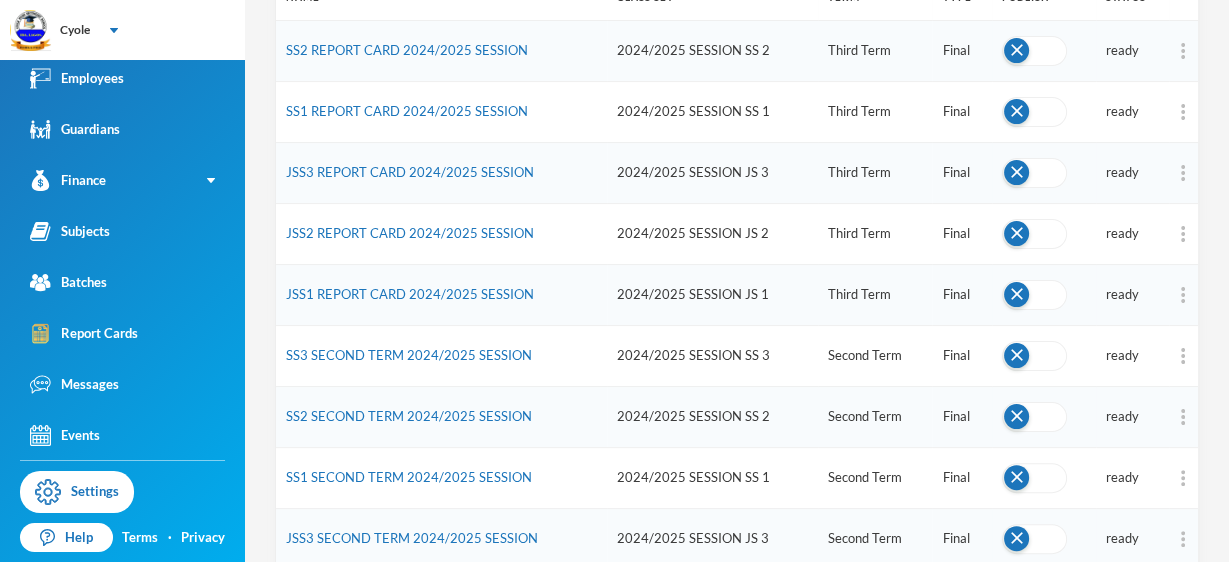 drag, startPoint x: 469, startPoint y: 271, endPoint x: 400, endPoint y: 308, distance: 78.29432 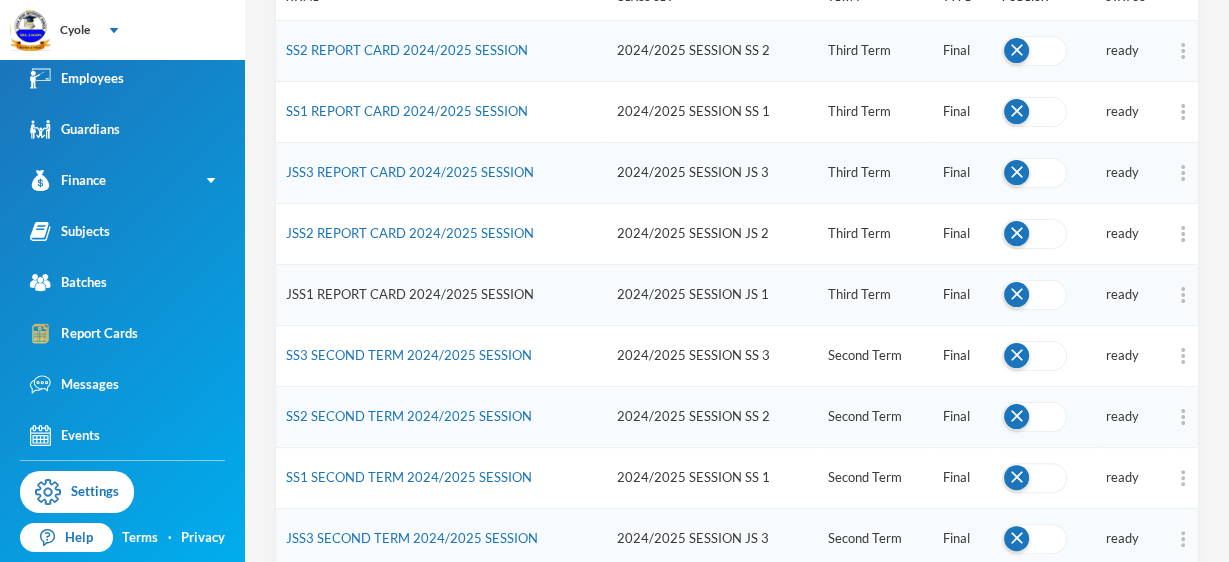 click on "JSS1 REPORT CARD 2024/2025 SESSION" at bounding box center (410, 294) 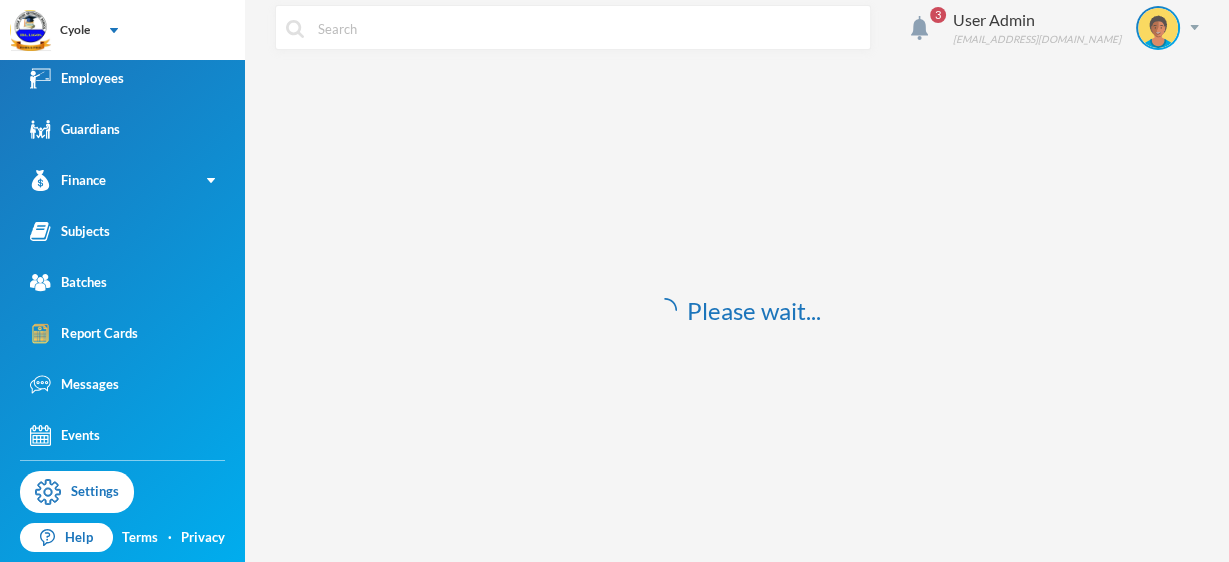 scroll, scrollTop: 14, scrollLeft: 0, axis: vertical 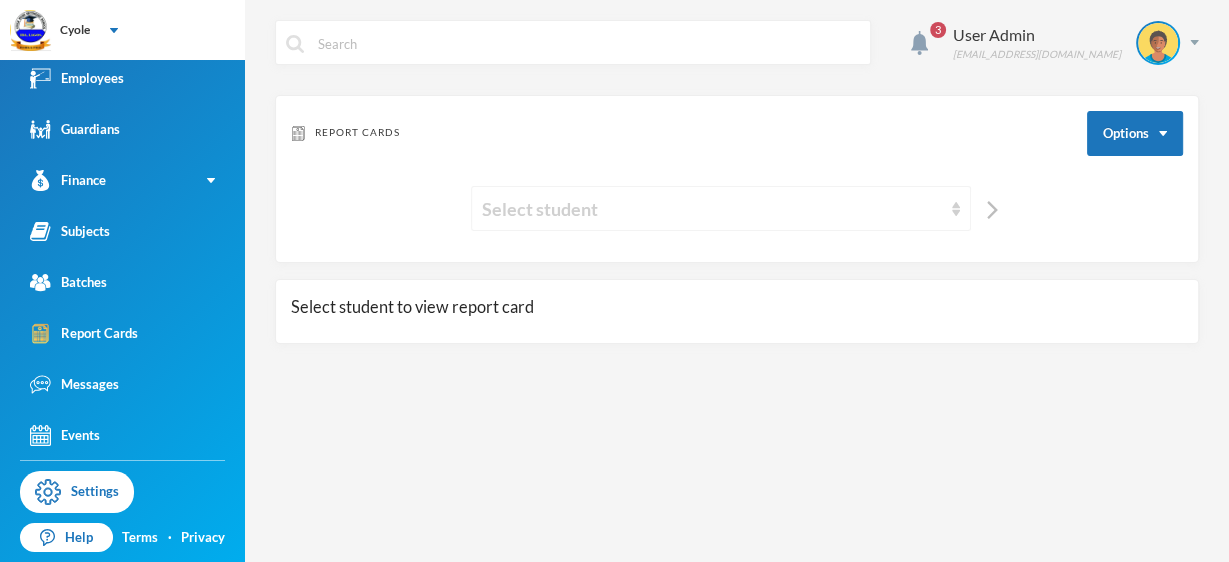 click on "Select student" at bounding box center [712, 209] 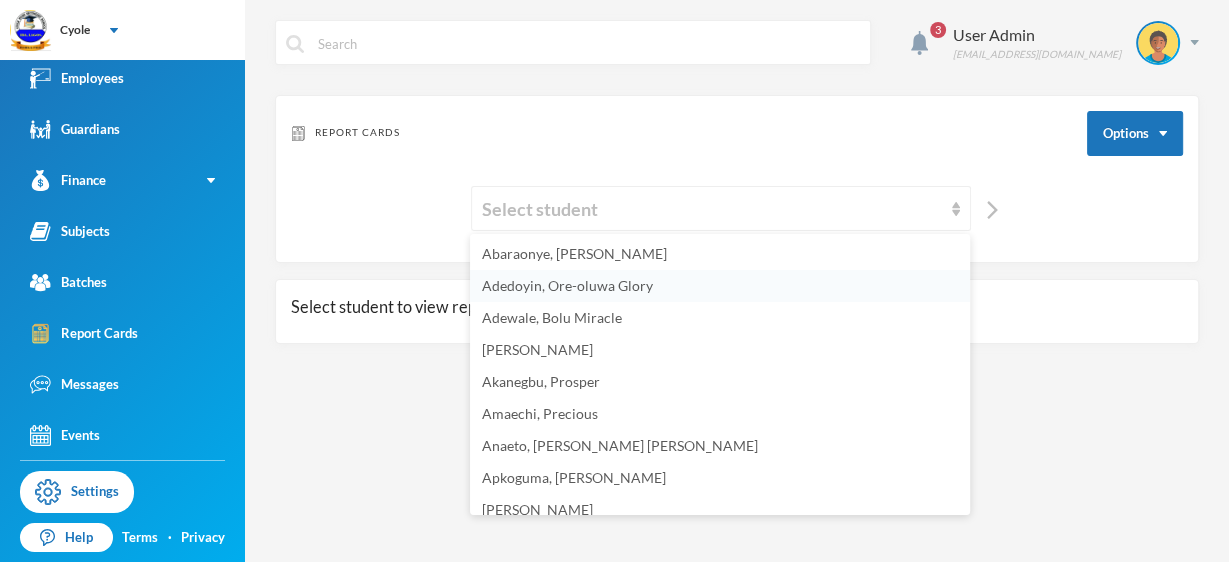 click on "Adedoyin, Ore-oluwa Glory" at bounding box center [567, 285] 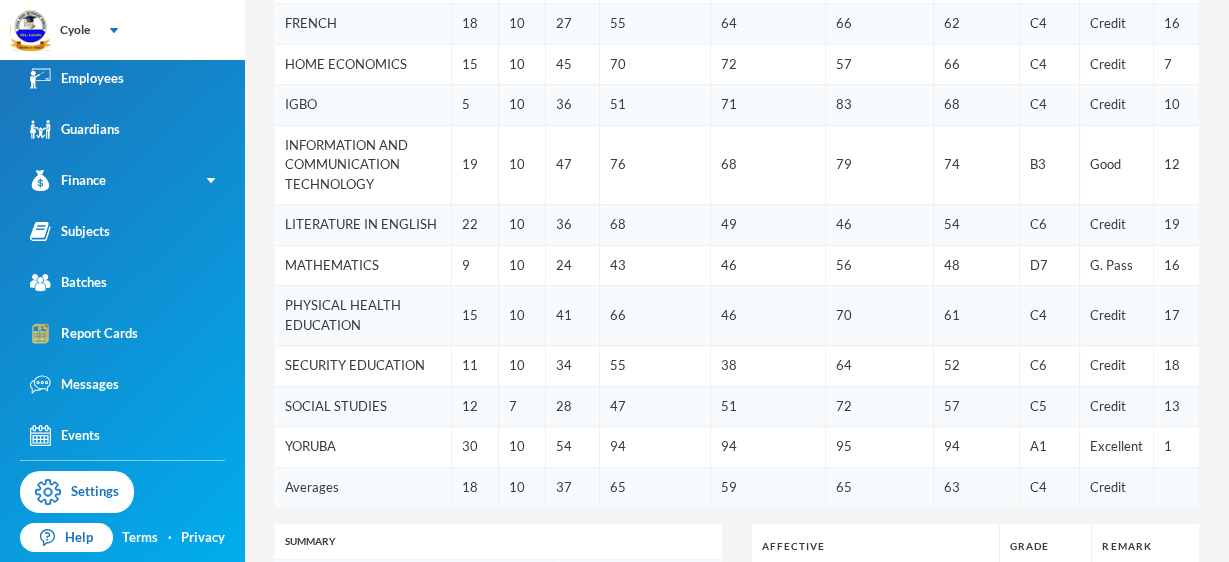 scroll, scrollTop: 1466, scrollLeft: 0, axis: vertical 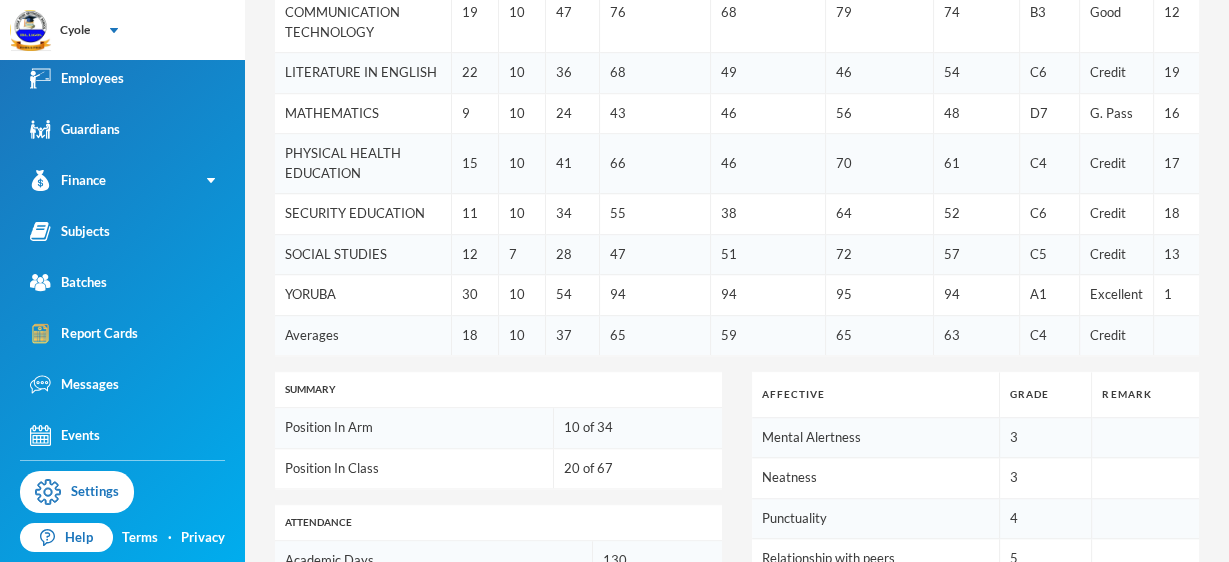 drag, startPoint x: 971, startPoint y: 390, endPoint x: 1130, endPoint y: 452, distance: 170.66048 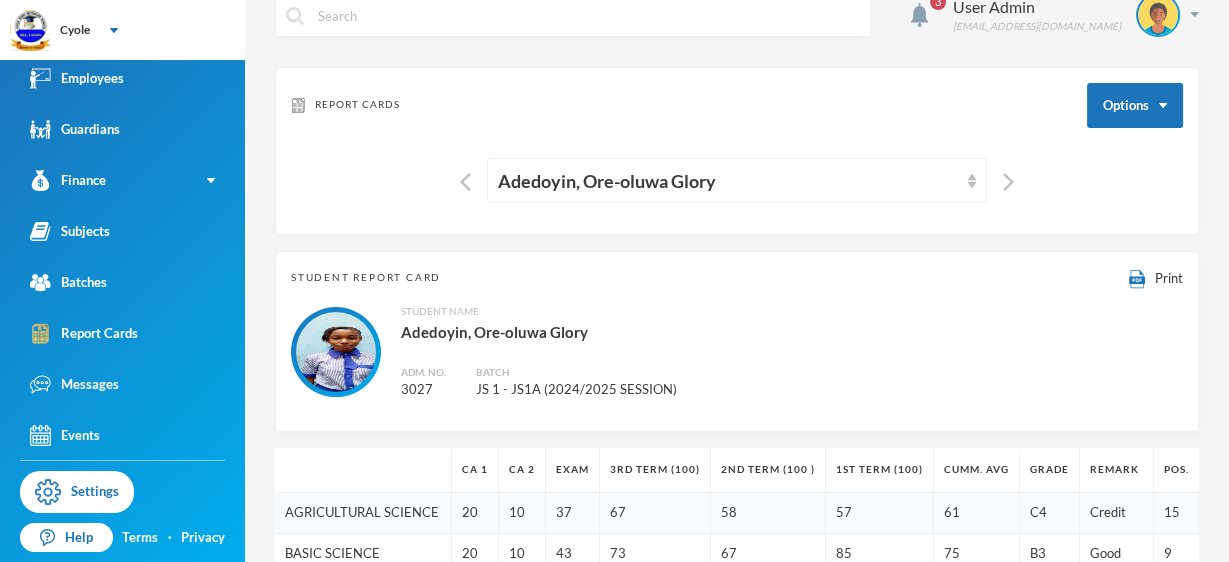 scroll, scrollTop: 0, scrollLeft: 0, axis: both 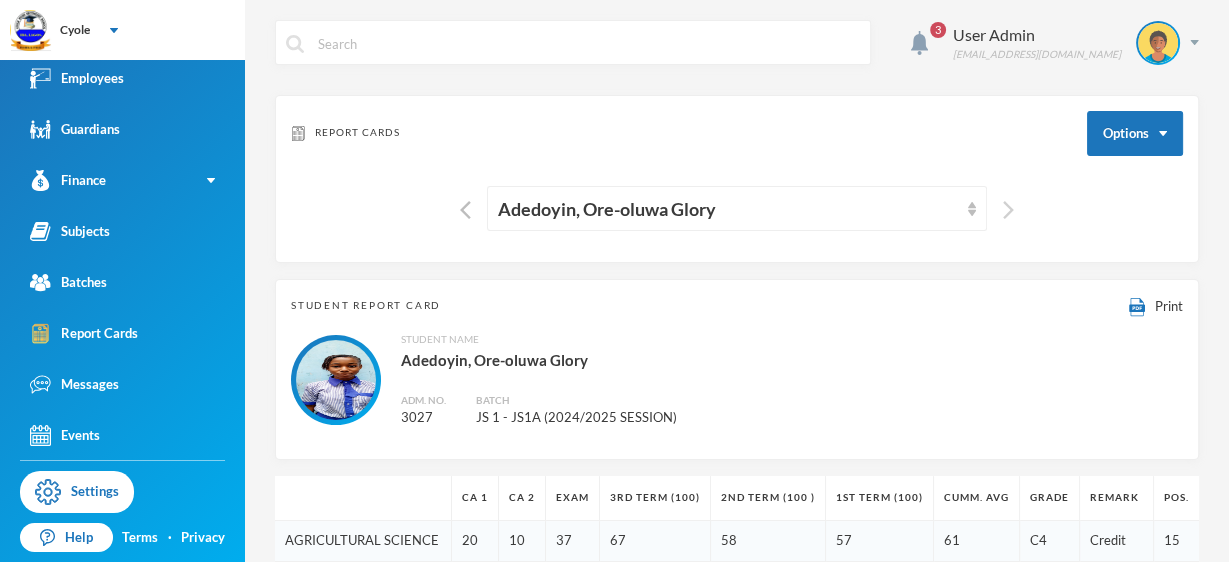 click at bounding box center [1008, 210] 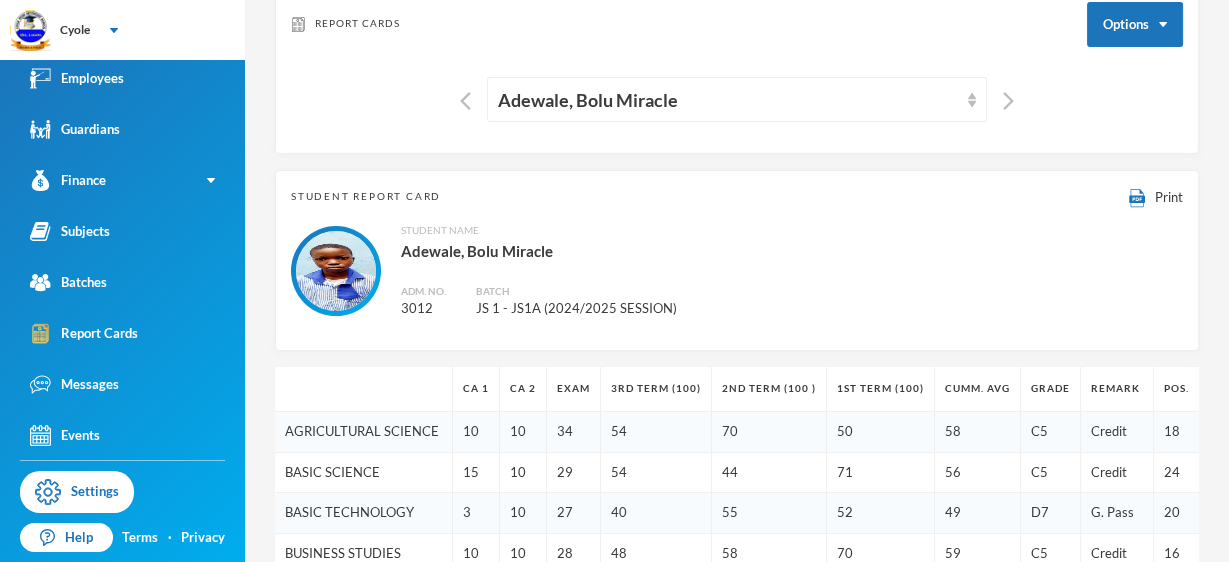 scroll, scrollTop: 0, scrollLeft: 0, axis: both 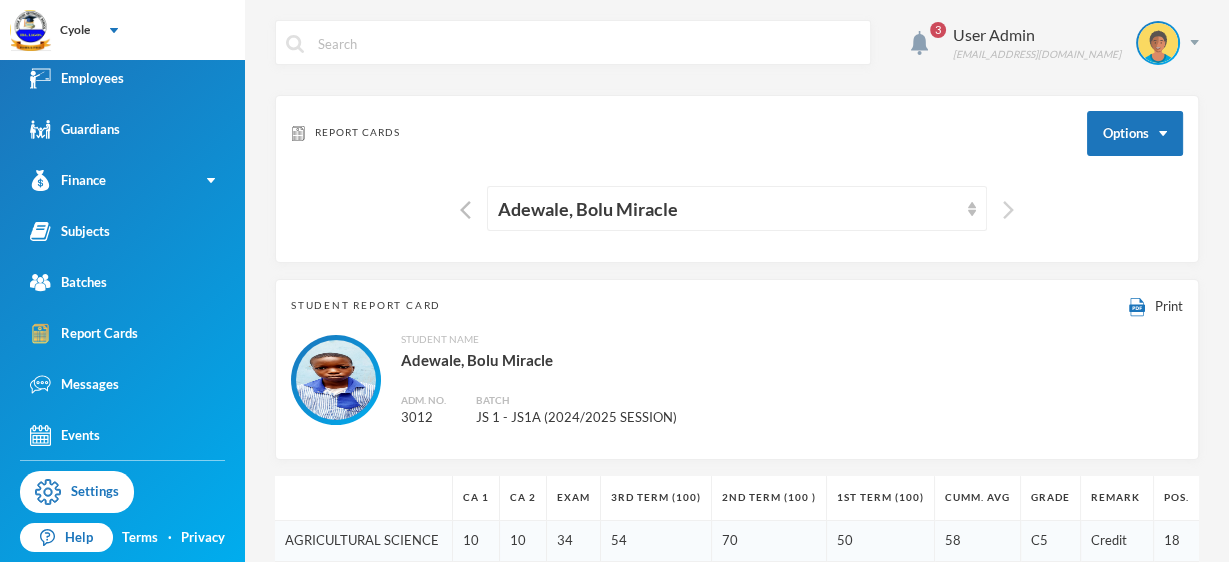 click at bounding box center (1008, 210) 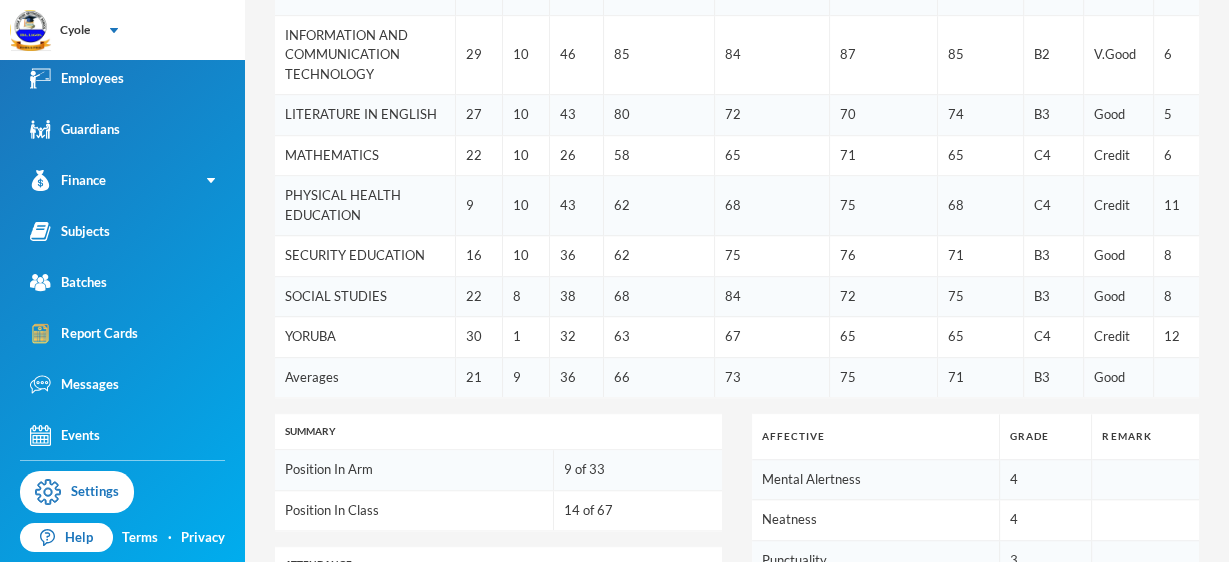 scroll, scrollTop: 0, scrollLeft: 0, axis: both 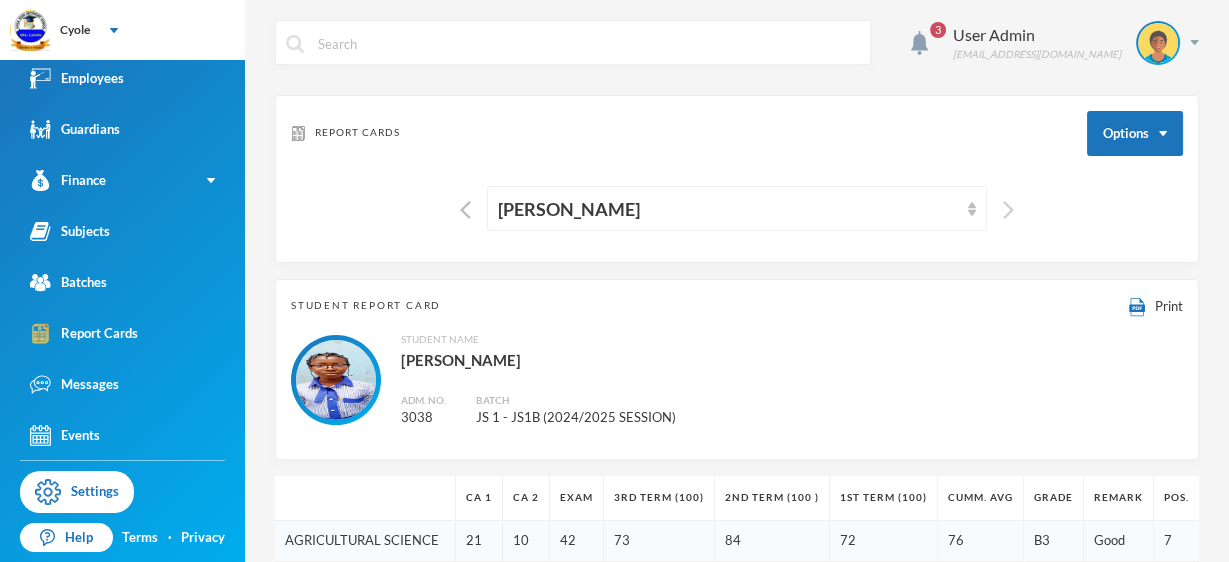 click at bounding box center (1008, 210) 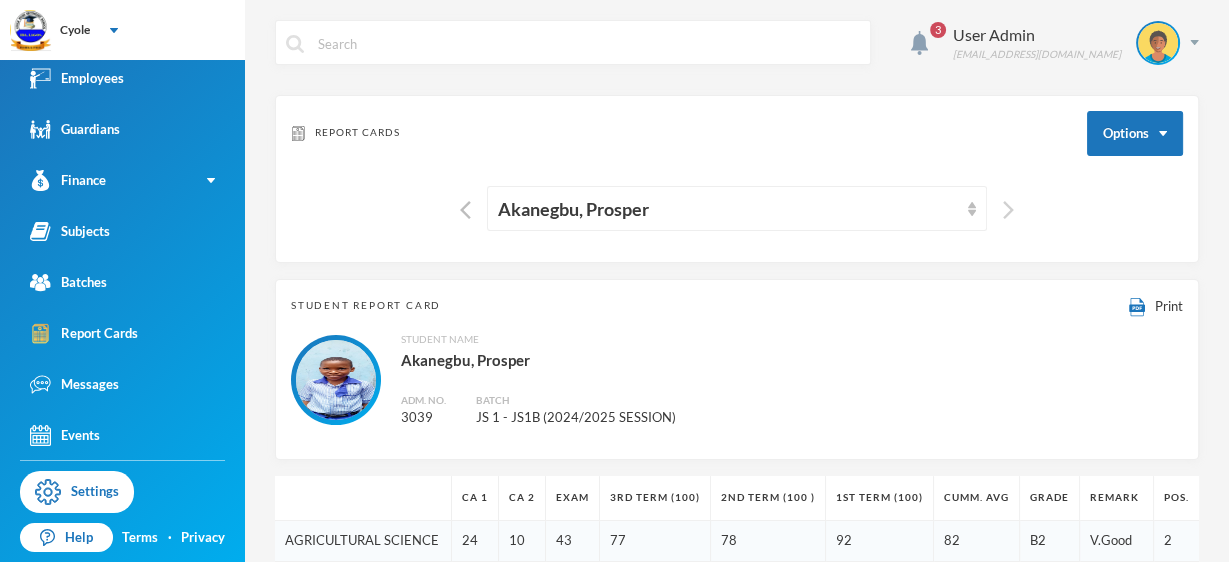 click at bounding box center (1008, 210) 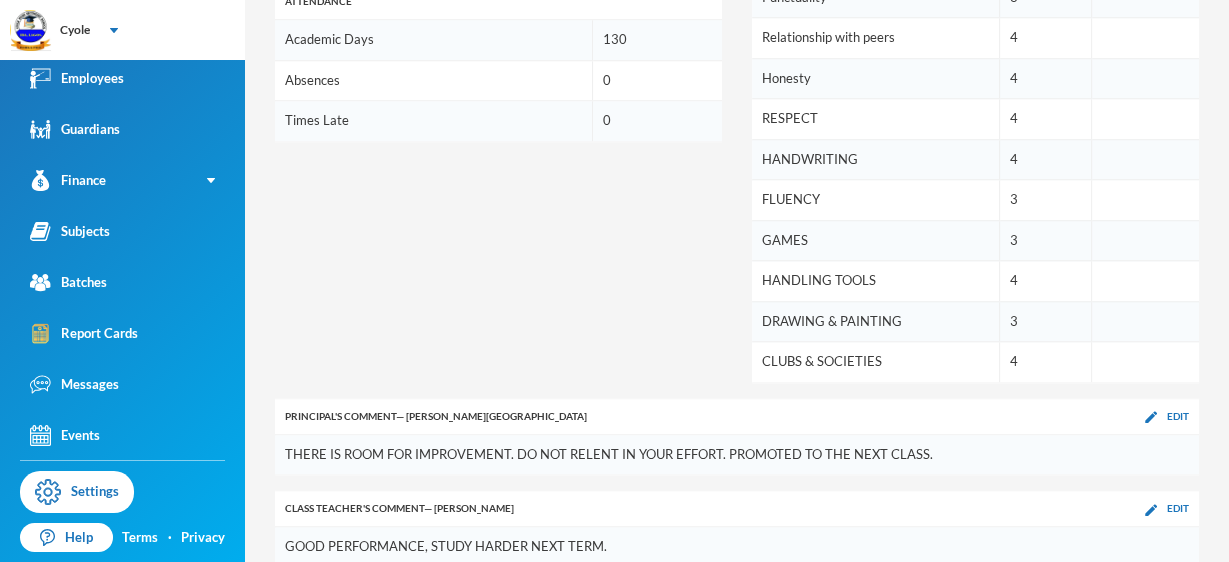 scroll, scrollTop: 1576, scrollLeft: 0, axis: vertical 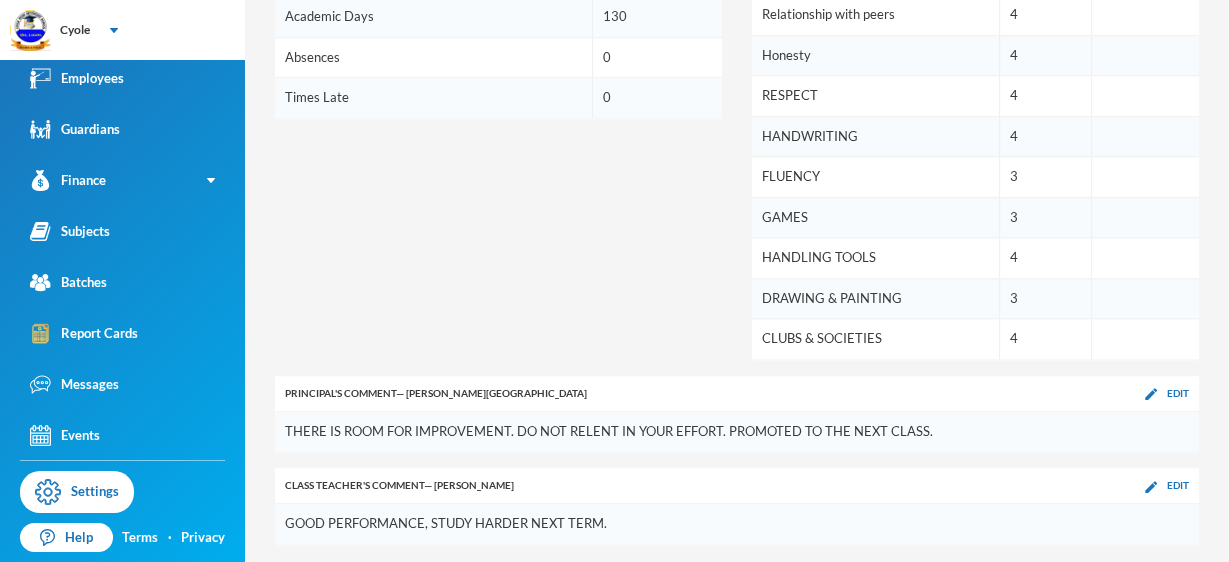 drag, startPoint x: 632, startPoint y: 549, endPoint x: 488, endPoint y: 294, distance: 292.8498 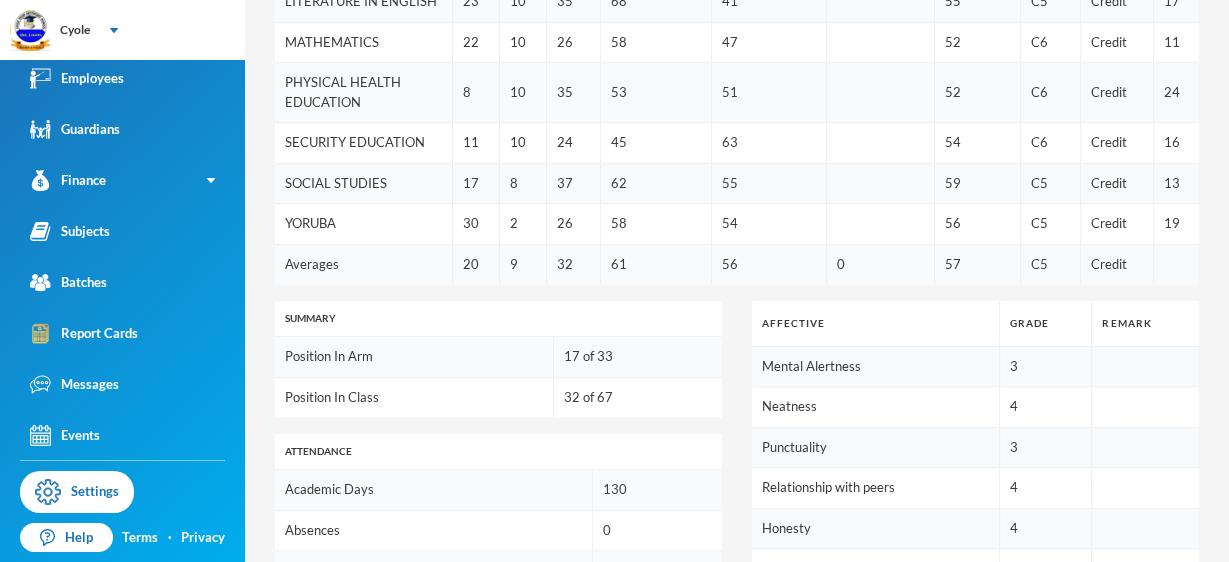 scroll, scrollTop: 696, scrollLeft: 0, axis: vertical 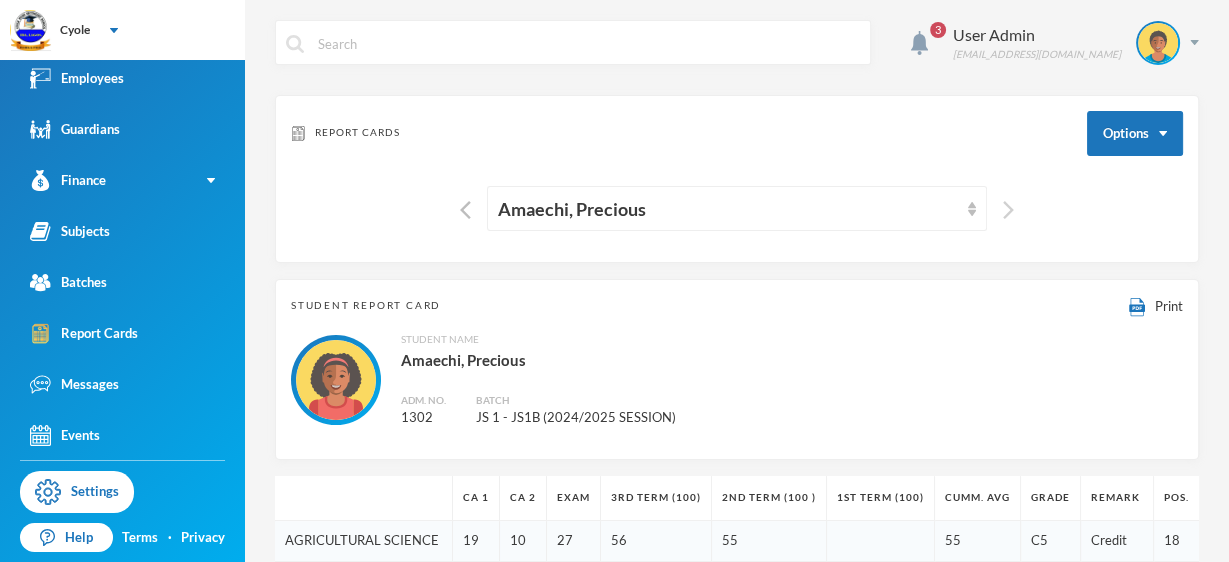 click at bounding box center [1008, 210] 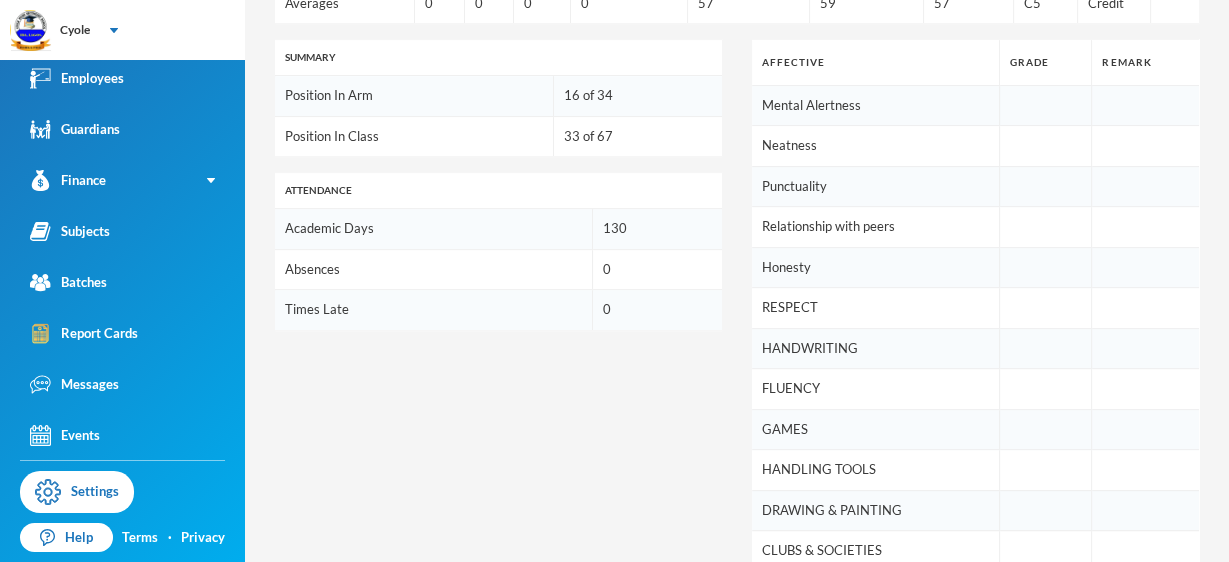 drag, startPoint x: 812, startPoint y: 326, endPoint x: 824, endPoint y: 219, distance: 107.67079 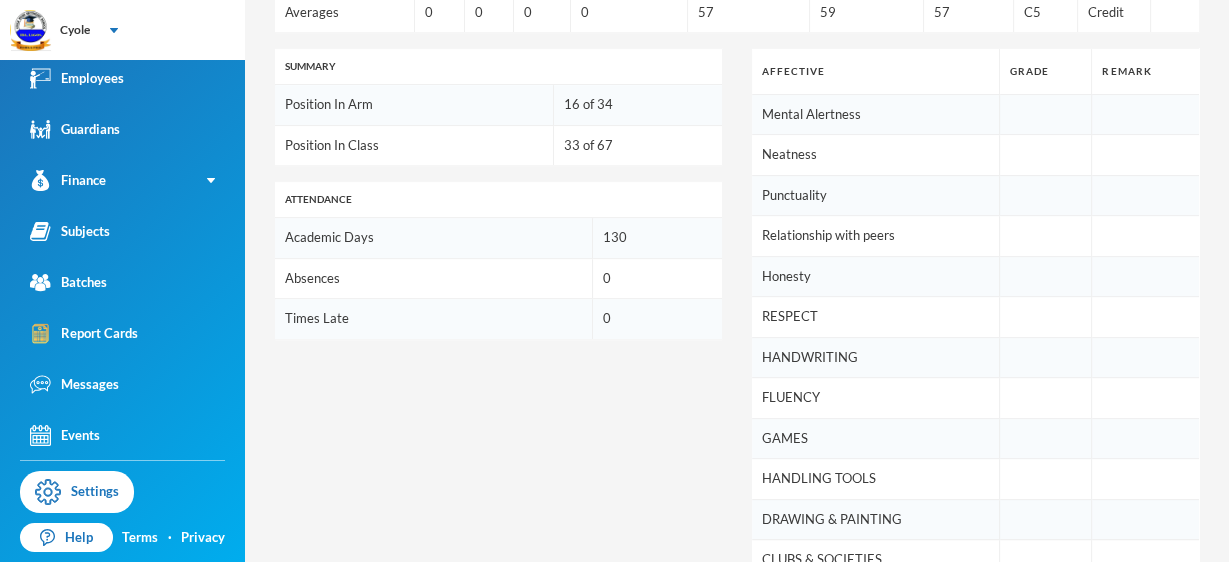 drag, startPoint x: 824, startPoint y: 219, endPoint x: 918, endPoint y: 180, distance: 101.76935 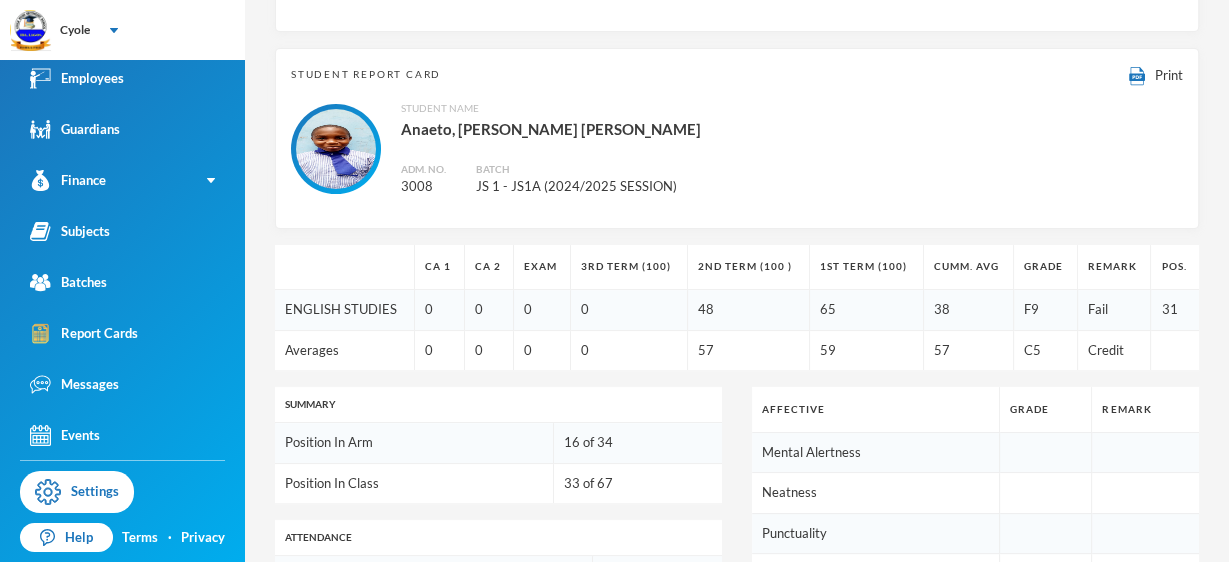 scroll, scrollTop: 0, scrollLeft: 0, axis: both 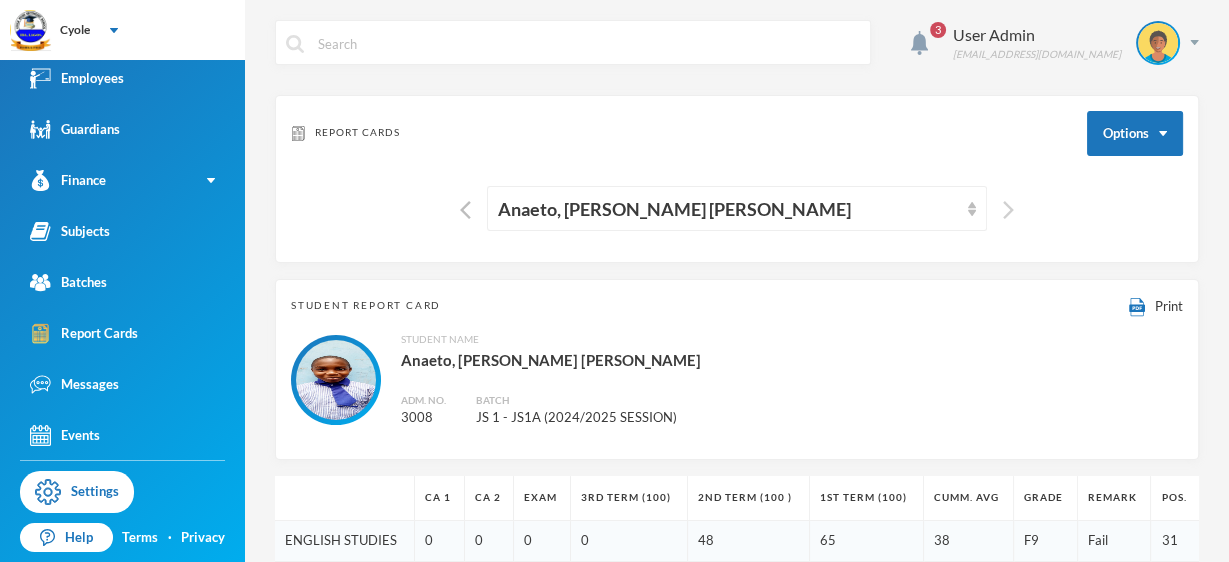 click at bounding box center (1008, 210) 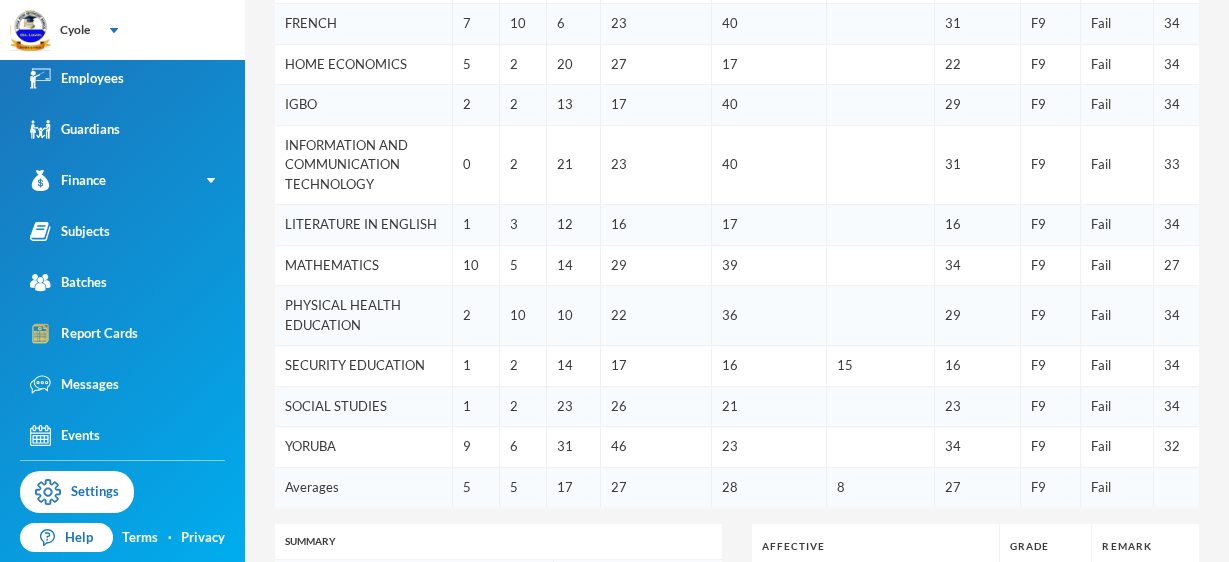 scroll, scrollTop: 1466, scrollLeft: 0, axis: vertical 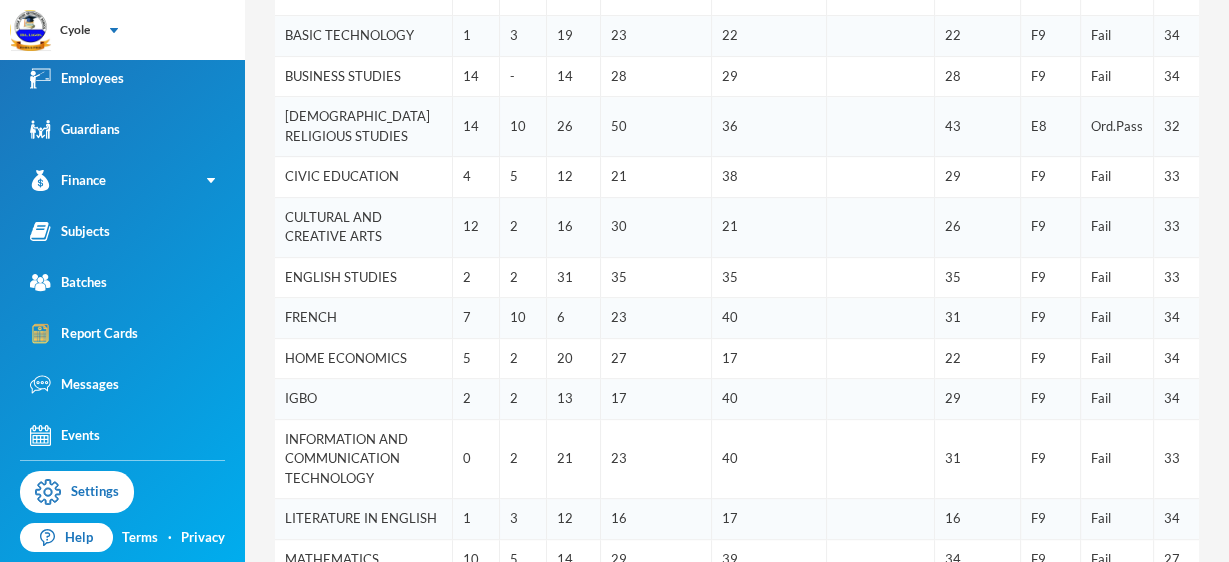 drag, startPoint x: 807, startPoint y: 231, endPoint x: 824, endPoint y: 211, distance: 26.24881 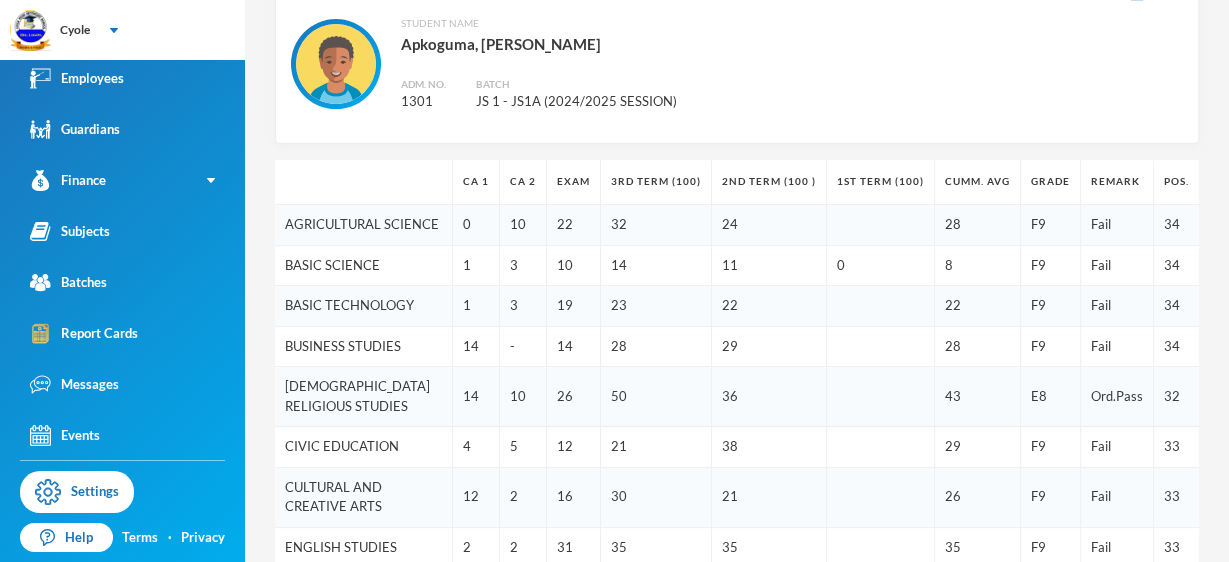 scroll, scrollTop: 318, scrollLeft: 0, axis: vertical 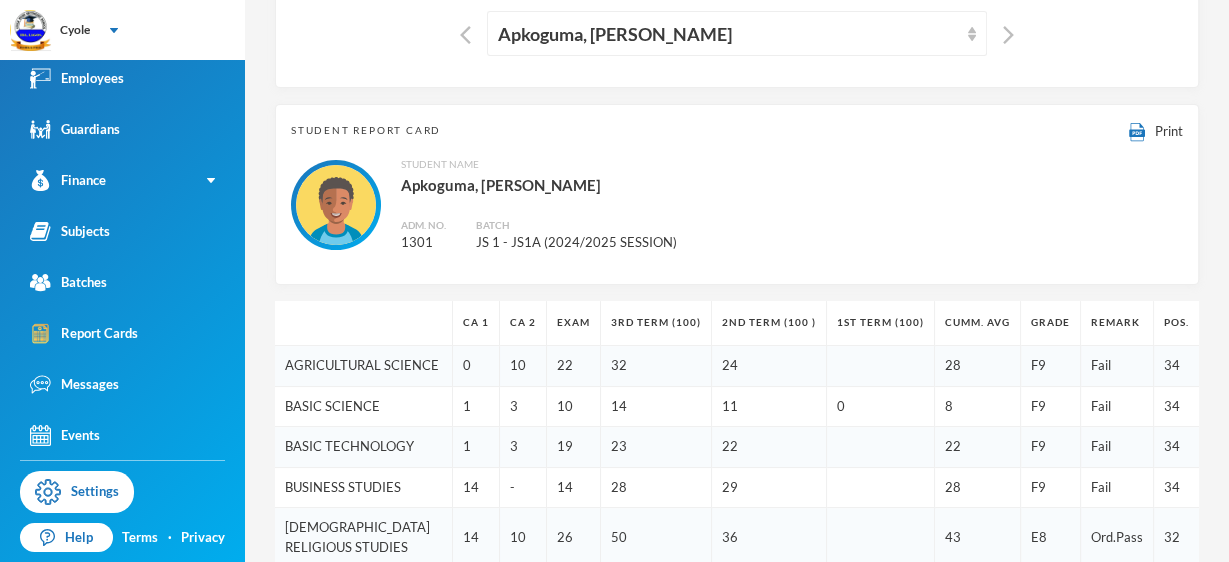 click on "Apkoguma, Ochuko Fredrick" at bounding box center (737, 33) 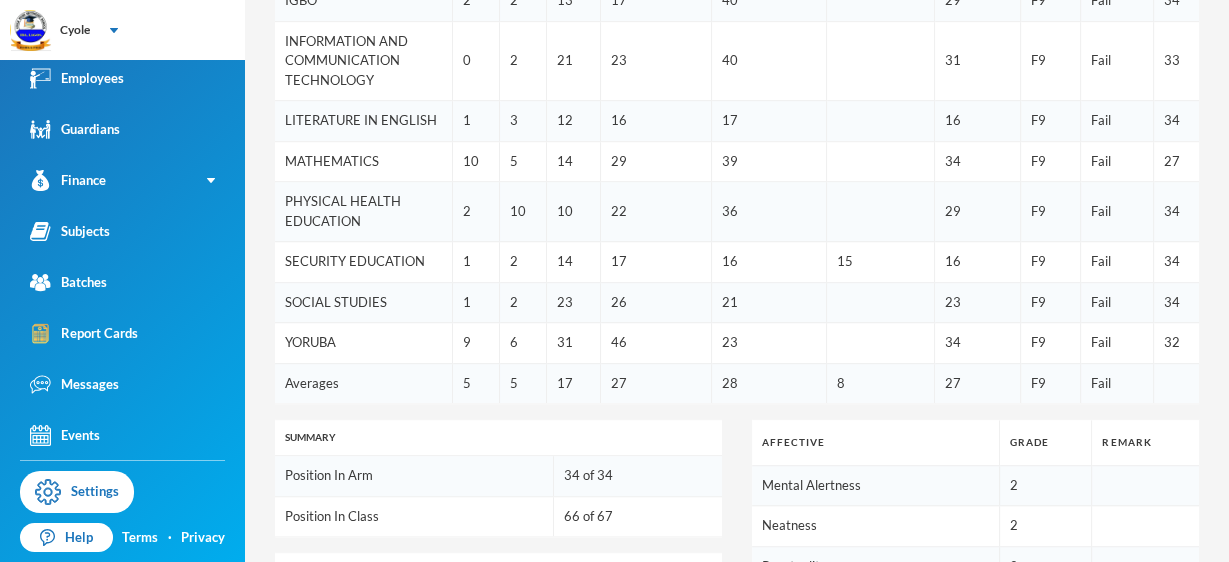 scroll, scrollTop: 1055, scrollLeft: 0, axis: vertical 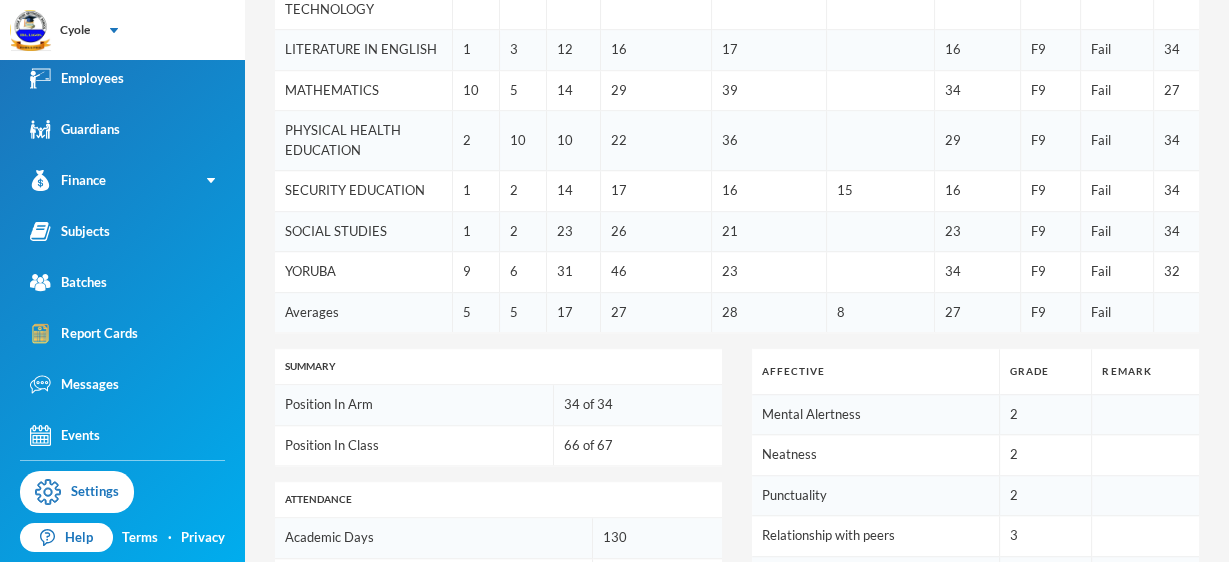 drag, startPoint x: 768, startPoint y: 364, endPoint x: 805, endPoint y: 333, distance: 48.270073 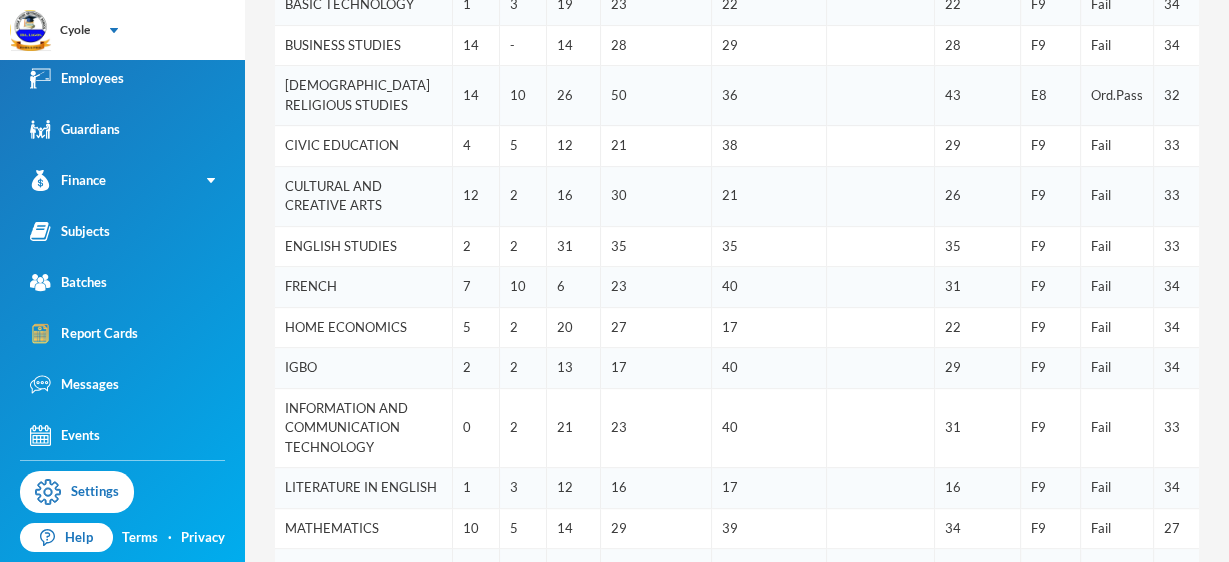 scroll, scrollTop: 175, scrollLeft: 0, axis: vertical 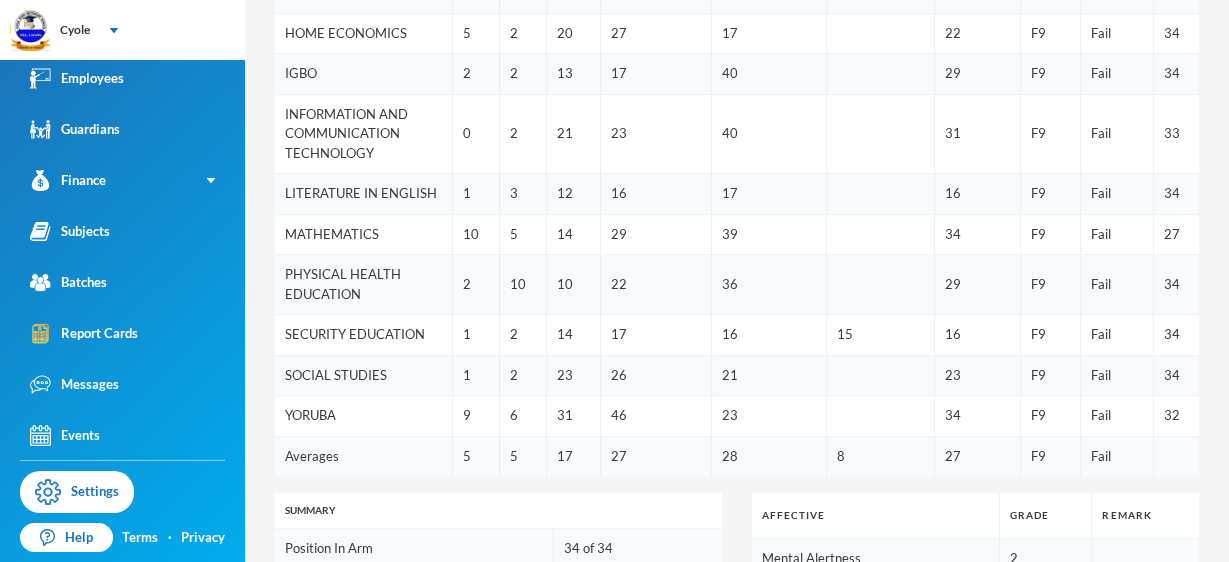 drag, startPoint x: 597, startPoint y: 329, endPoint x: 740, endPoint y: 304, distance: 145.16887 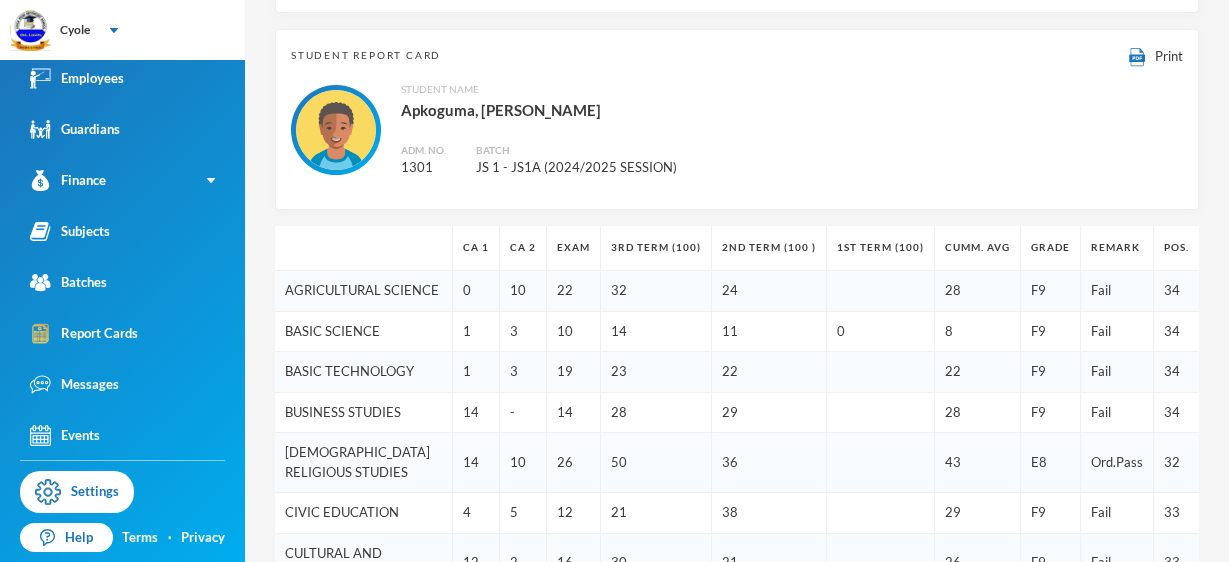 scroll, scrollTop: 110, scrollLeft: 0, axis: vertical 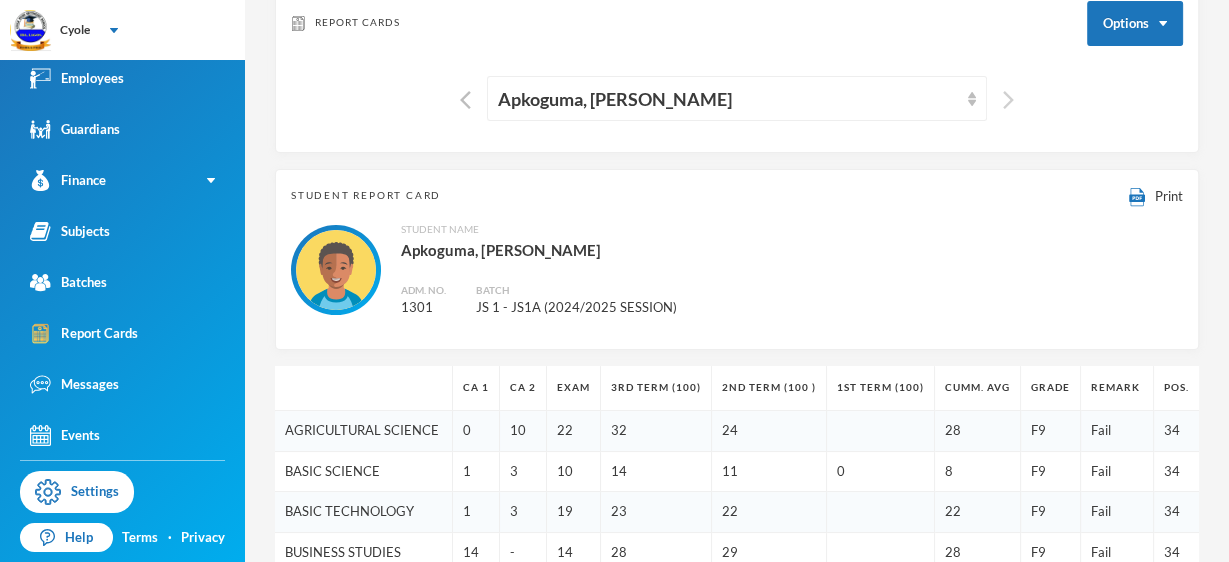 click at bounding box center [1008, 100] 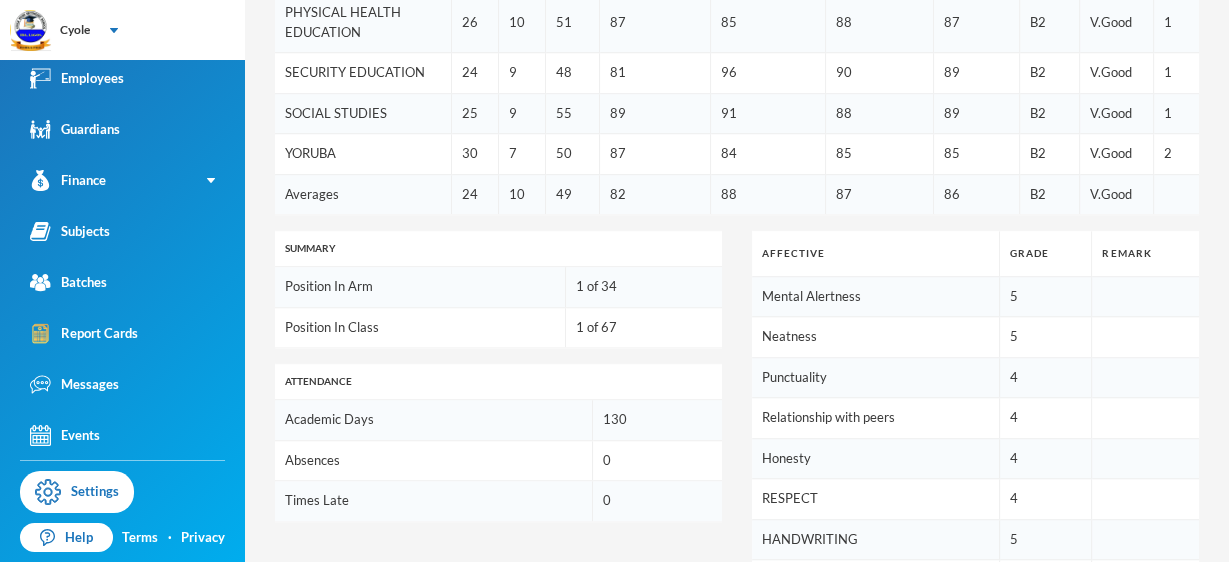 scroll, scrollTop: 1596, scrollLeft: 0, axis: vertical 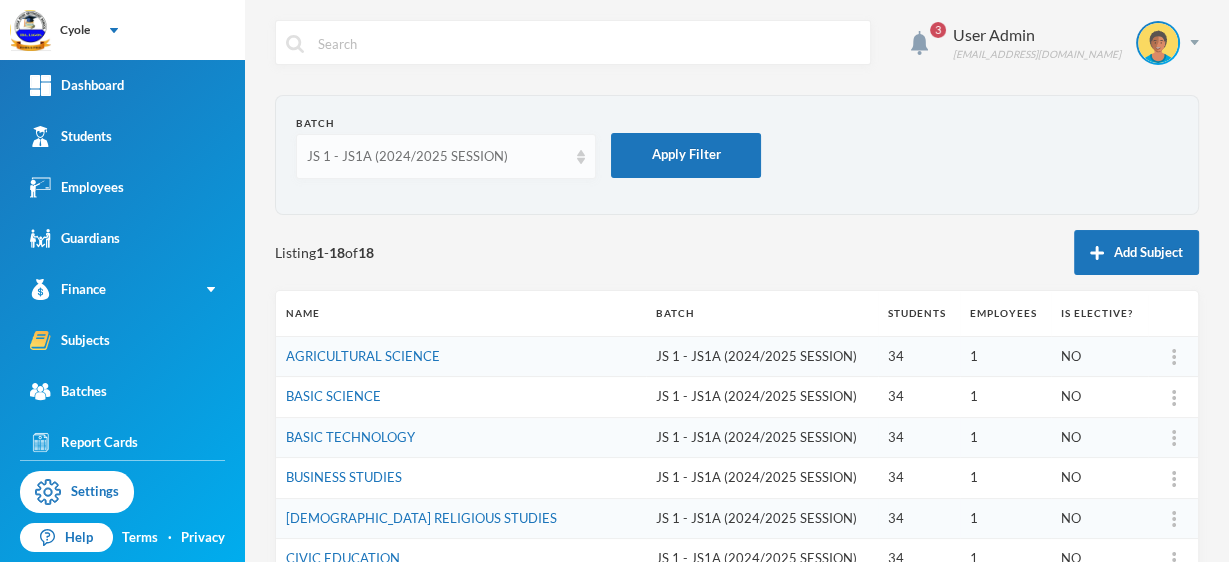 click on "JS 1 - JS1A (2024/2025 SESSION)" at bounding box center [437, 157] 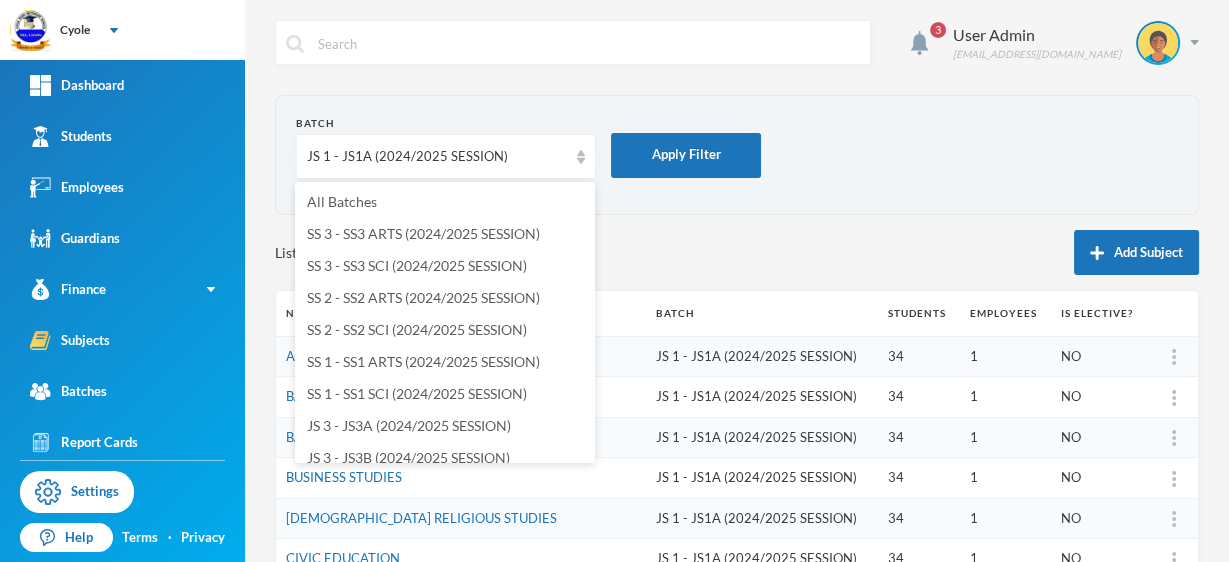 scroll, scrollTop: 300, scrollLeft: 0, axis: vertical 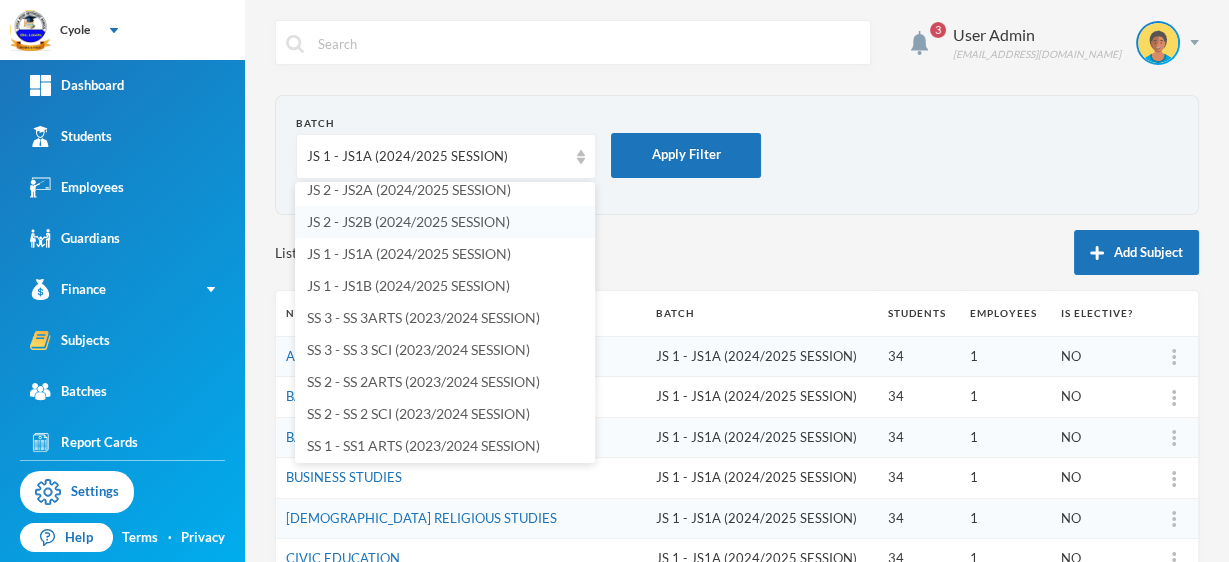 click on "JS 2 - JS2B (2024/2025 SESSION)" at bounding box center (408, 221) 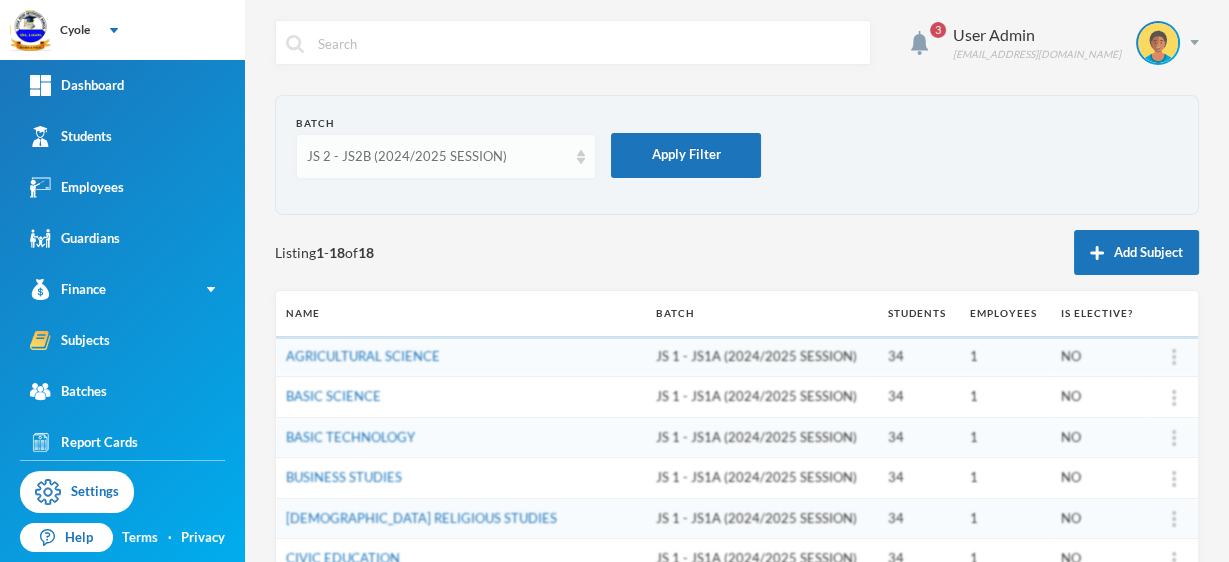 scroll, scrollTop: 0, scrollLeft: 0, axis: both 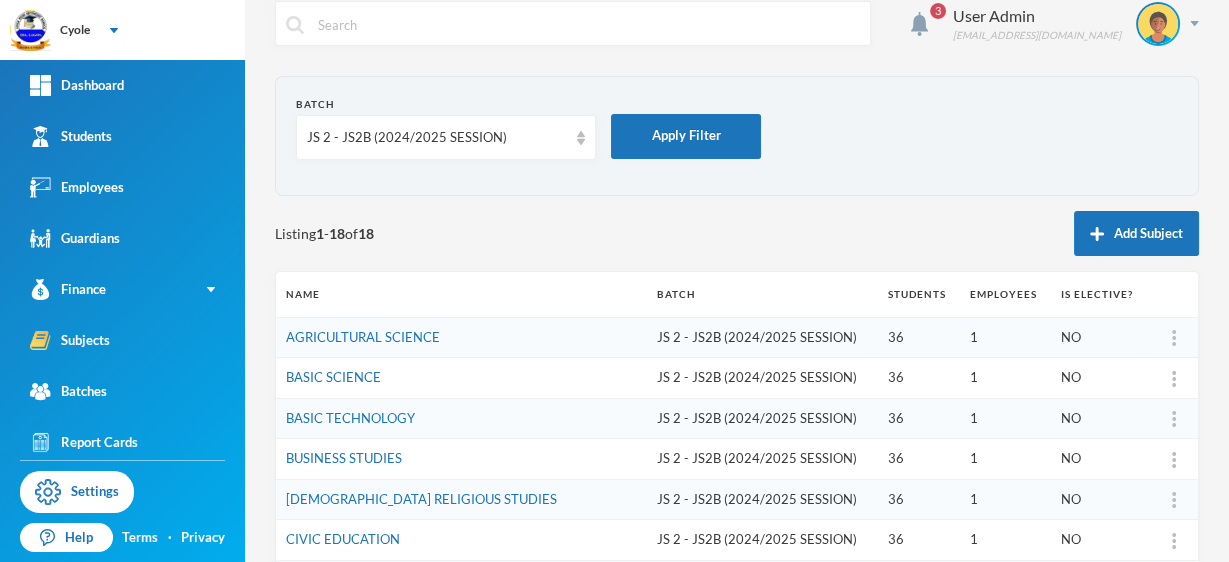 drag, startPoint x: 409, startPoint y: 413, endPoint x: 412, endPoint y: 438, distance: 25.179358 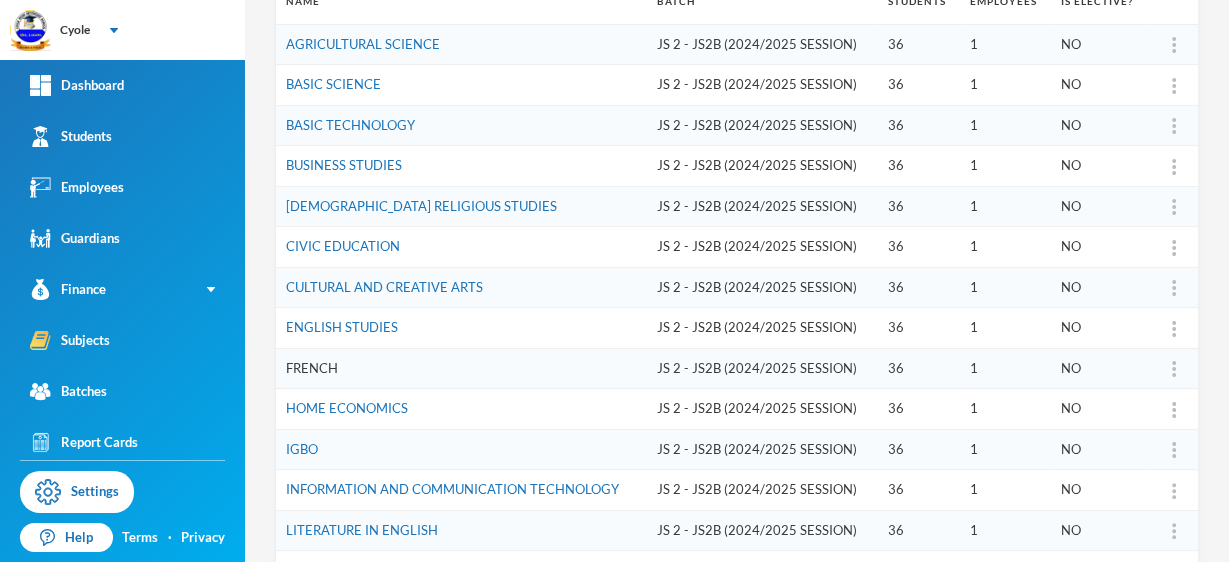 click on "FRENCH" at bounding box center (312, 368) 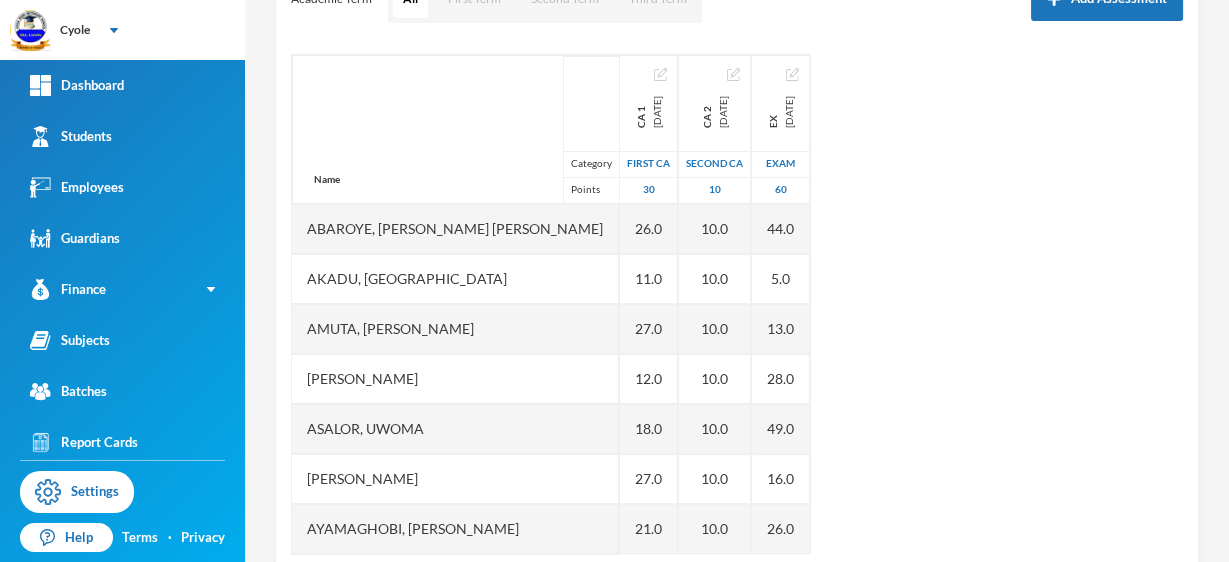 scroll, scrollTop: 315, scrollLeft: 0, axis: vertical 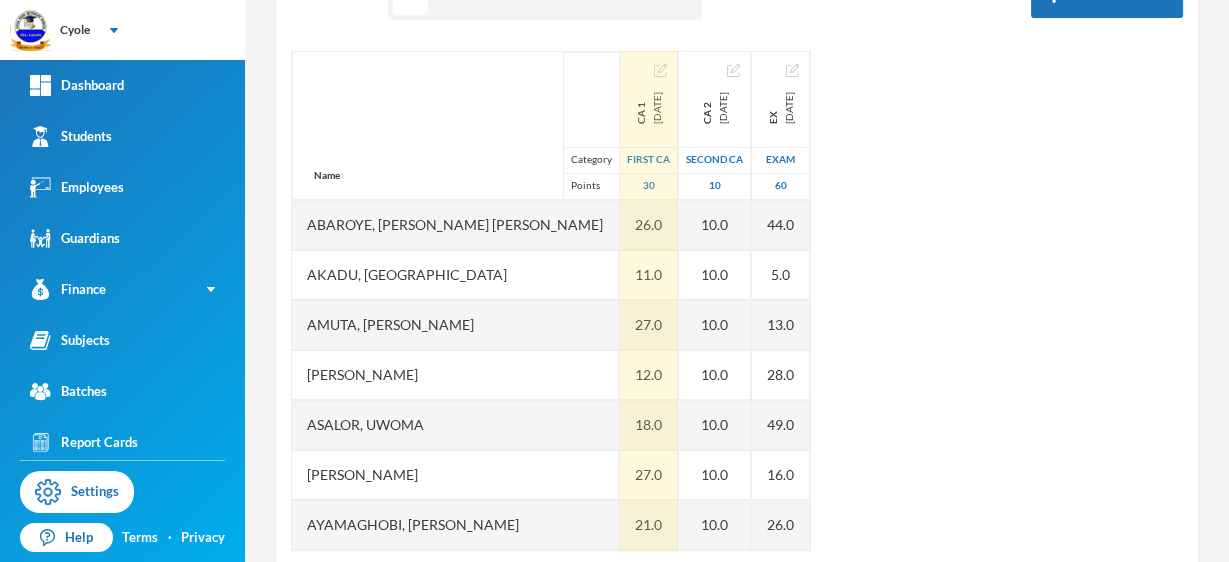 drag, startPoint x: 681, startPoint y: 176, endPoint x: 616, endPoint y: 111, distance: 91.92388 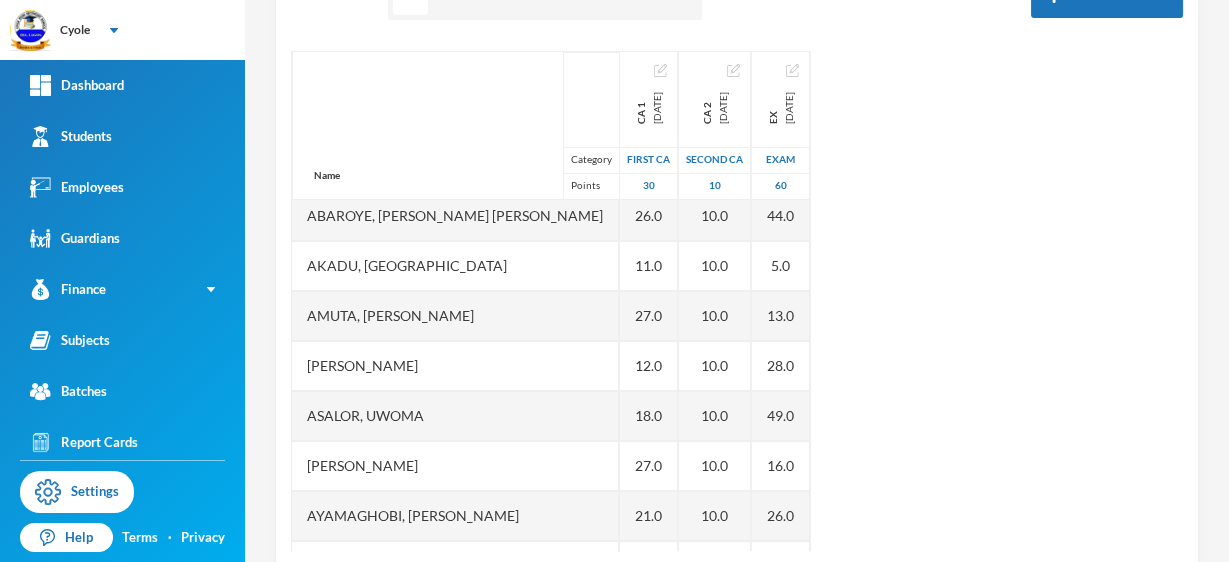 scroll, scrollTop: 0, scrollLeft: 0, axis: both 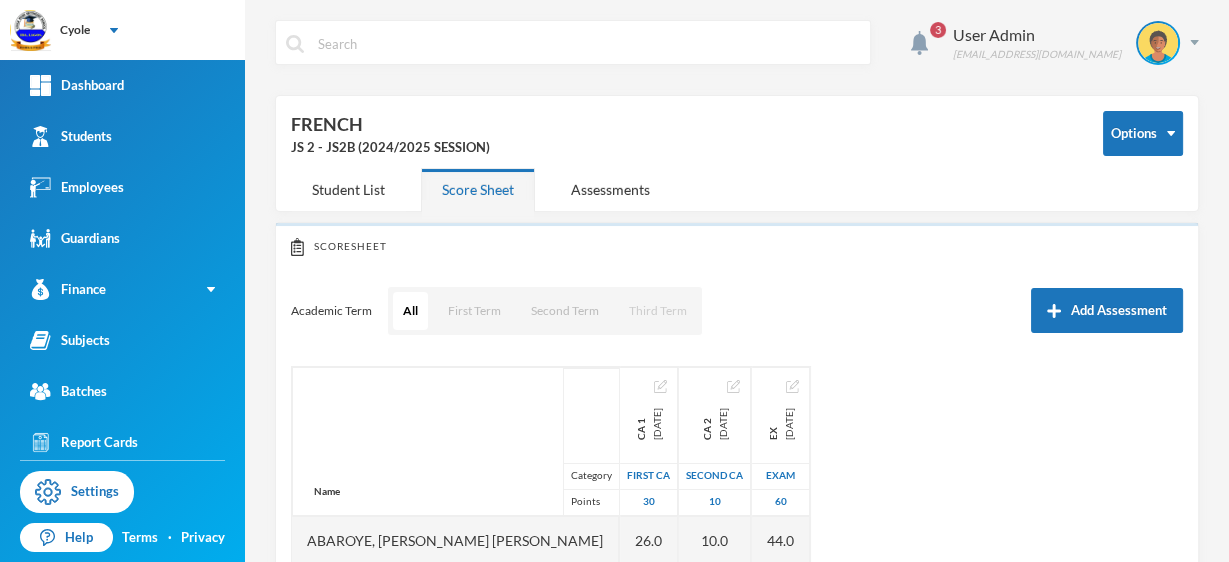 click on "Third Term" at bounding box center [658, 311] 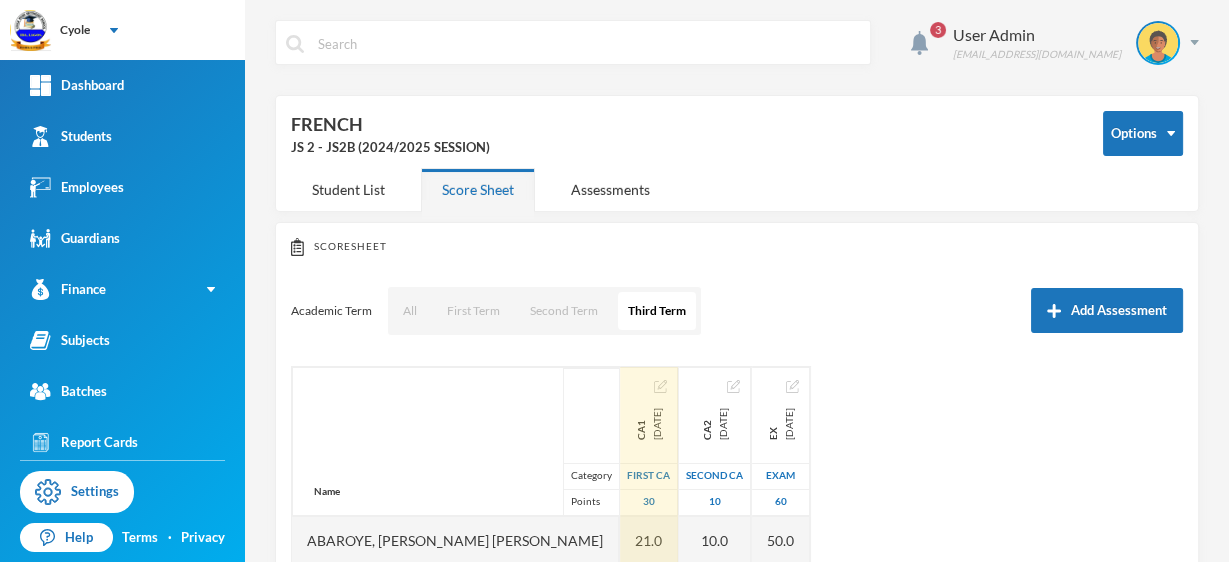 scroll, scrollTop: 346, scrollLeft: 0, axis: vertical 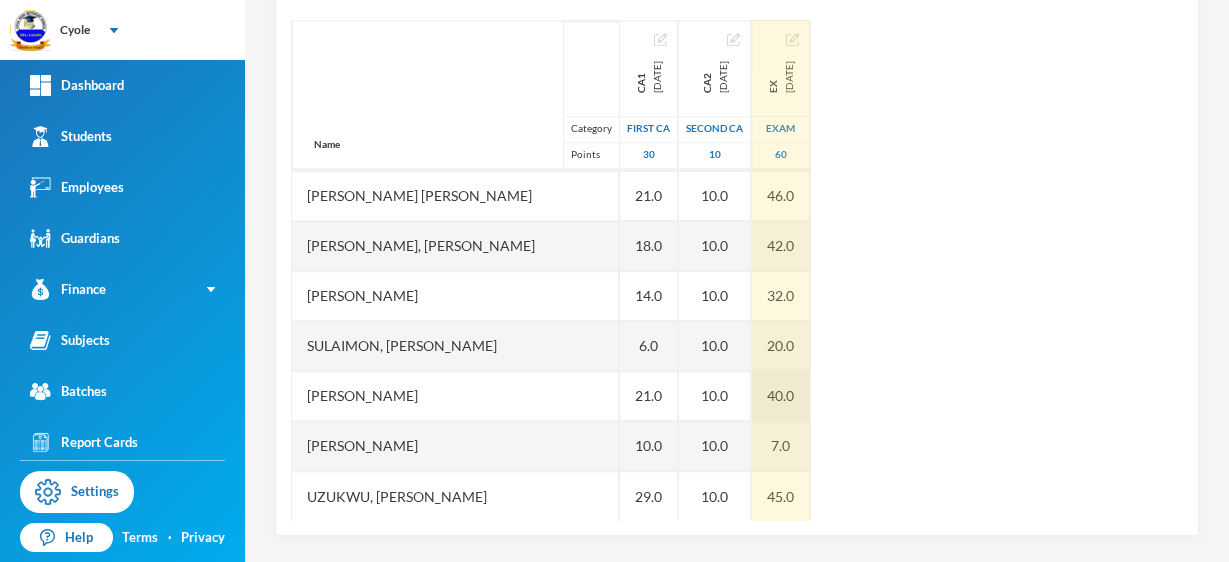 drag, startPoint x: 506, startPoint y: 376, endPoint x: 764, endPoint y: 387, distance: 258.23438 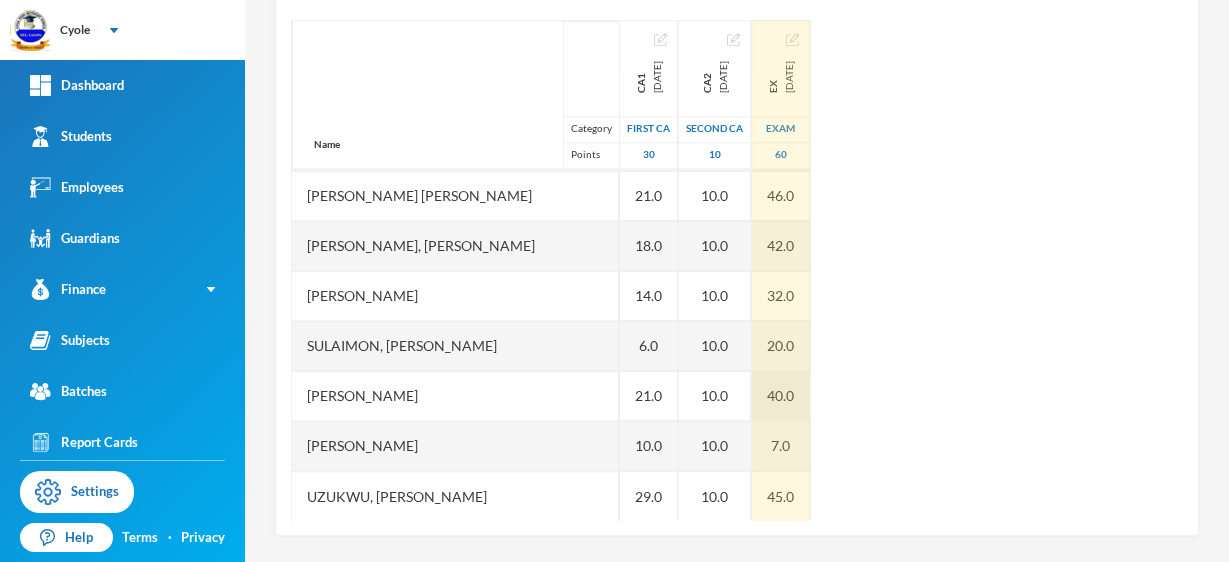 click on "40.0" at bounding box center (781, 396) 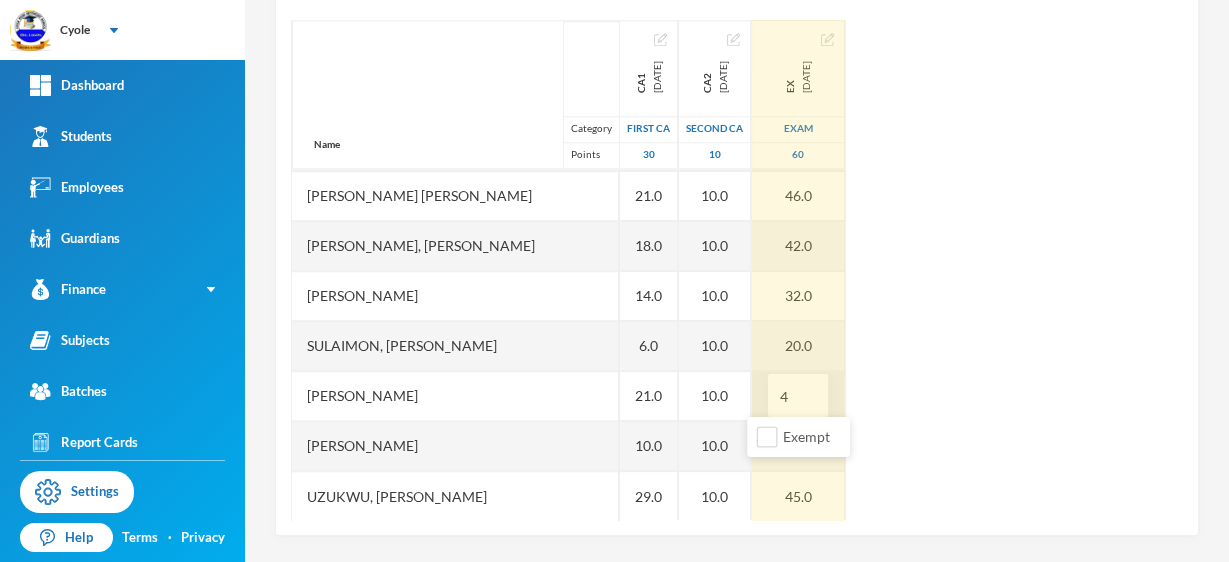 type on "47" 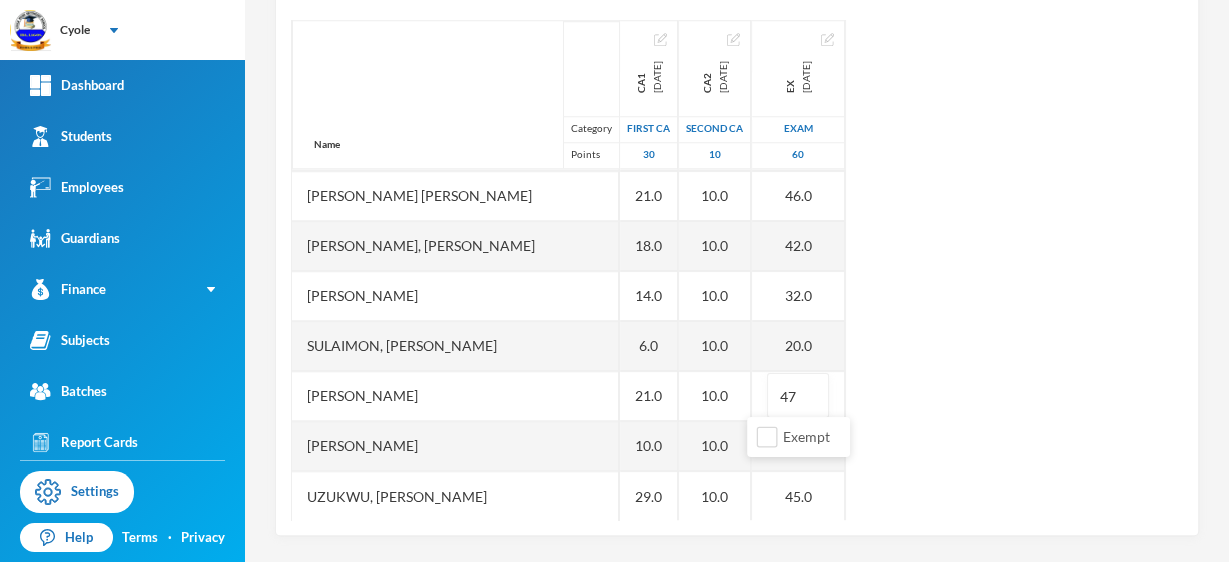 click on "Name   Category Points Abaroye, Emmanuella Ogechi Akadu, Great Mmasi Amuta, Chisom Benedicta Anayo, Deborah Chikamso Asalor, Uwoma Ashara, Emmanuel Oyedikachukwu Ayamaghobi, Uchenna John Azoma, Emmanuella Mmesoma Chukwusa, Lucky Precious Dasilva, Hikimot Oyinkonsonla Duruzor, Daniella Chidinma Egbuchulem, Chidubem Onsi Eneh, Esther Akachukwu Eze, John Chukwuebuka Idoko, Joy Ogochukwu Ikechukwu, Emmanuel Ifechukwu Ismaila, Jemila Onecheojo Iwuchukwu, Ryan Chizaram Izuchukwu, Daniel Ifeanyi Joshua, David Chibueze Mathias, Destiny Emedion Mathias, Success Emen Nneji, Ifeoma Prosper Nwankwo, Precious Ugochi Nzelu, Samuel Chizzitere Odinawa, Chikamso Micheal Odion, Praise Onusemare Oguamanam, Deborah Chizzitere Okafor, Ngozi Okechukwu, Racheal Chidinma Onome, Daniel Ogheneruemo Opara, Esther Somtochukwu Sulaimon, Fatiu Adisa Ugo, Victor Uzochukwu, Joshua Chinonso Uzukwu, Paul Chisomeje Ca1 2025-04-28 First CA 30 21.0 5.0 24.0 20.0 28.0 EX 14.0 26.0 10.0 26.0 19.0 12.0 30.0 18.0 20.0 2.0 12.0 18.0 11.0 22.0 3.0 10" at bounding box center [737, 270] 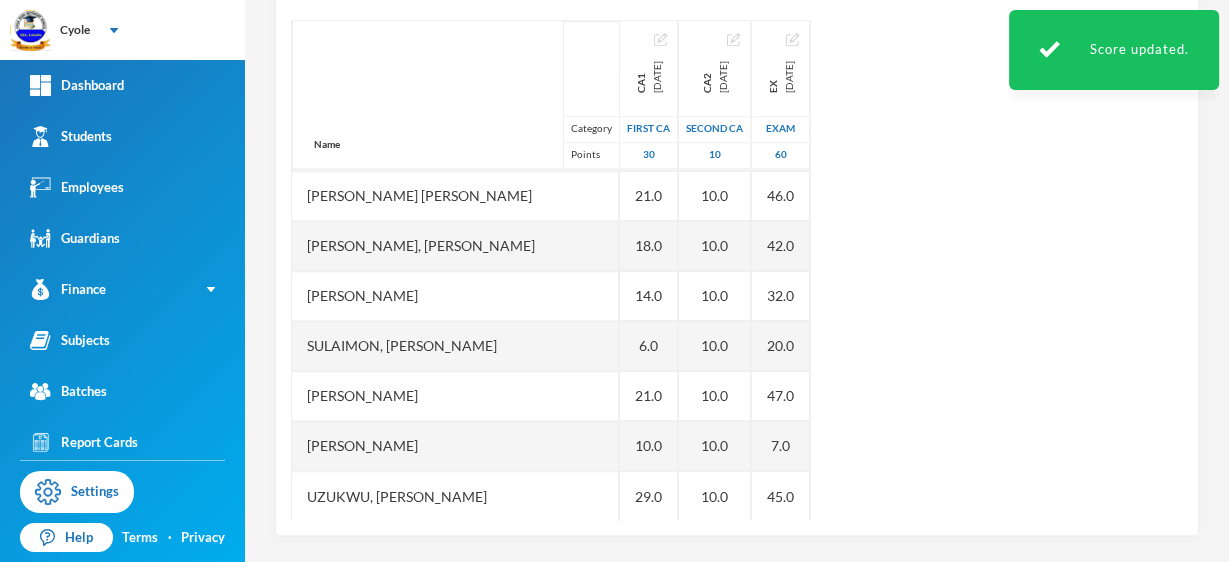 click on "Name   Category Points Abaroye, Emmanuella Ogechi Akadu, Great Mmasi Amuta, Chisom Benedicta Anayo, Deborah Chikamso Asalor, Uwoma Ashara, Emmanuel Oyedikachukwu Ayamaghobi, Uchenna John Azoma, Emmanuella Mmesoma Chukwusa, Lucky Precious Dasilva, Hikimot Oyinkonsonla Duruzor, Daniella Chidinma Egbuchulem, Chidubem Onsi Eneh, Esther Akachukwu Eze, John Chukwuebuka Idoko, Joy Ogochukwu Ikechukwu, Emmanuel Ifechukwu Ismaila, Jemila Onecheojo Iwuchukwu, Ryan Chizaram Izuchukwu, Daniel Ifeanyi Joshua, David Chibueze Mathias, Destiny Emedion Mathias, Success Emen Nneji, Ifeoma Prosper Nwankwo, Precious Ugochi Nzelu, Samuel Chizzitere Odinawa, Chikamso Micheal Odion, Praise Onusemare Oguamanam, Deborah Chizzitere Okafor, Ngozi Okechukwu, Racheal Chidinma Onome, Daniel Ogheneruemo Opara, Esther Somtochukwu Sulaimon, Fatiu Adisa Ugo, Victor Uzochukwu, Joshua Chinonso Uzukwu, Paul Chisomeje Ca1 2025-04-28 First CA 30 21.0 5.0 24.0 20.0 28.0 EX 14.0 26.0 10.0 26.0 19.0 12.0 30.0 18.0 20.0 2.0 12.0 18.0 11.0 22.0 3.0 10" at bounding box center (737, 270) 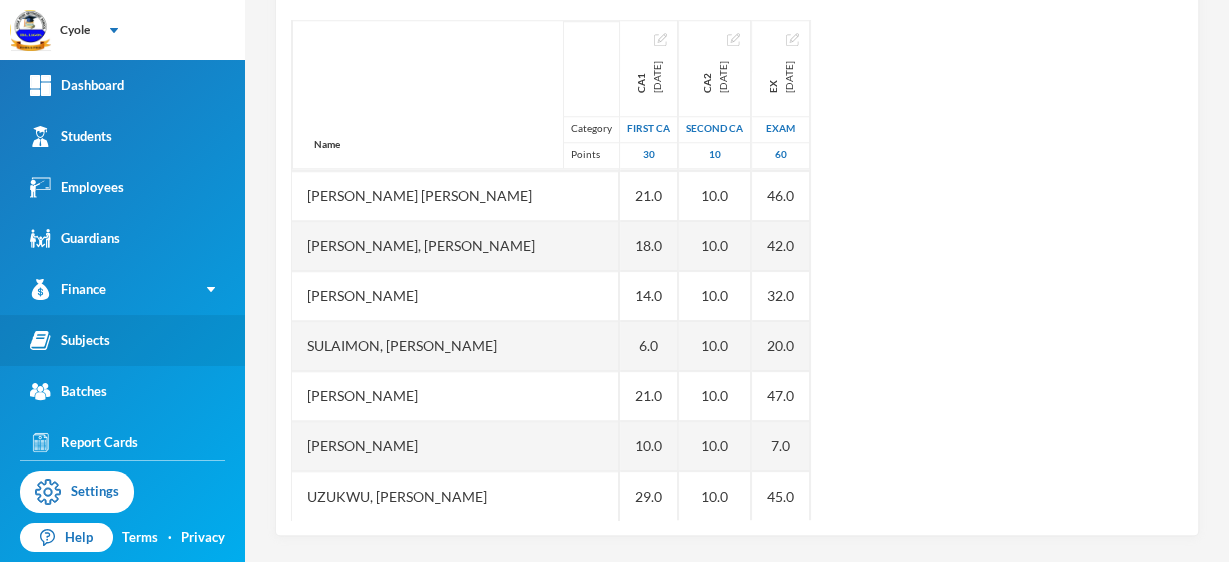 click on "Subjects" at bounding box center [70, 340] 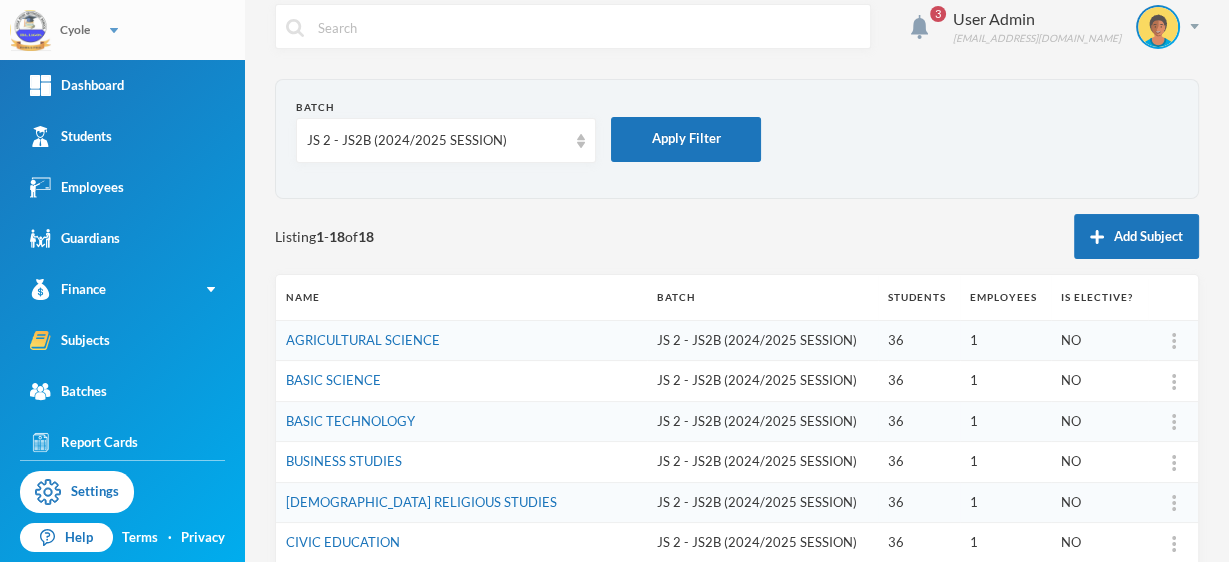 scroll, scrollTop: 0, scrollLeft: 0, axis: both 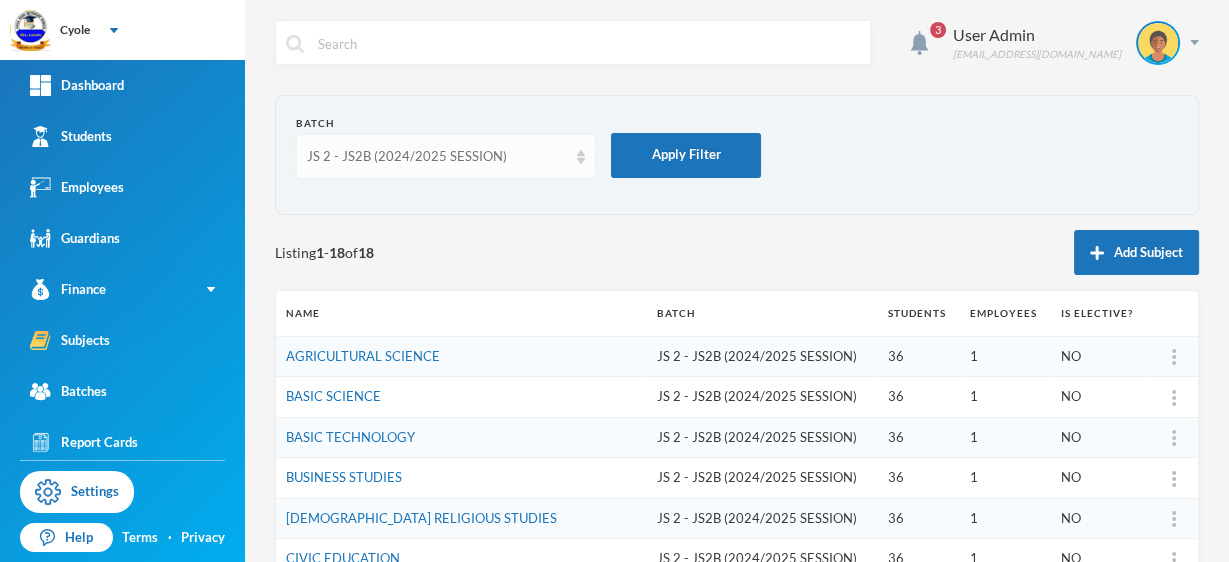 click on "JS 2 - JS2B (2024/2025 SESSION)" at bounding box center [437, 157] 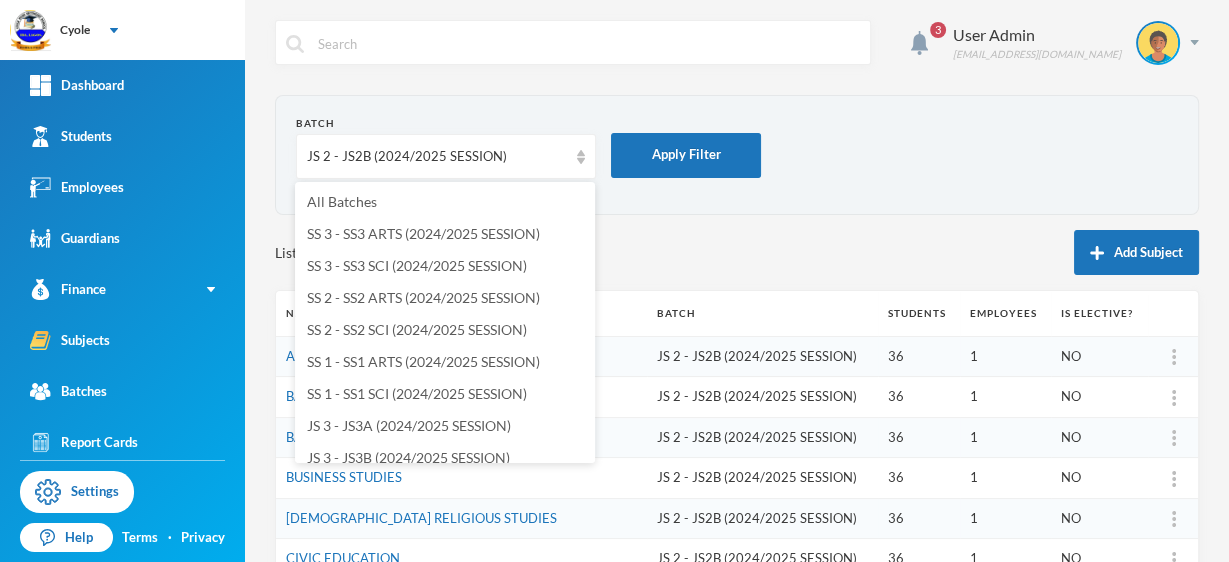 scroll, scrollTop: 293, scrollLeft: 0, axis: vertical 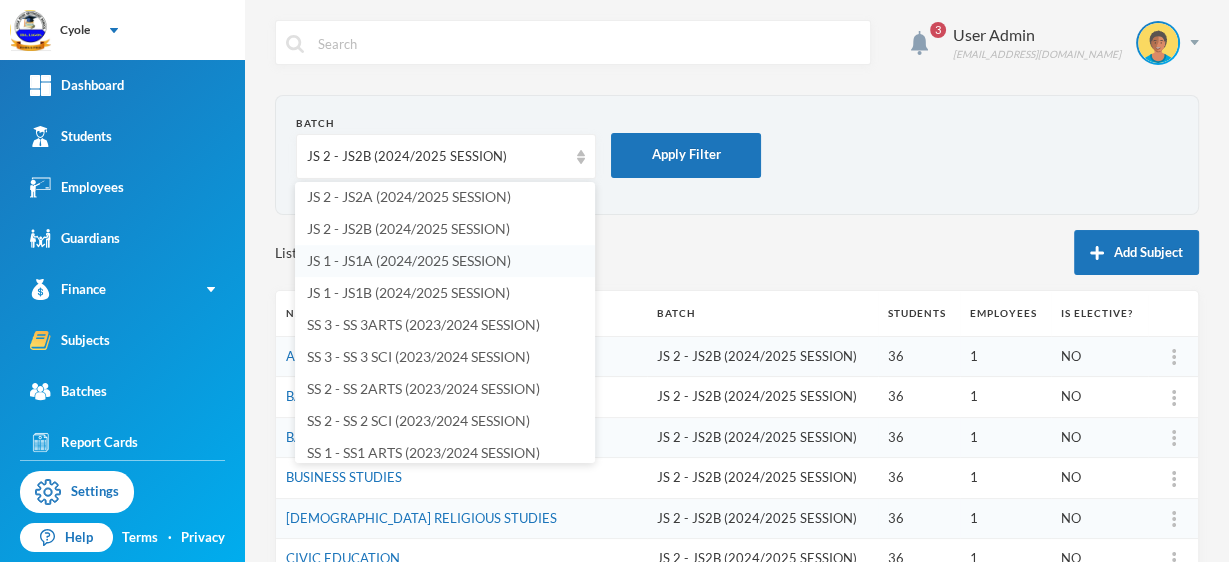click on "JS 1 - JS1A (2024/2025 SESSION)" at bounding box center (409, 260) 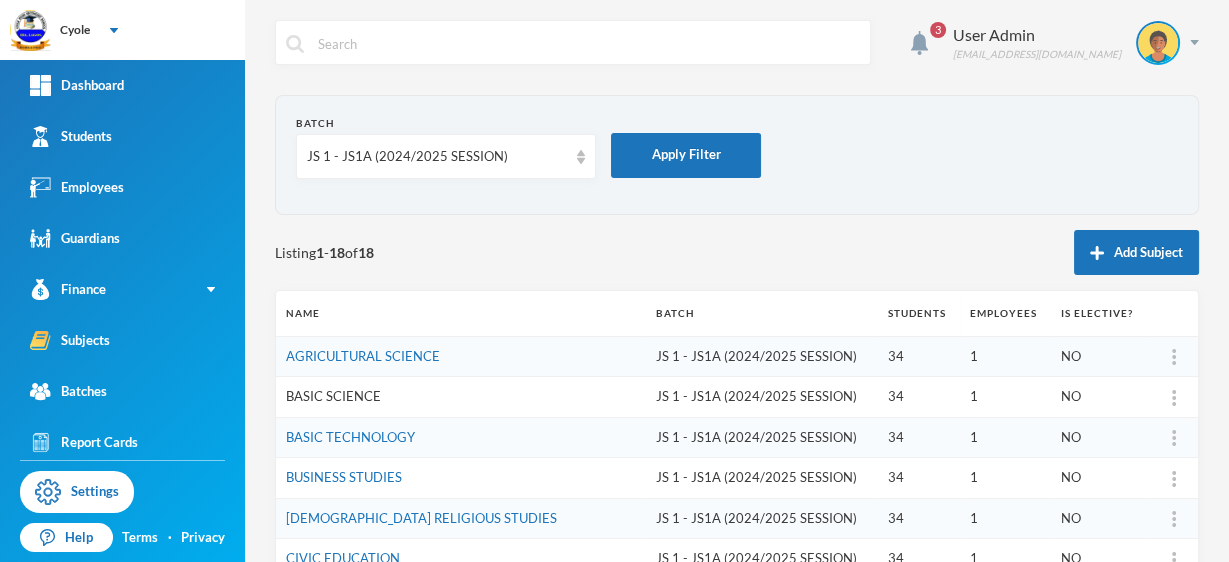 click on "BASIC SCIENCE" at bounding box center [333, 396] 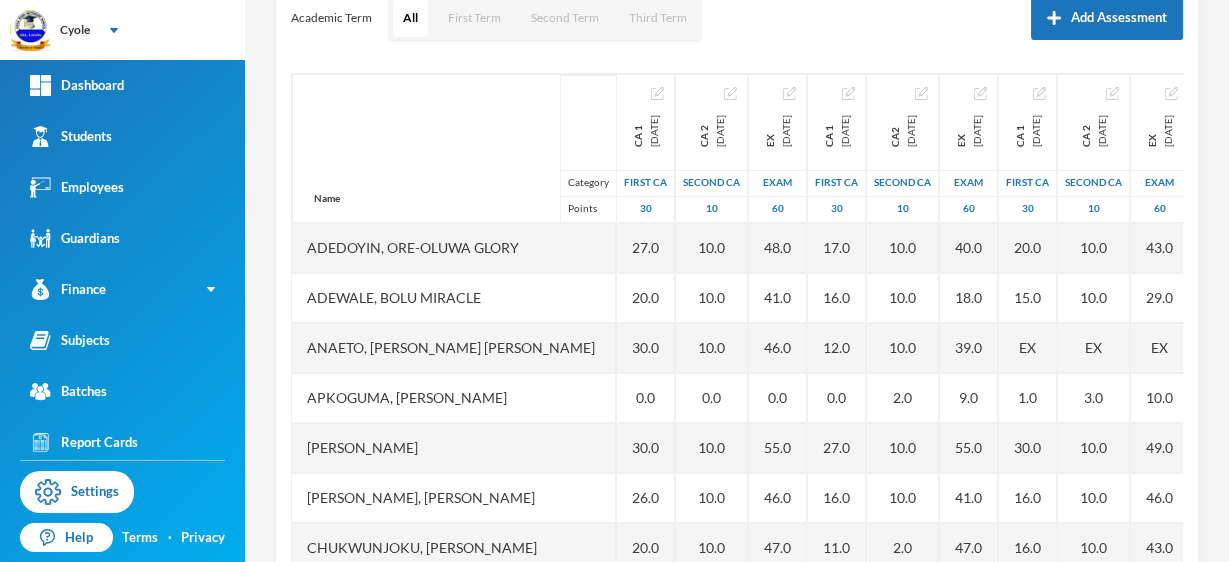 scroll, scrollTop: 0, scrollLeft: 0, axis: both 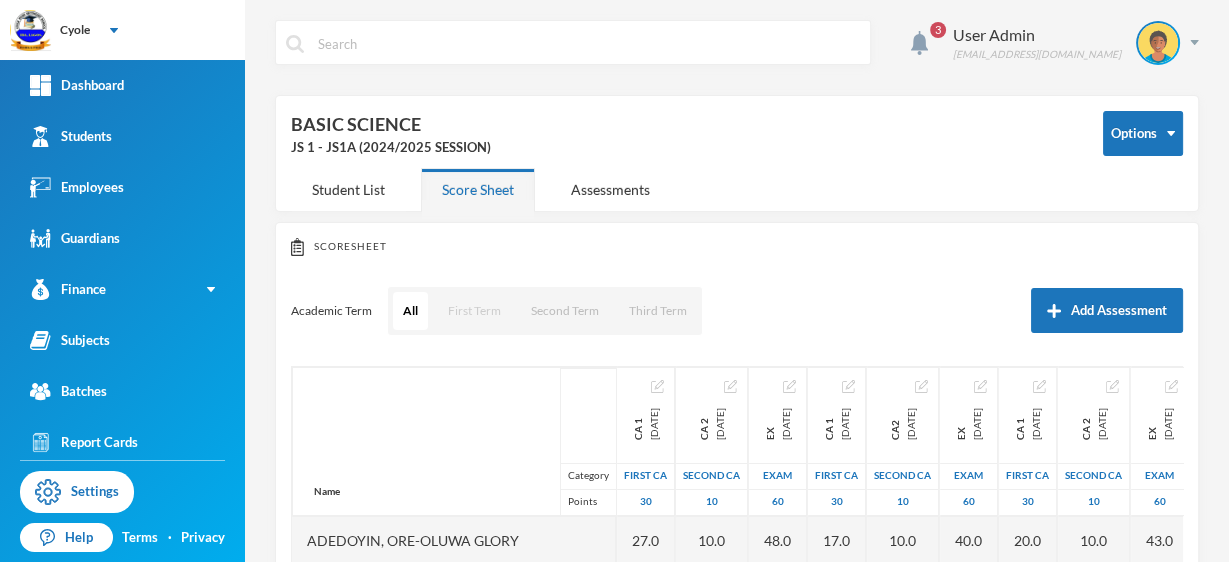 click on "First Term" at bounding box center [474, 311] 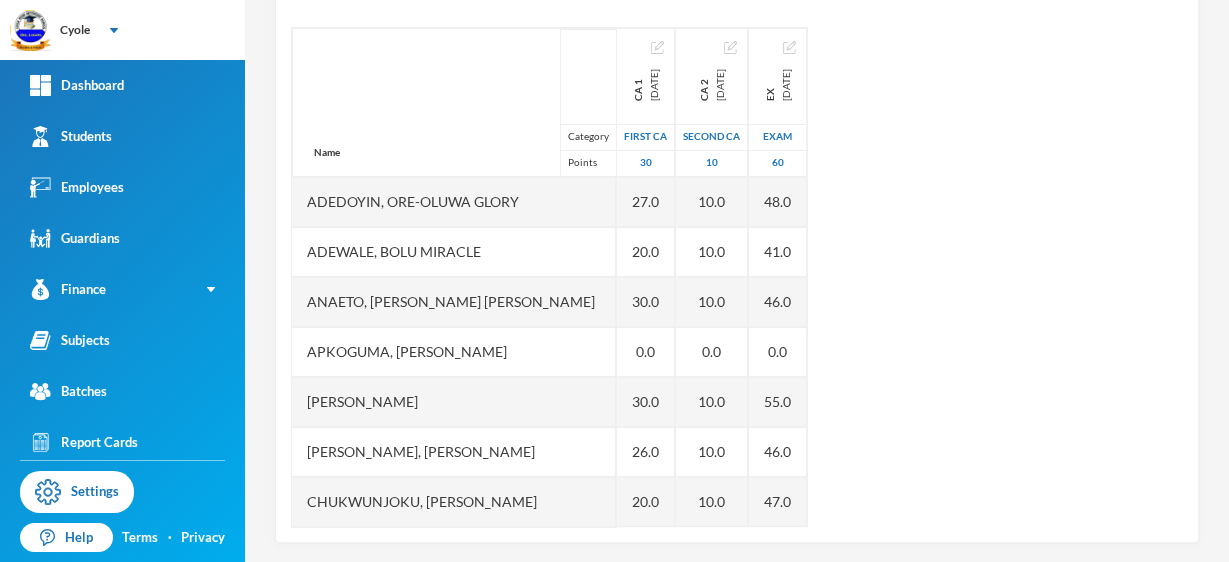 scroll, scrollTop: 337, scrollLeft: 0, axis: vertical 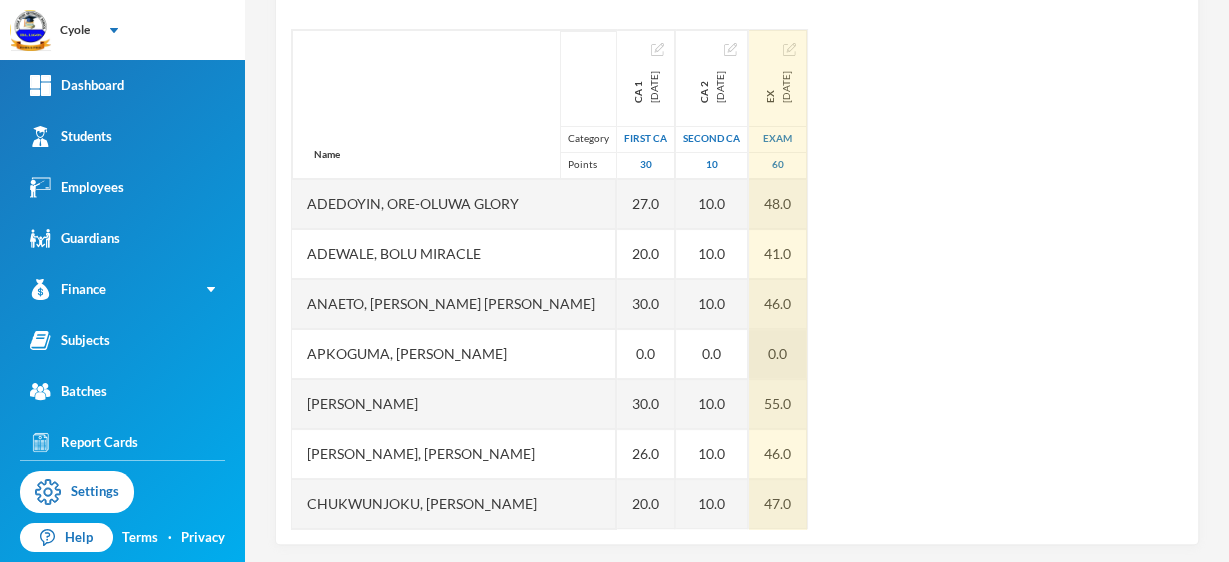 click on "0.0" at bounding box center (778, 354) 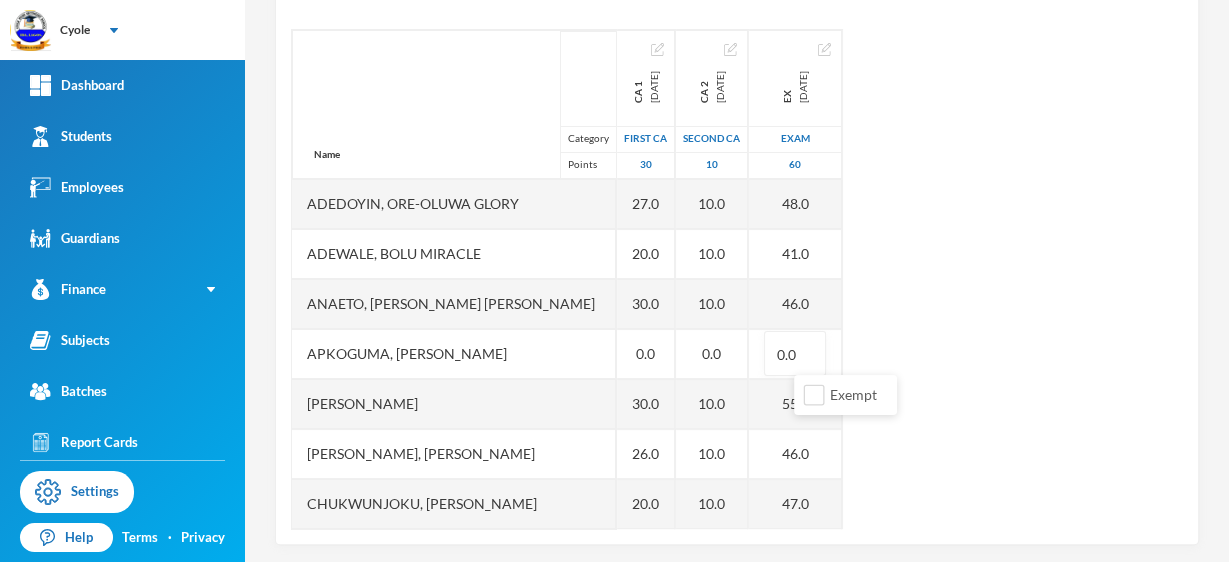 click on "Name   Category Points Adedoyin, Ore-oluwa Glory Adewale, Bolu Miracle Anaeto, Chimuanya John Apkoguma, Ochuko Fredrick Arinze, Amarachukwu Francisca Christopher, Somadina Joshua Chukwunjoku, Amarachukwu Christabel Chukwunyere, Destiny Ede, Ifechukwu Esther Elvis, Amarachukwu Winner Emeka, Uchechukwu Richard Ernest, Ifechukwu David Eze, Chimaobi Emmanuel Eze, Joshua Ezekwenna, Chukwudum Christian Ezekwenna, Chukwudum Christian Ikeanyi, Chinwendu Victoria Ikechukwu, Chukwuka Micheal Keke, Chinua Gerald Mbanefo, Chizaram Johnbosco Mmaduabuchi, Chiemerie Emmanuel Nnadi, Chigozie Victor Nnate, Ugonna Joy Nwafor, Mmesoma Precious Obidinma, Chidalu Franklin Obiora, Chizaram Esther Odezulu, Makuochukwu Joseph Ohiri, Uchenna Emmanuel Ojukwu, Ifeoma Precious Okoro, Chukwuemerie Emmanuel Onyeche, Chibuike Lemuel Oparah, Ozioma Favour Samuel, Agogo Joy Samuel, Chiamaka Miracle Tagbo, Chukwuebuka Nana Uzukwu, Nneoma Victoria CA 1 2024-09-09 First CA 30 27.0 20.0 30.0 0.0 30.0 26.0 20.0 13.0 27.0 22.0 29.0 29.0 24.0 EX" at bounding box center (737, 279) 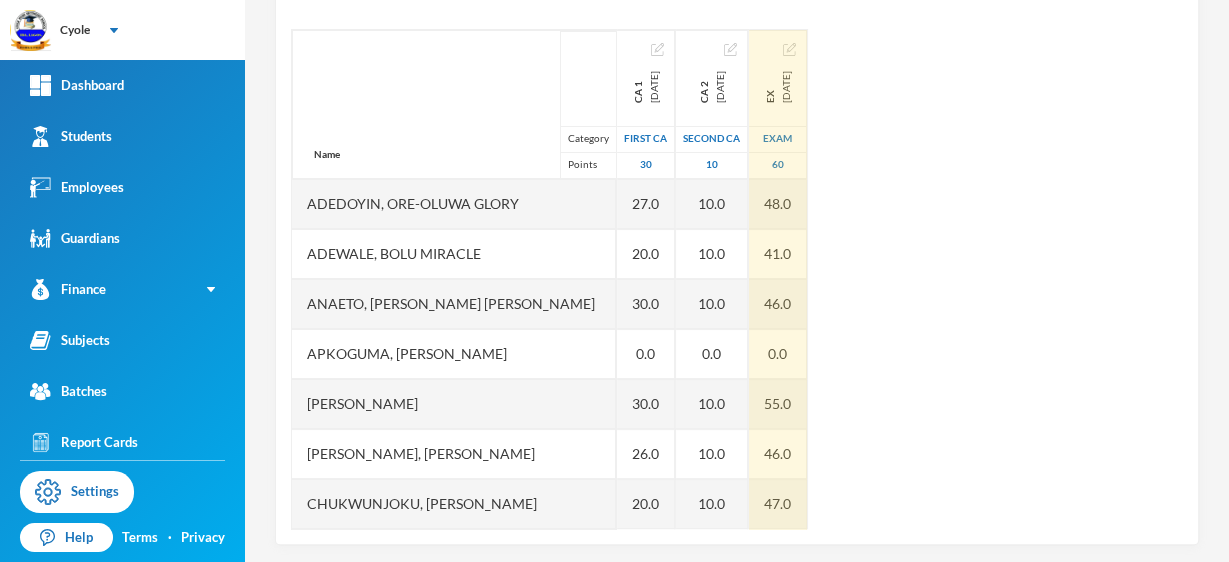 scroll, scrollTop: 293, scrollLeft: 0, axis: vertical 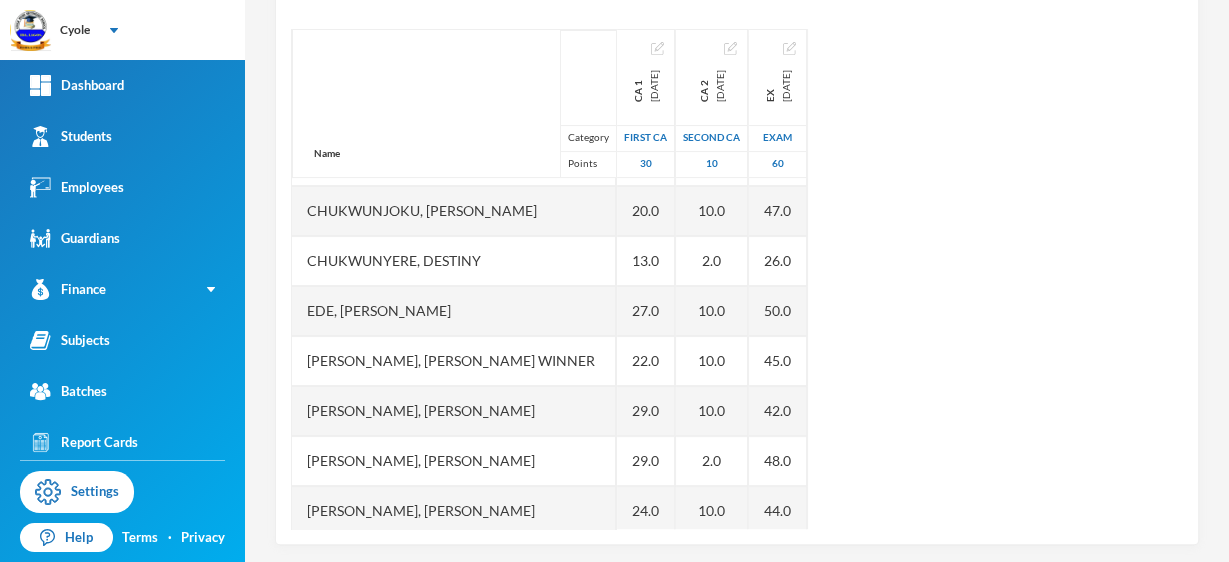 drag, startPoint x: 554, startPoint y: 314, endPoint x: 587, endPoint y: 355, distance: 52.63079 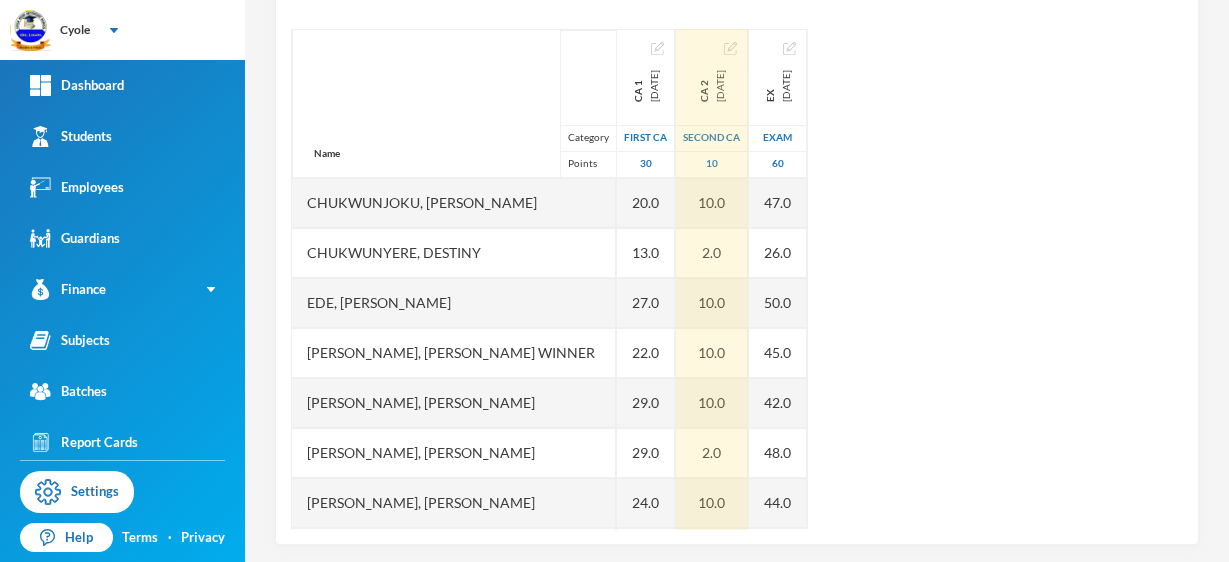 scroll, scrollTop: 0, scrollLeft: 0, axis: both 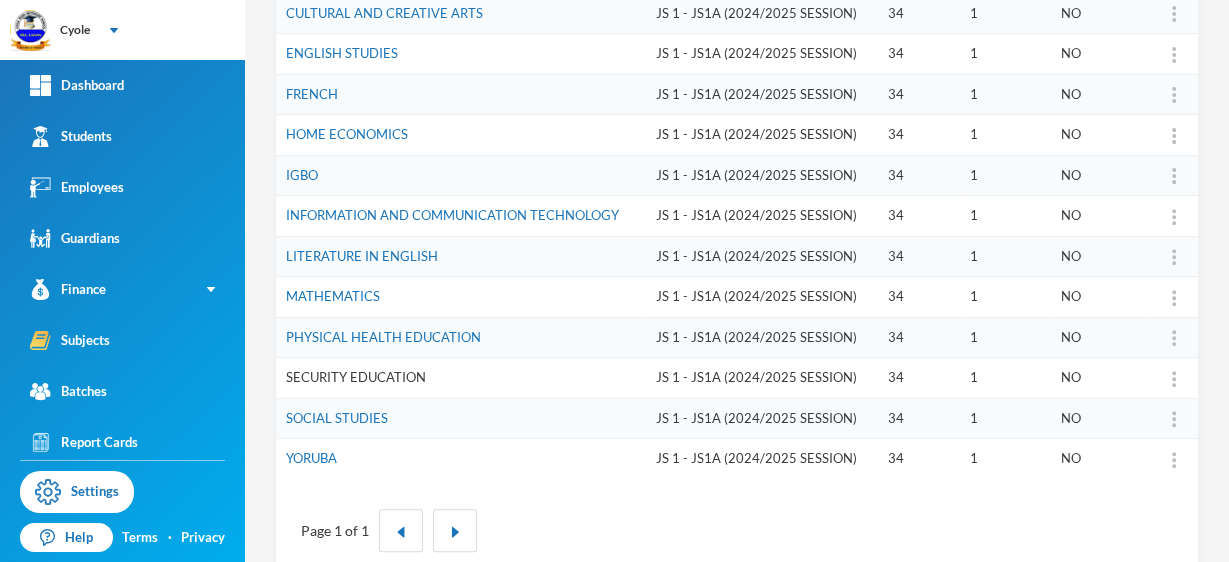 click on "SECURITY EDUCATION" at bounding box center [356, 377] 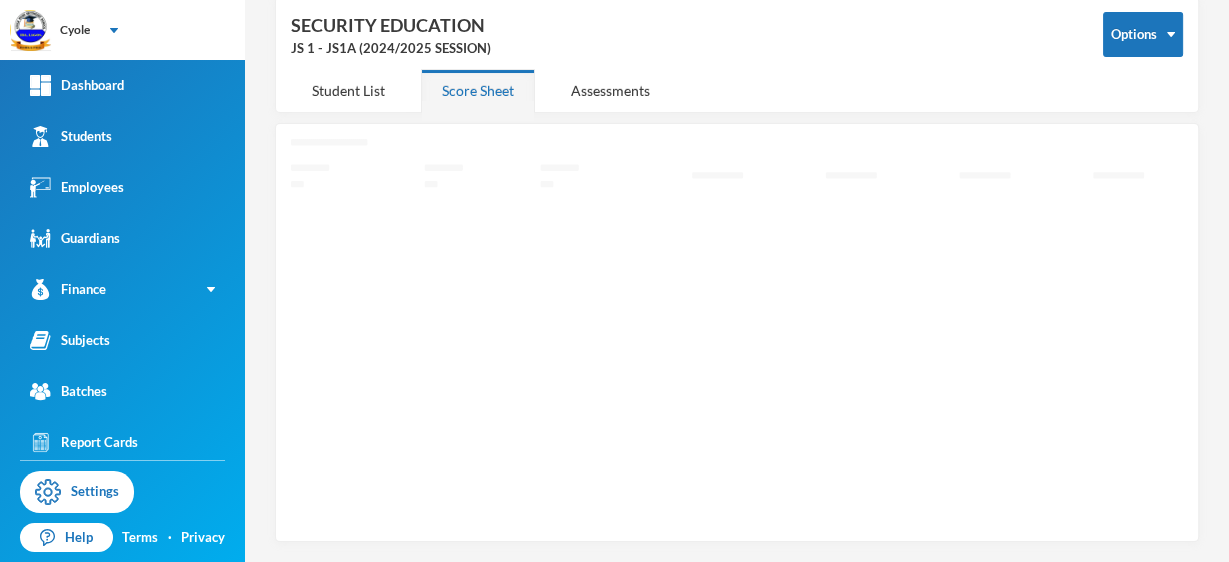 scroll, scrollTop: 91, scrollLeft: 0, axis: vertical 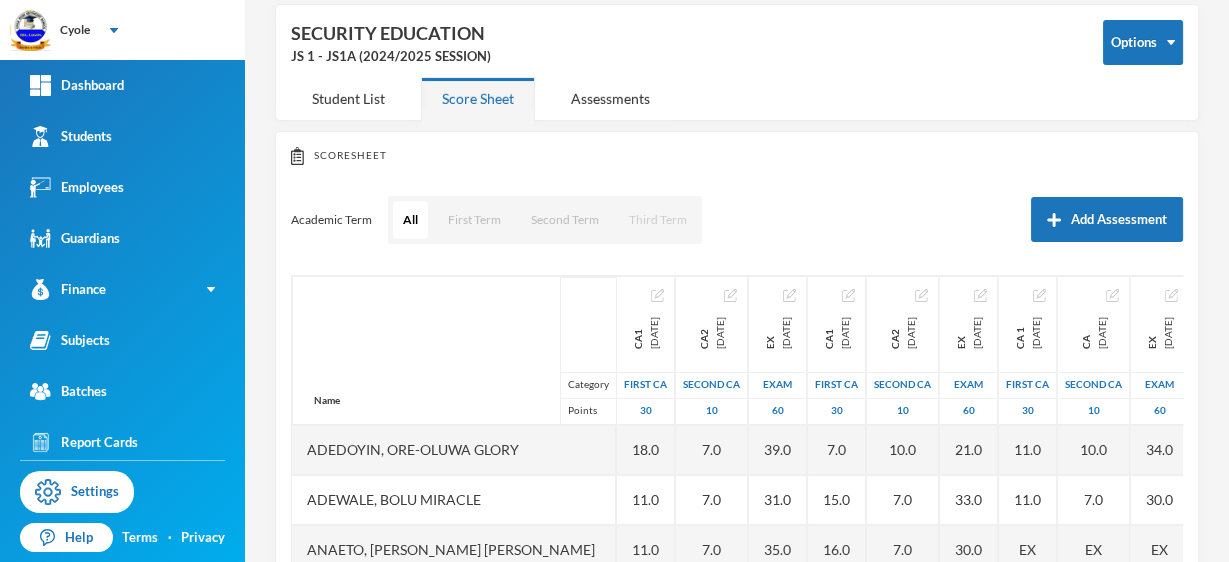 click on "Third Term" at bounding box center (658, 220) 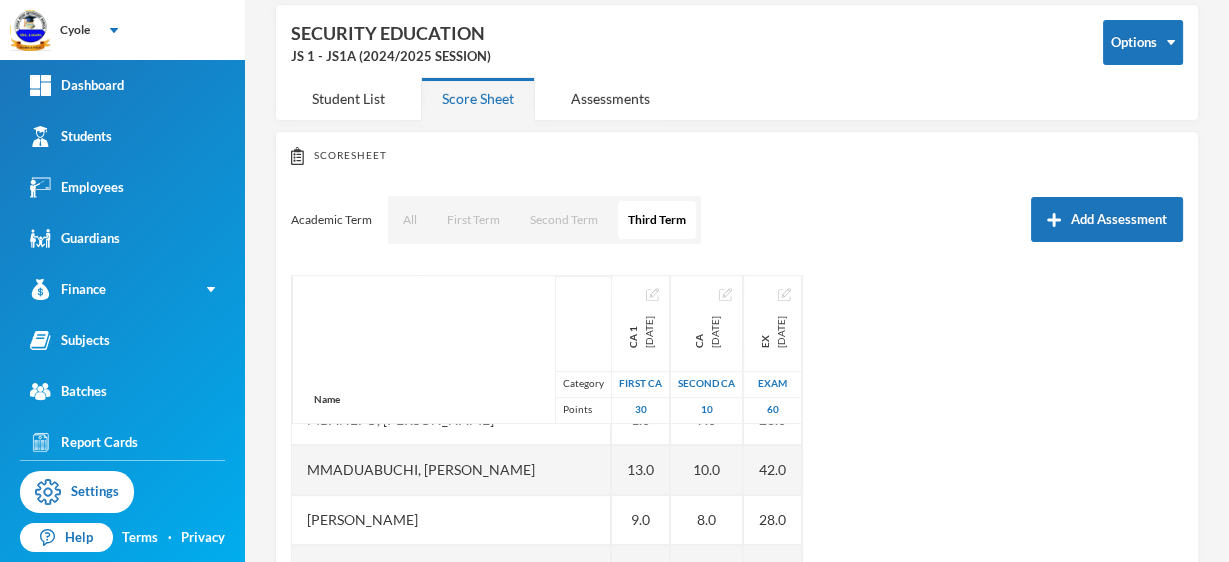 scroll, scrollTop: 1349, scrollLeft: 0, axis: vertical 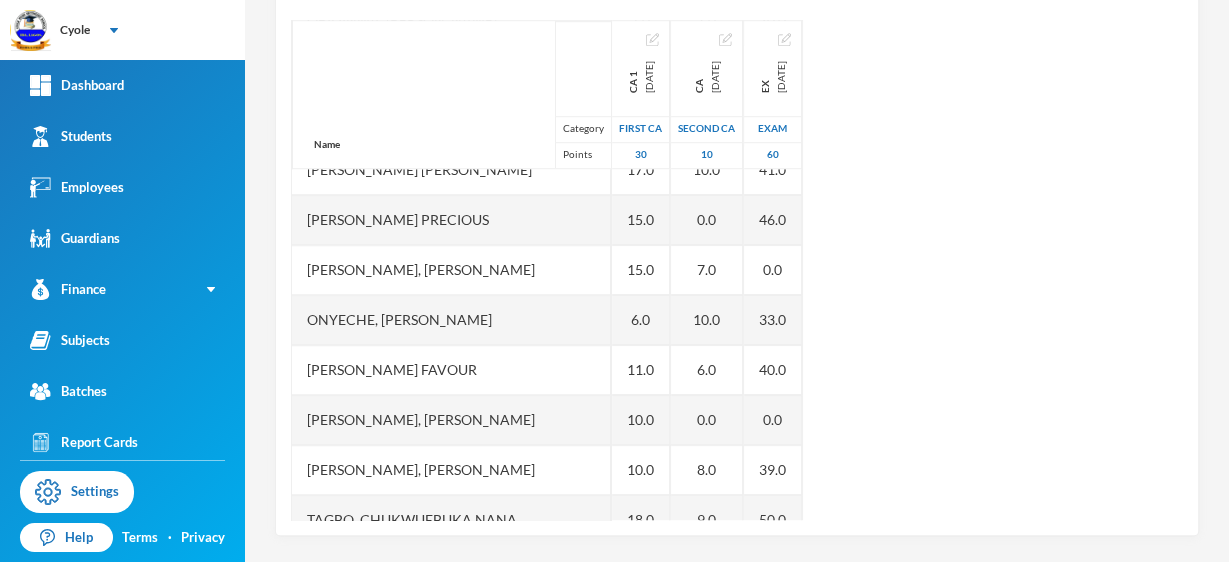 drag, startPoint x: 1075, startPoint y: 275, endPoint x: 883, endPoint y: 326, distance: 198.658 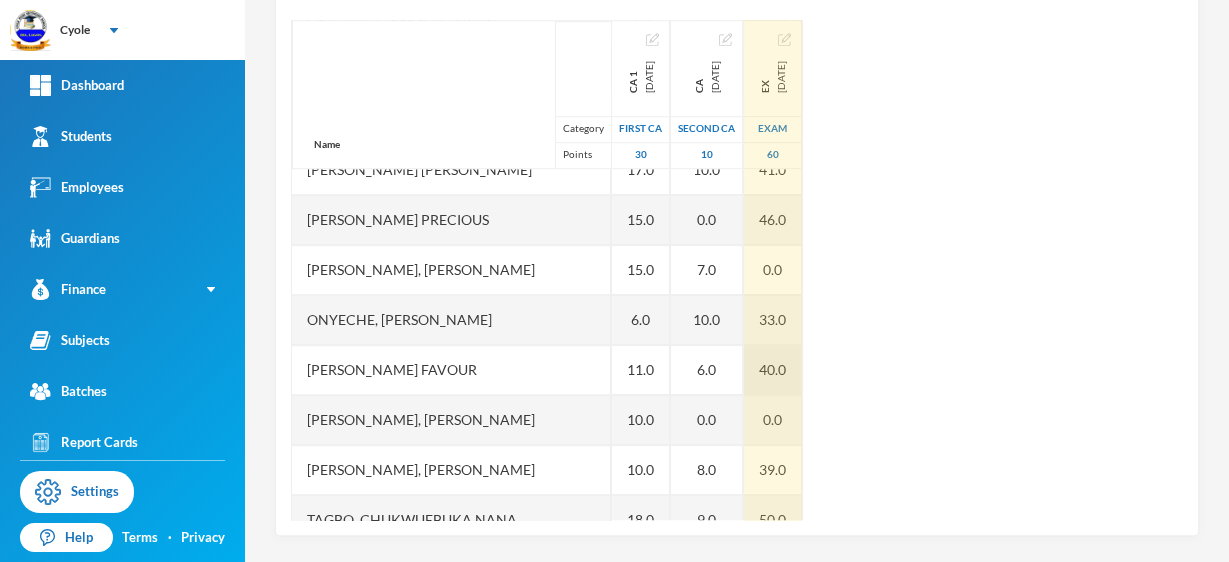 drag, startPoint x: 835, startPoint y: 343, endPoint x: 809, endPoint y: 346, distance: 26.172504 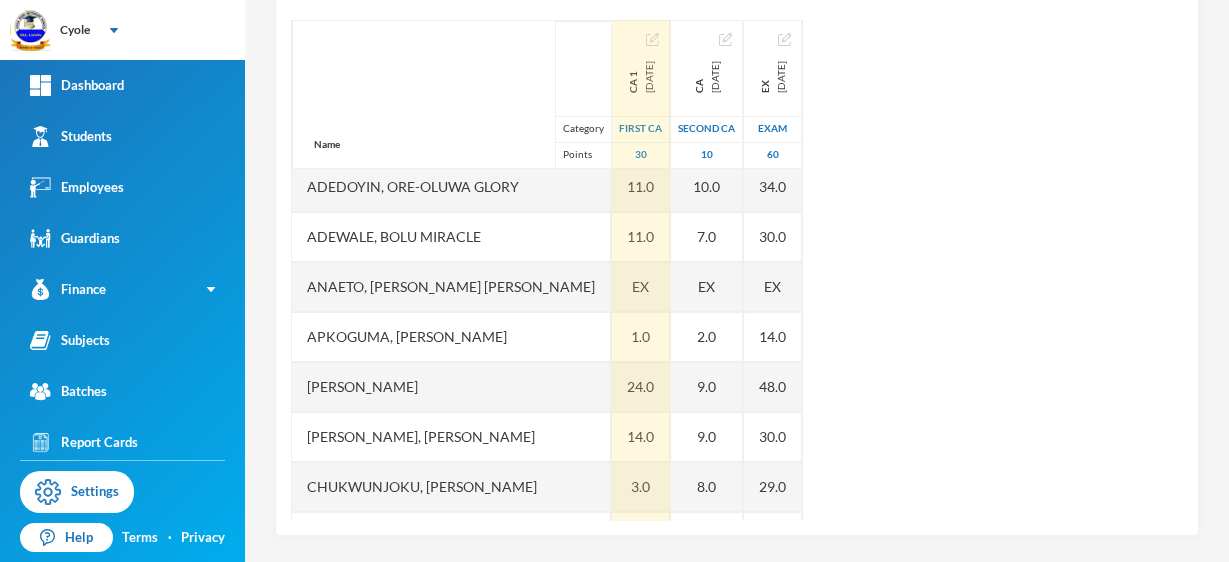 scroll, scrollTop: 0, scrollLeft: 0, axis: both 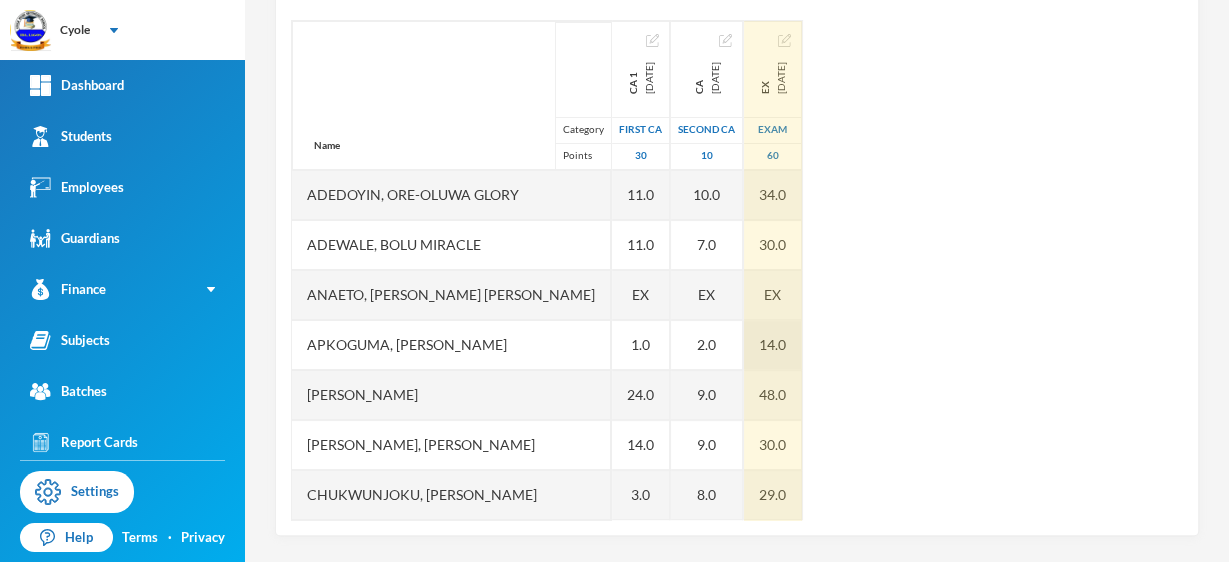 click on "14.0" at bounding box center (773, 345) 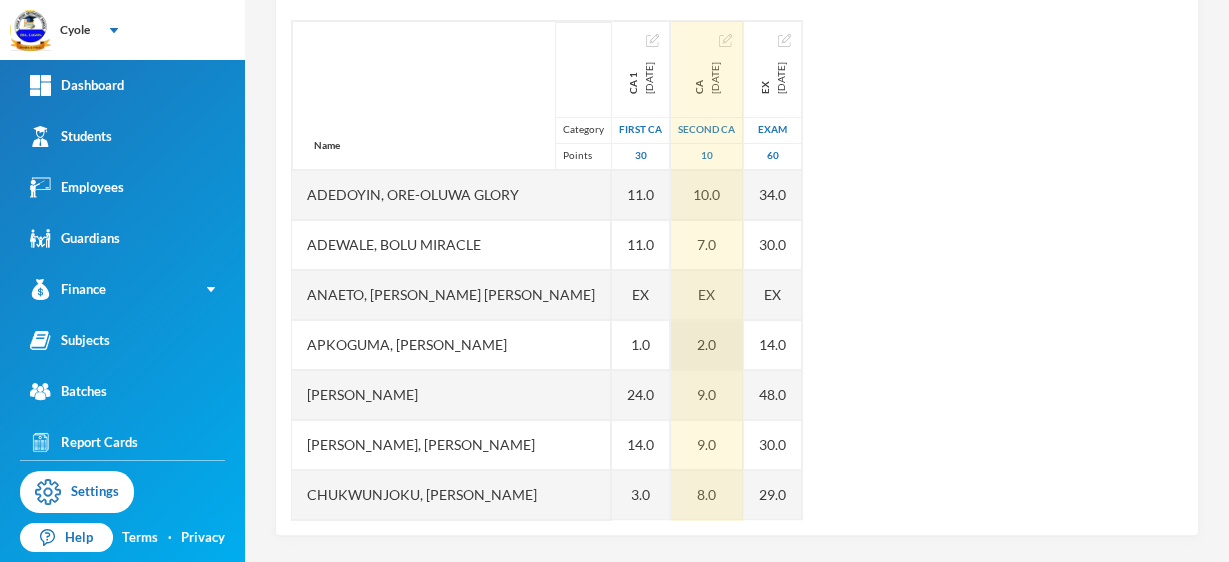 click on "2.0" at bounding box center (707, 345) 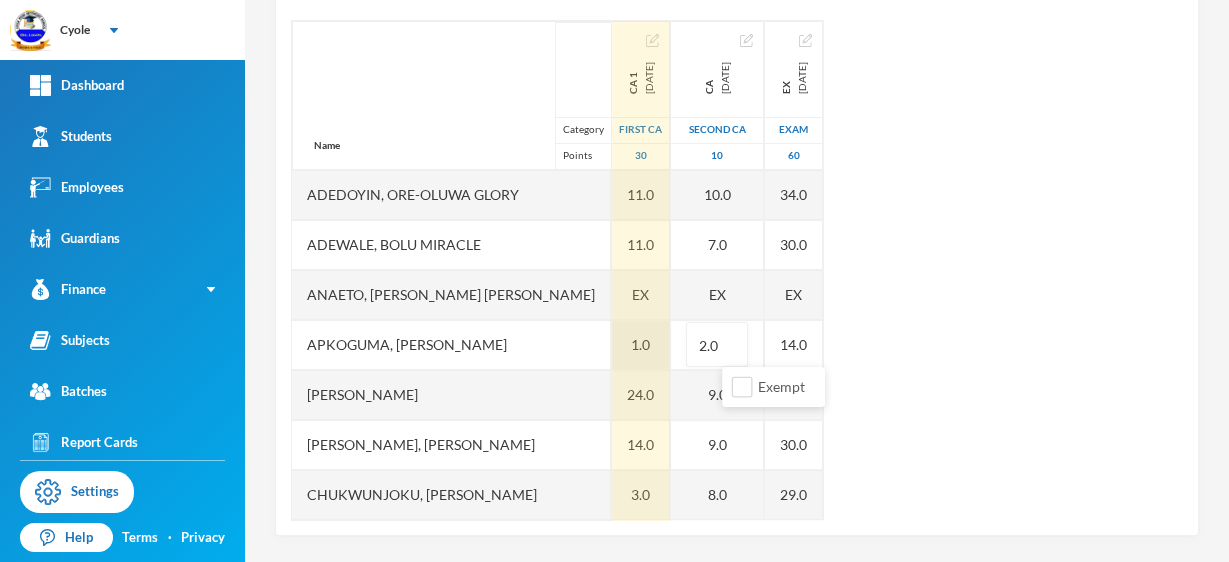 click on "1.0" at bounding box center [641, 345] 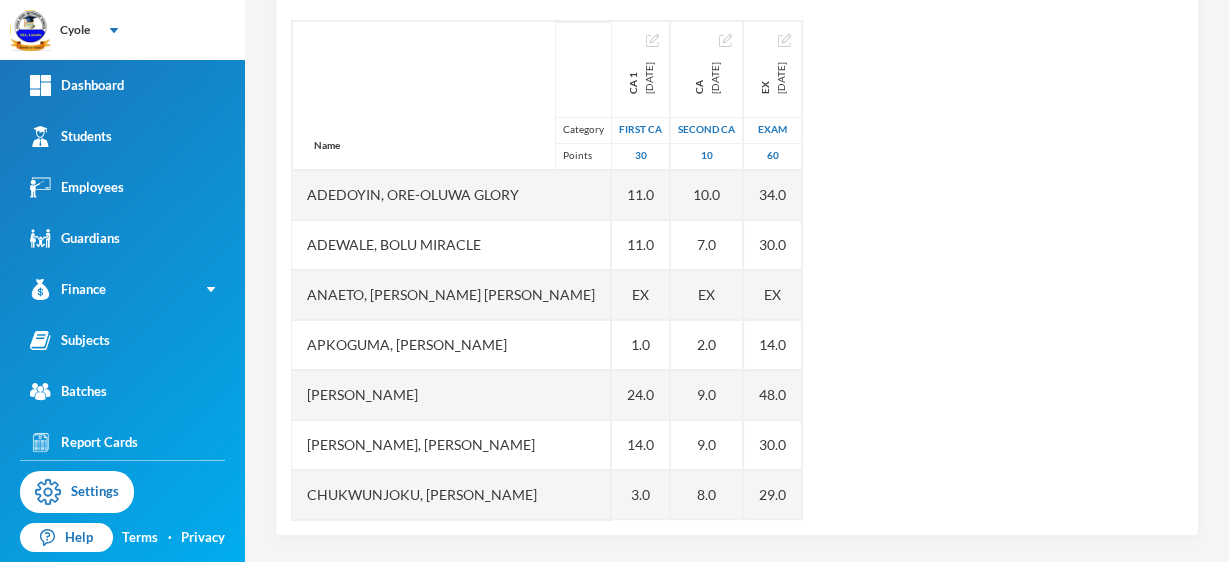 click on "Name   Category Points Adedoyin, Ore-oluwa Glory Adewale, Bolu Miracle Anaeto, Chimuanya John Apkoguma, Ochuko Fredrick Arinze, Amarachukwu Francisca Christopher, Somadina Joshua Chukwunjoku, Amarachukwu Christabel Chukwunyere, Destiny Ede, Ifechukwu Esther Elvis, Amarachukwu Winner Emeka, Uchechukwu Richard Ernest, Ifechukwu David Eze, Chimaobi Emmanuel Eze, Joshua Ikeanyi, Chinwendu Victoria Ikechukwu, Chukwuka Micheal Keke, Chinua Gerald Mbanefo, Chizaram Johnbosco Mmaduabuchi, Chiemerie Emmanuel Nnadi, Chigozie Victor Nnate, Ugonna Joy Nwafor, Mmesoma Precious Obidinma, Chidalu Franklin Obiora, Chizaram Esther Odezulu, Makuochukwu Joseph Ohiri, Uchenna Emmanuel Ojukwu, Ifeoma Precious Okoro, Chukwuemerie Emmanuel Onyeche, Chibuike Lemuel Oparah, Ozioma Favour Samuel, Agogo Joy Samuel, Chiamaka Miracle Tagbo, Chukwuebuka Nana Uzukwu, Nneoma Victoria CA 1 2025-04-28 First CA 30 11.0 11.0 EX 1.0 24.0 14.0 3.0 8.0 26.0 22.0 7.0 11.0 16.0 14.0 15.0 2.0 12.0 1.0 13.0 9.0 6.0 4.0 1.0 13.0 19.0 17.0 15.0 15.0 CA" at bounding box center (737, 270) 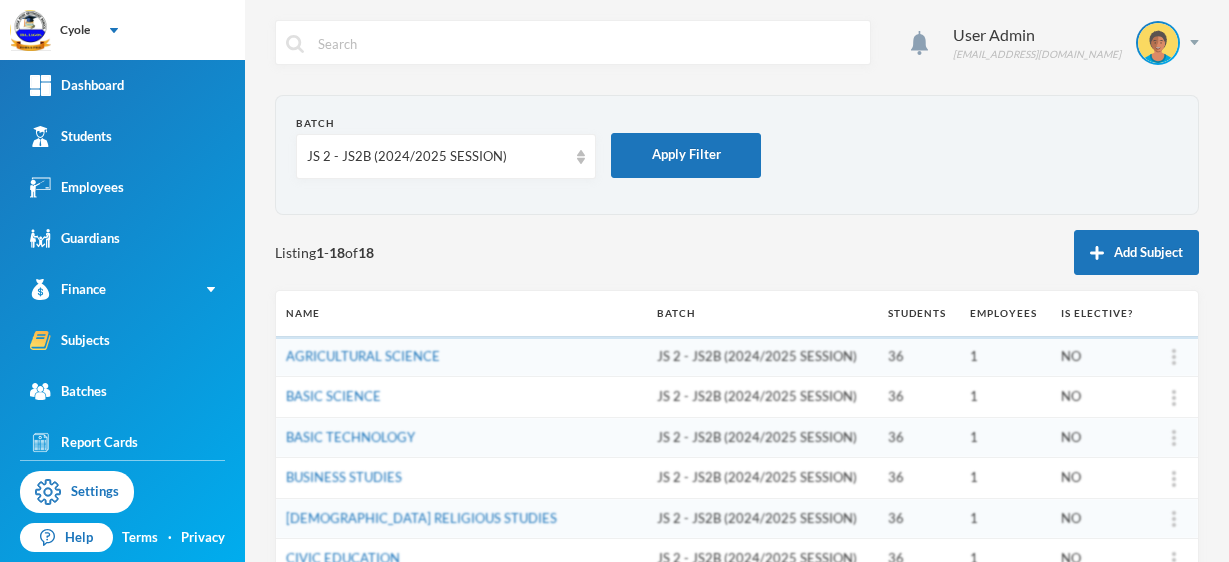 scroll, scrollTop: 0, scrollLeft: 0, axis: both 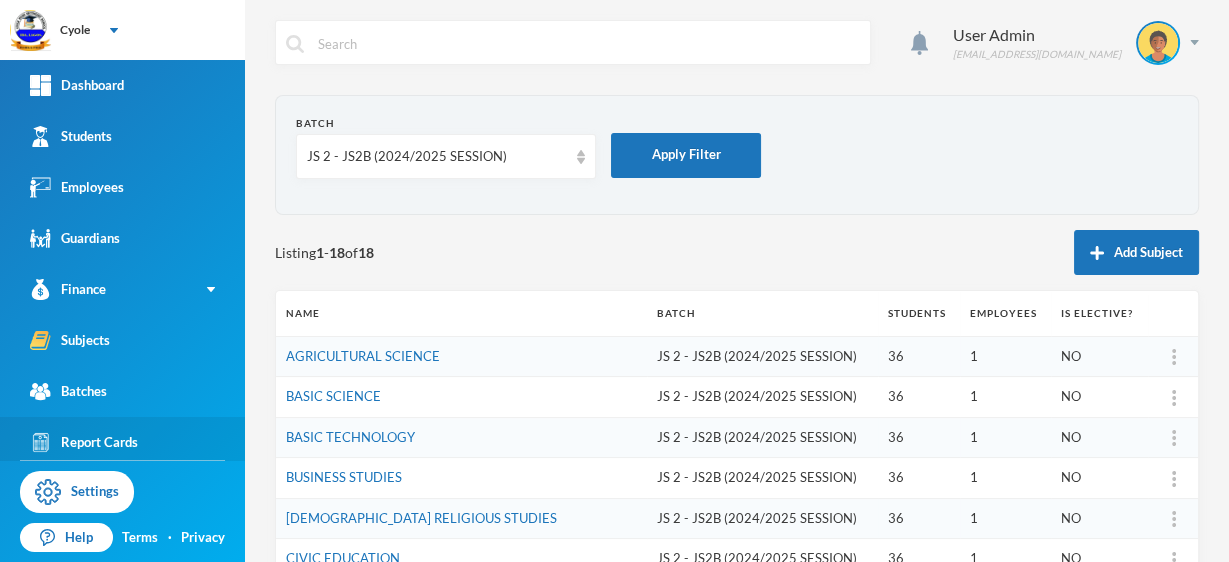 click on "Report Cards" at bounding box center [122, 442] 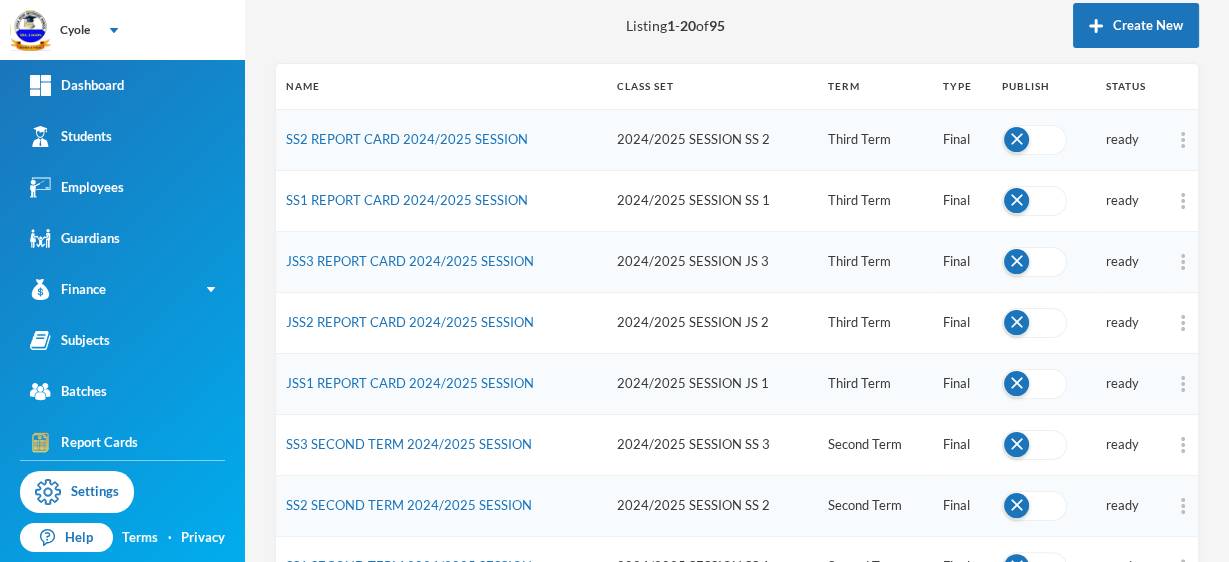 scroll, scrollTop: 520, scrollLeft: 0, axis: vertical 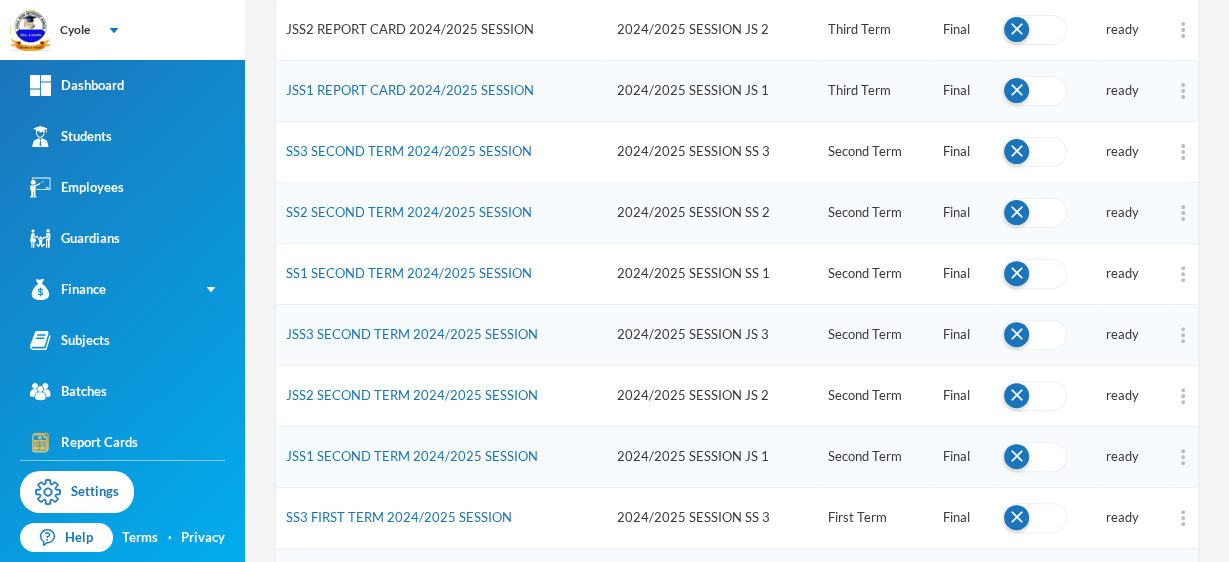 click on "JSS2 REPORT CARD 2024/2025 SESSION" at bounding box center [410, 29] 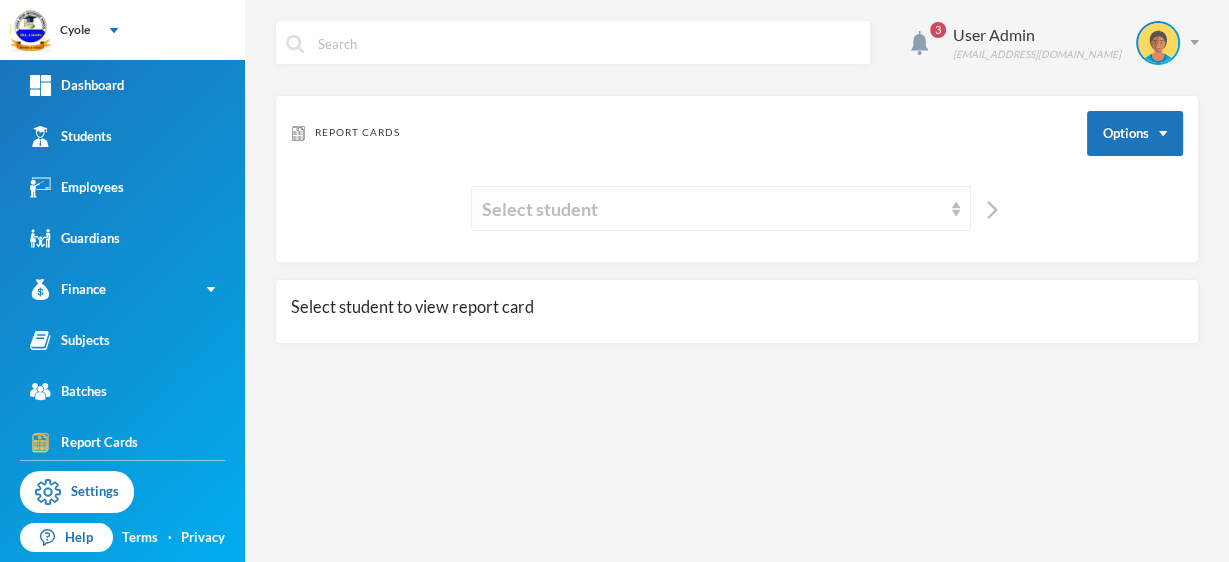 scroll, scrollTop: 0, scrollLeft: 0, axis: both 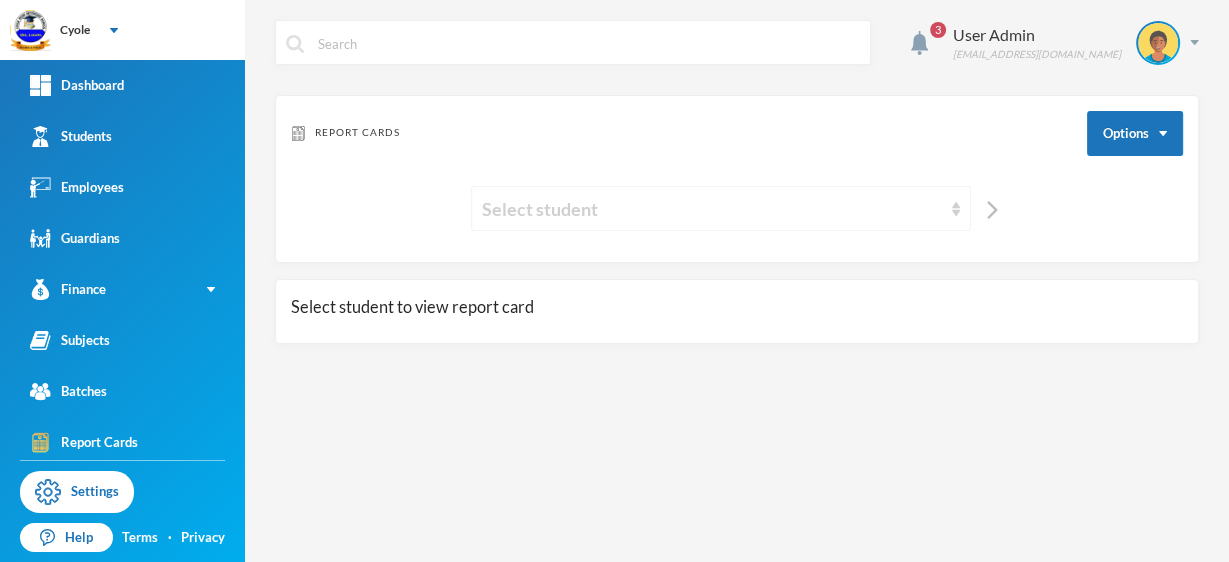 click on "Select student" at bounding box center (712, 209) 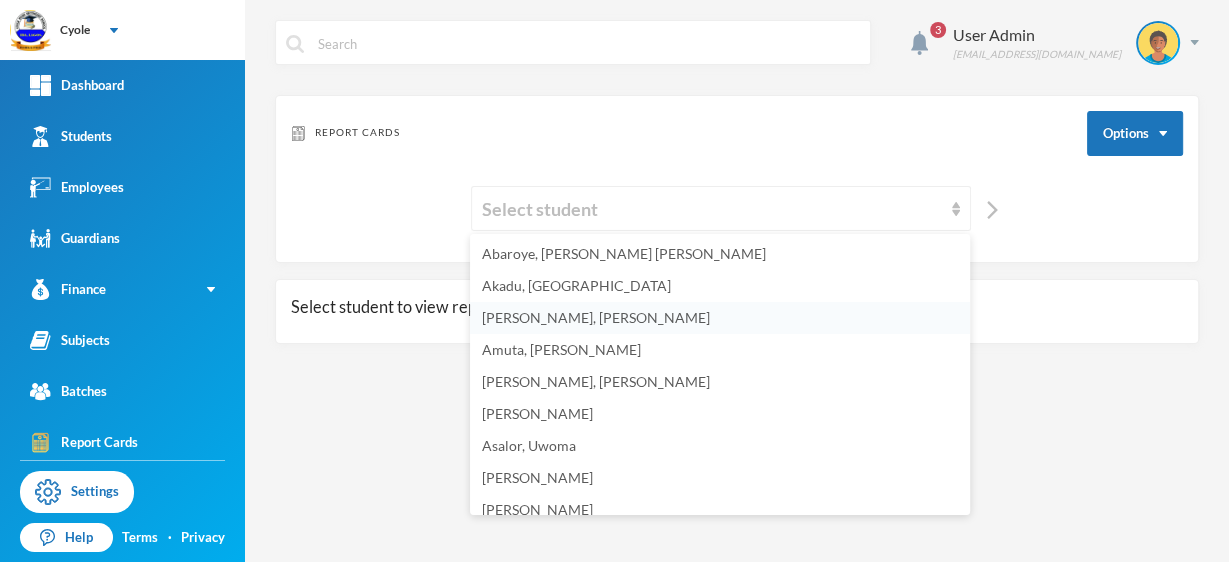 click on "[PERSON_NAME], [PERSON_NAME]" at bounding box center (596, 317) 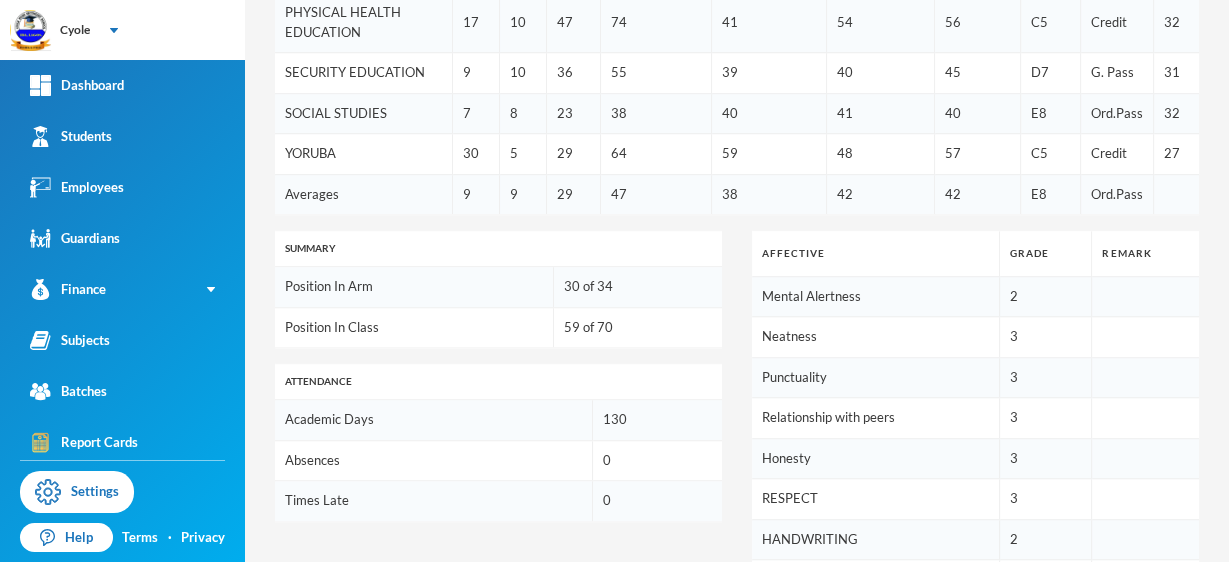 scroll, scrollTop: 1466, scrollLeft: 0, axis: vertical 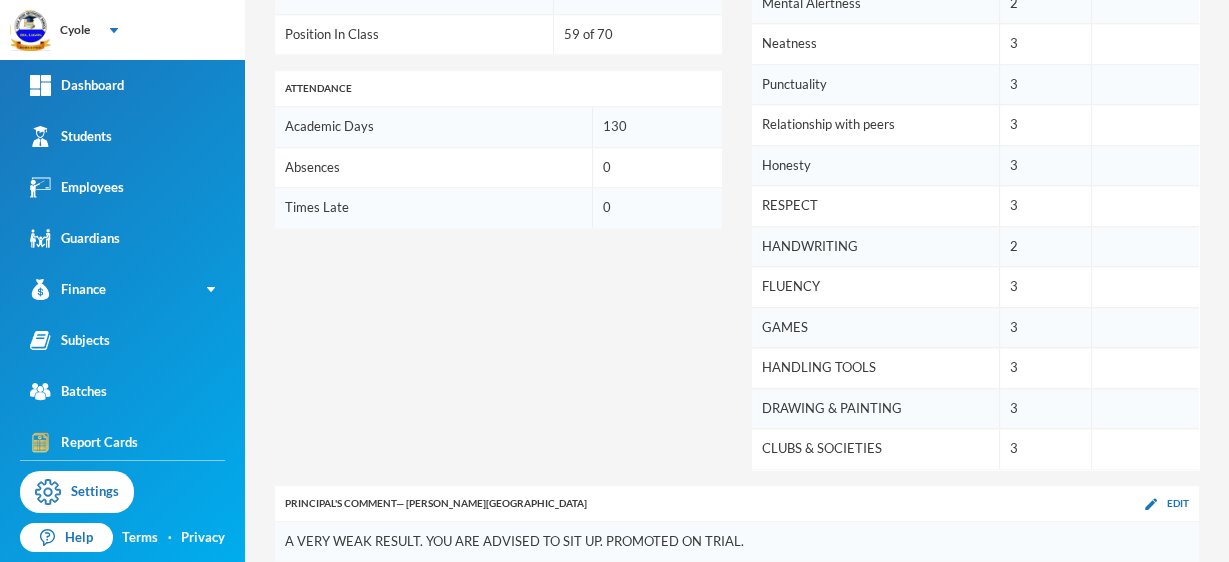 drag, startPoint x: 933, startPoint y: 249, endPoint x: 982, endPoint y: 256, distance: 49.497475 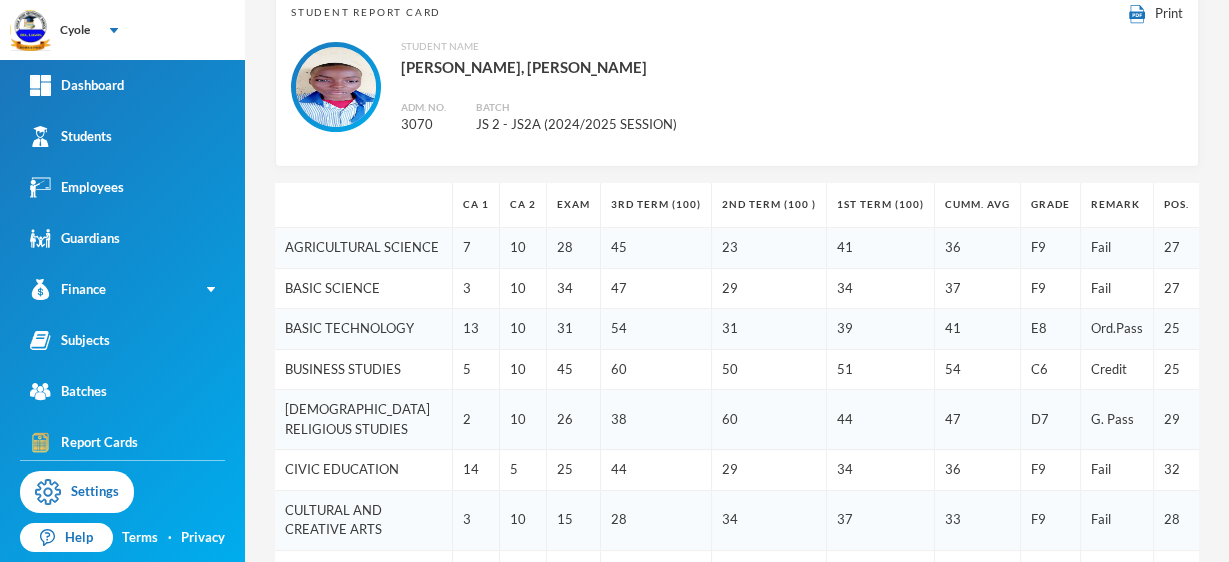 scroll, scrollTop: 0, scrollLeft: 0, axis: both 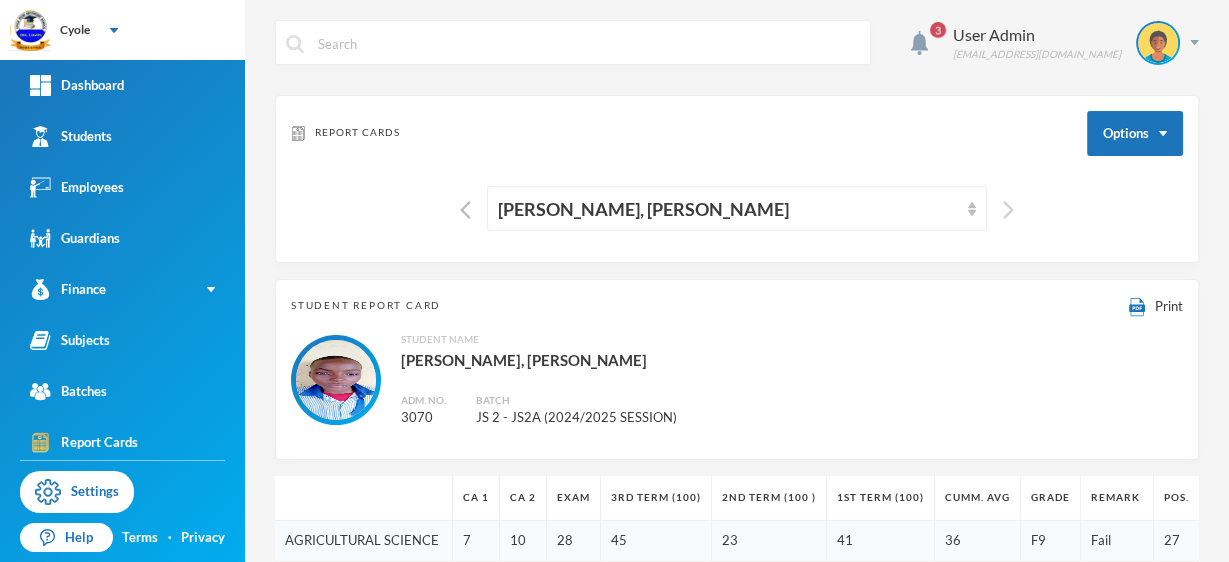 click at bounding box center (1008, 210) 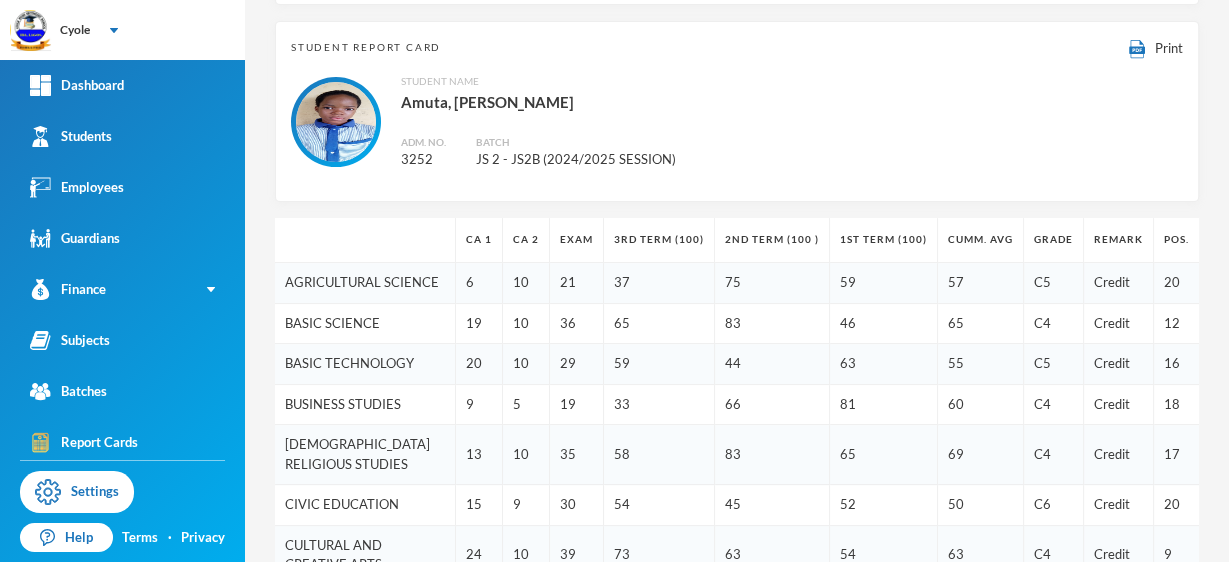 scroll, scrollTop: 0, scrollLeft: 0, axis: both 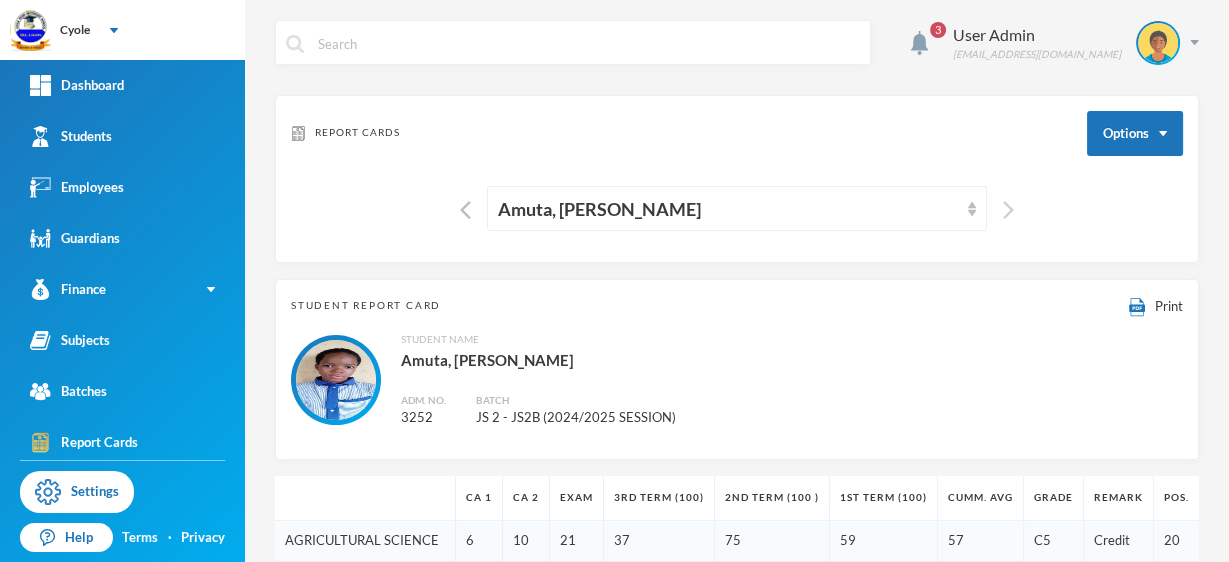 click at bounding box center (1008, 210) 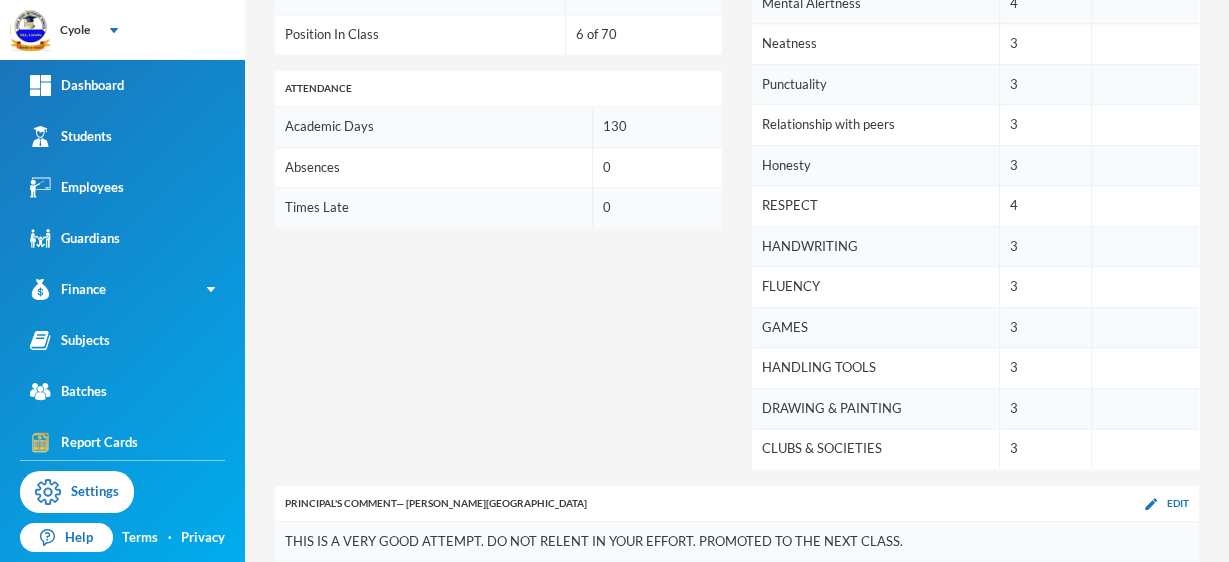 scroll, scrollTop: 1596, scrollLeft: 0, axis: vertical 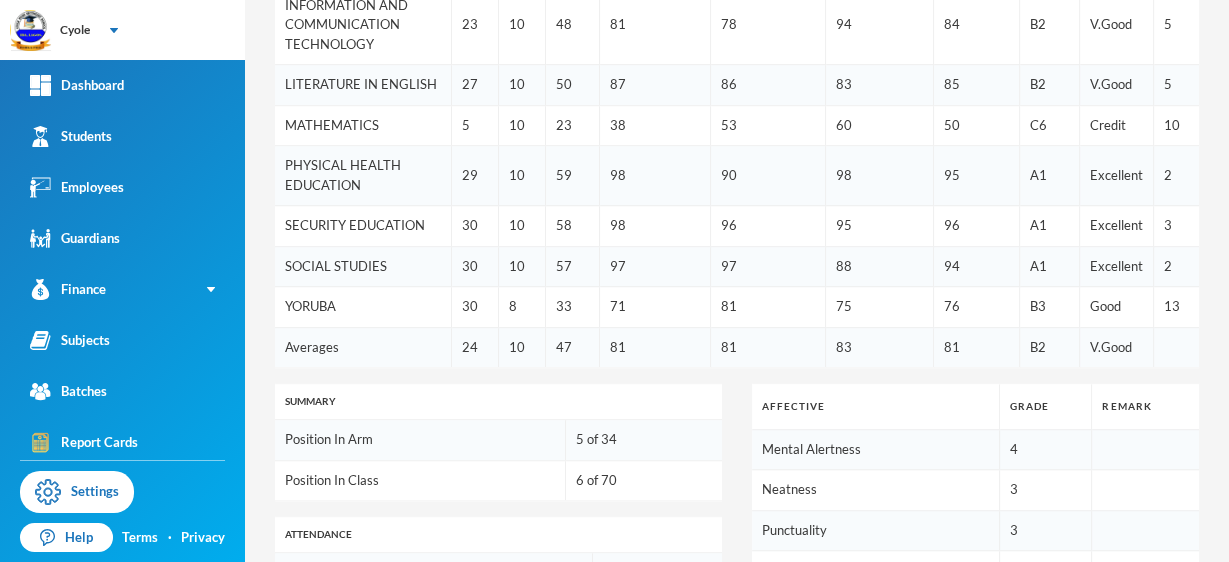 drag, startPoint x: 615, startPoint y: 385, endPoint x: 628, endPoint y: 317, distance: 69.2315 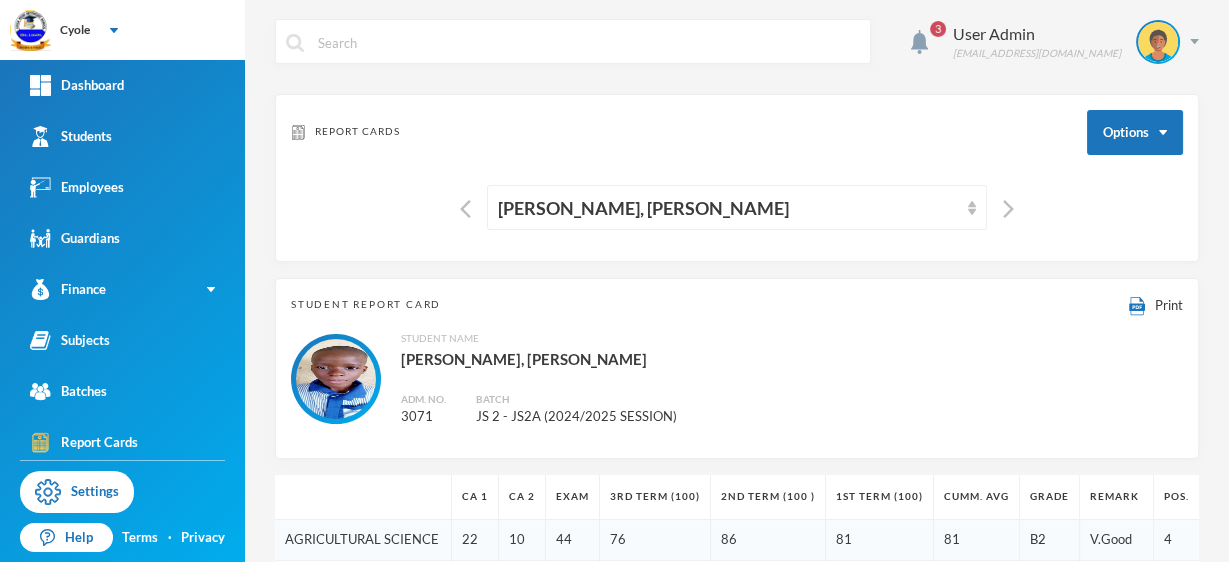 scroll, scrollTop: 0, scrollLeft: 0, axis: both 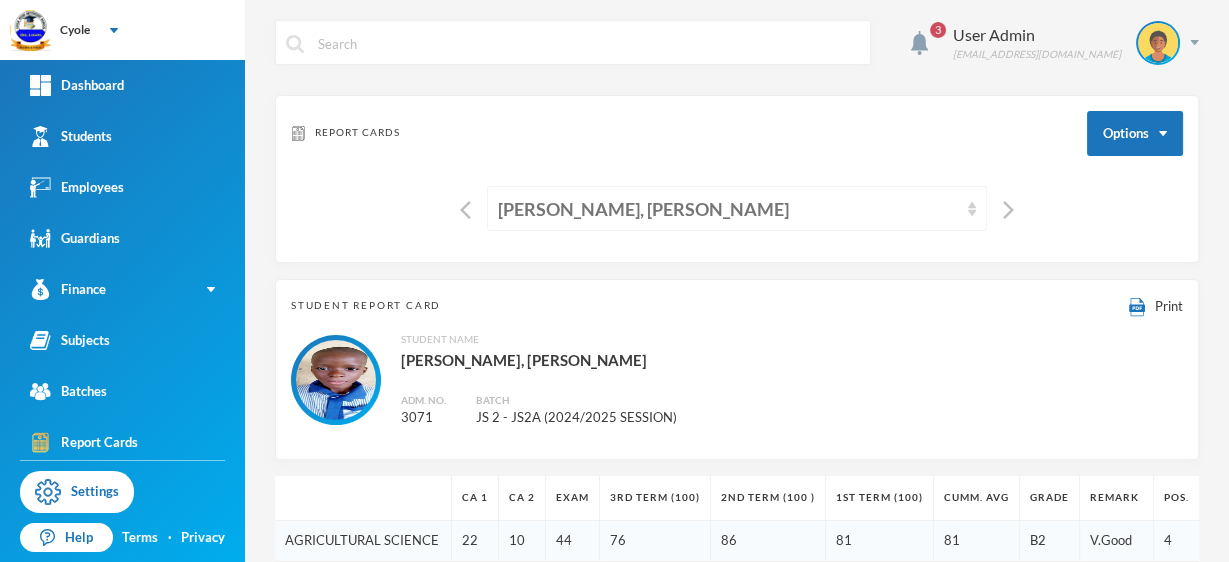 click on "[PERSON_NAME], [PERSON_NAME]" at bounding box center (728, 209) 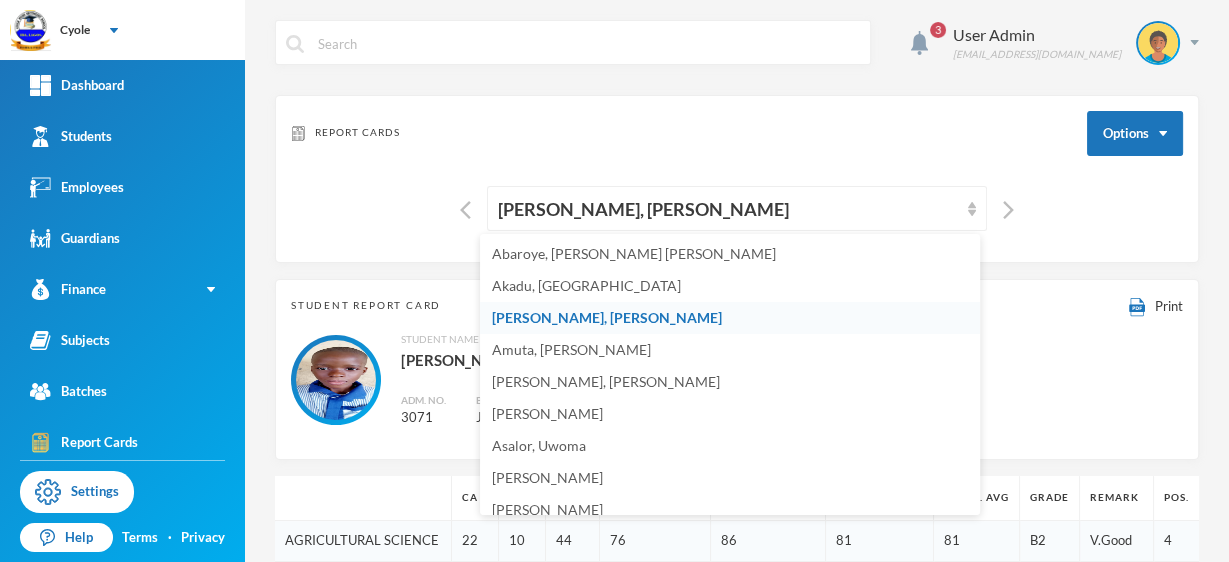 scroll, scrollTop: 293, scrollLeft: 0, axis: vertical 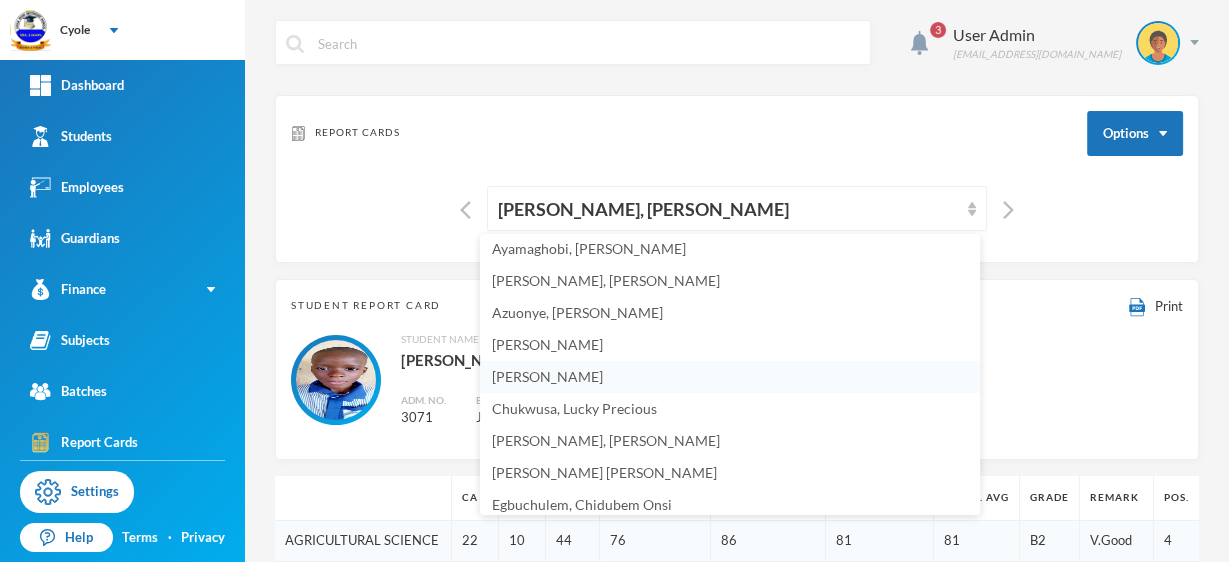 click on "[PERSON_NAME]" at bounding box center [547, 376] 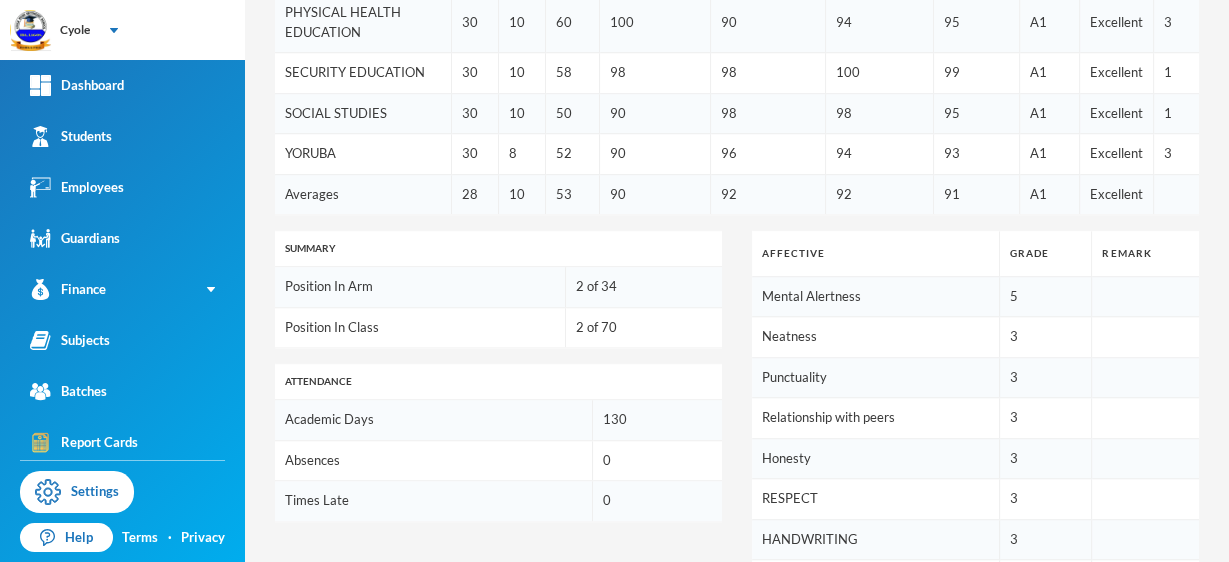 scroll, scrollTop: 0, scrollLeft: 0, axis: both 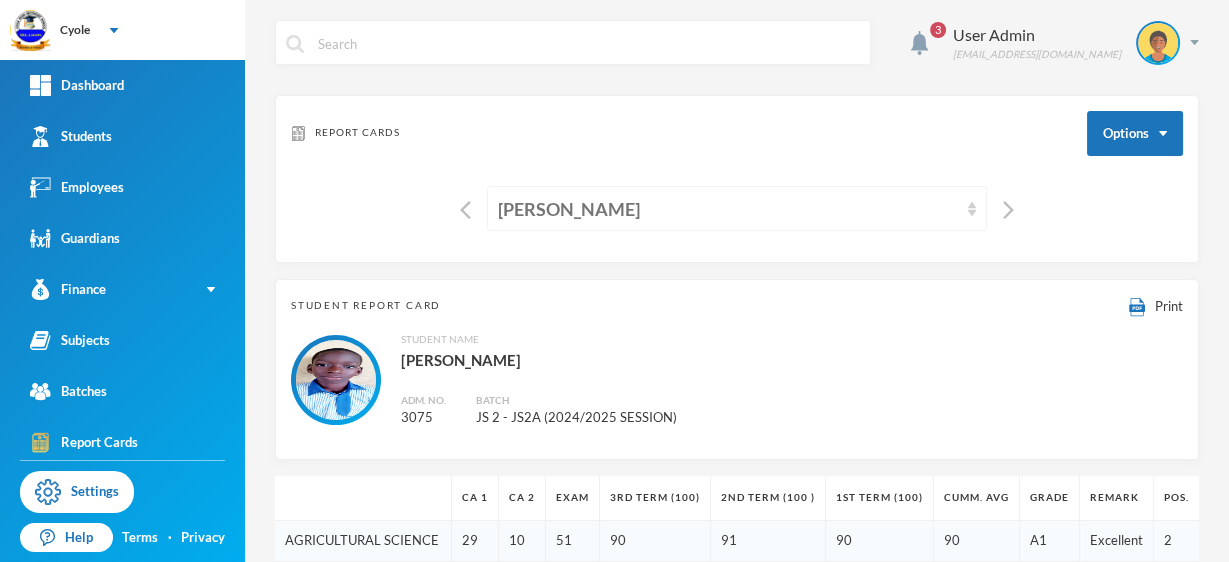click on "[PERSON_NAME]" at bounding box center (728, 209) 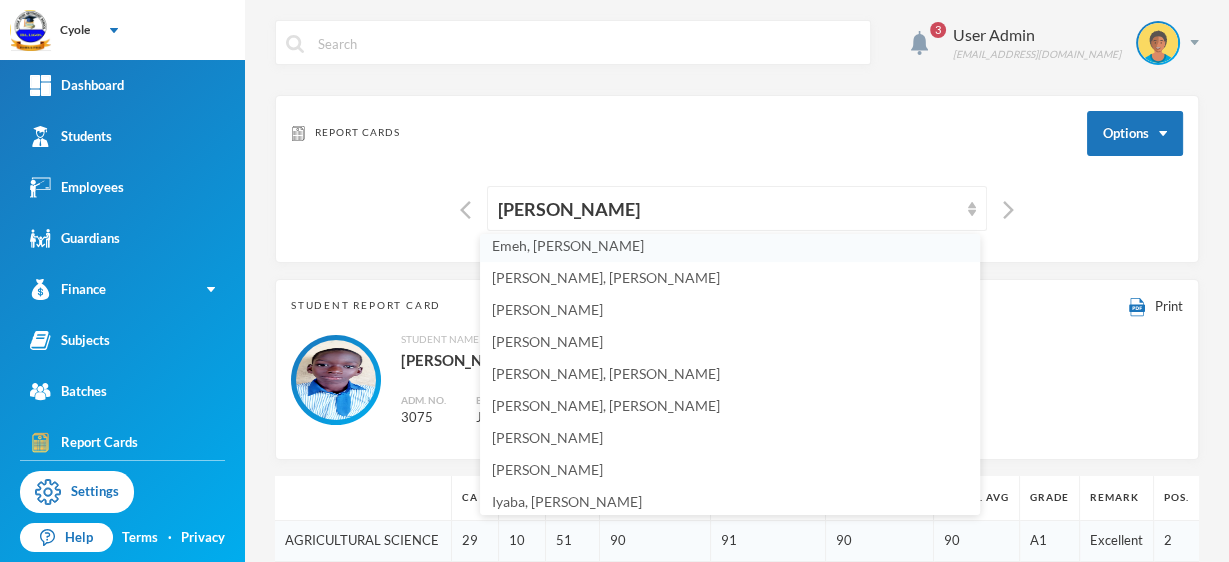 scroll, scrollTop: 579, scrollLeft: 0, axis: vertical 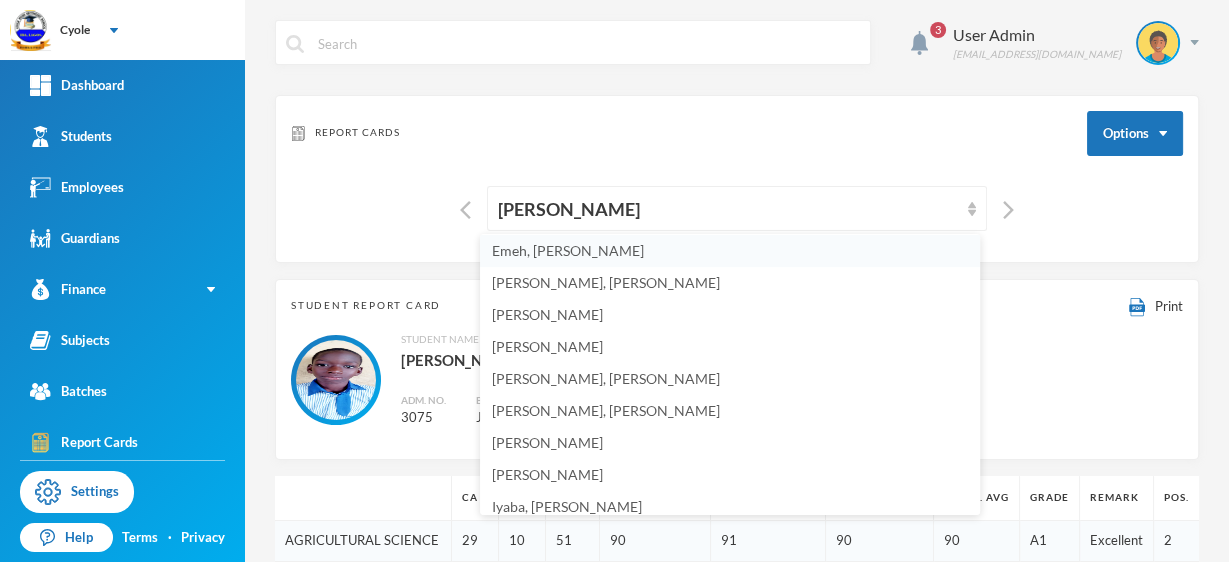 click on "Emeh, [PERSON_NAME]" at bounding box center (568, 250) 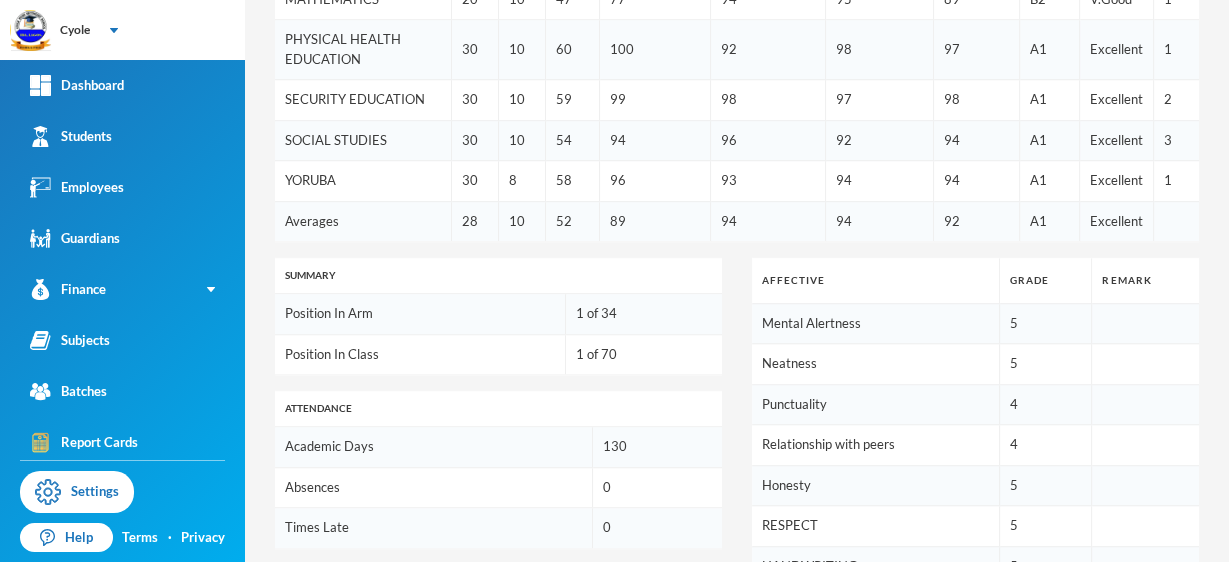 scroll, scrollTop: 1173, scrollLeft: 0, axis: vertical 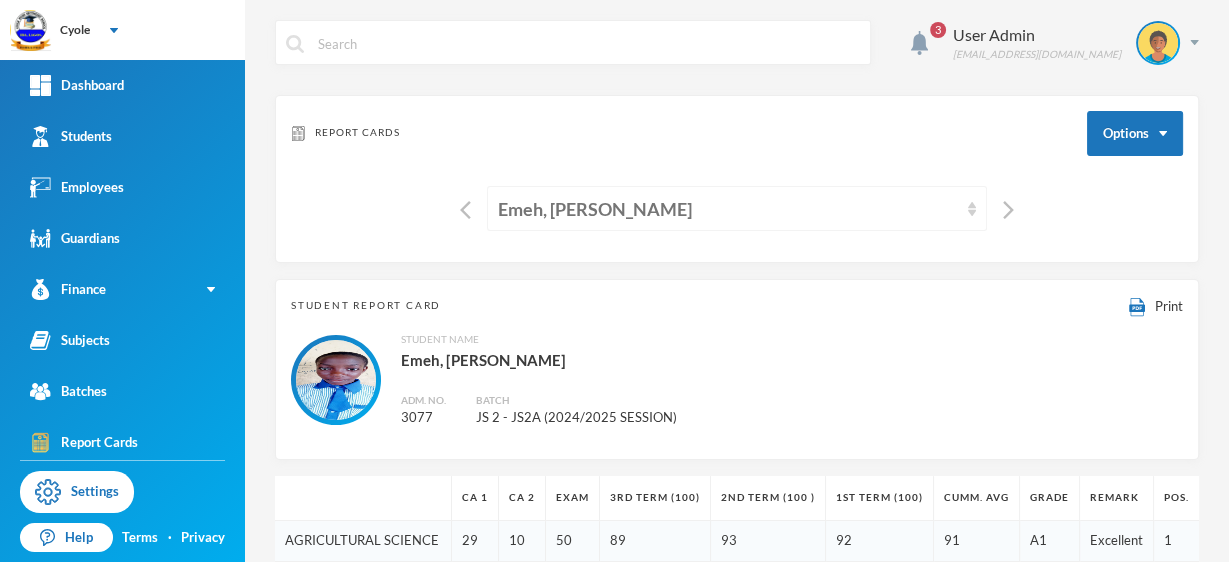 drag, startPoint x: 847, startPoint y: 267, endPoint x: 721, endPoint y: 218, distance: 135.19246 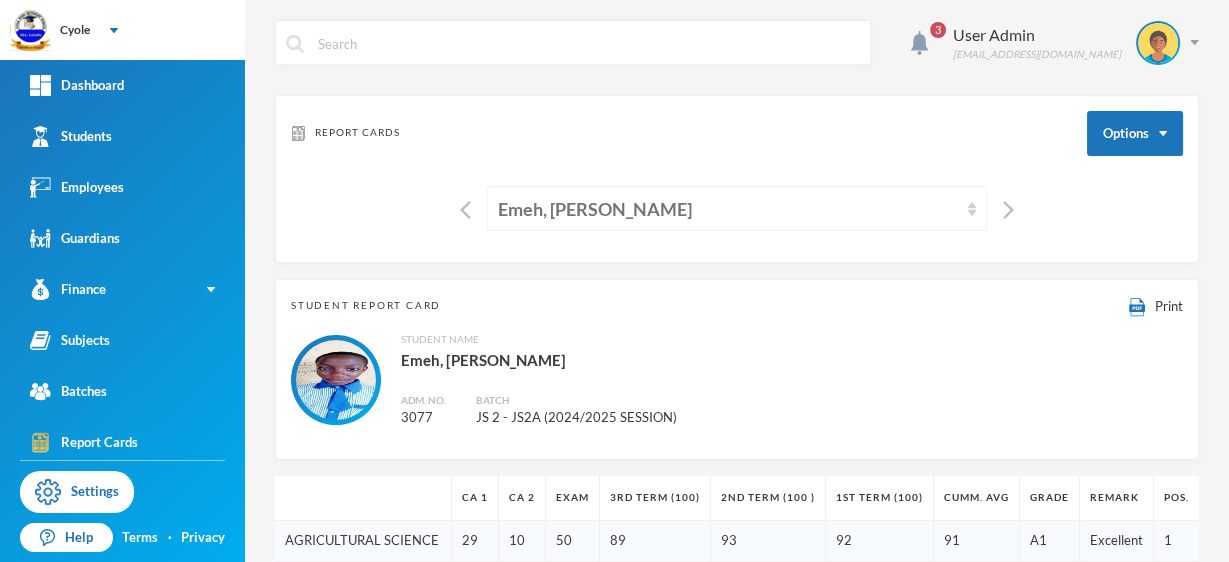 drag, startPoint x: 721, startPoint y: 218, endPoint x: 958, endPoint y: 211, distance: 237.10335 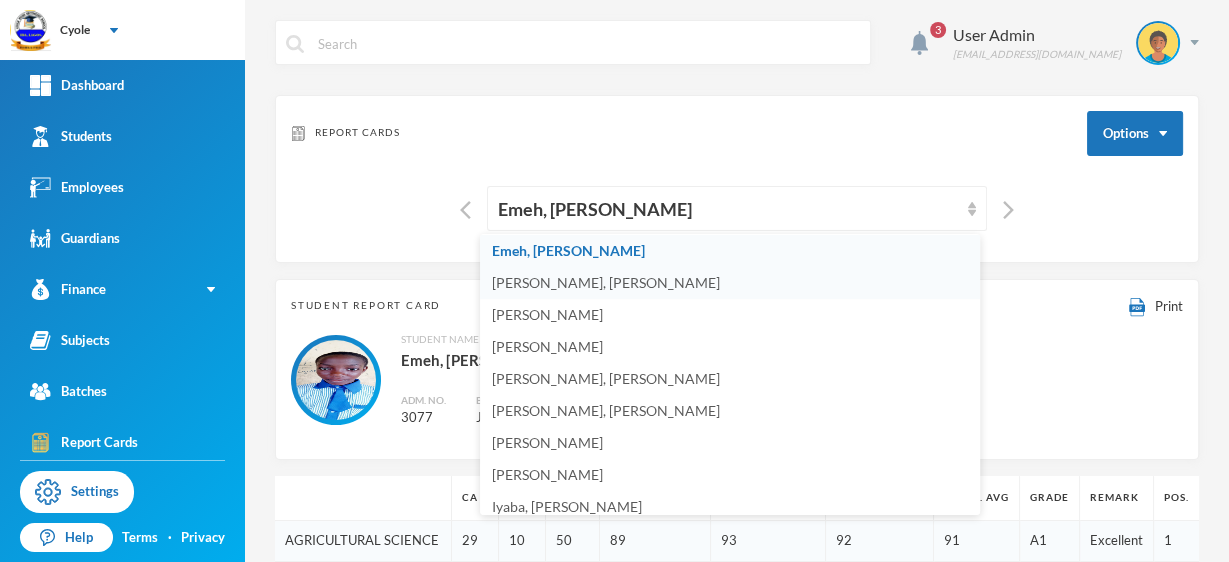 click on "[PERSON_NAME], [PERSON_NAME]" at bounding box center (606, 282) 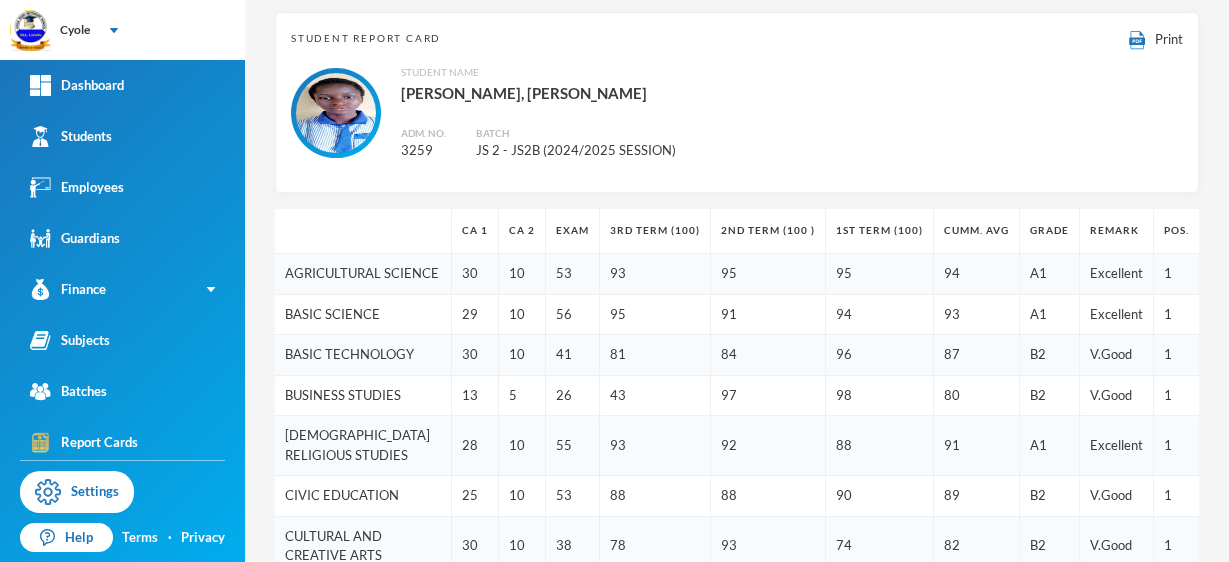 scroll, scrollTop: 0, scrollLeft: 0, axis: both 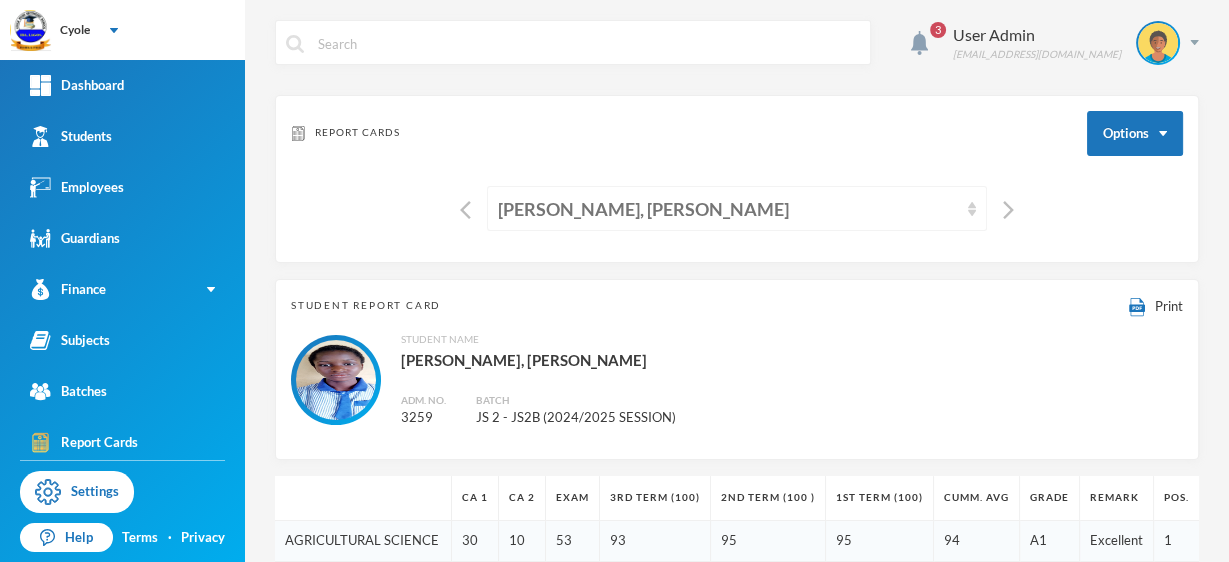 click on "[PERSON_NAME], [PERSON_NAME]" at bounding box center [728, 209] 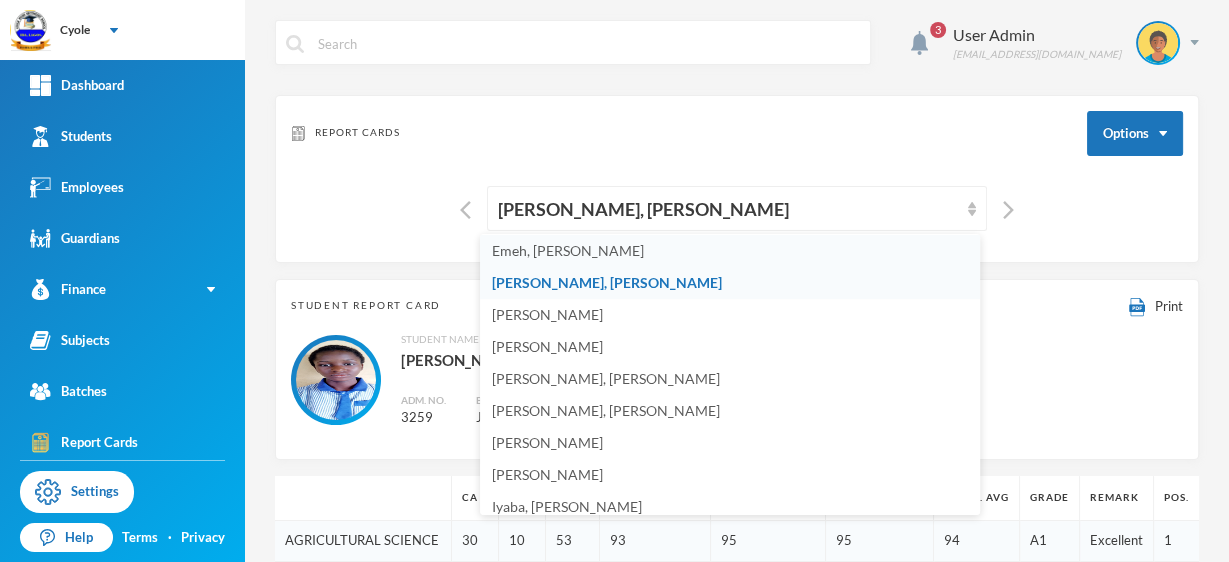 click on "Emeh, [PERSON_NAME]" at bounding box center (568, 250) 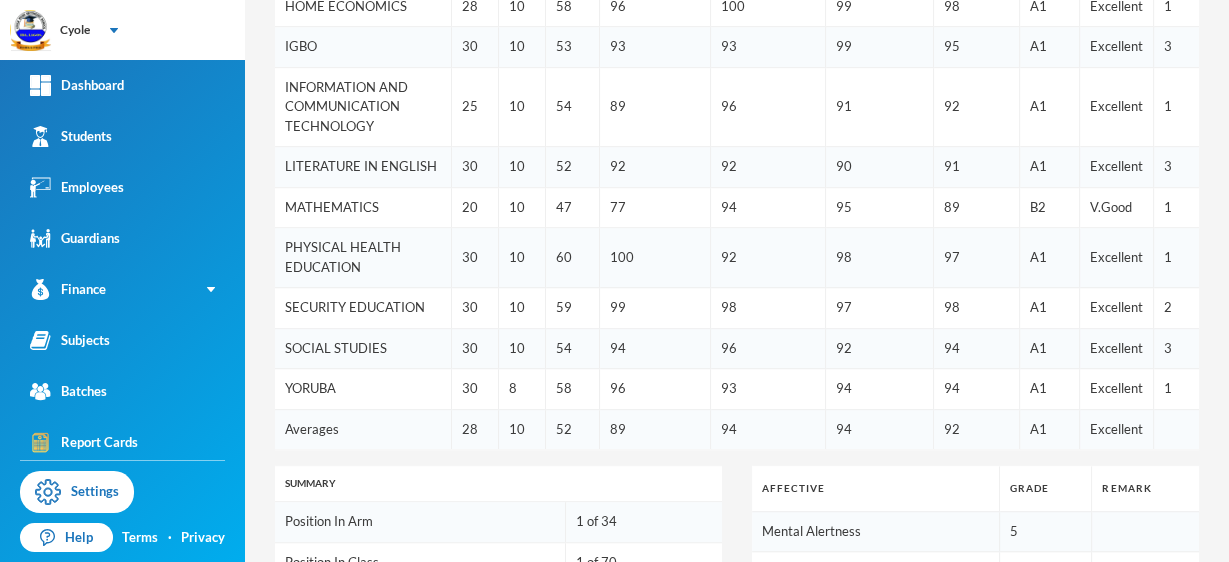 scroll, scrollTop: 351, scrollLeft: 0, axis: vertical 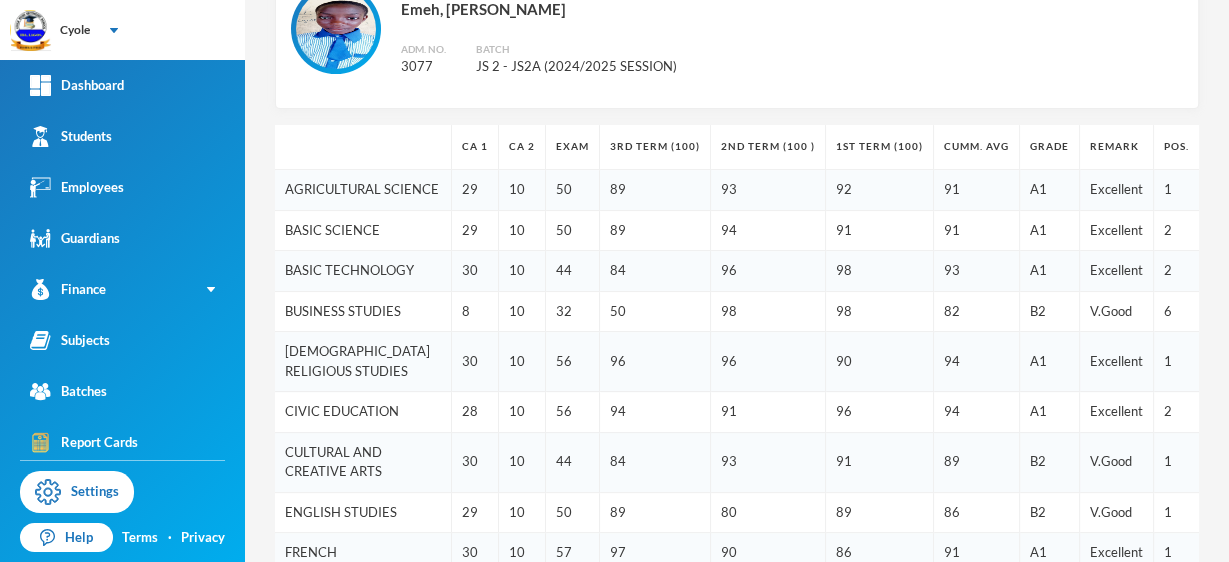 drag, startPoint x: 417, startPoint y: 143, endPoint x: 551, endPoint y: 140, distance: 134.03358 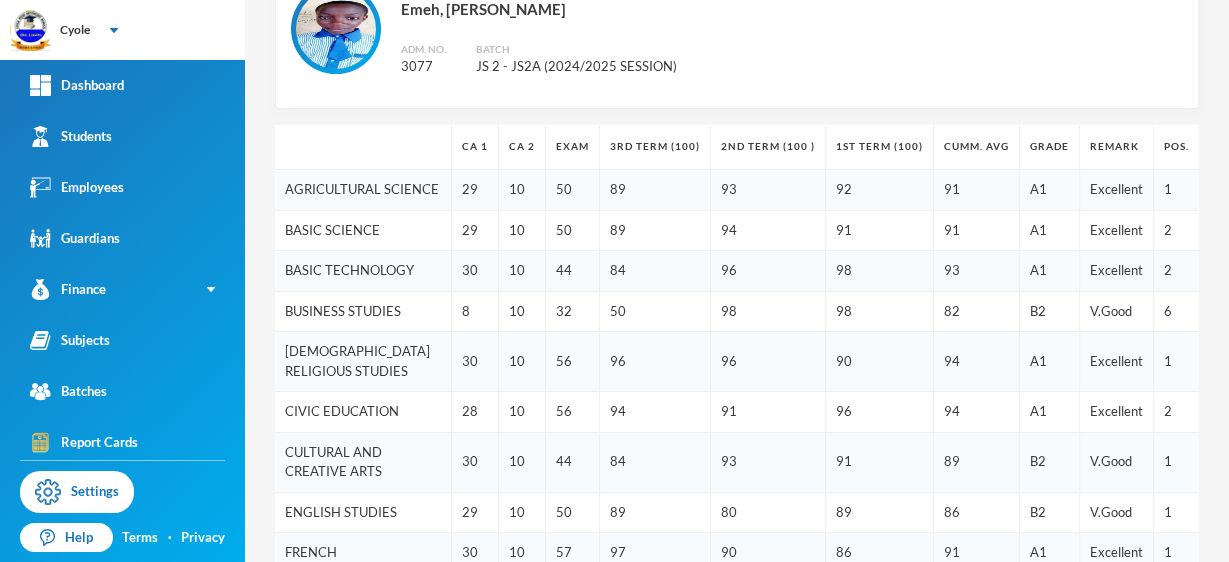 drag, startPoint x: 613, startPoint y: 98, endPoint x: 627, endPoint y: 92, distance: 15.231546 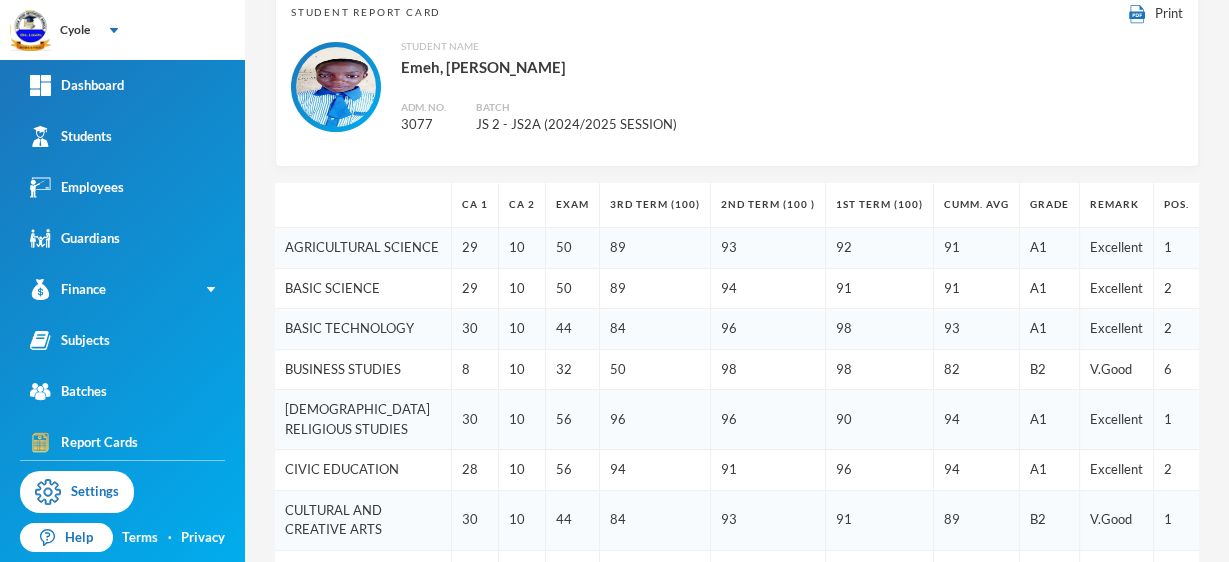 scroll, scrollTop: 586, scrollLeft: 0, axis: vertical 